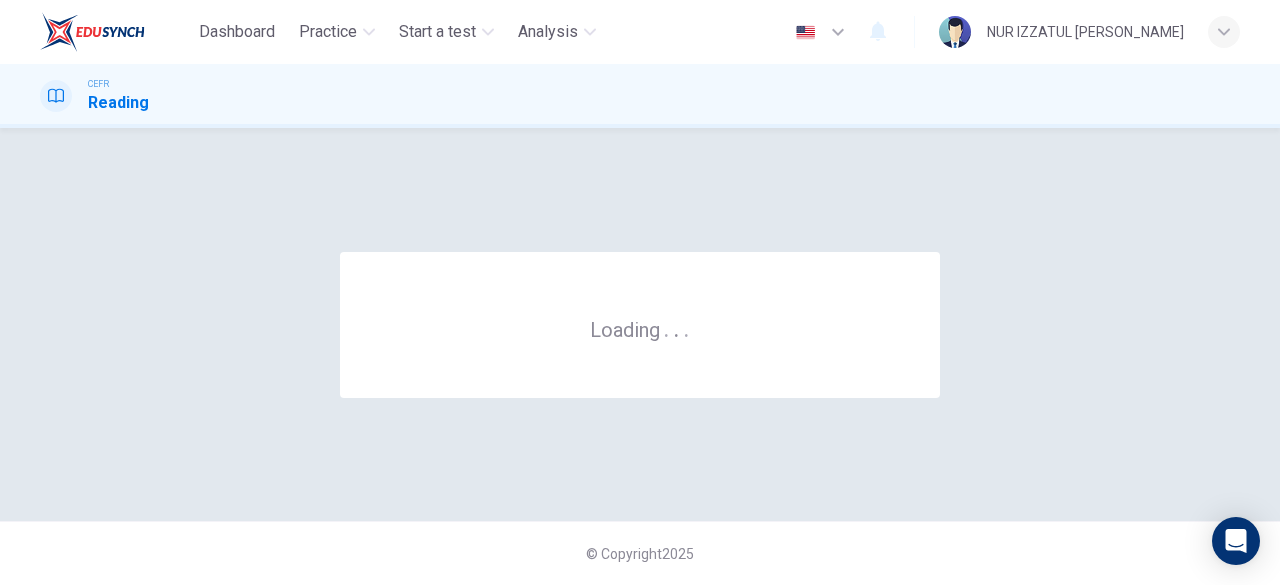 scroll, scrollTop: 0, scrollLeft: 0, axis: both 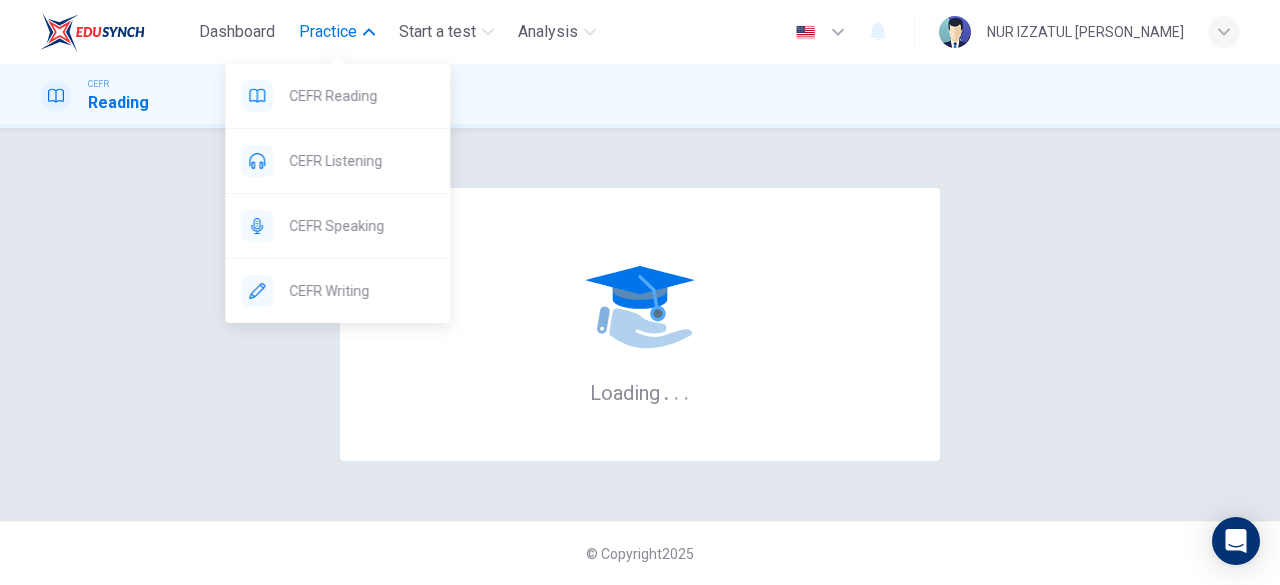 click on "Practice" at bounding box center (328, 32) 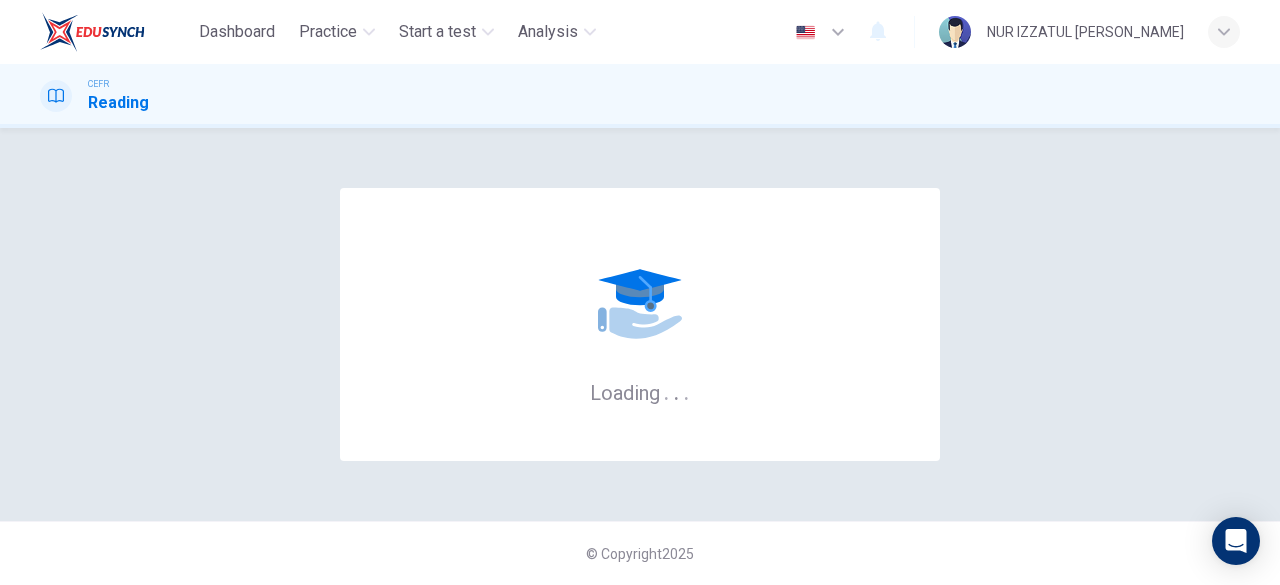 scroll, scrollTop: 0, scrollLeft: 0, axis: both 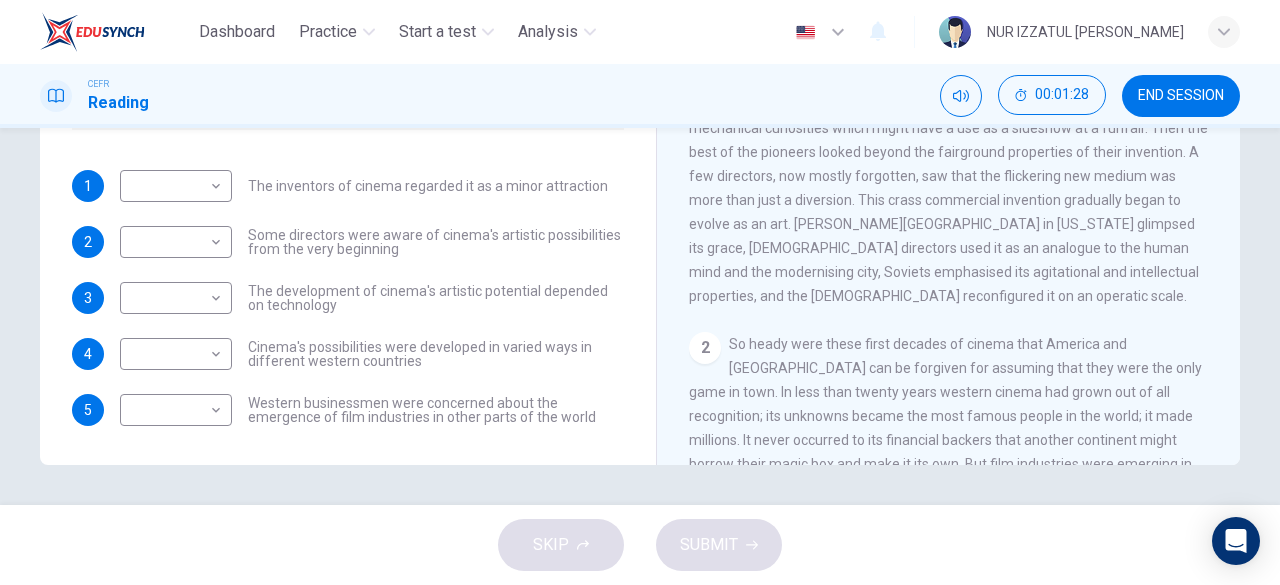 click on "SKIP SUBMIT" at bounding box center [640, 545] 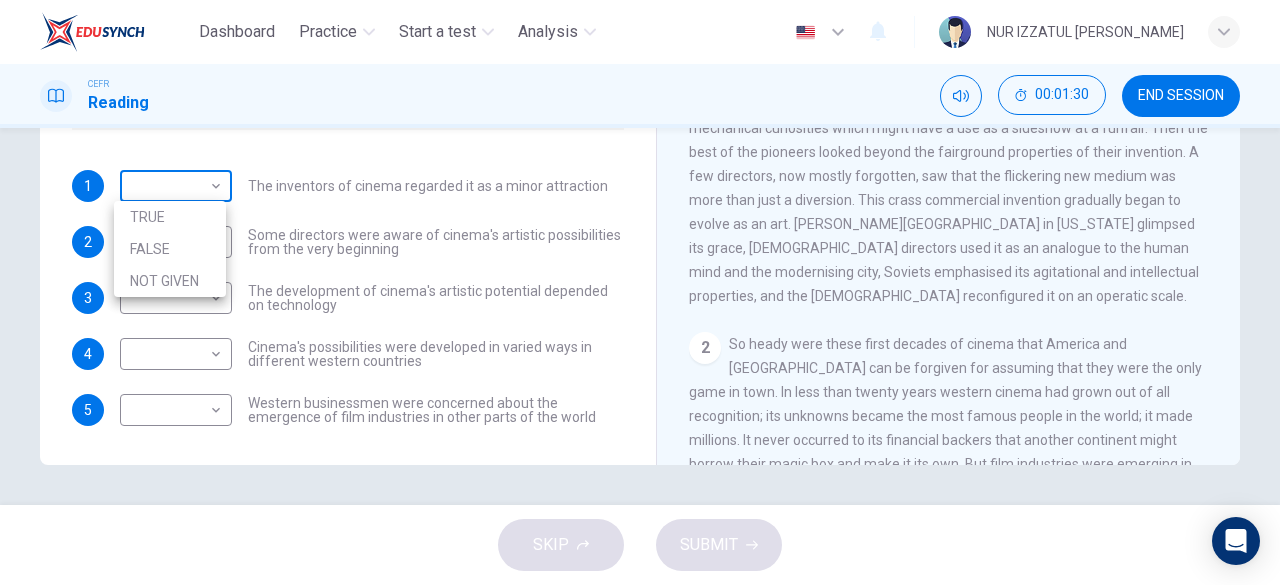 click on "Dashboard Practice Start a test Analysis English en ​ NUR IZZATUL ALIA BINTI RAZALI CEFR Reading 00:01:30 END SESSION Questions 1 - 5 Do the following statements agree with the information given in the Reading Passage?
In the boxes below write TRUE if the statement is true FALSE if the statement is false NOT GIVEN if the information is not given in the passage 1 ​ ​ The inventors of cinema regarded it as a minor attraction 2 ​ ​ Some directors were aware of cinema's artistic possibilities from the very beginning 3 ​ ​ The development of cinema's artistic potential depended on technology 4 ​ ​ Cinema's possibilities were developed in varied ways in different western countries 5 ​ ​ Western businessmen were concerned about the emergence of film industries in other parts of the world The History of Film CLICK TO ZOOM Click to Zoom 1 2 3 4 5 6 7 8 SKIP SUBMIT Highlight an image Highlight Ask AI Turn off Delete Important Important Important Important Important Important Change a color Ask AI" at bounding box center [640, 292] 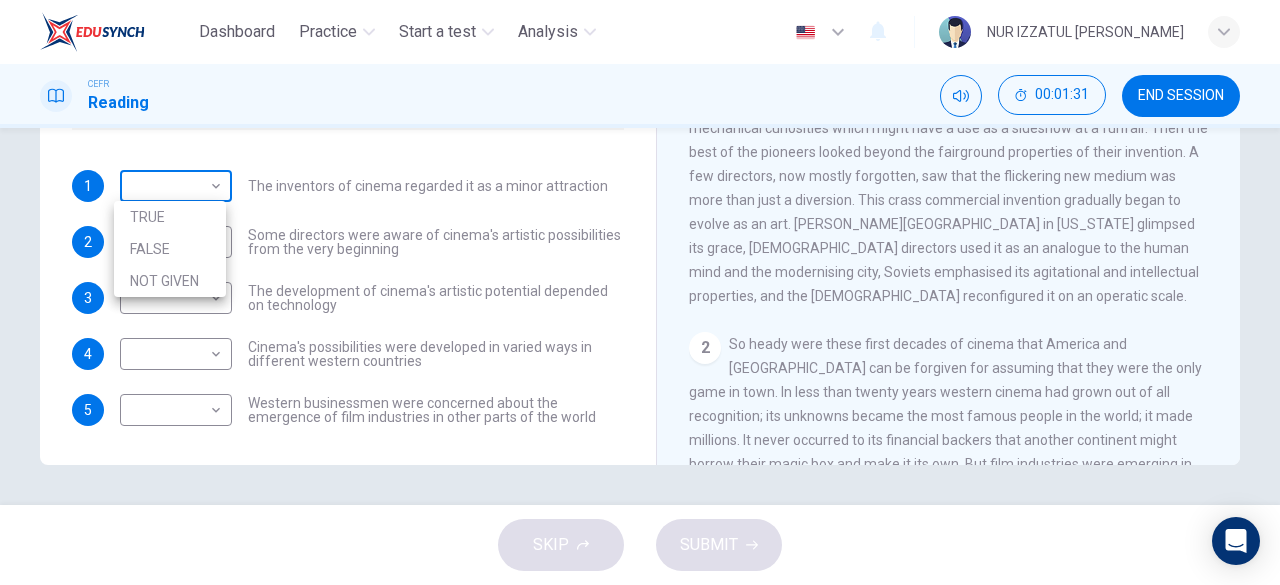 click at bounding box center [640, 292] 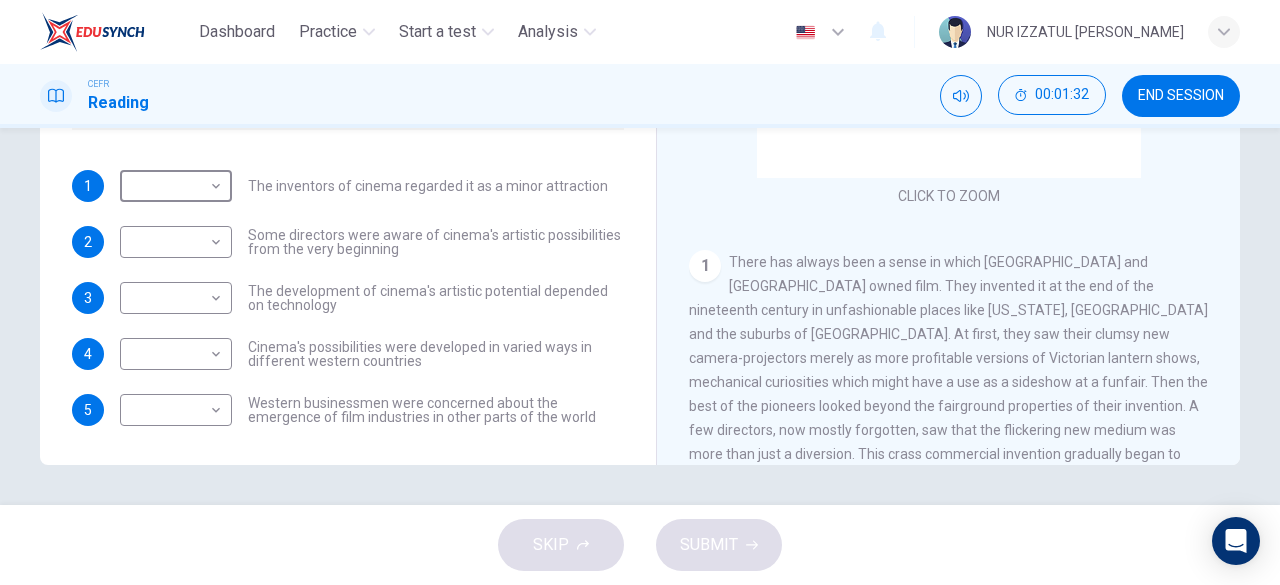 scroll, scrollTop: 0, scrollLeft: 0, axis: both 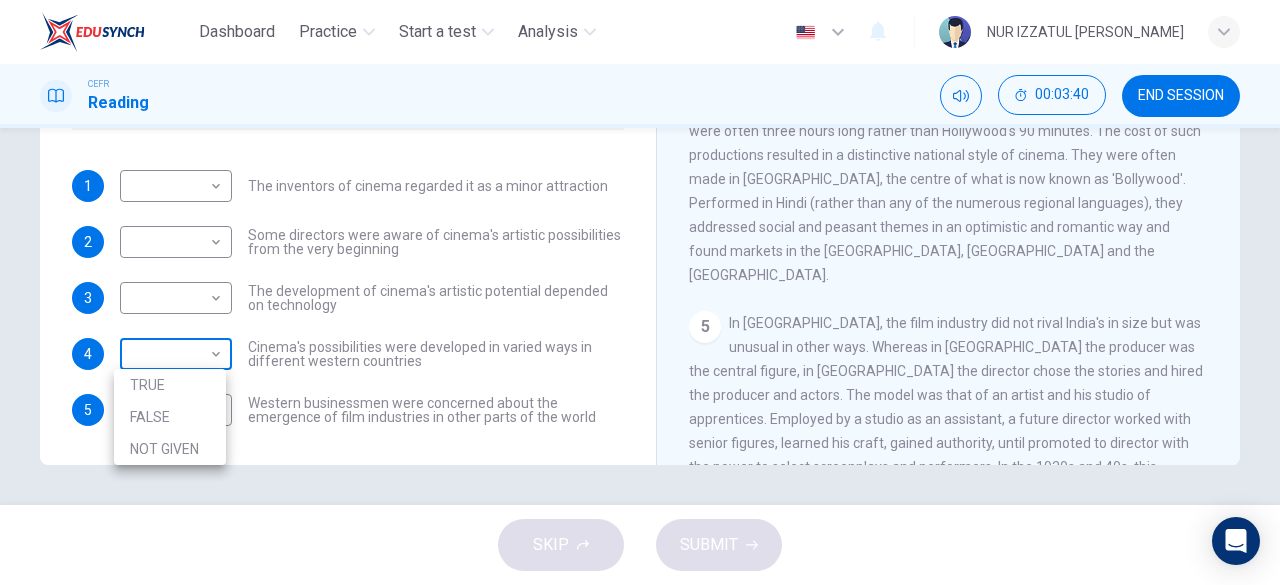 click on "Dashboard Practice Start a test Analysis English en ​ NUR IZZATUL ALIA BINTI RAZALI CEFR Reading 00:03:40 END SESSION Questions 1 - 5 Do the following statements agree with the information given in the Reading Passage?
In the boxes below write TRUE if the statement is true FALSE if the statement is false NOT GIVEN if the information is not given in the passage 1 ​ ​ The inventors of cinema regarded it as a minor attraction 2 ​ ​ Some directors were aware of cinema's artistic possibilities from the very beginning 3 ​ ​ The development of cinema's artistic potential depended on technology 4 ​ ​ Cinema's possibilities were developed in varied ways in different western countries 5 ​ ​ Western businessmen were concerned about the emergence of film industries in other parts of the world The History of Film CLICK TO ZOOM Click to Zoom 1 2 3 4 5 6 7 8 SKIP SUBMIT Highlight an image Highlight Ask AI Turn off Delete Important Important Important Important Important Important Change a color Ask AI" at bounding box center [640, 292] 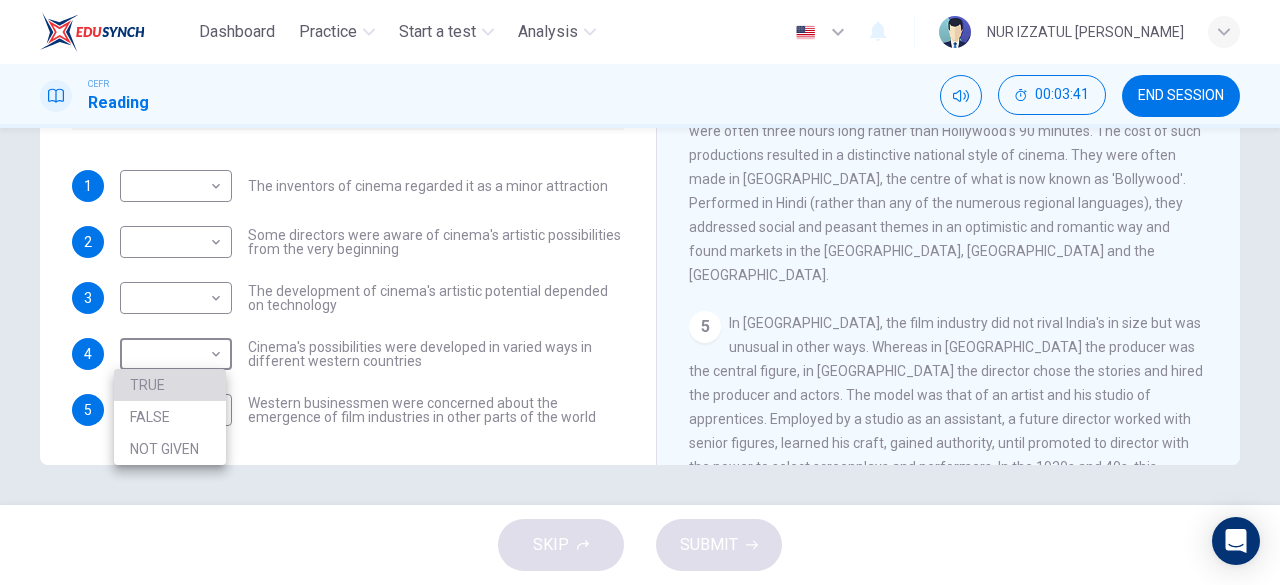 click on "TRUE" at bounding box center [170, 385] 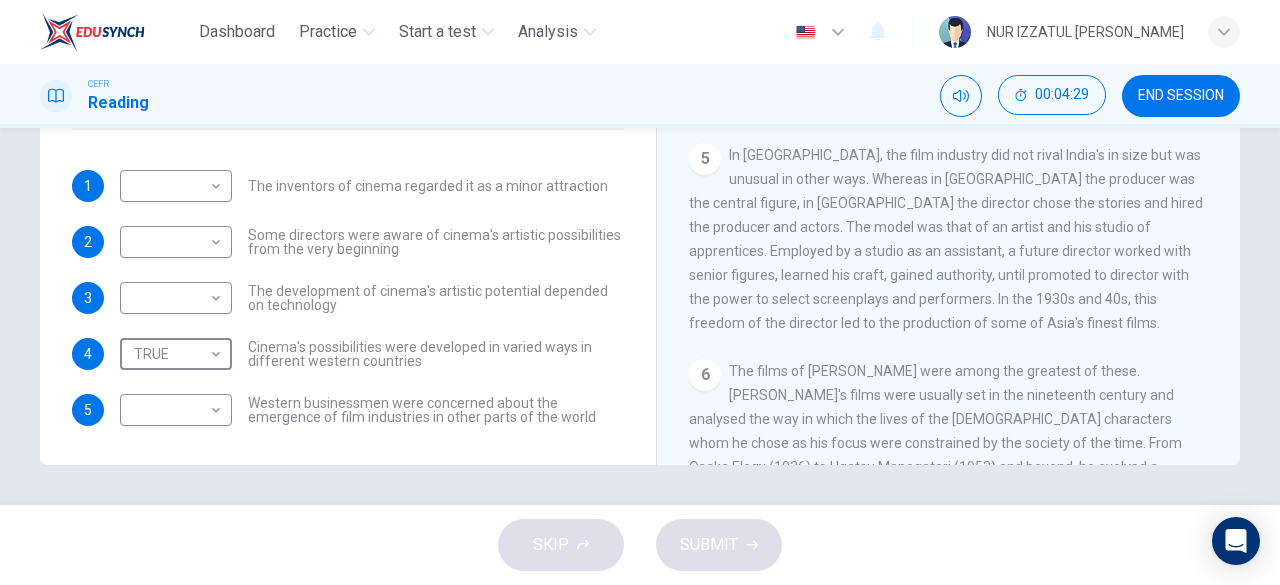 scroll, scrollTop: 1200, scrollLeft: 0, axis: vertical 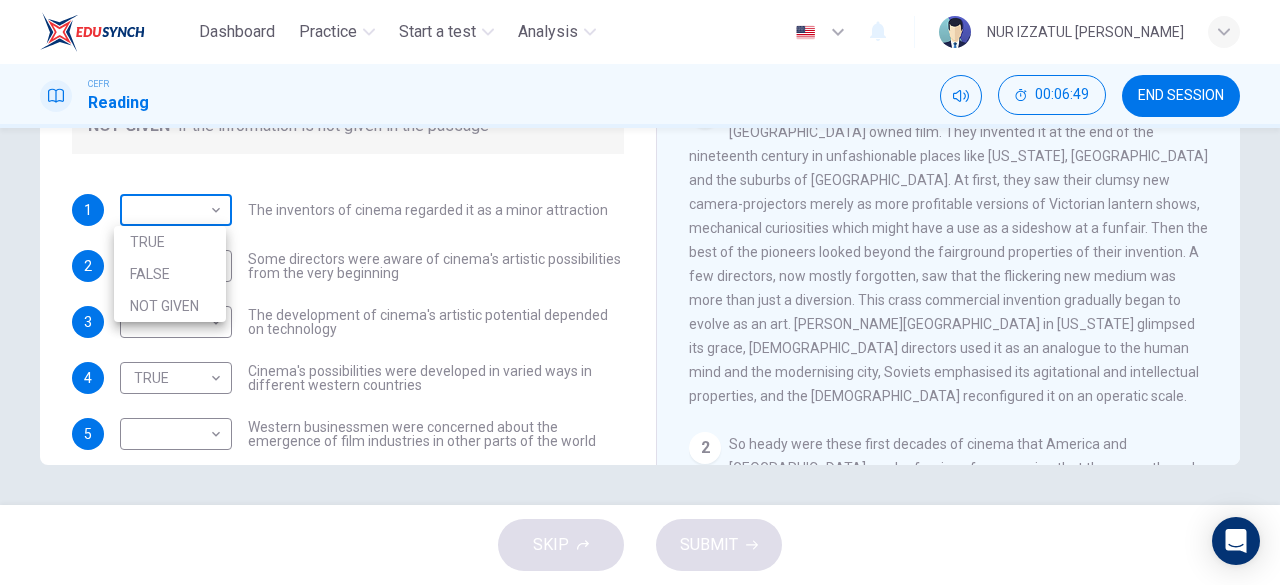 click on "Dashboard Practice Start a test Analysis English en ​ NUR IZZATUL ALIA BINTI RAZALI CEFR Reading 00:06:49 END SESSION Questions 1 - 5 Do the following statements agree with the information given in the Reading Passage?
In the boxes below write TRUE if the statement is true FALSE if the statement is false NOT GIVEN if the information is not given in the passage 1 ​ ​ The inventors of cinema regarded it as a minor attraction 2 ​ ​ Some directors were aware of cinema's artistic possibilities from the very beginning 3 ​ ​ The development of cinema's artistic potential depended on technology 4 TRUE TRUE ​ Cinema's possibilities were developed in varied ways in different western countries 5 ​ ​ Western businessmen were concerned about the emergence of film industries in other parts of the world The History of Film CLICK TO ZOOM Click to Zoom 1 2 3 4 5 6 7 8 SKIP SUBMIT Highlight an image Highlight Ask AI Turn off Delete Important Important Important Important Important Important Change a color" at bounding box center [640, 292] 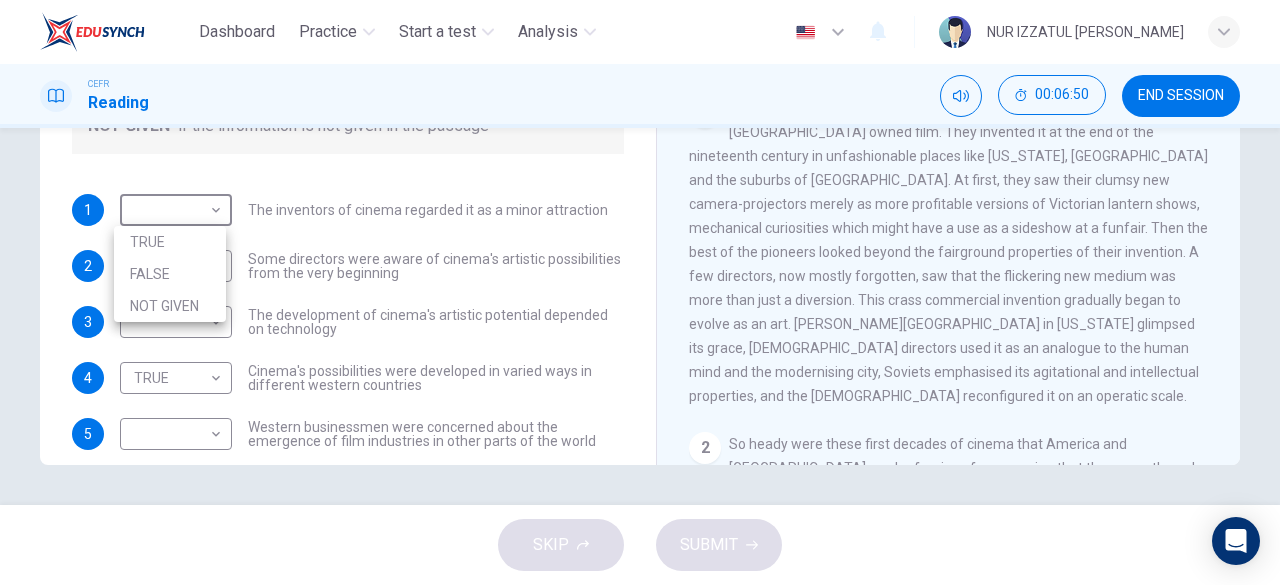 click on "TRUE" at bounding box center (170, 242) 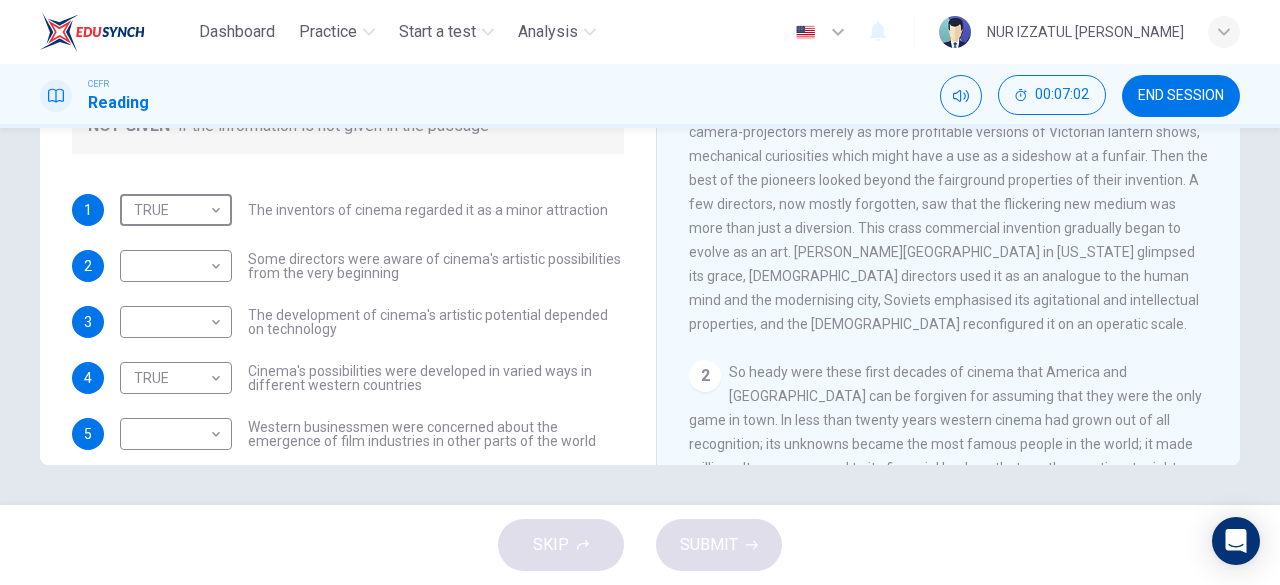 scroll, scrollTop: 83, scrollLeft: 0, axis: vertical 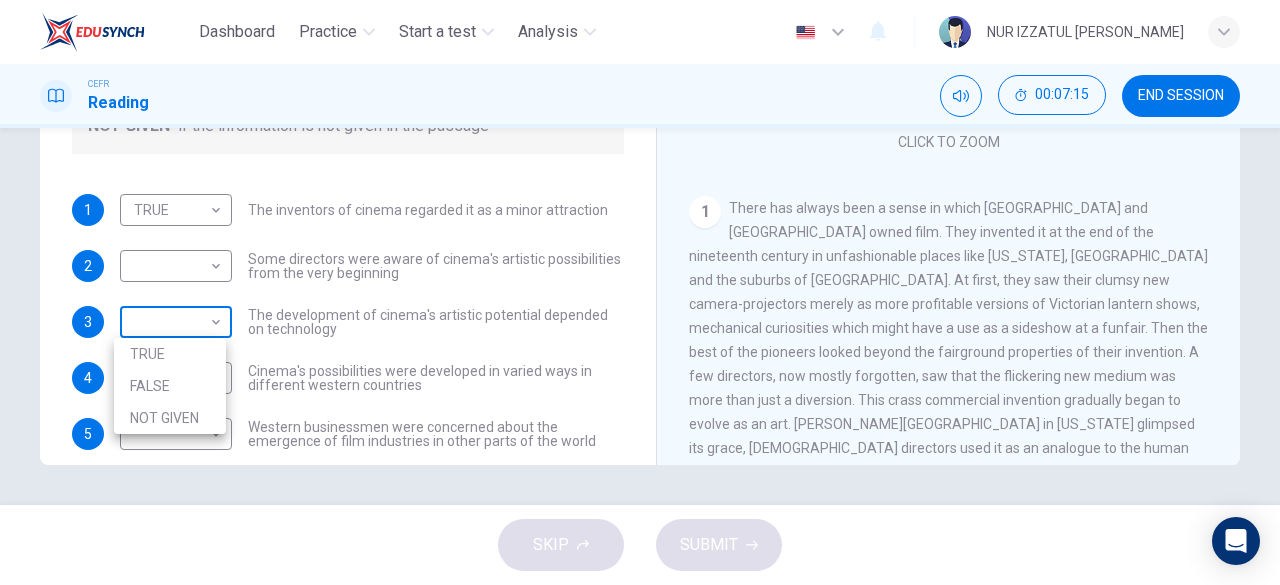 click on "Dashboard Practice Start a test Analysis English en ​ NUR IZZATUL ALIA BINTI RAZALI CEFR Reading 00:07:15 END SESSION Questions 1 - 5 Do the following statements agree with the information given in the Reading Passage?
In the boxes below write TRUE if the statement is true FALSE if the statement is false NOT GIVEN if the information is not given in the passage 1 TRUE TRUE ​ The inventors of cinema regarded it as a minor attraction 2 ​ ​ Some directors were aware of cinema's artistic possibilities from the very beginning 3 ​ ​ The development of cinema's artistic potential depended on technology 4 TRUE TRUE ​ Cinema's possibilities were developed in varied ways in different western countries 5 ​ ​ Western businessmen were concerned about the emergence of film industries in other parts of the world The History of Film CLICK TO ZOOM Click to Zoom 1 2 3 4 5 6 7 8 SKIP SUBMIT Highlight an image Highlight Ask AI Turn off Delete Important Important Important Important Important Important Ask AI" at bounding box center (640, 292) 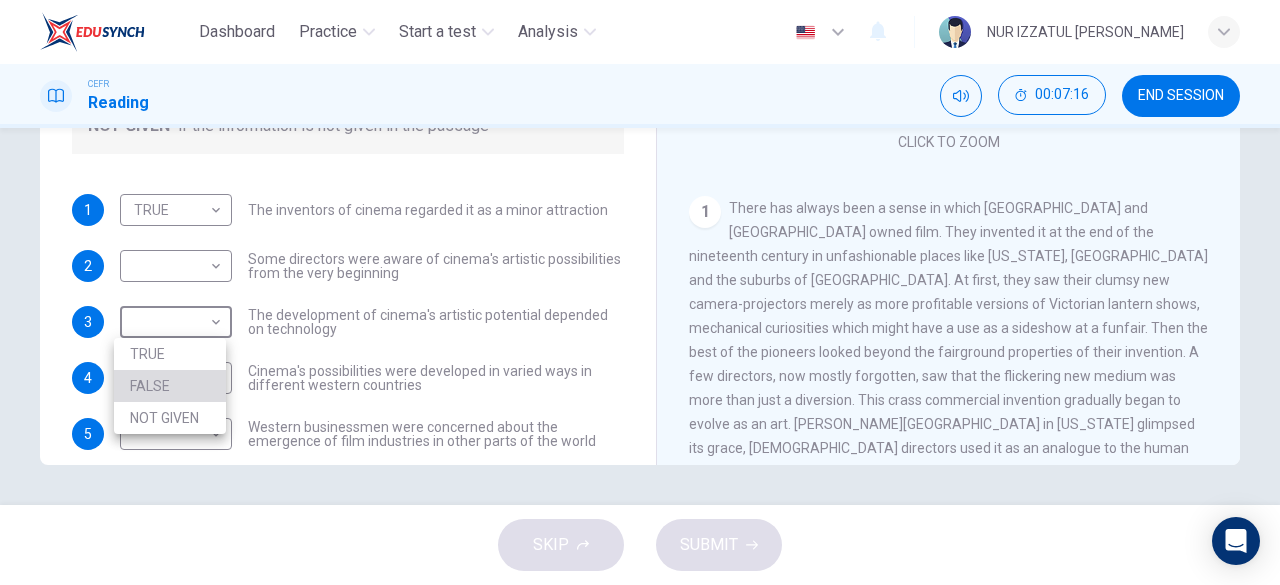 click on "FALSE" at bounding box center (170, 386) 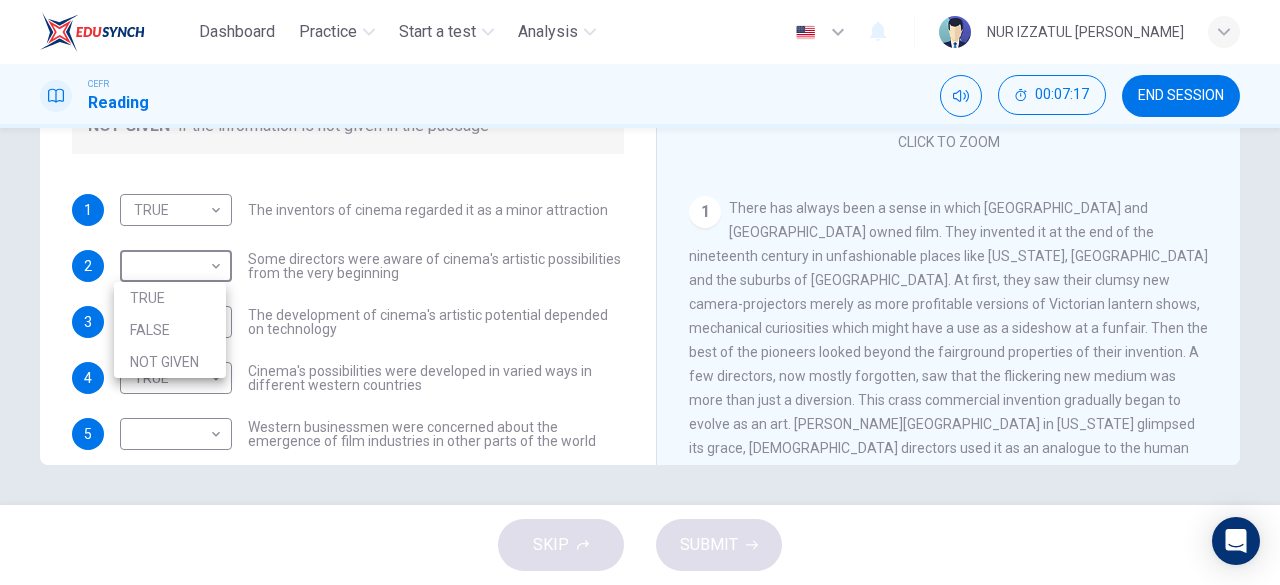 click on "Dashboard Practice Start a test Analysis English en ​ NUR IZZATUL ALIA BINTI RAZALI CEFR Reading 00:07:17 END SESSION Questions 1 - 5 Do the following statements agree with the information given in the Reading Passage?
In the boxes below write TRUE if the statement is true FALSE if the statement is false NOT GIVEN if the information is not given in the passage 1 TRUE TRUE ​ The inventors of cinema regarded it as a minor attraction 2 ​ ​ Some directors were aware of cinema's artistic possibilities from the very beginning 3 FALSE FALSE ​ The development of cinema's artistic potential depended on technology 4 TRUE TRUE ​ Cinema's possibilities were developed in varied ways in different western countries 5 ​ ​ Western businessmen were concerned about the emergence of film industries in other parts of the world The History of Film CLICK TO ZOOM Click to Zoom 1 2 3 4 5 6 7 8 SKIP SUBMIT Highlight an image Highlight Ask AI Turn off Delete Important Important Important Important Important Important" at bounding box center (640, 292) 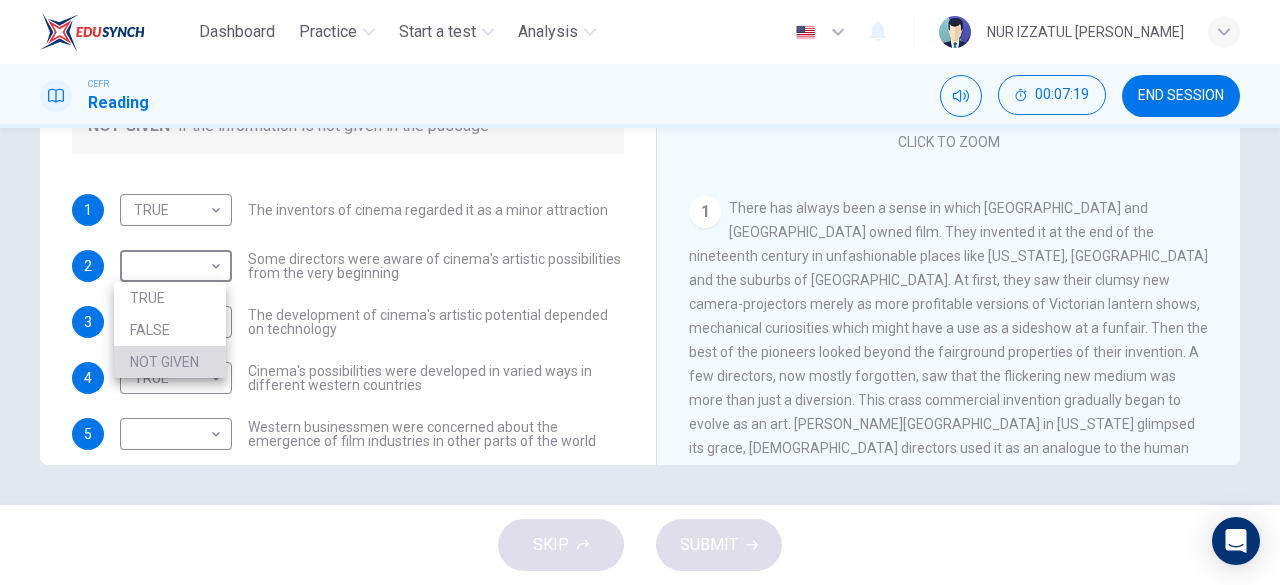 click on "NOT GIVEN" at bounding box center (170, 362) 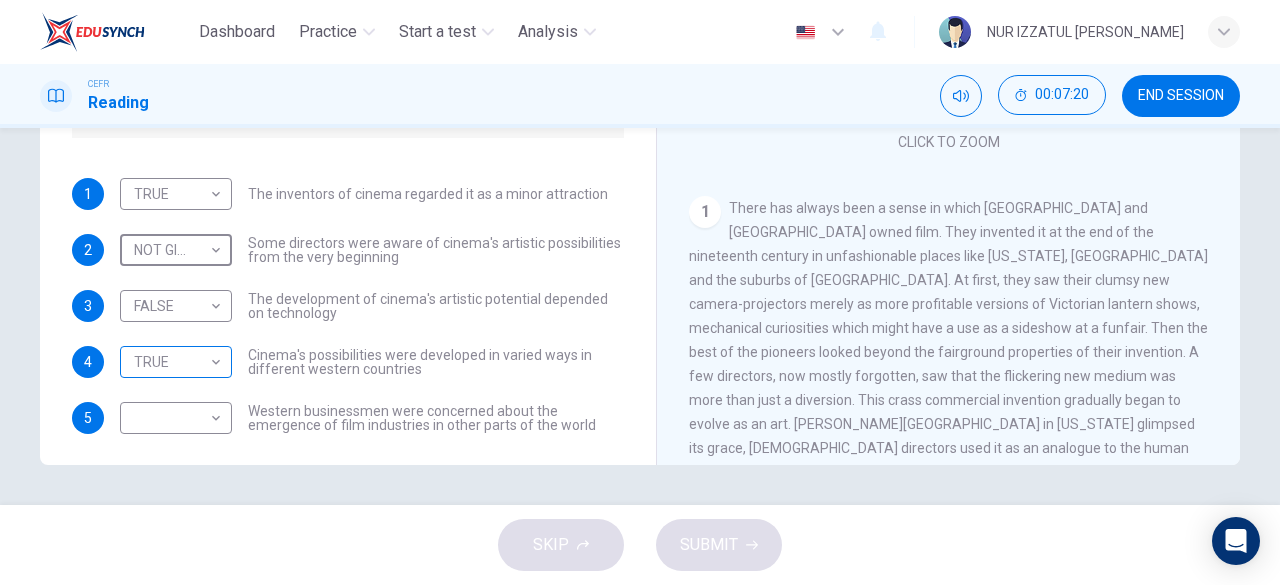 scroll, scrollTop: 24, scrollLeft: 0, axis: vertical 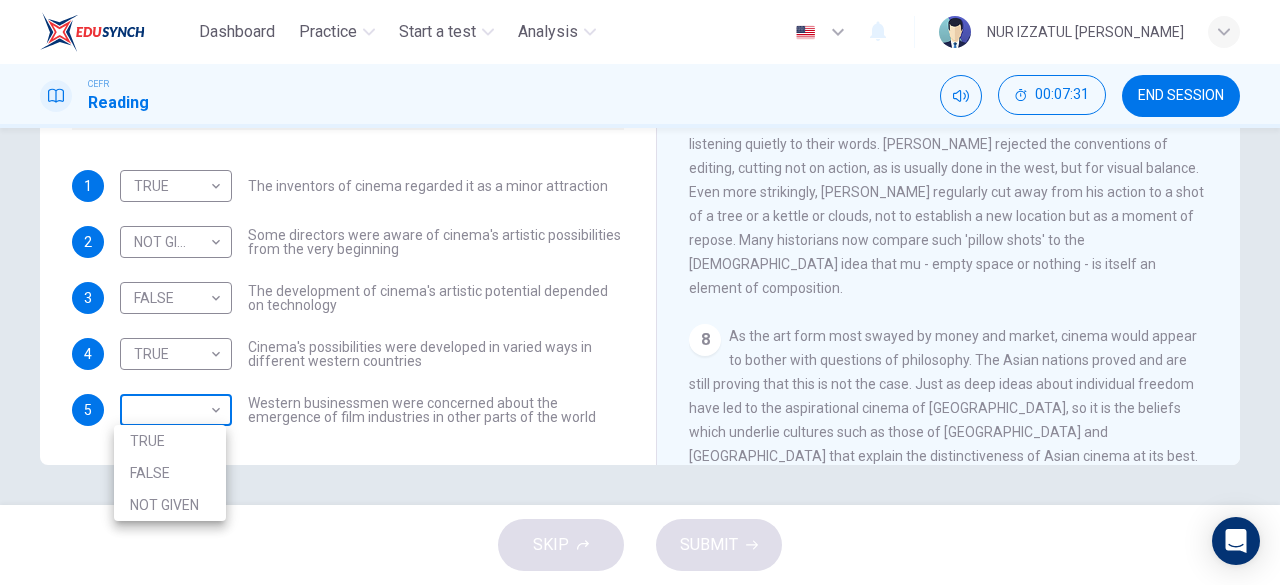 click on "Dashboard Practice Start a test Analysis English en ​ NUR IZZATUL ALIA BINTI RAZALI CEFR Reading 00:07:31 END SESSION Questions 1 - 5 Do the following statements agree with the information given in the Reading Passage?
In the boxes below write TRUE if the statement is true FALSE if the statement is false NOT GIVEN if the information is not given in the passage 1 TRUE TRUE ​ The inventors of cinema regarded it as a minor attraction 2 NOT GIVEN NOT GIVEN ​ Some directors were aware of cinema's artistic possibilities from the very beginning 3 FALSE FALSE ​ The development of cinema's artistic potential depended on technology 4 TRUE TRUE ​ Cinema's possibilities were developed in varied ways in different western countries 5 ​ ​ Western businessmen were concerned about the emergence of film industries in other parts of the world The History of Film CLICK TO ZOOM Click to Zoom 1 2 3 4 5 6 7 8 SKIP SUBMIT Highlight an image Highlight Ask AI Turn off Delete Important Important Important Important" at bounding box center [640, 292] 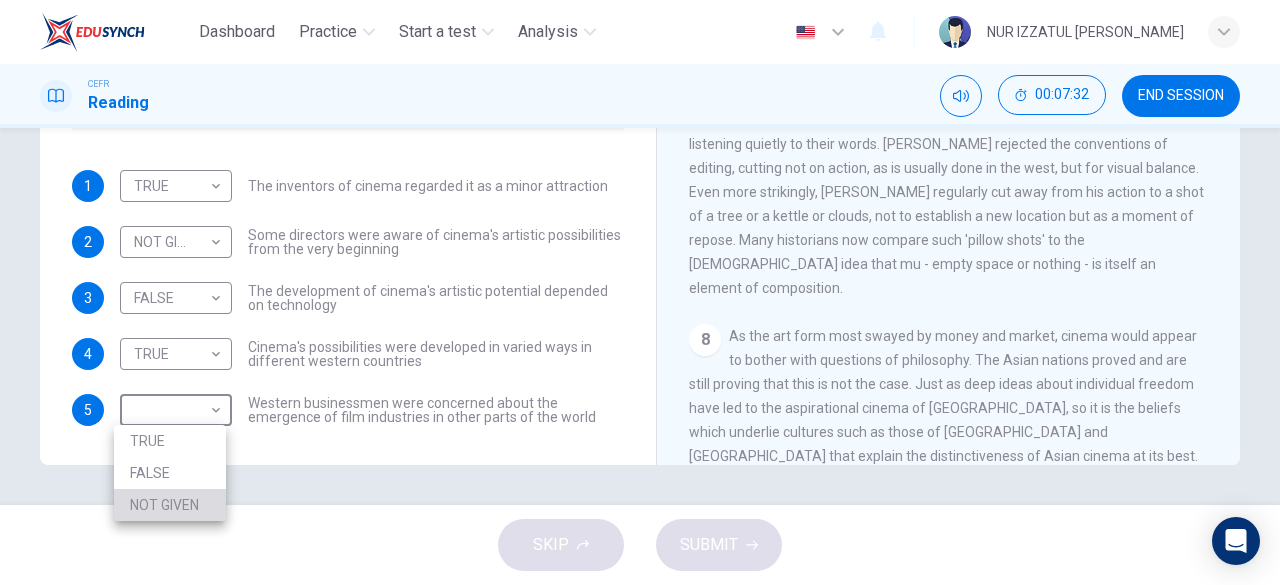 click on "NOT GIVEN" at bounding box center (170, 505) 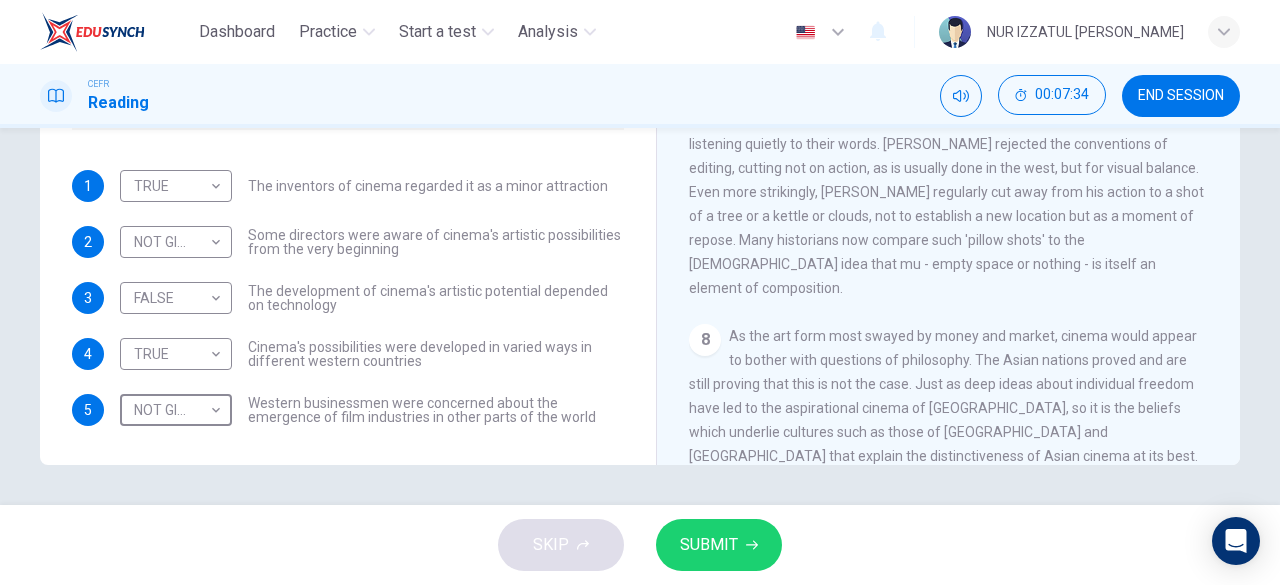 click on "SUBMIT" at bounding box center (719, 545) 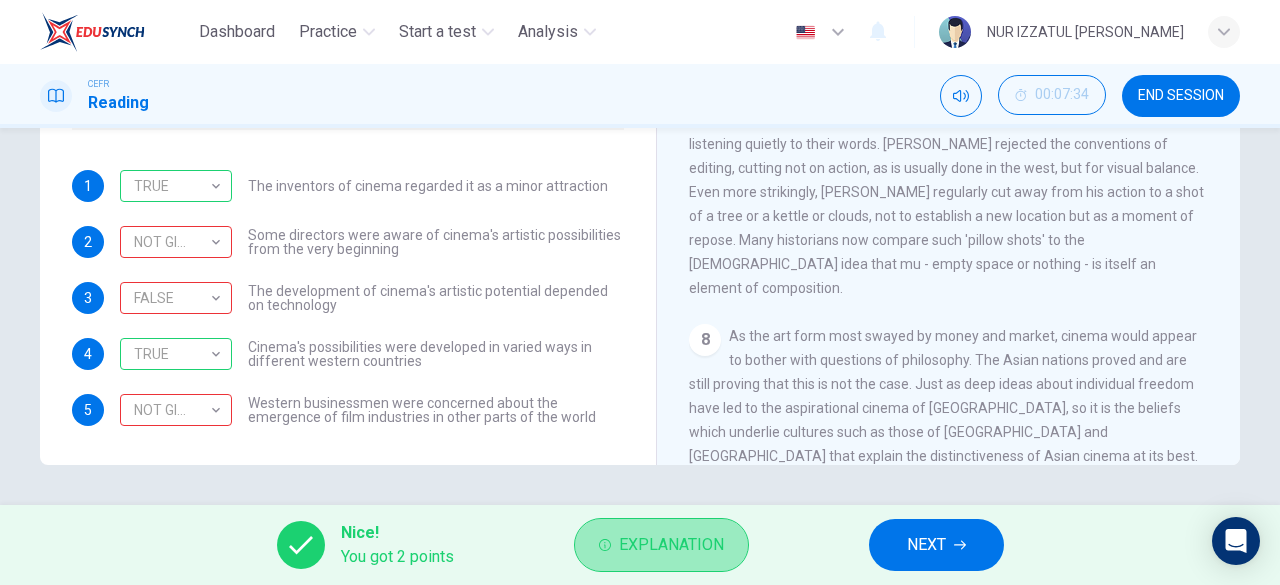click on "Explanation" at bounding box center [671, 545] 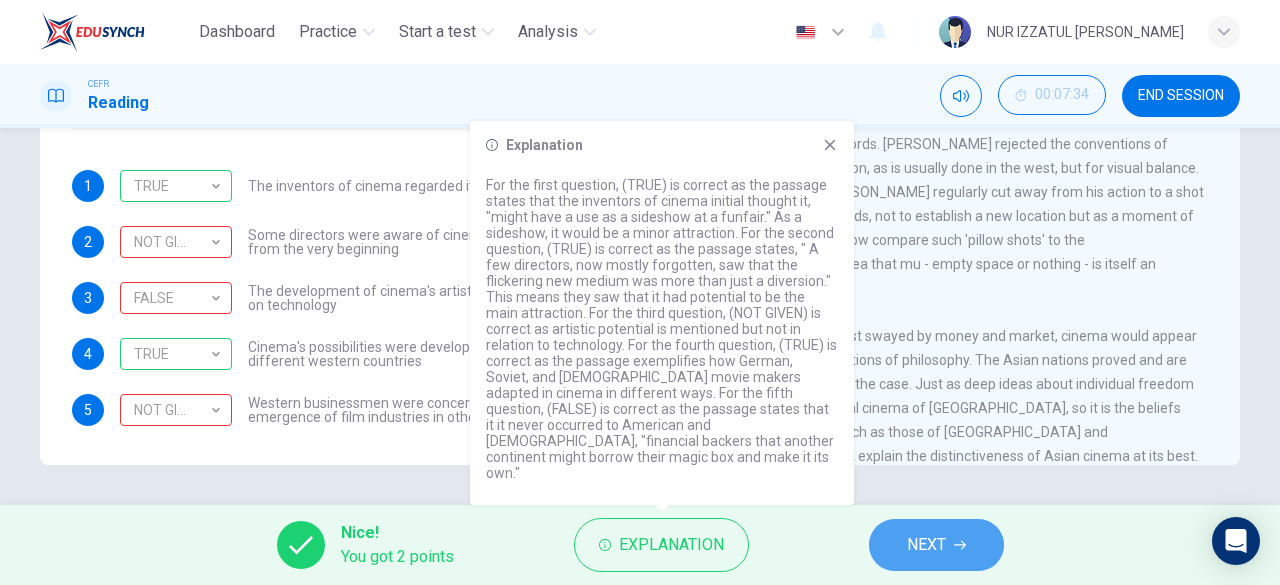 click on "NEXT" at bounding box center (936, 545) 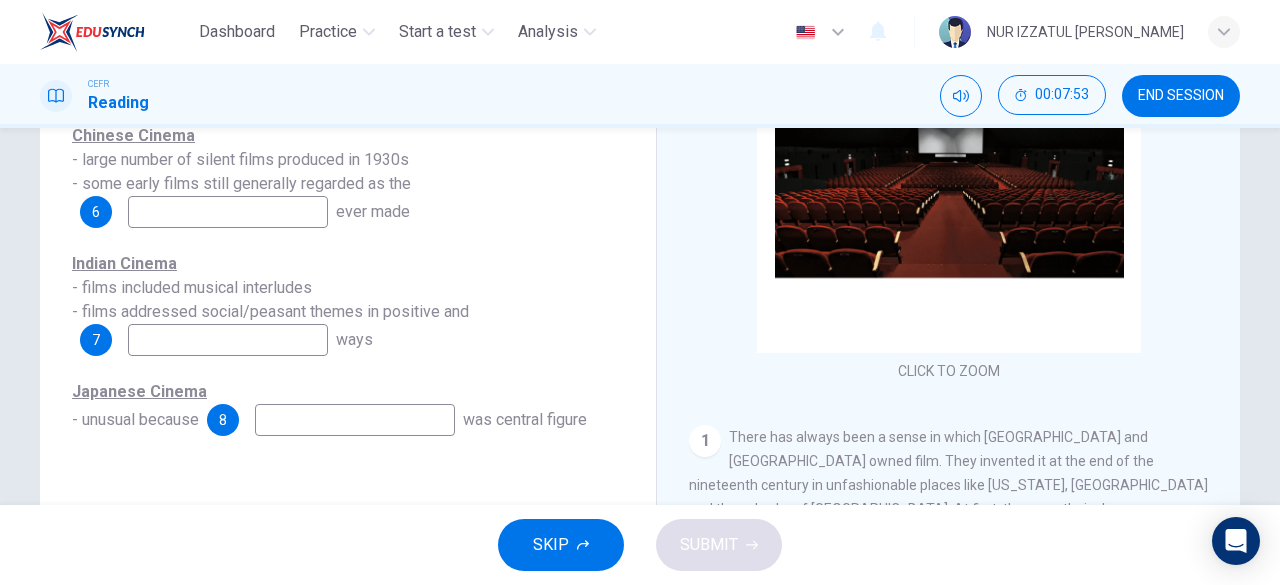 scroll, scrollTop: 300, scrollLeft: 0, axis: vertical 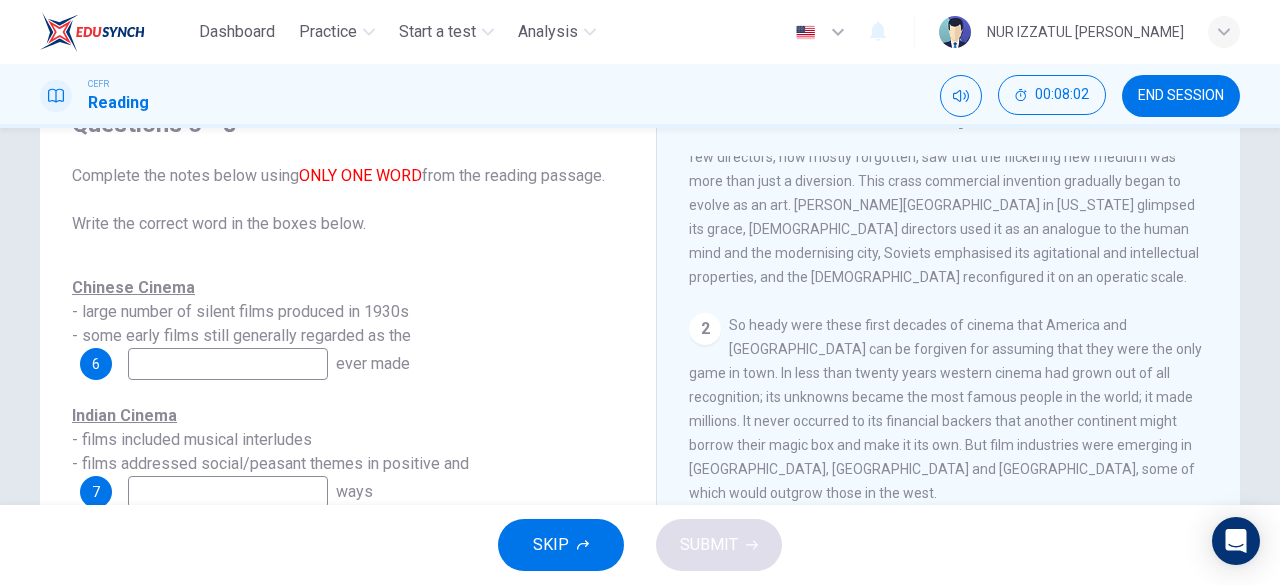 click at bounding box center (228, 364) 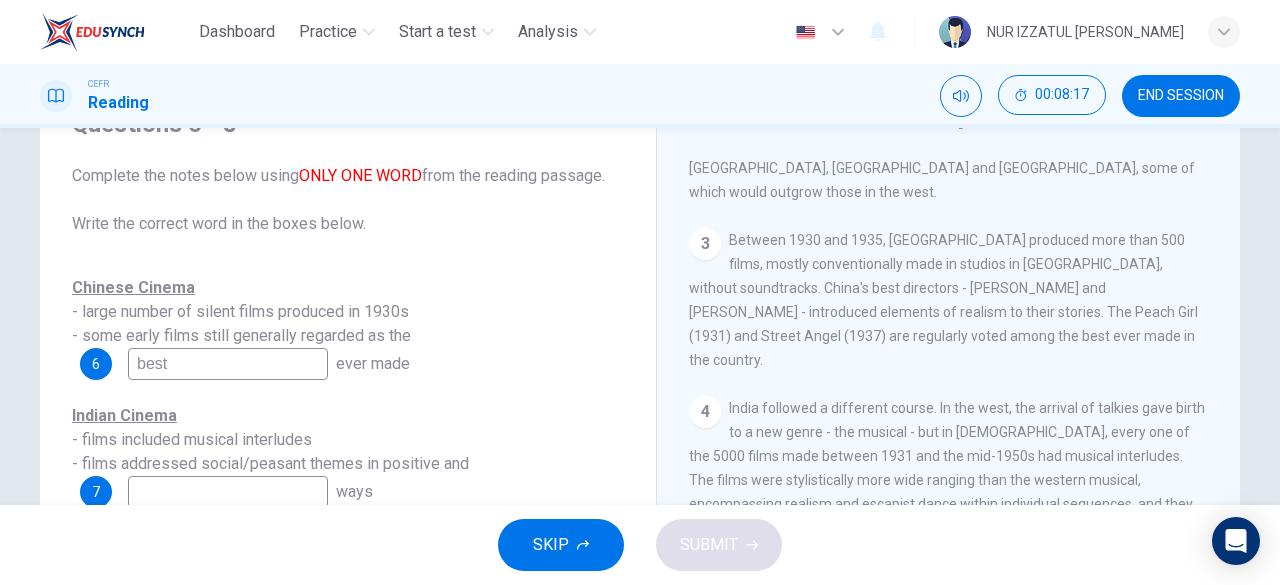 scroll, scrollTop: 1000, scrollLeft: 0, axis: vertical 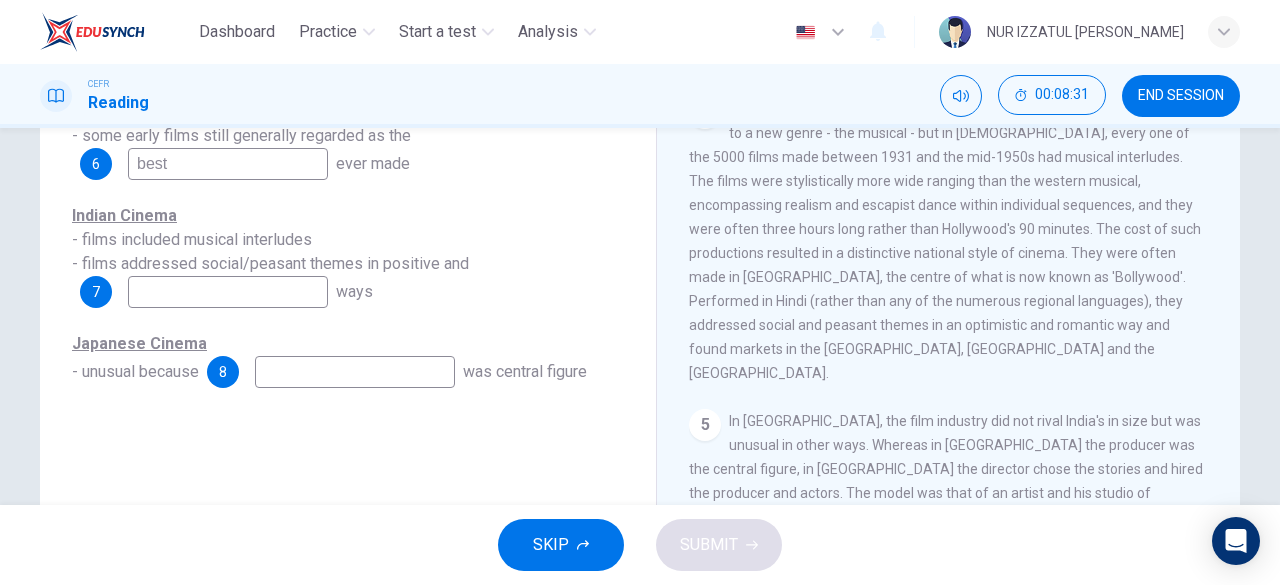 type on "best" 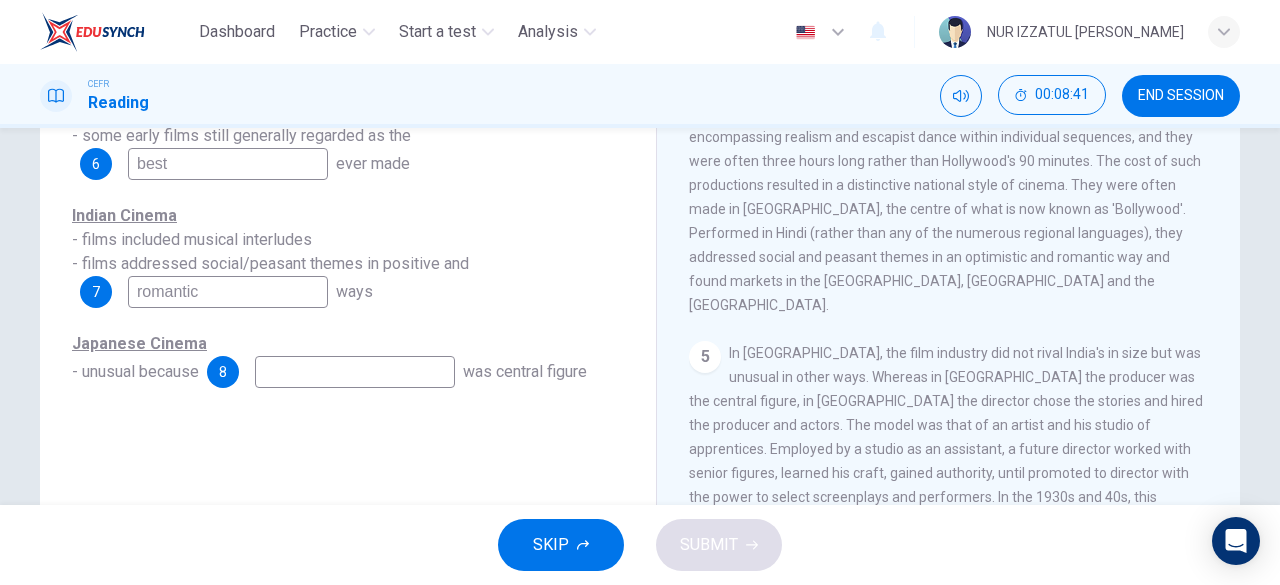 scroll, scrollTop: 1100, scrollLeft: 0, axis: vertical 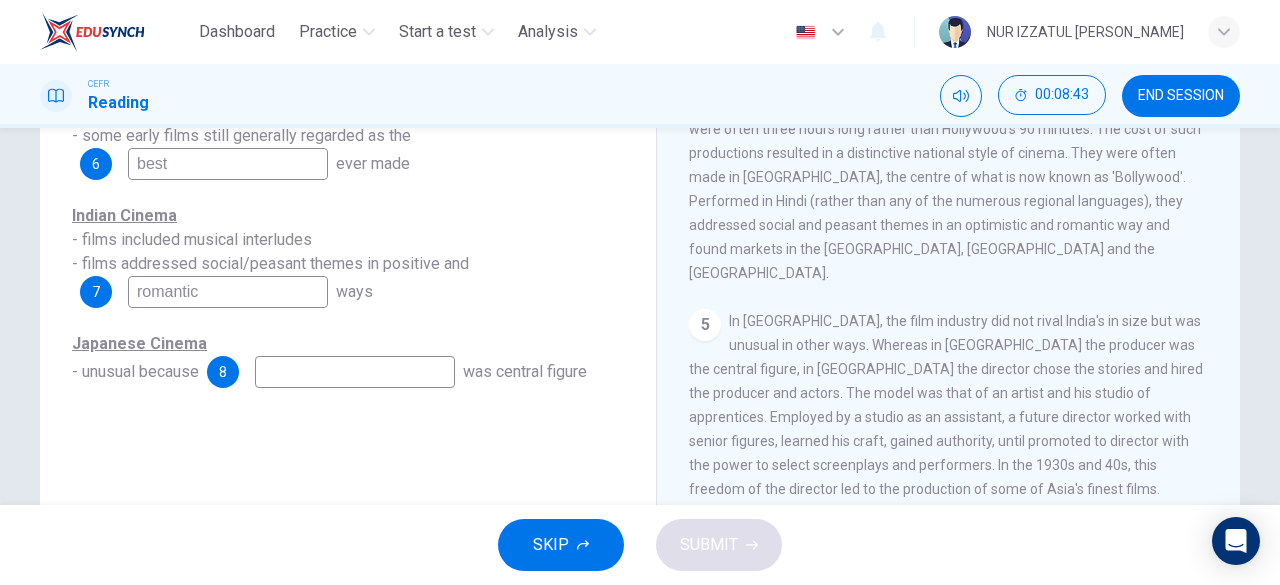 type on "romantic" 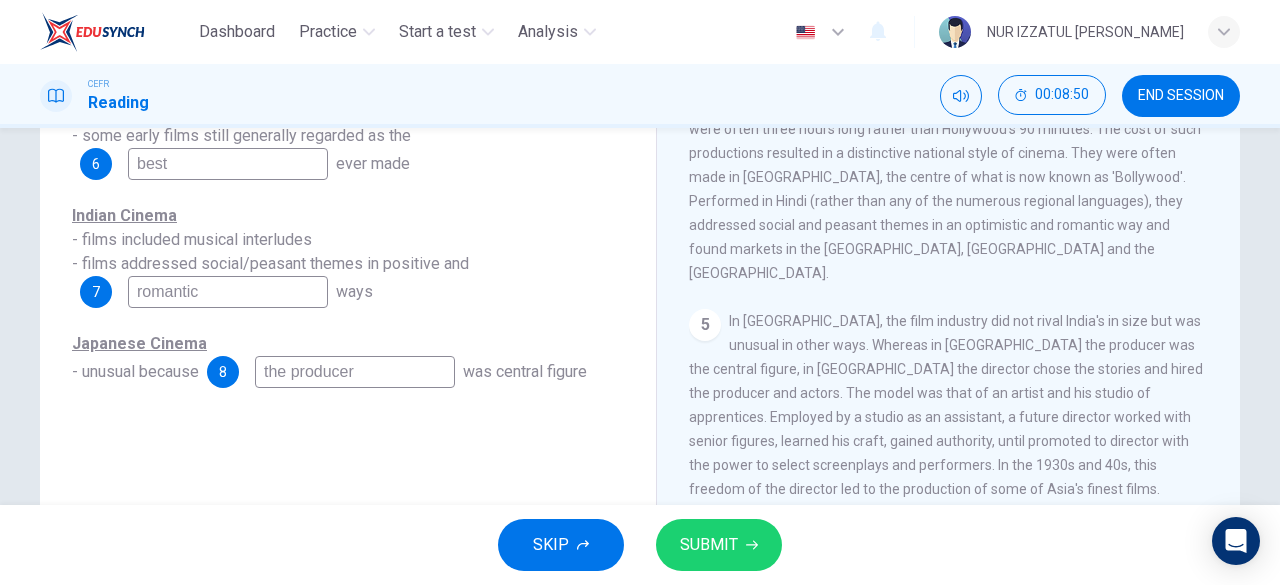 click on "the producer" at bounding box center [355, 372] 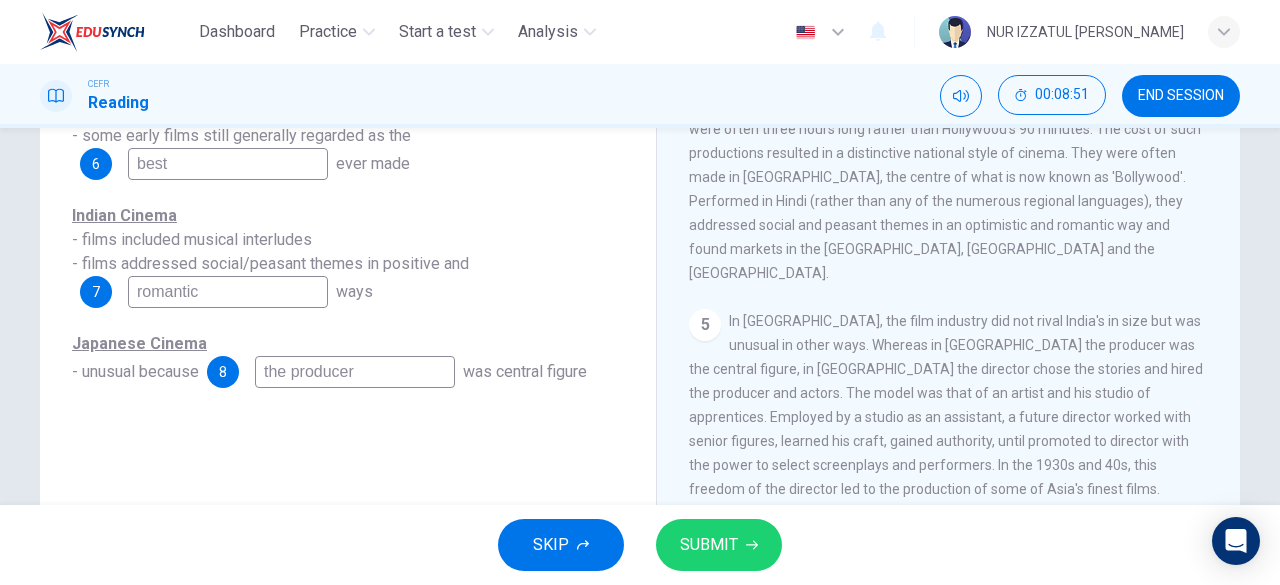 type on "the producer" 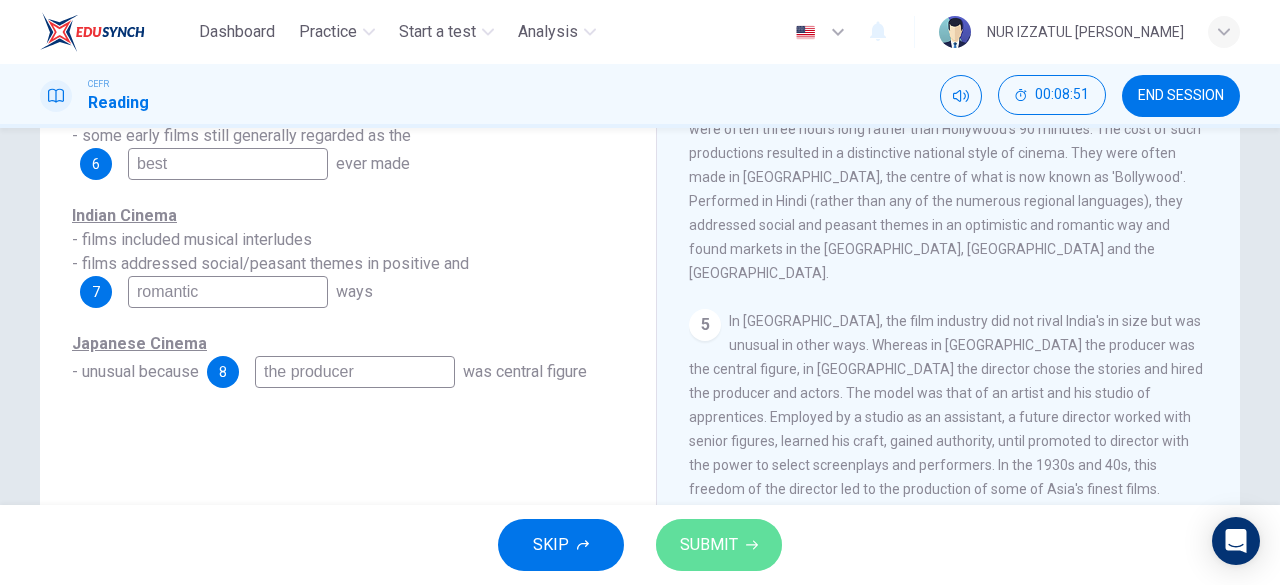 click on "SUBMIT" at bounding box center (709, 545) 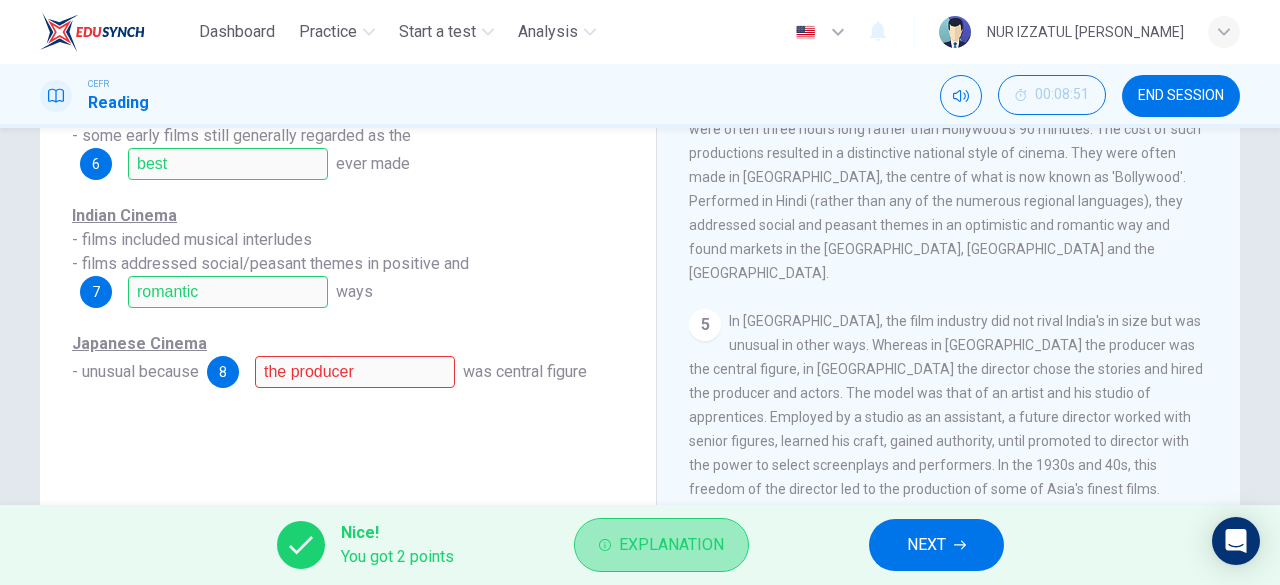 click on "Explanation" at bounding box center (661, 545) 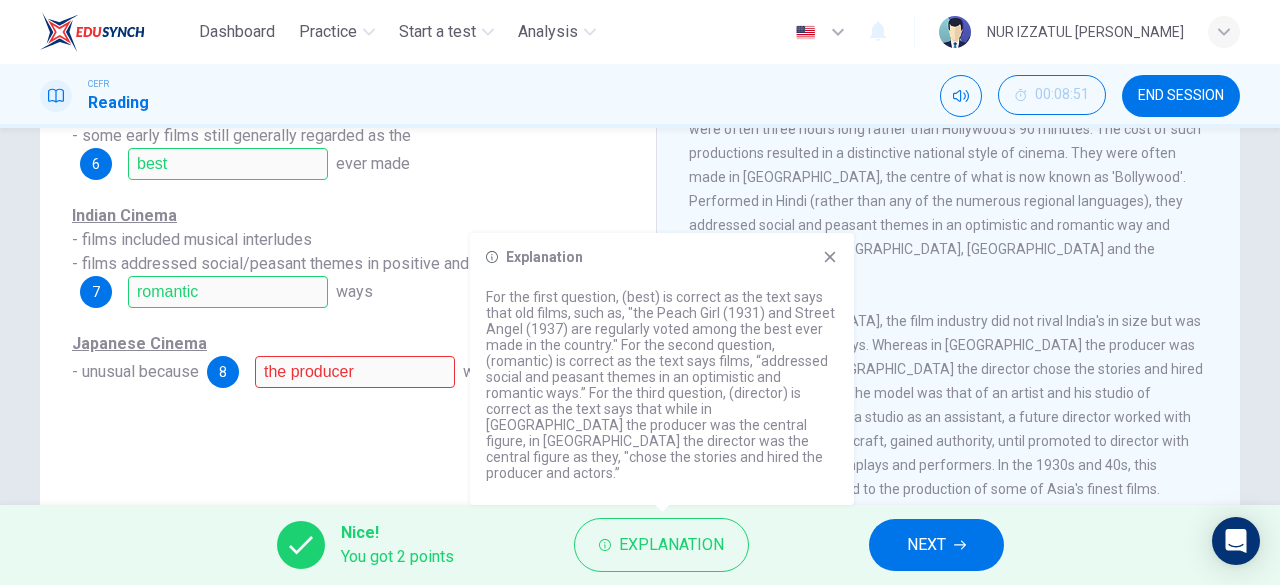 click 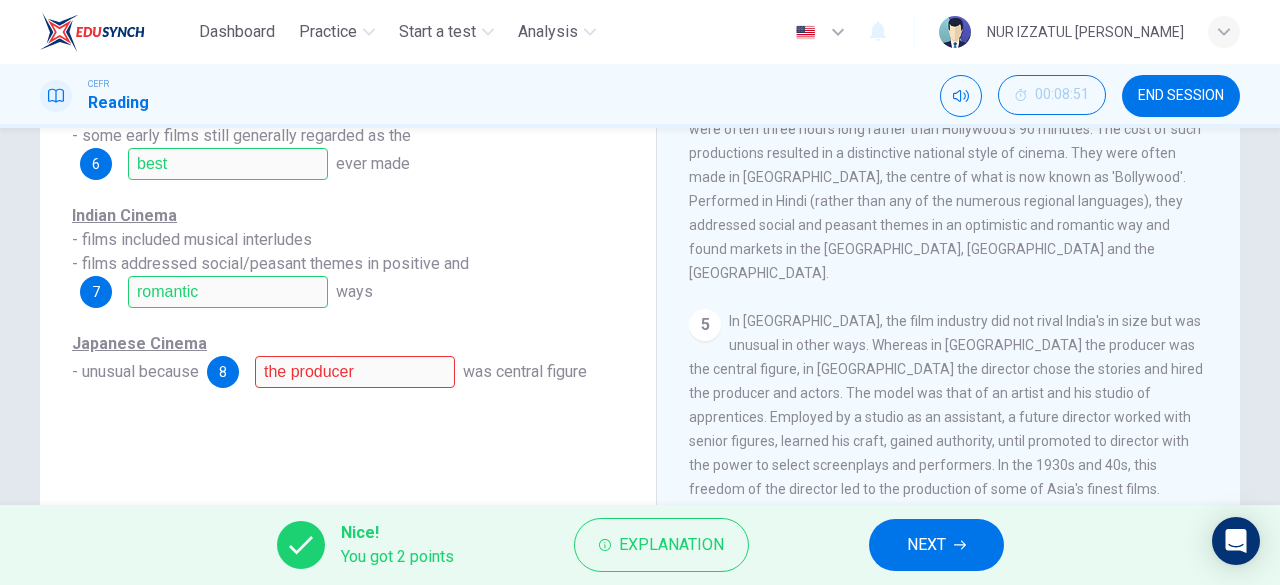 drag, startPoint x: 729, startPoint y: 297, endPoint x: 789, endPoint y: 299, distance: 60.033325 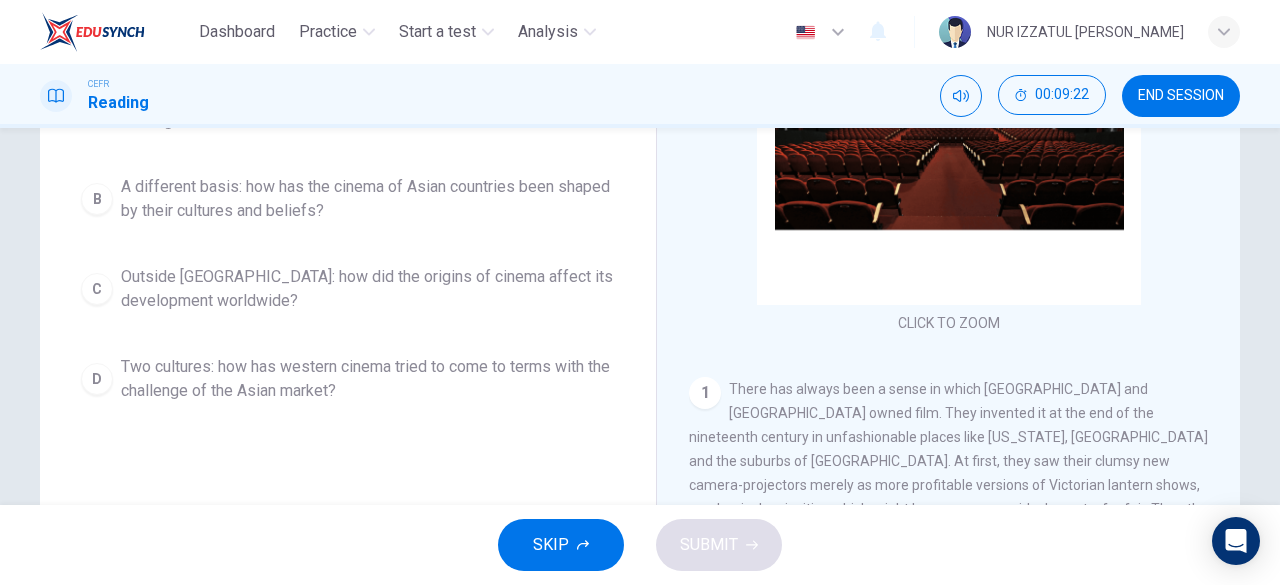 scroll, scrollTop: 200, scrollLeft: 0, axis: vertical 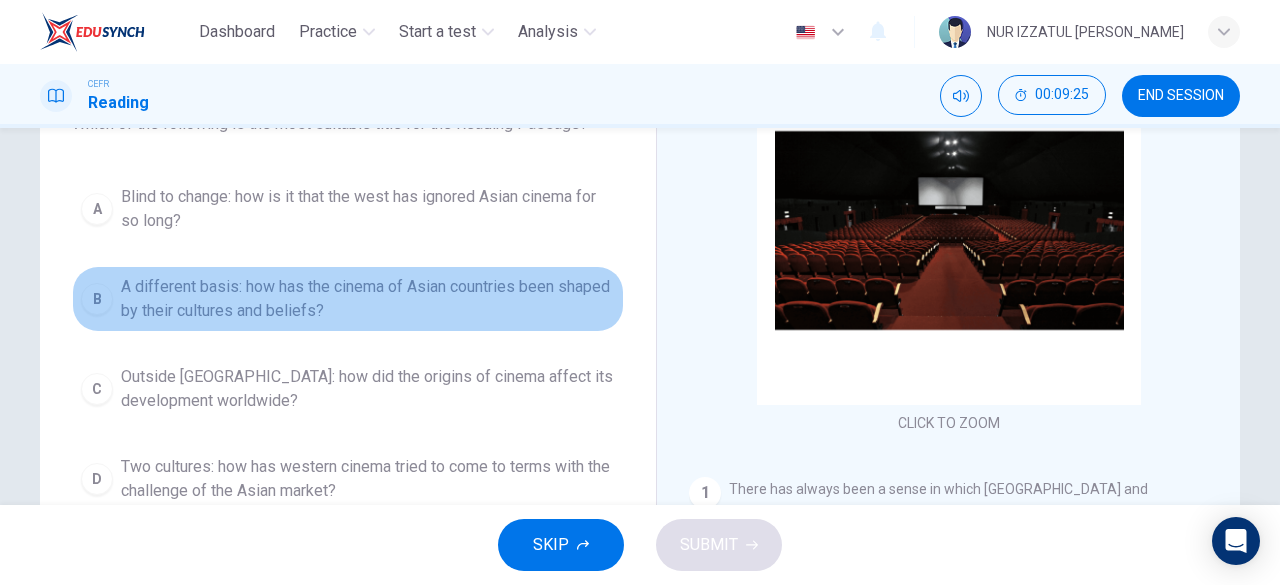 click on "A different basis: how has the cinema of Asian countries been shaped by their cultures and beliefs?" at bounding box center (368, 299) 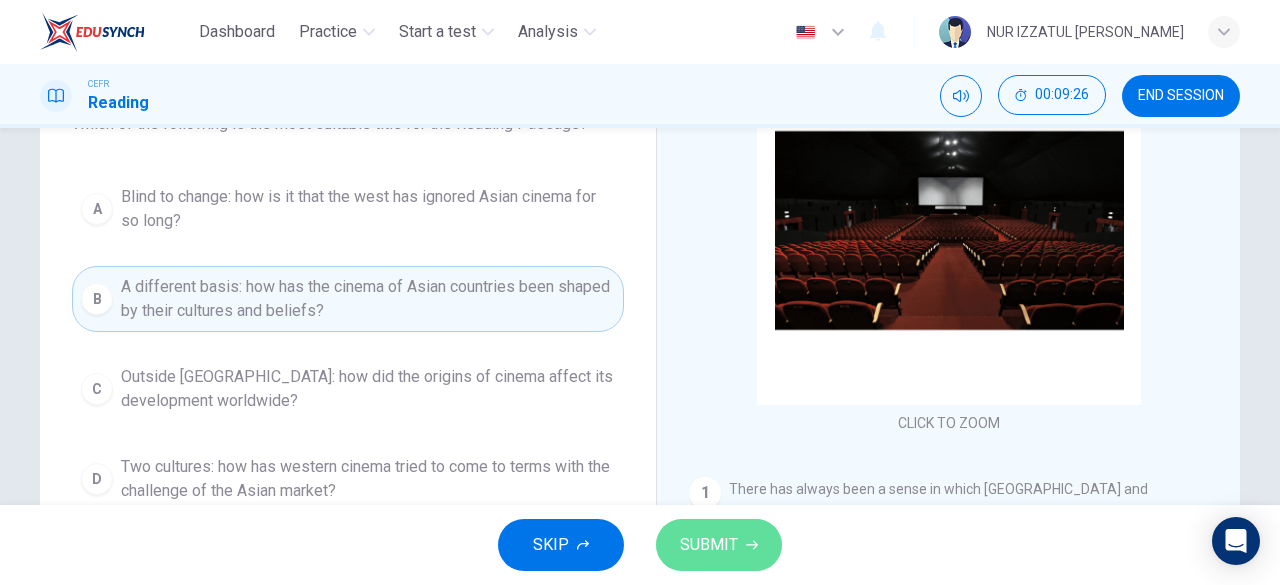 click on "SUBMIT" at bounding box center (709, 545) 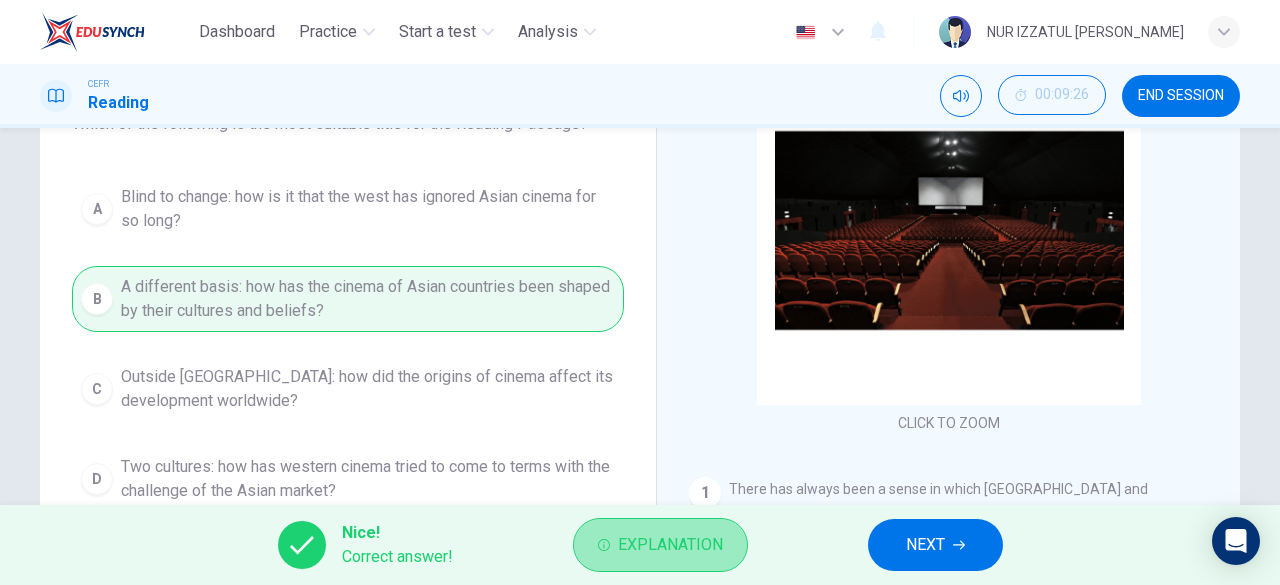 click on "Explanation" at bounding box center (670, 545) 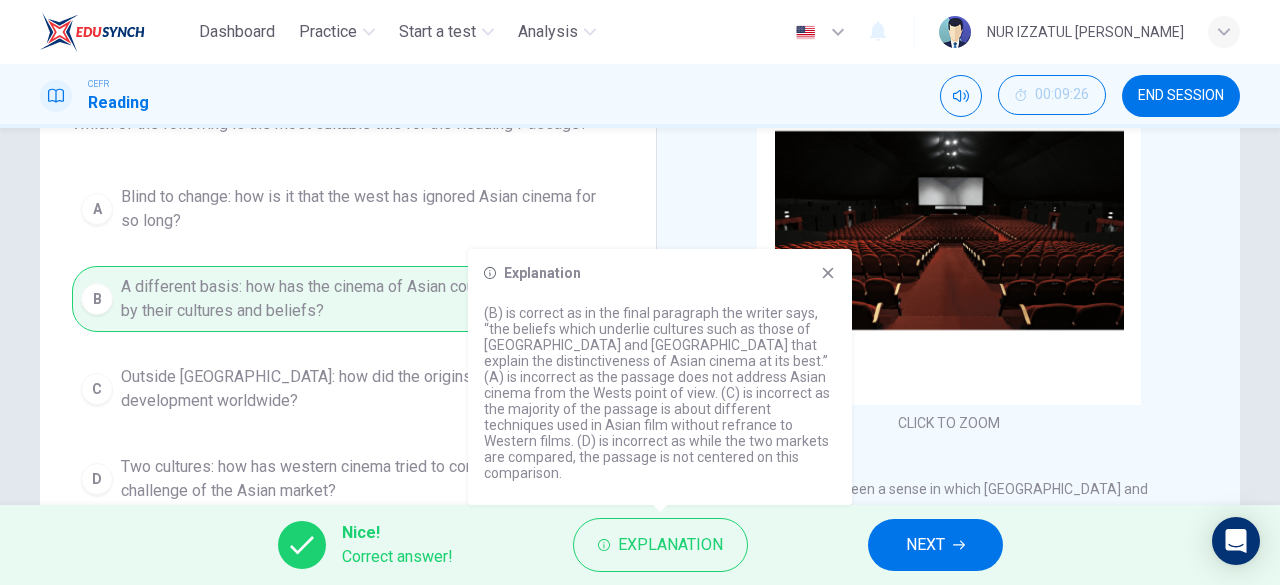 click on "NEXT" at bounding box center (925, 545) 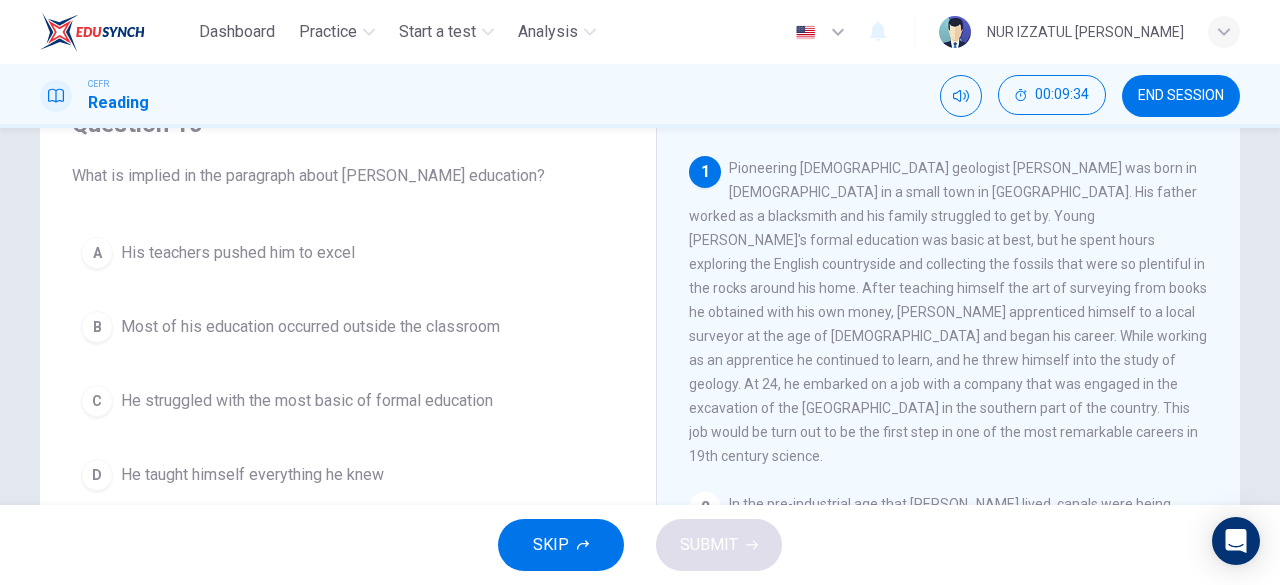 scroll, scrollTop: 0, scrollLeft: 0, axis: both 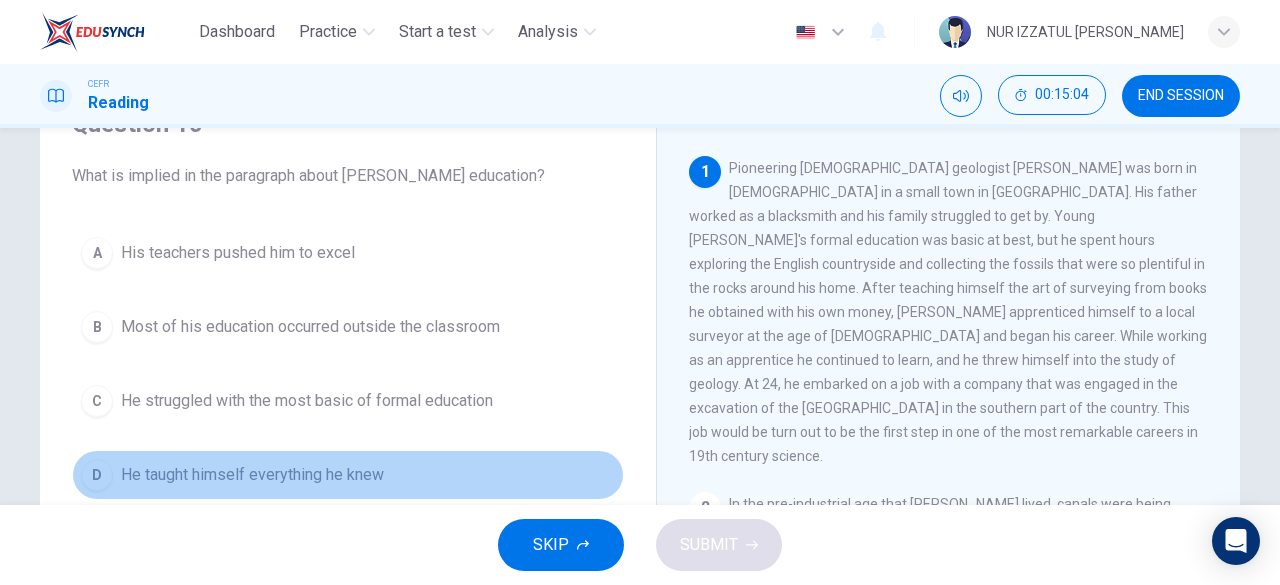 click on "He taught himself everything he knew" at bounding box center [252, 475] 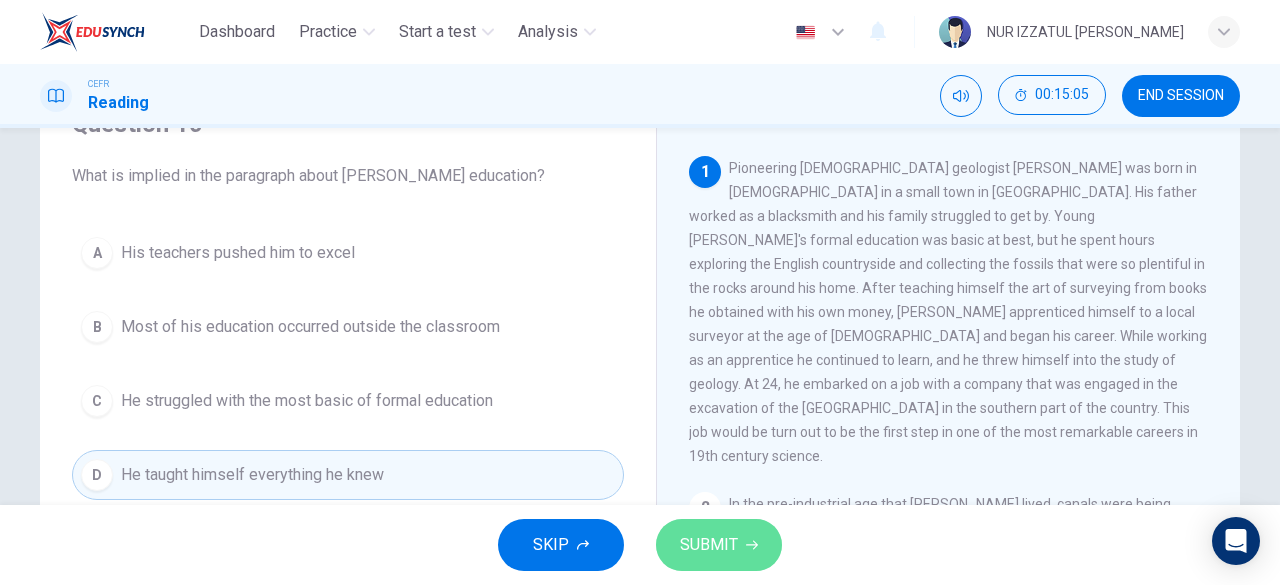 click on "SUBMIT" at bounding box center (709, 545) 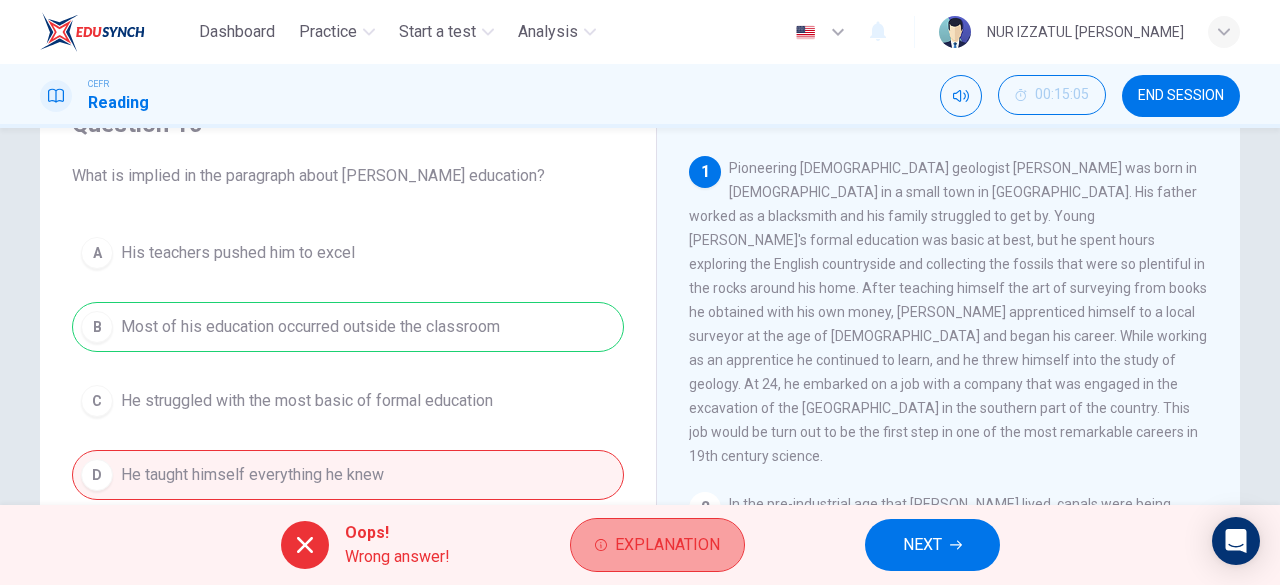 click on "Explanation" at bounding box center [667, 545] 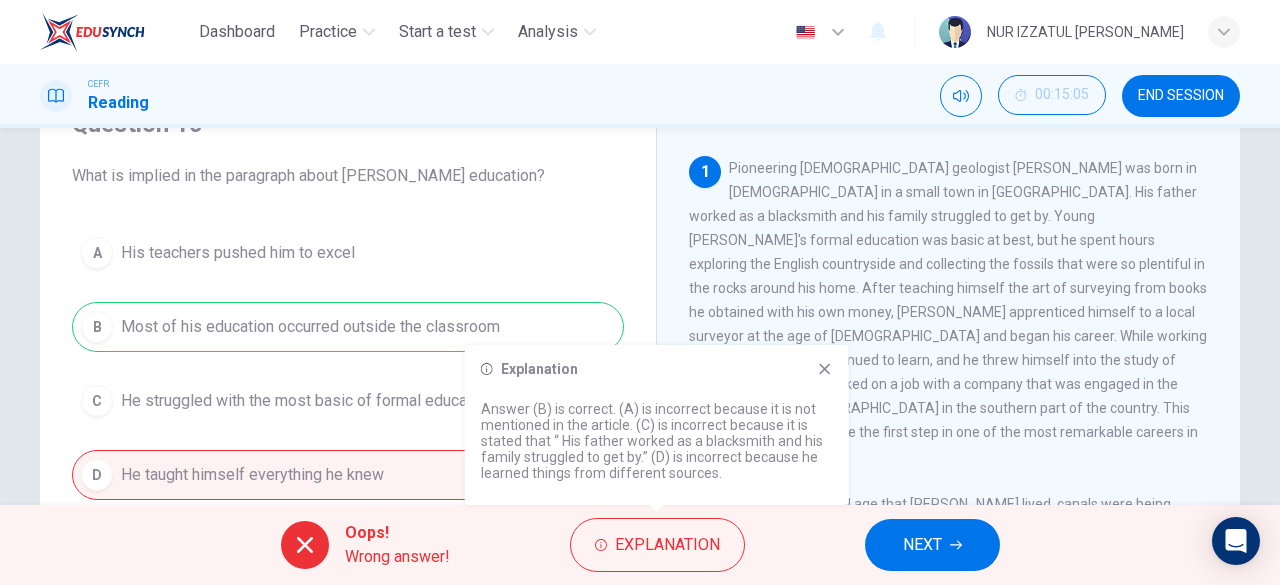 click on "NEXT" at bounding box center (932, 545) 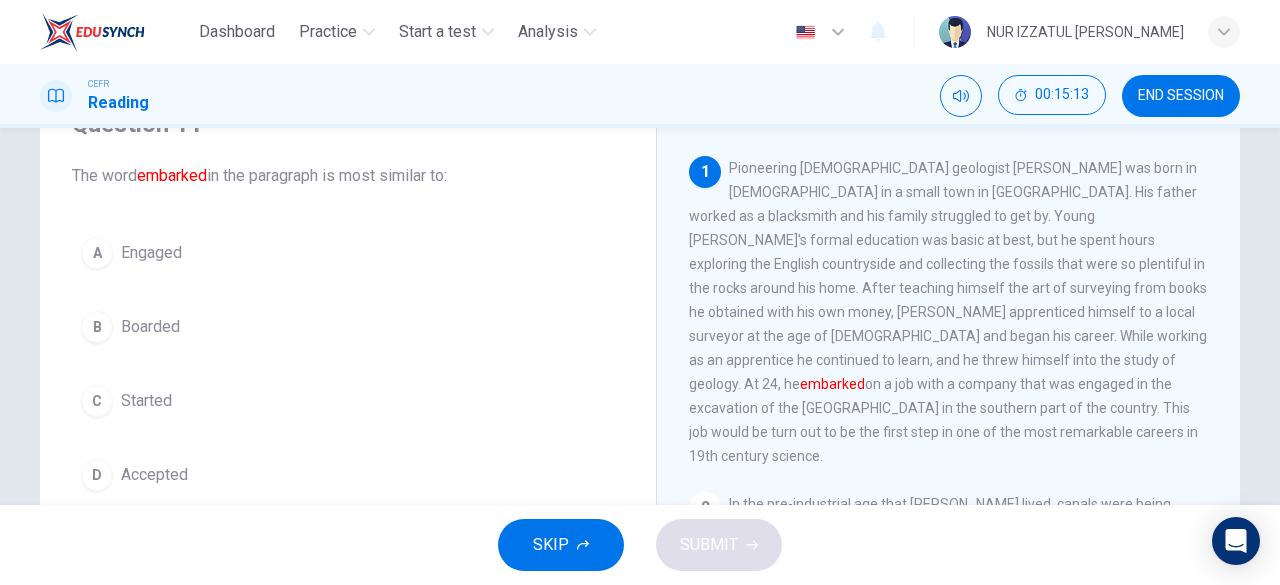 click on "A Engaged B Boarded C Started D Accepted" at bounding box center (348, 364) 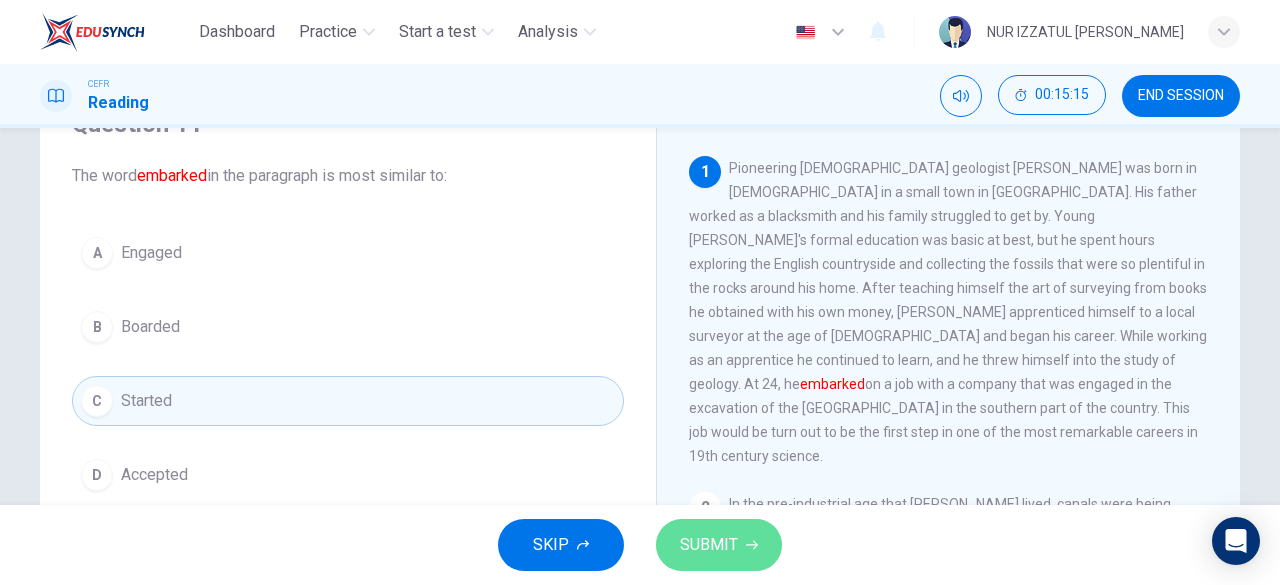 click on "SUBMIT" at bounding box center (709, 545) 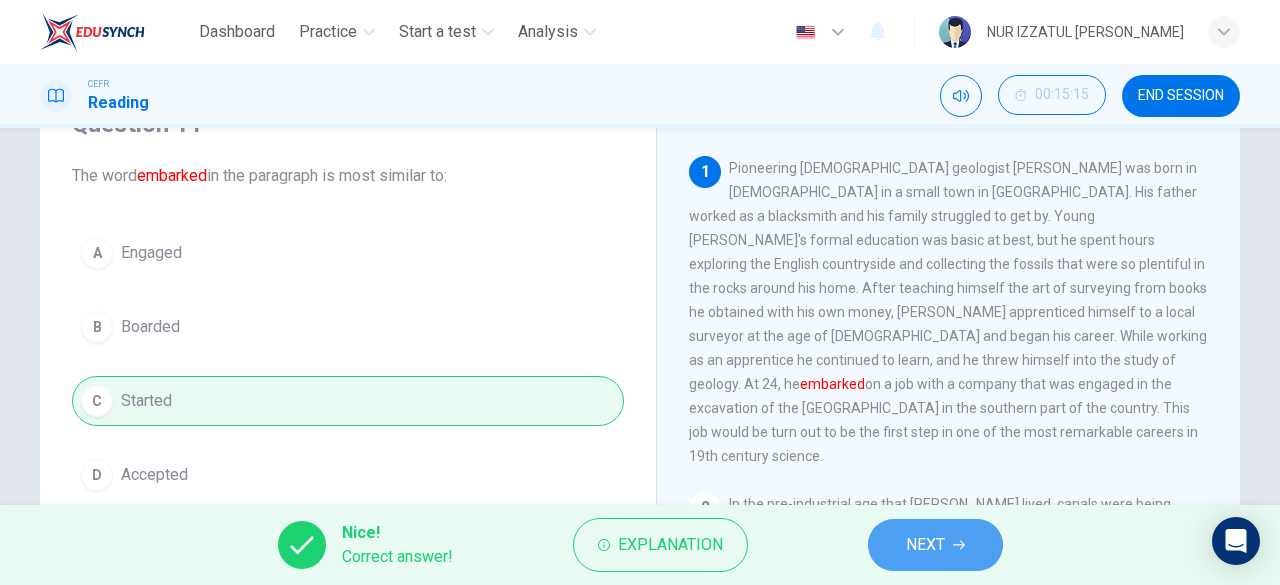 click 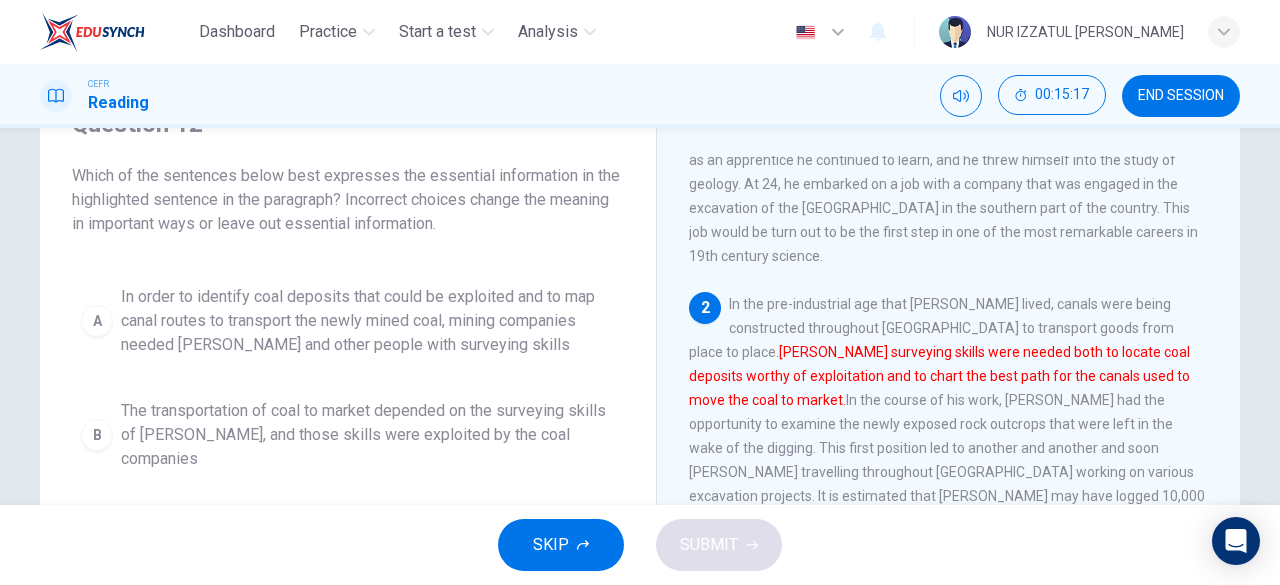 scroll, scrollTop: 300, scrollLeft: 0, axis: vertical 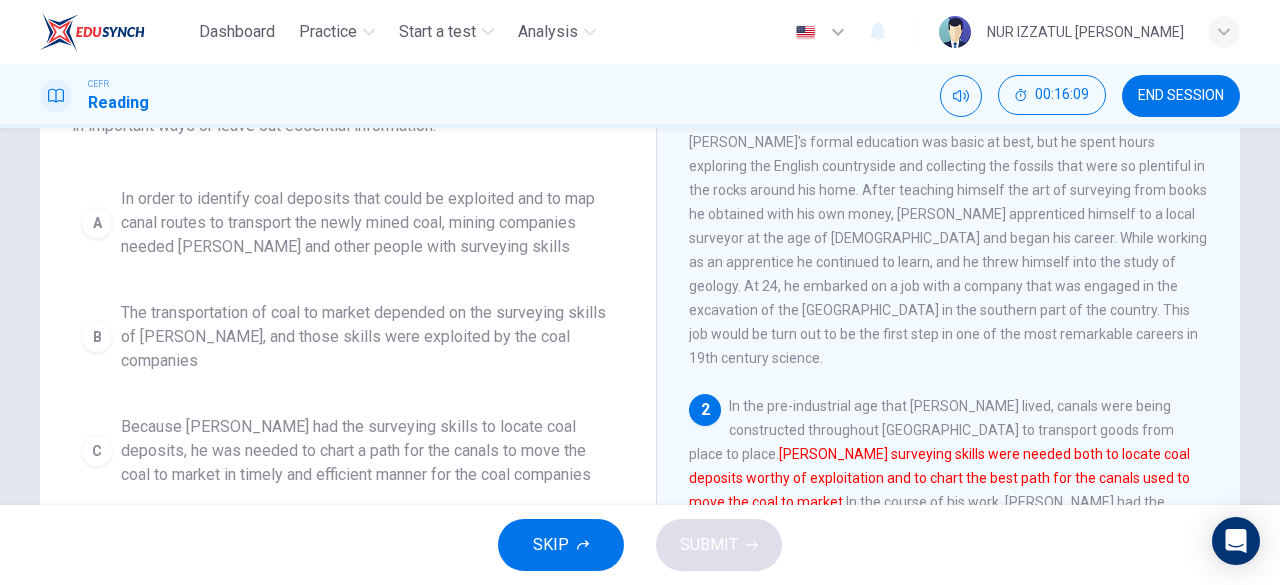 click on "In order to identify coal deposits that could be exploited and to map canal routes to transport the newly mined coal, mining companies needed Smith and other people with surveying skills" at bounding box center [368, 223] 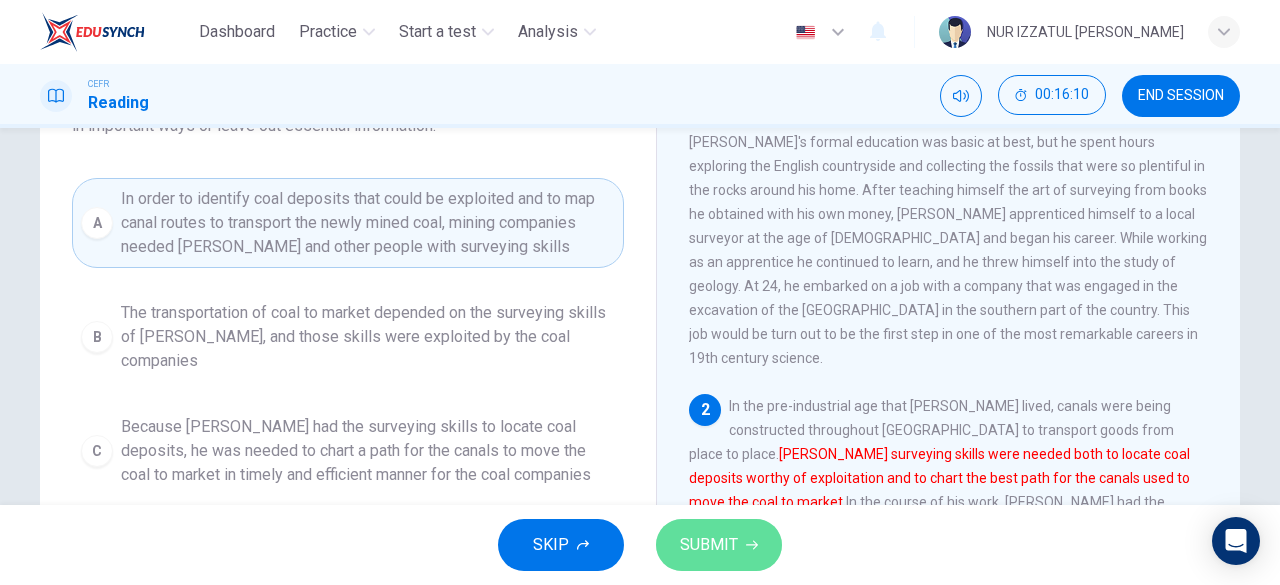 click on "SUBMIT" at bounding box center (709, 545) 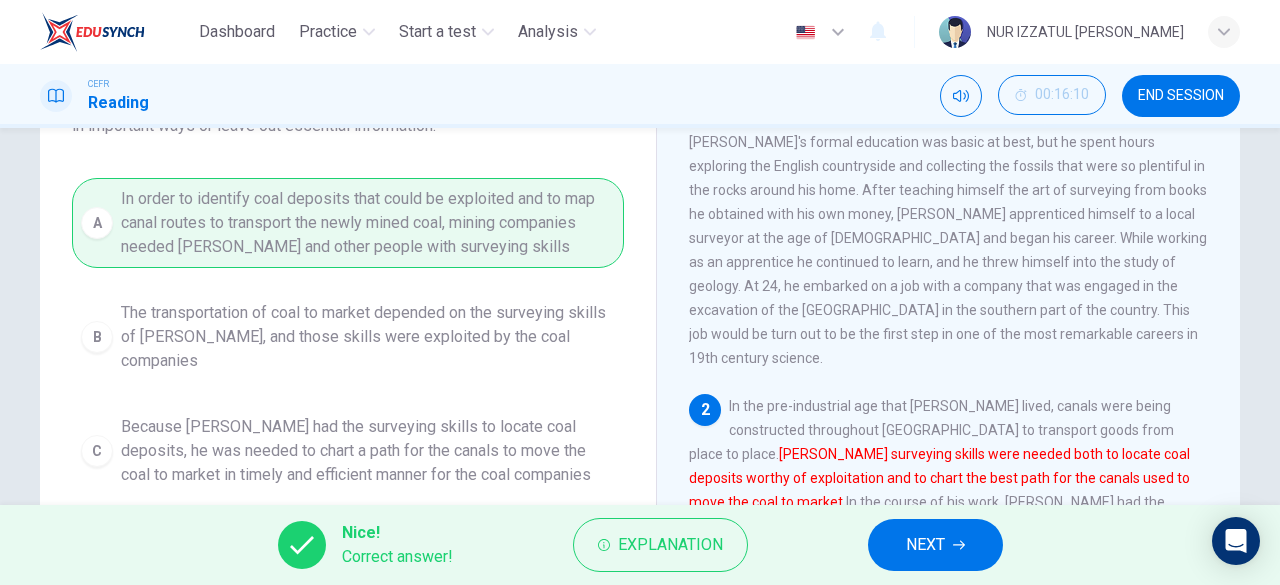 click on "NEXT" at bounding box center [925, 545] 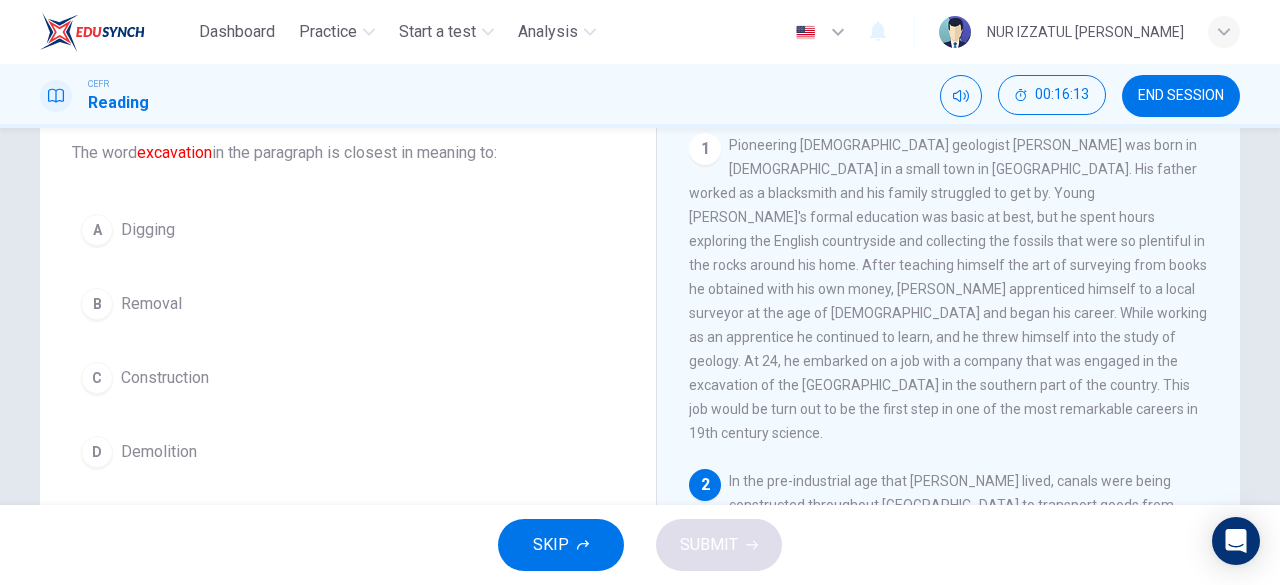 scroll, scrollTop: 0, scrollLeft: 0, axis: both 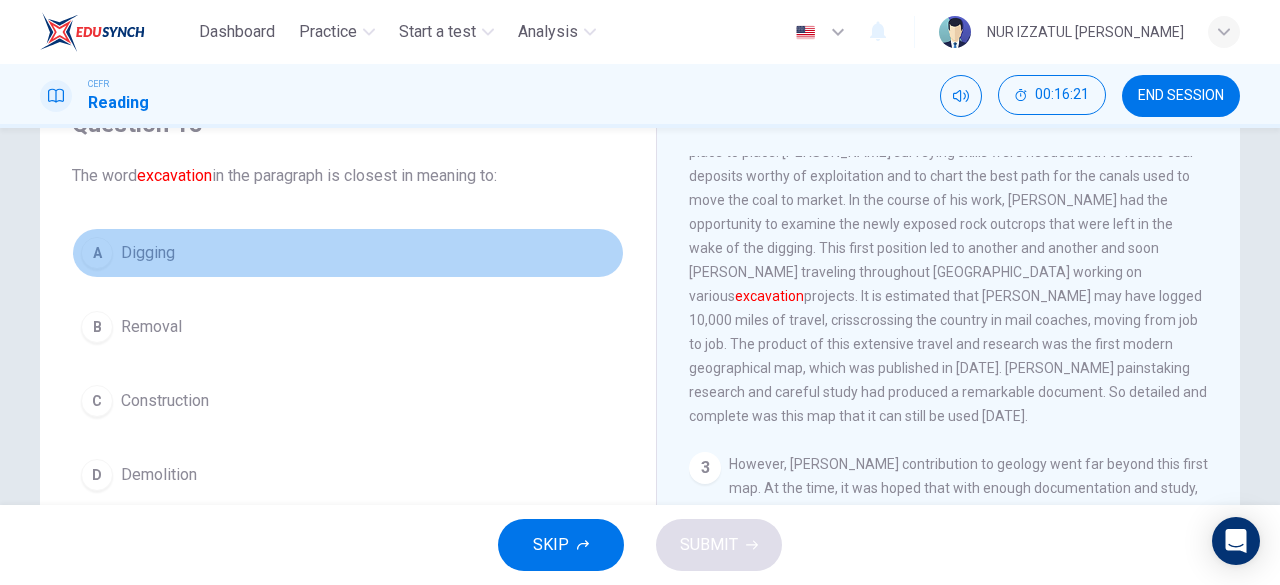 click on "A Digging" at bounding box center [348, 253] 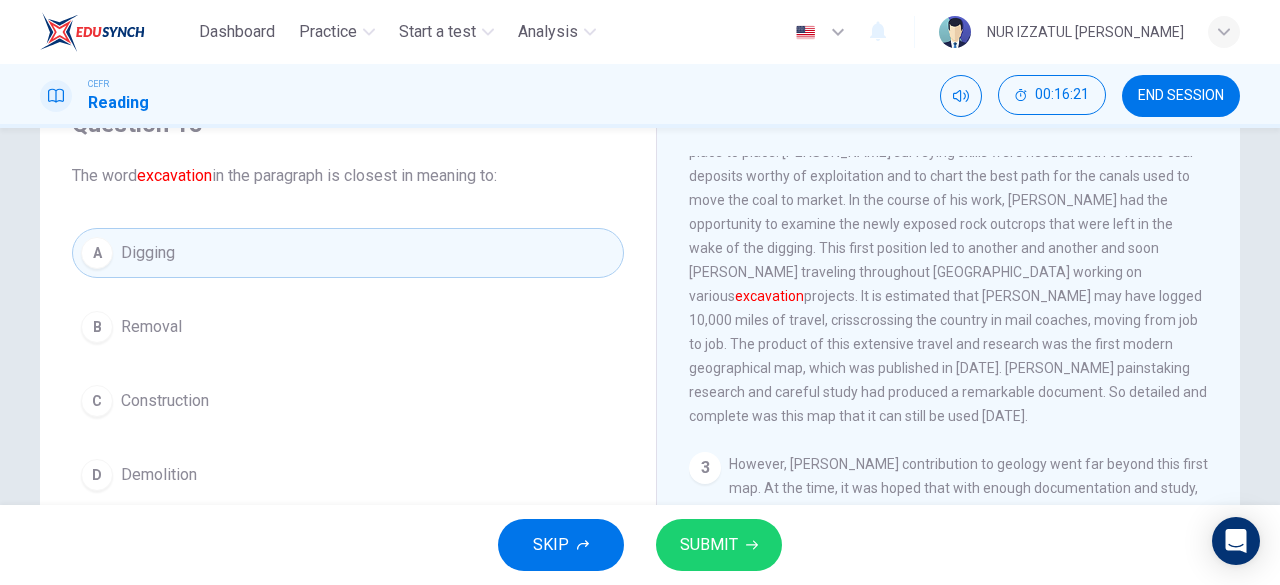 click on "SUBMIT" at bounding box center (709, 545) 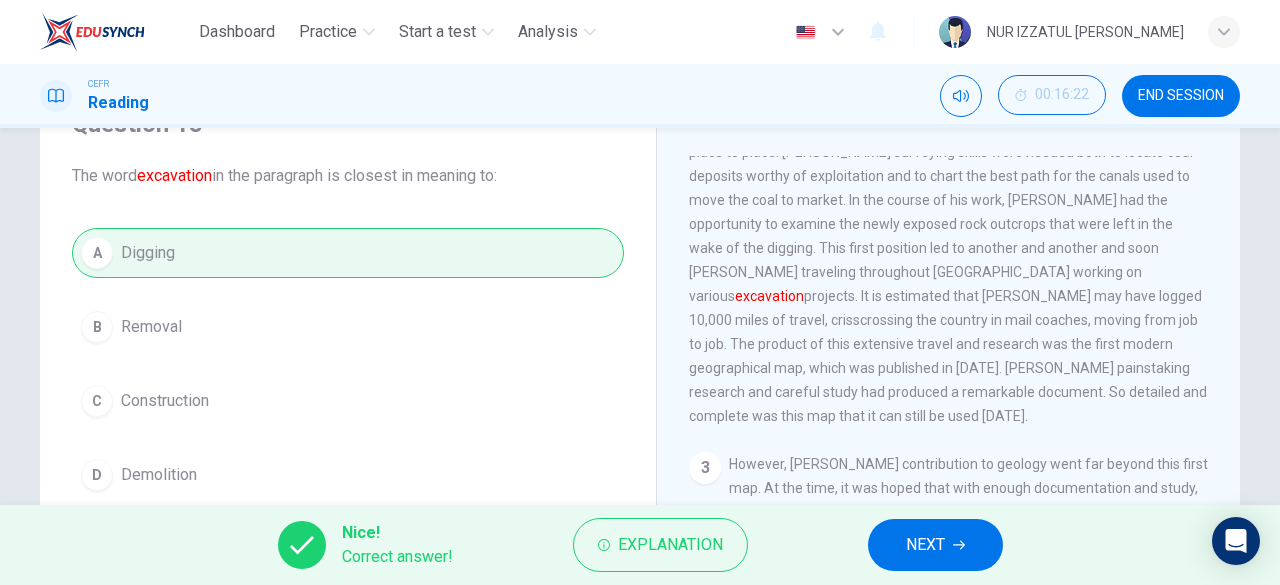 click on "NEXT" at bounding box center (935, 545) 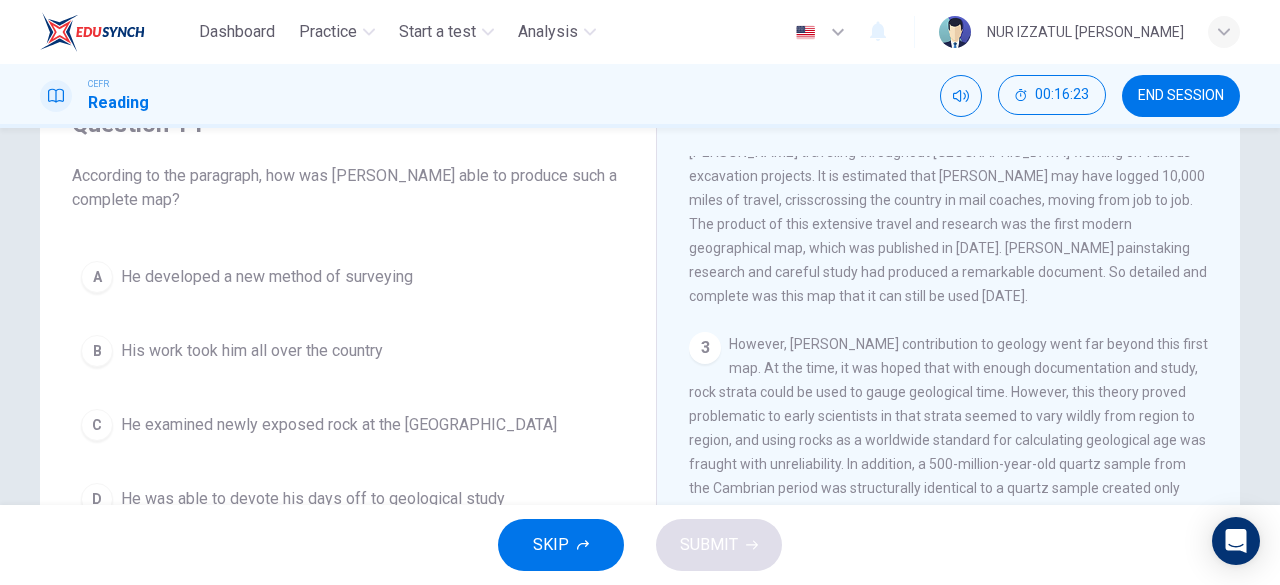 scroll, scrollTop: 894, scrollLeft: 0, axis: vertical 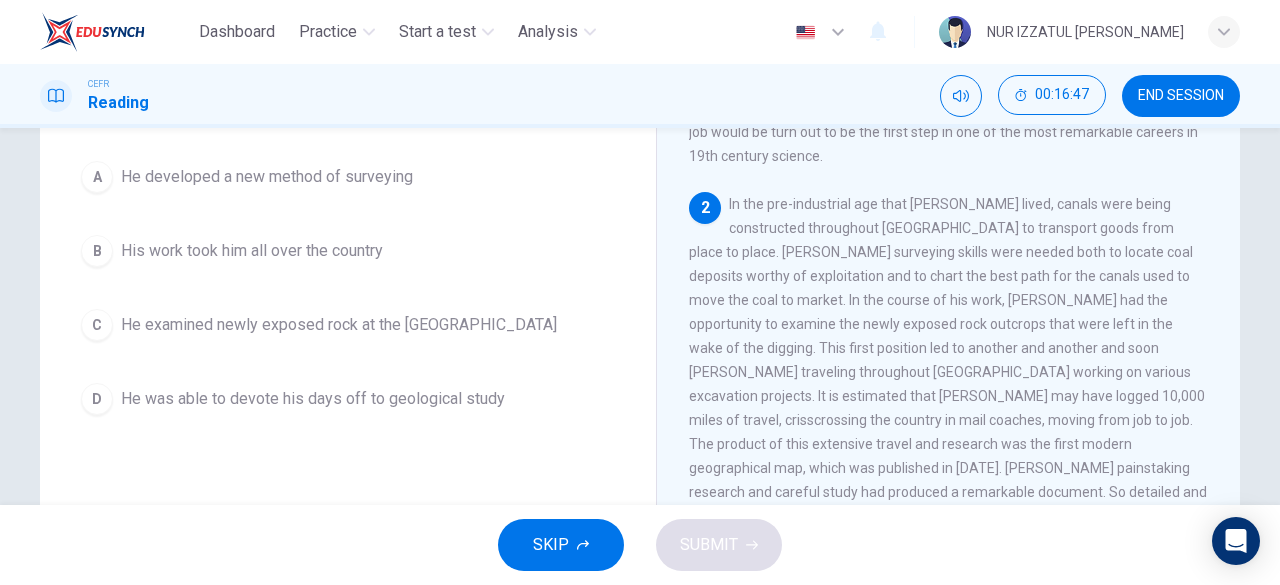 click on "His work took him all over the country" at bounding box center (252, 251) 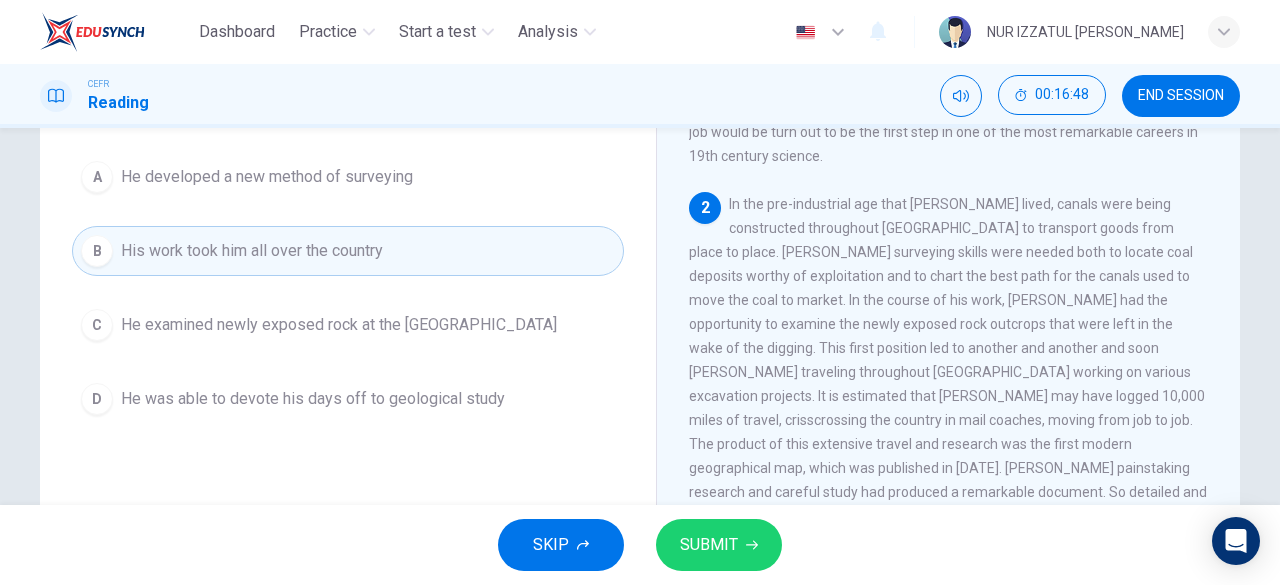 click on "SUBMIT" at bounding box center [709, 545] 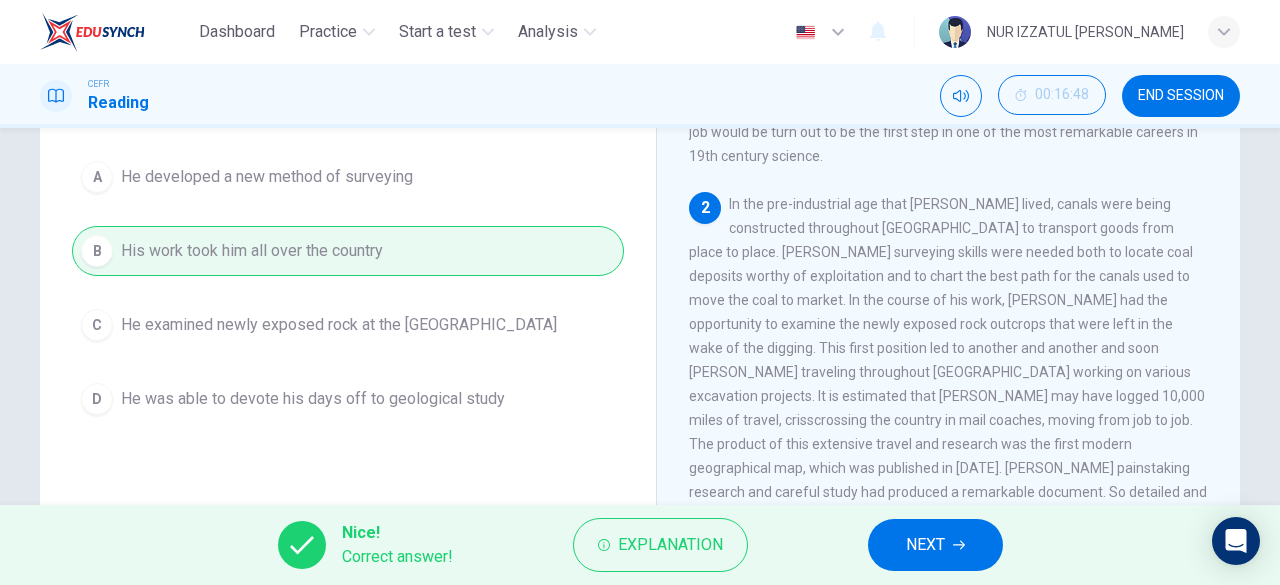click on "NEXT" at bounding box center (925, 545) 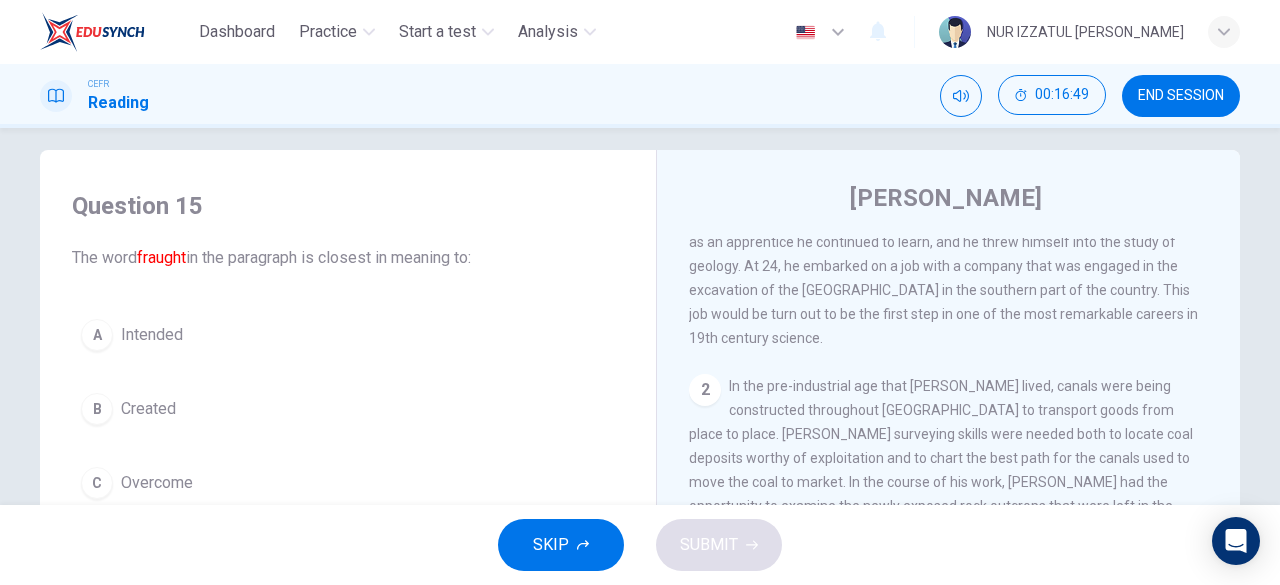 scroll, scrollTop: 0, scrollLeft: 0, axis: both 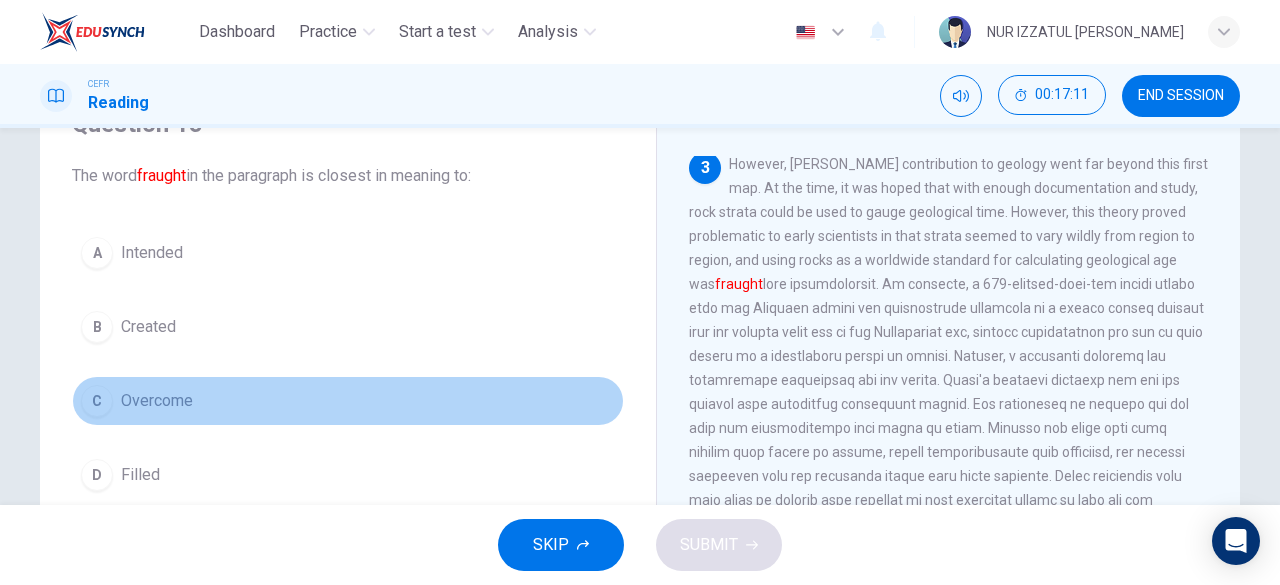 click on "Overcome" at bounding box center [157, 401] 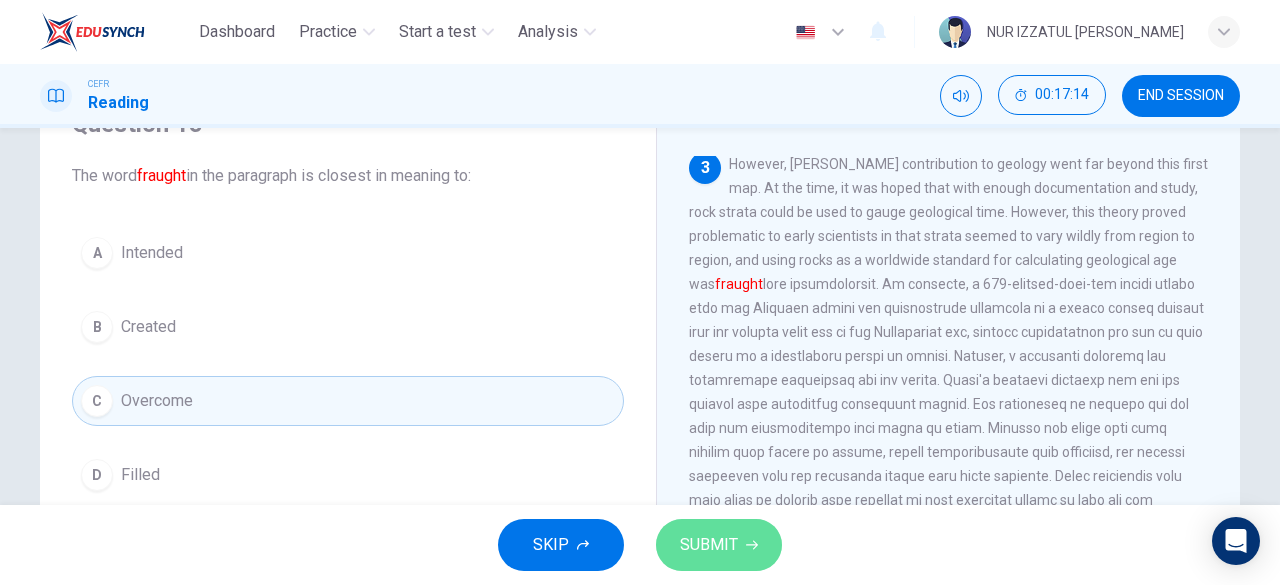 click on "SUBMIT" at bounding box center (709, 545) 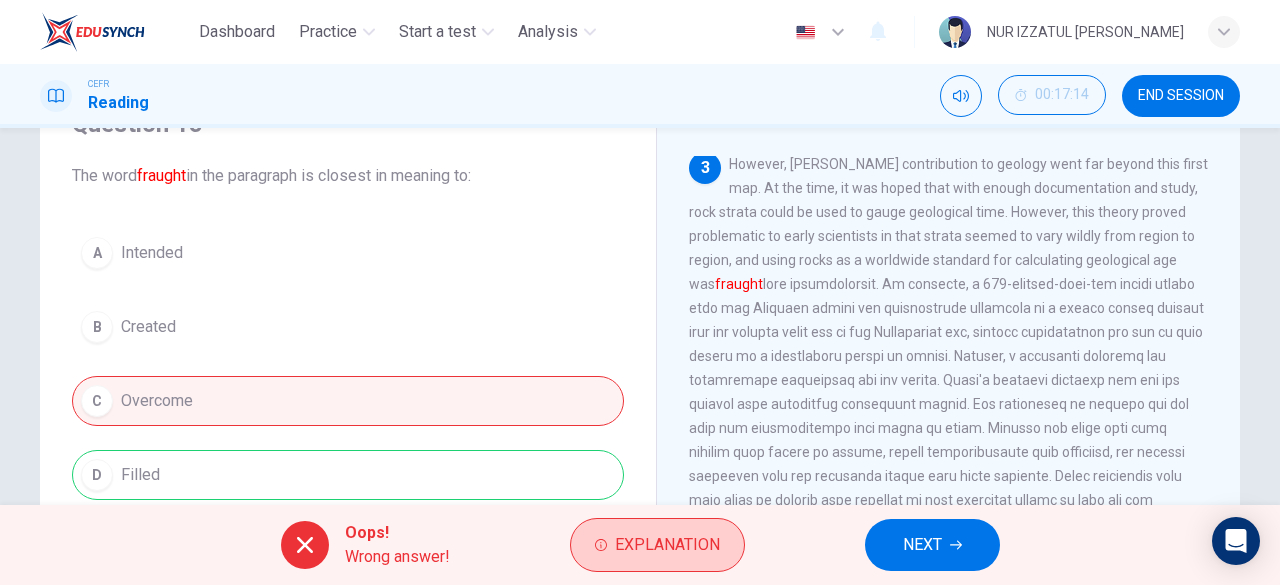 click on "Explanation" at bounding box center [667, 545] 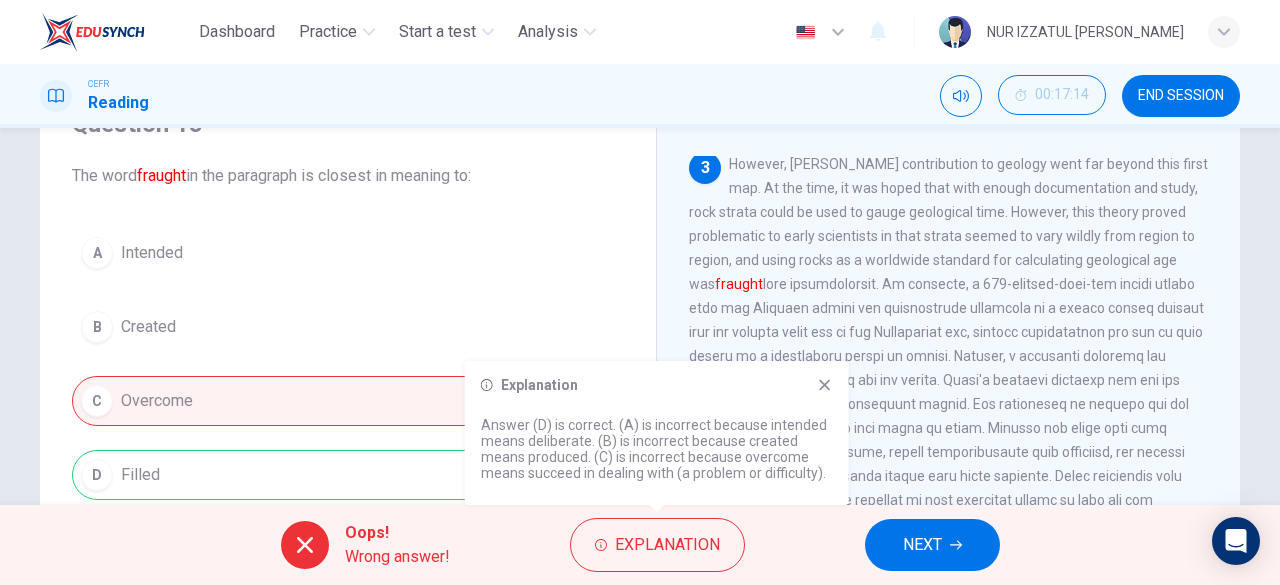 click on "Explanation Answer (D) is correct. (A) is incorrect because intended means deliberate. (B) is incorrect because created means produced. (C)  is incorrect because overcome means succeed in dealing with (a problem or difficulty)." at bounding box center [657, 433] 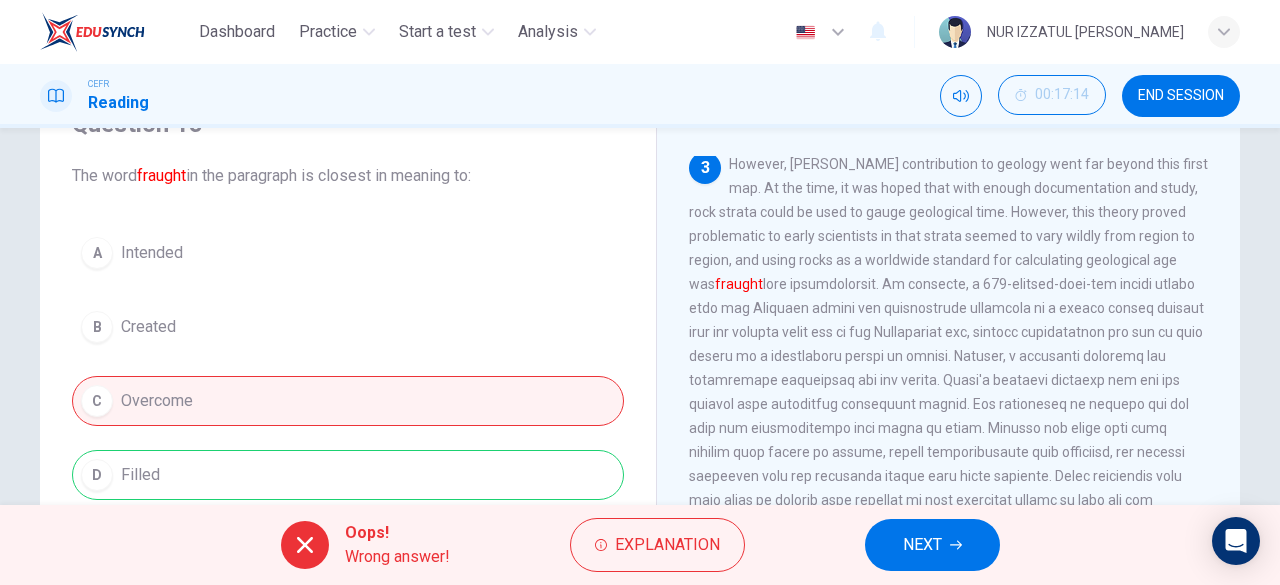 click on "NEXT" at bounding box center [922, 545] 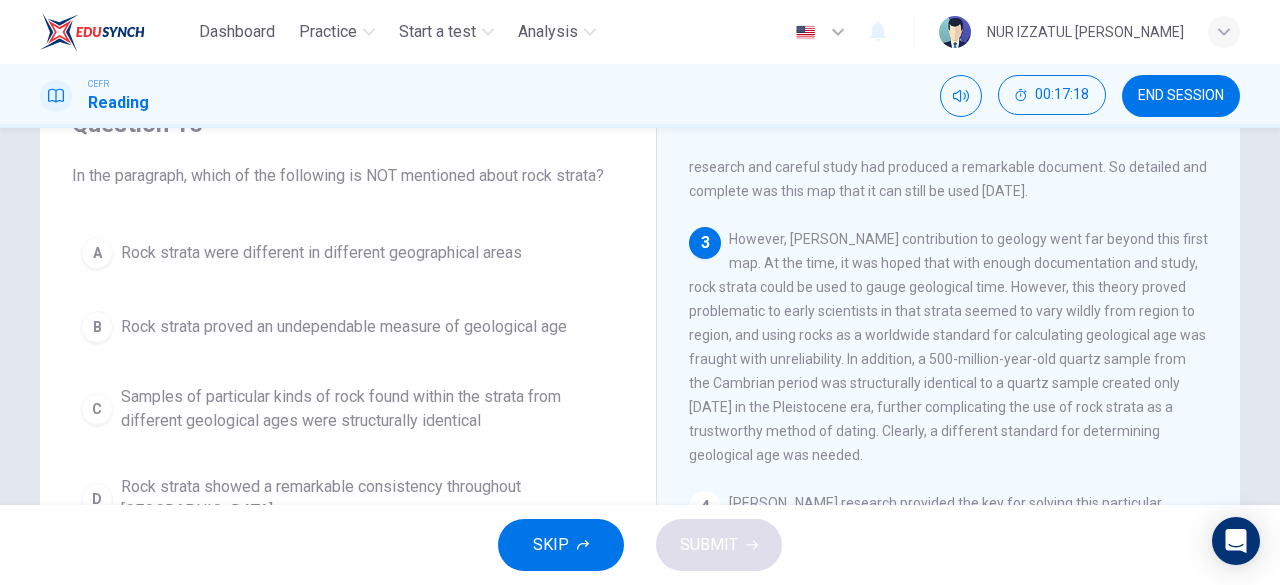 scroll, scrollTop: 594, scrollLeft: 0, axis: vertical 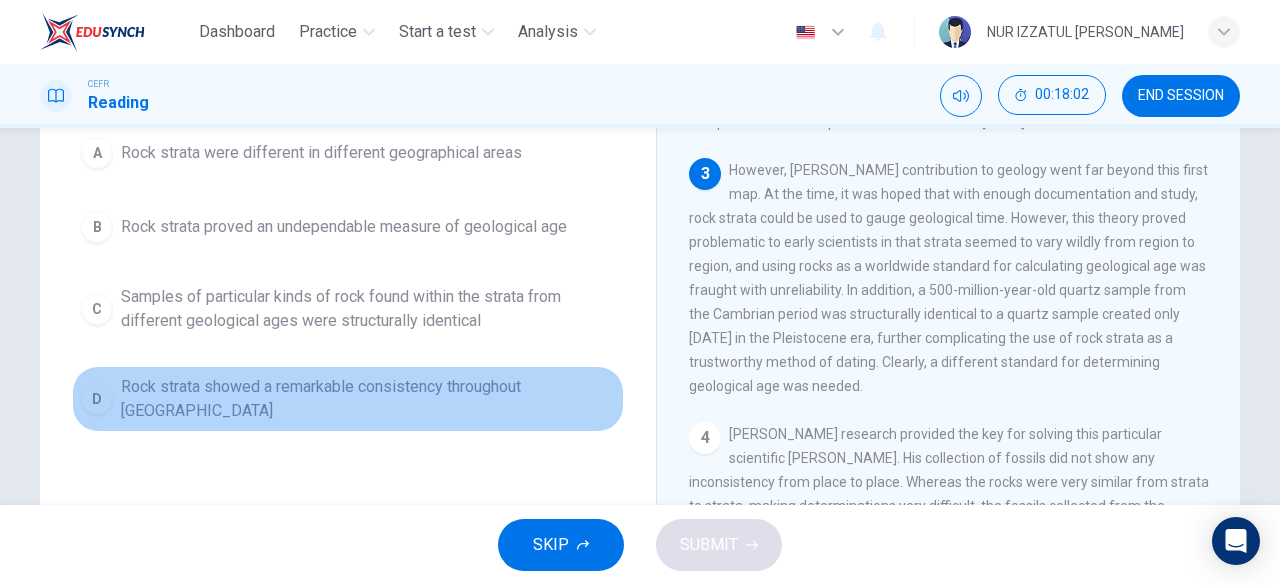 click on "D Rock strata showed a remarkable consistency throughout England" at bounding box center [348, 399] 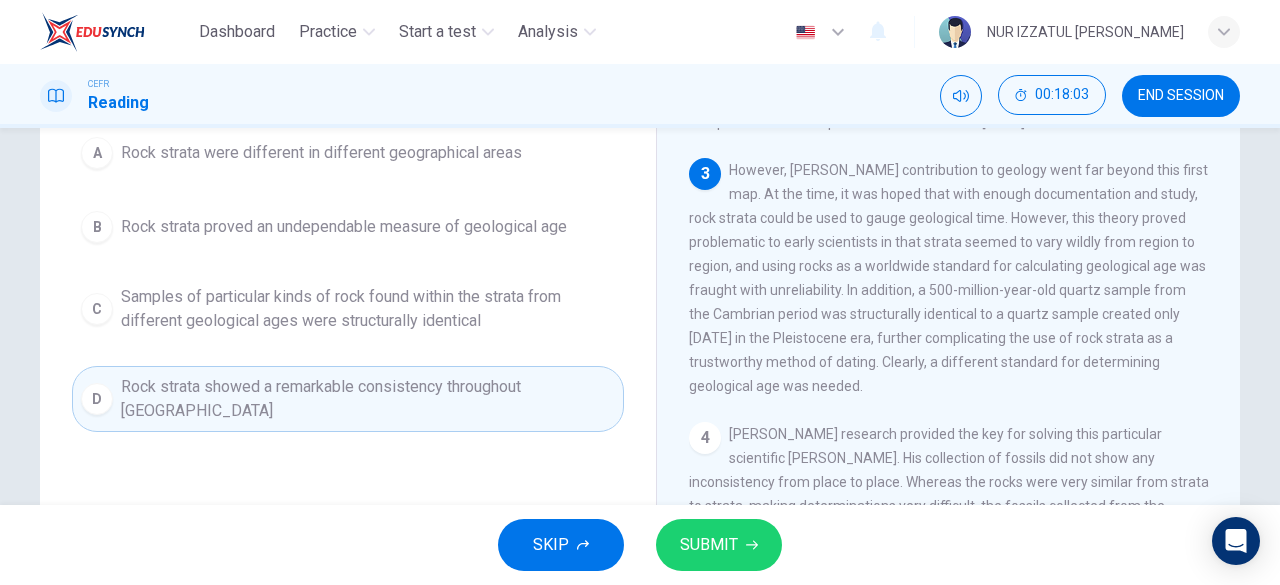 click on "SUBMIT" at bounding box center [719, 545] 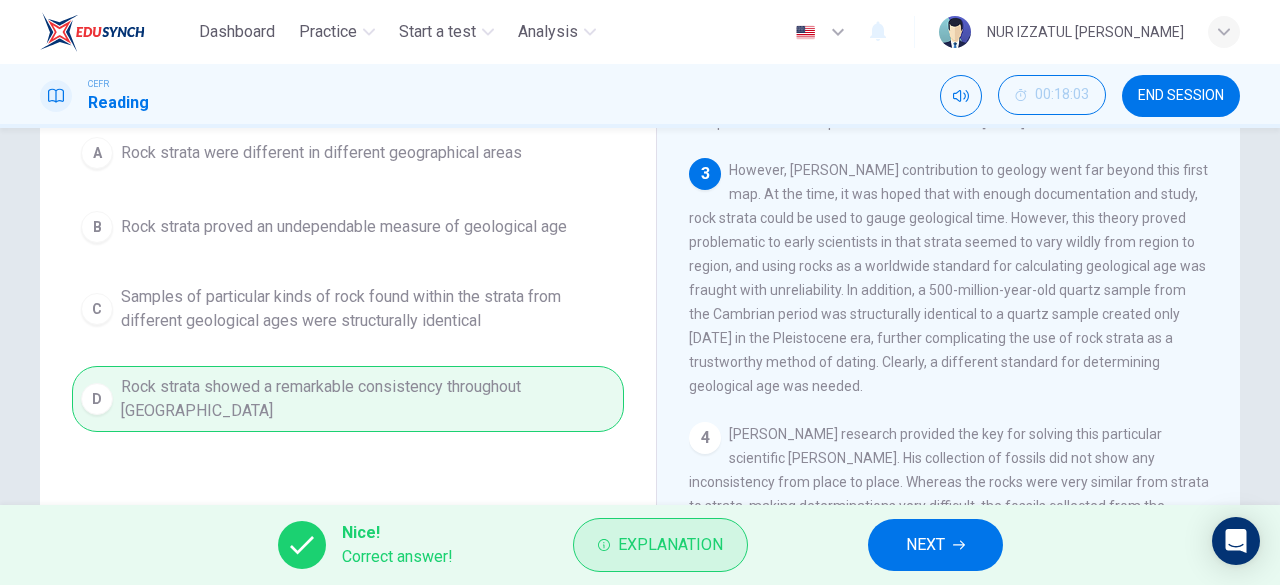 click on "Explanation" at bounding box center (670, 545) 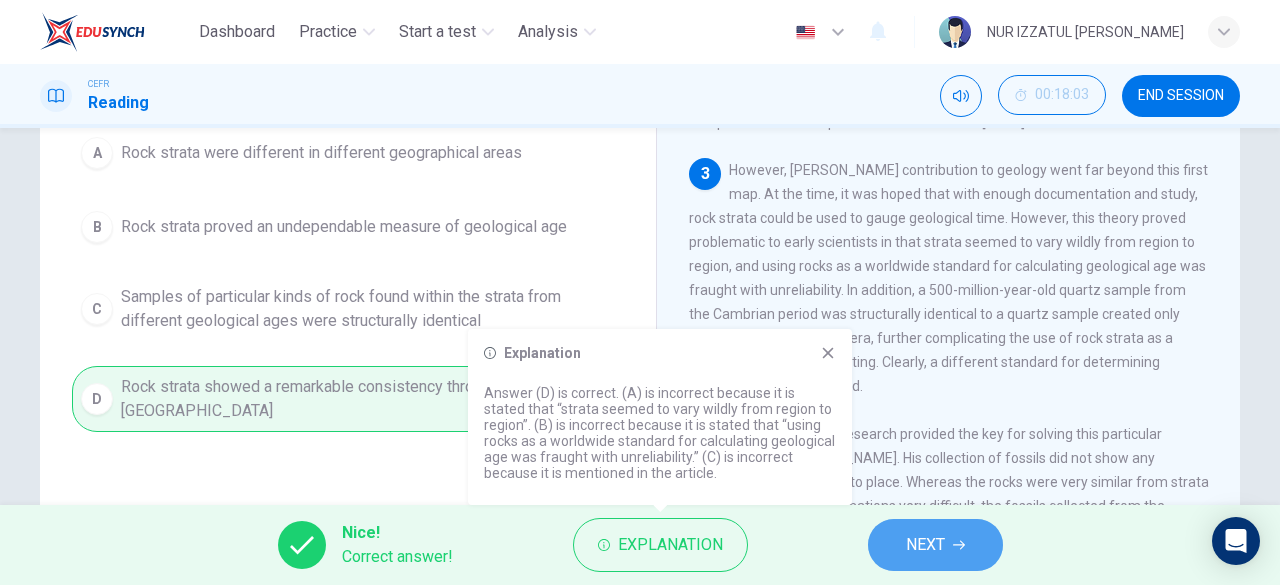 click on "NEXT" at bounding box center [925, 545] 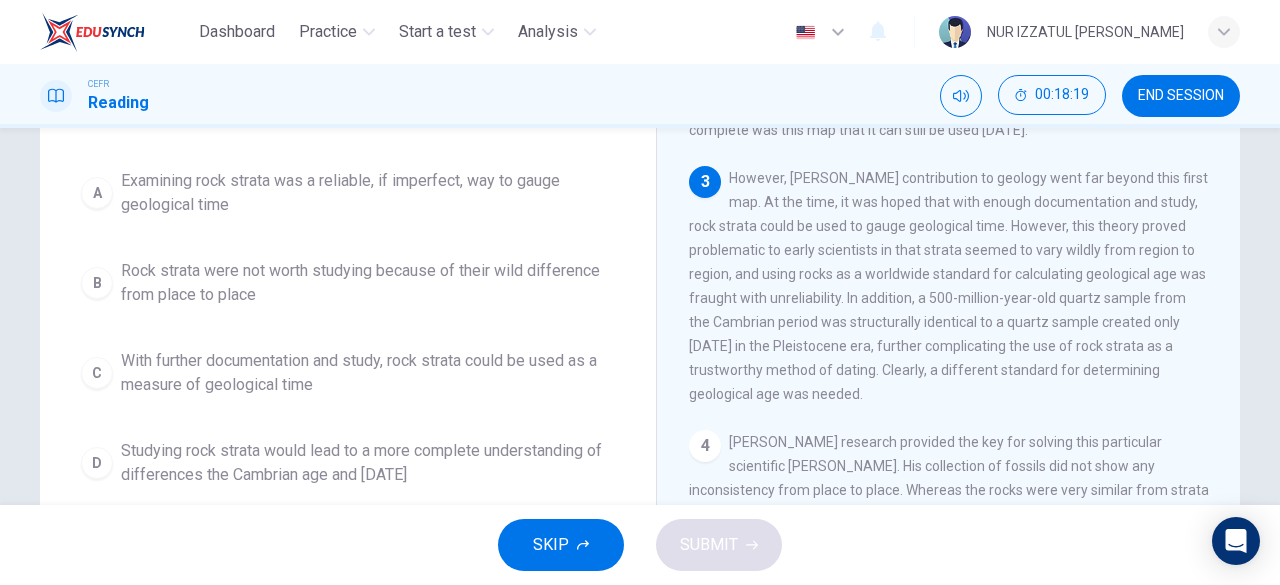 scroll, scrollTop: 224, scrollLeft: 0, axis: vertical 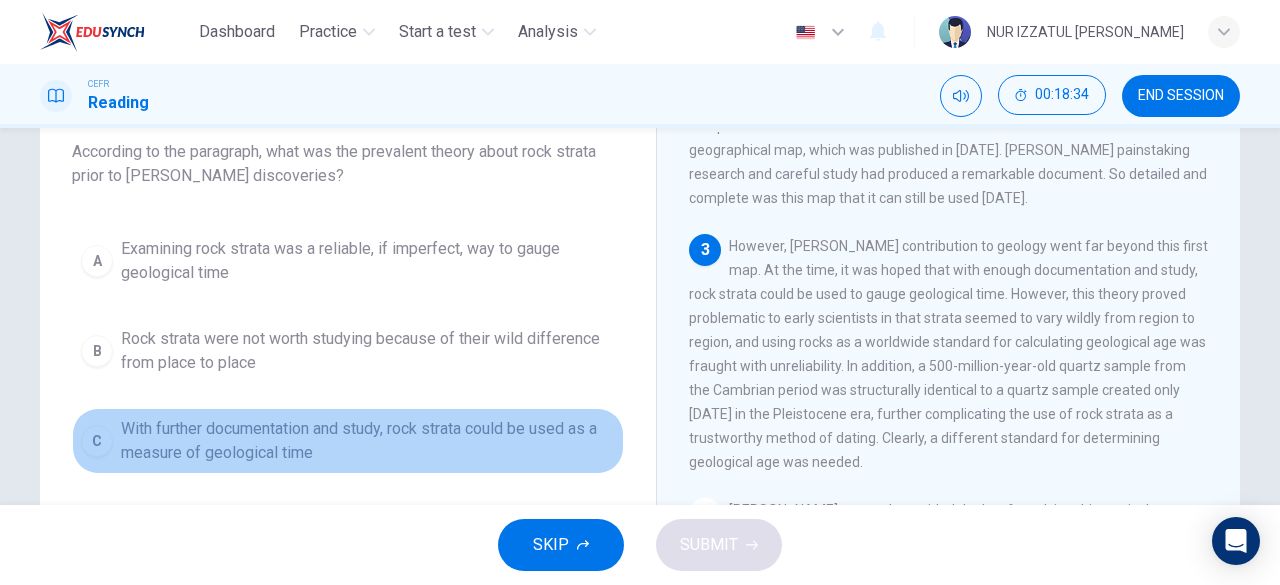 click on "With further documentation and study, rock strata could be used as a measure of geological time" at bounding box center [368, 441] 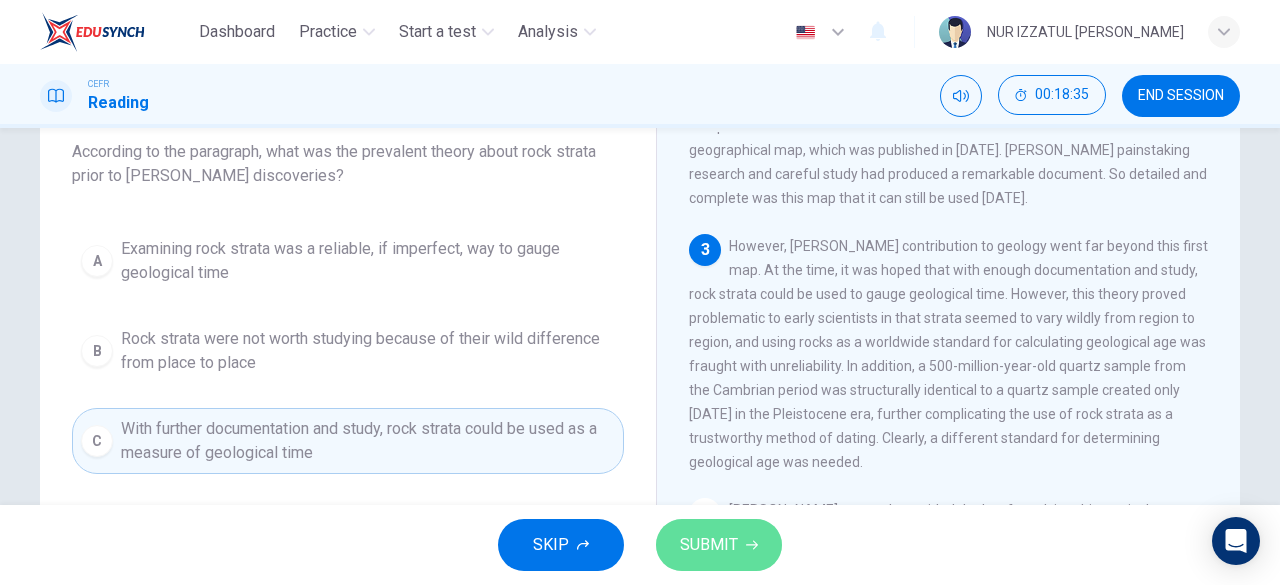 click on "SUBMIT" at bounding box center [709, 545] 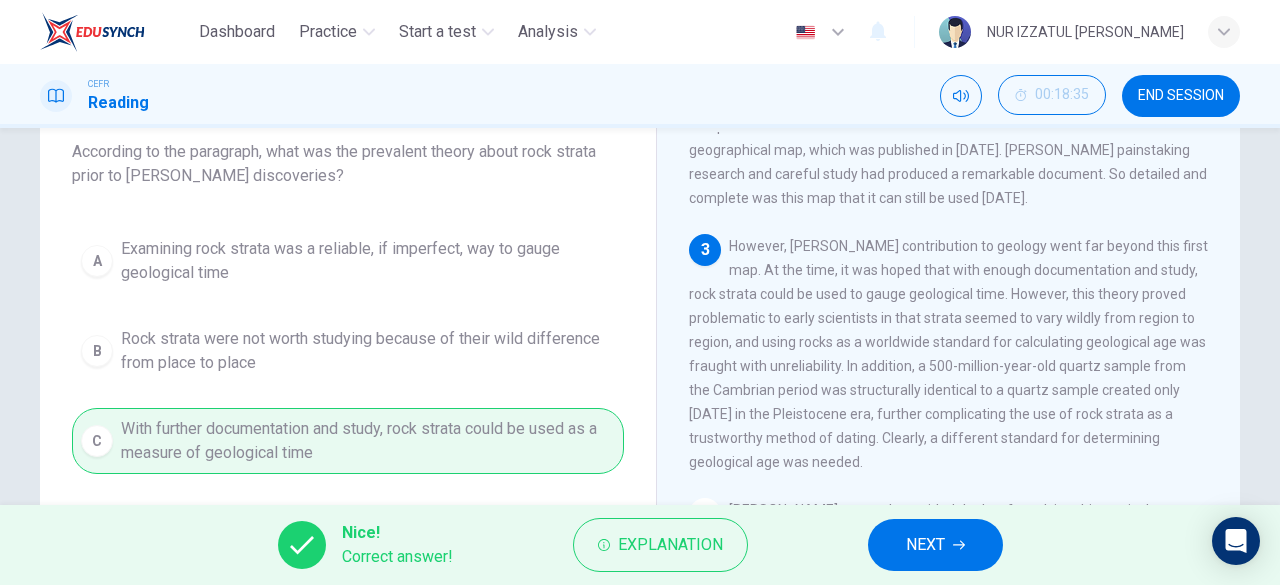 click on "NEXT" at bounding box center (925, 545) 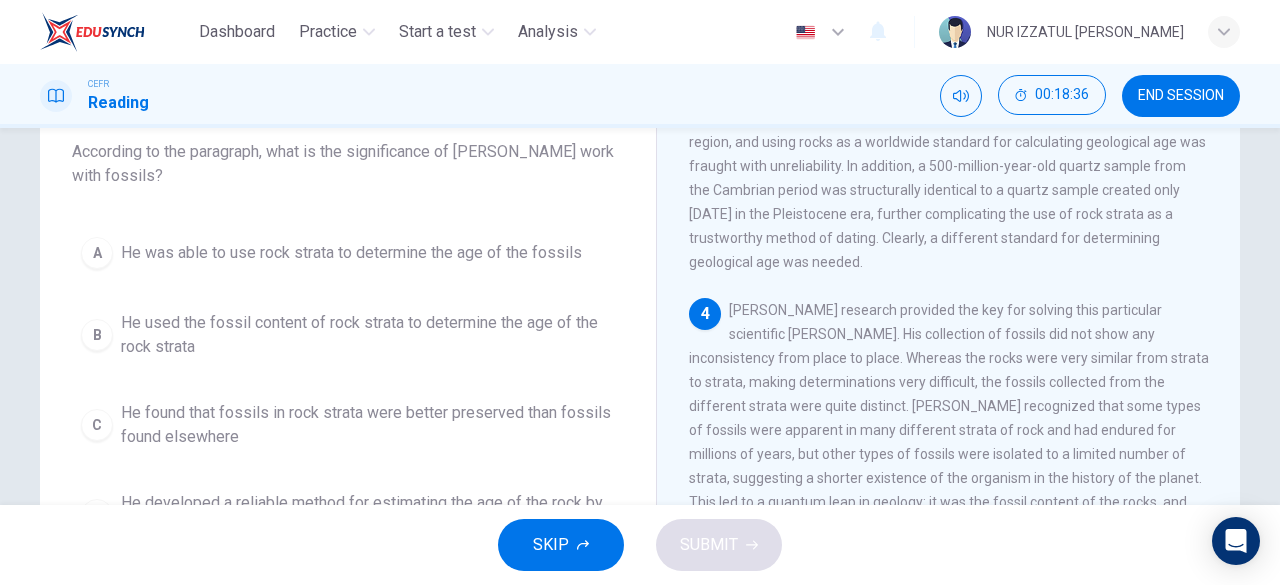 scroll, scrollTop: 894, scrollLeft: 0, axis: vertical 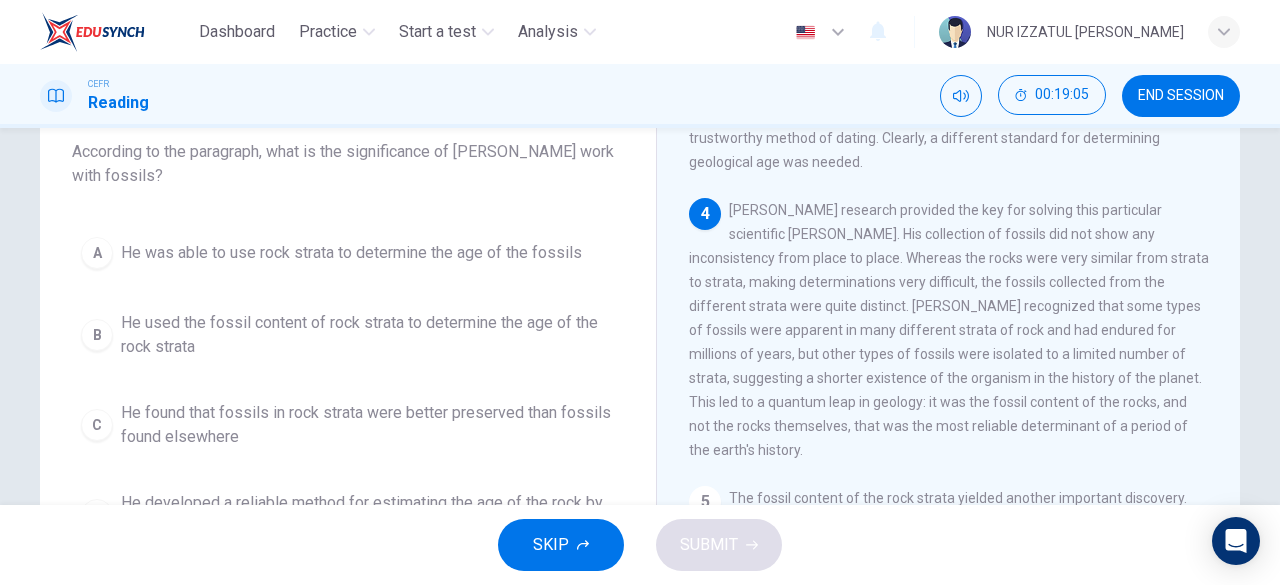 click on "He used the fossil content of rock strata to determine the age of the rock strata" at bounding box center [368, 335] 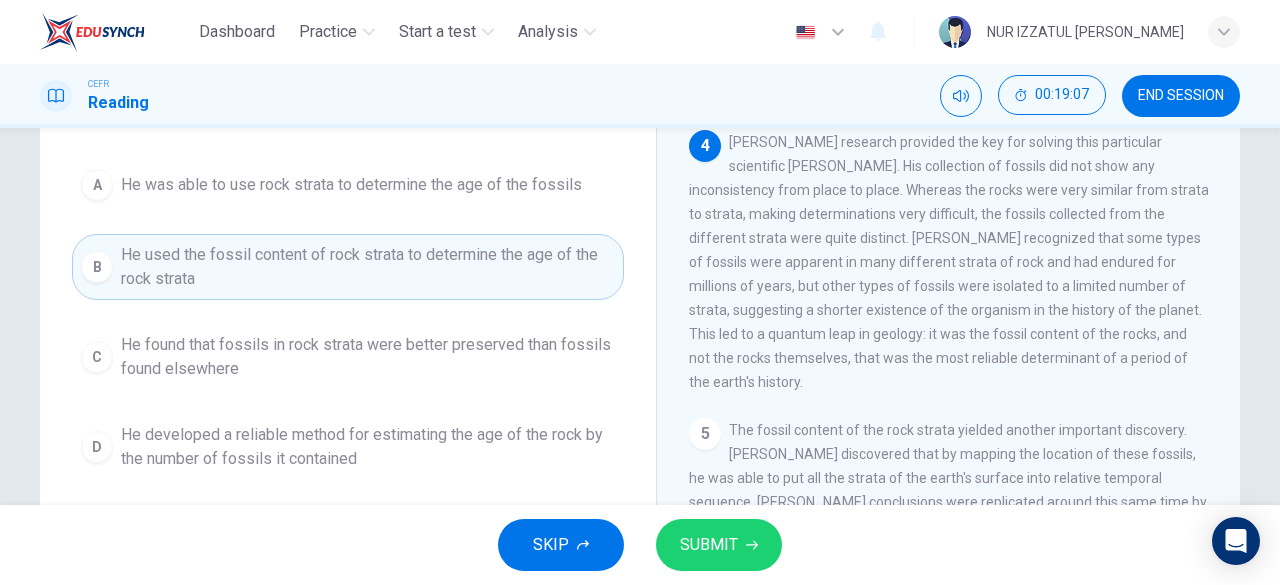 scroll, scrollTop: 224, scrollLeft: 0, axis: vertical 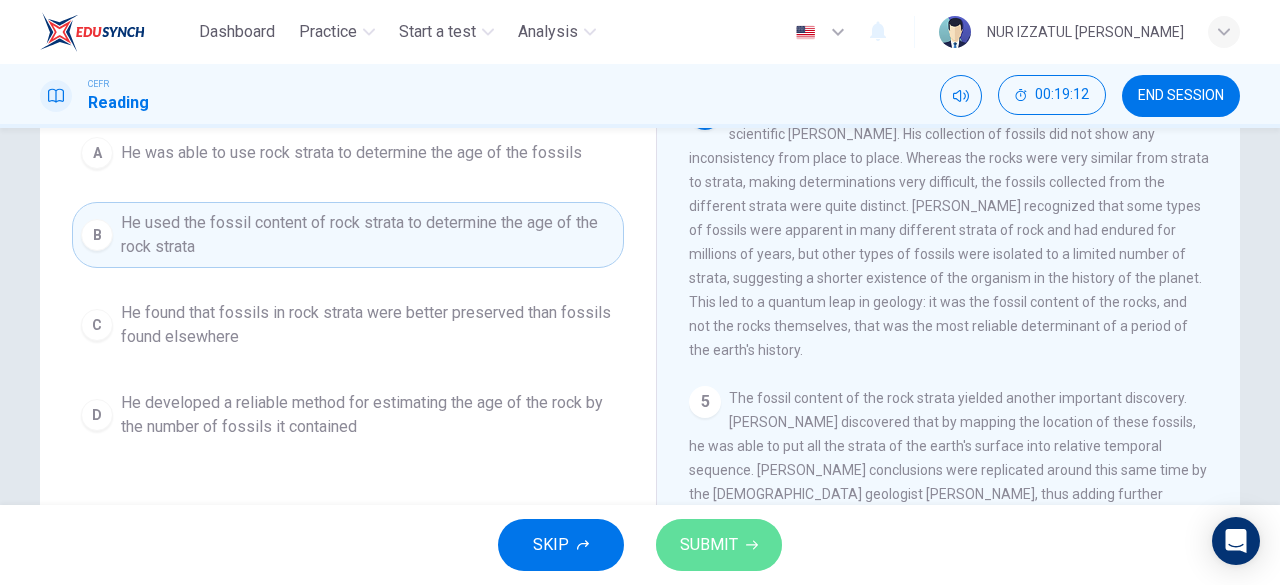 click on "SUBMIT" at bounding box center [709, 545] 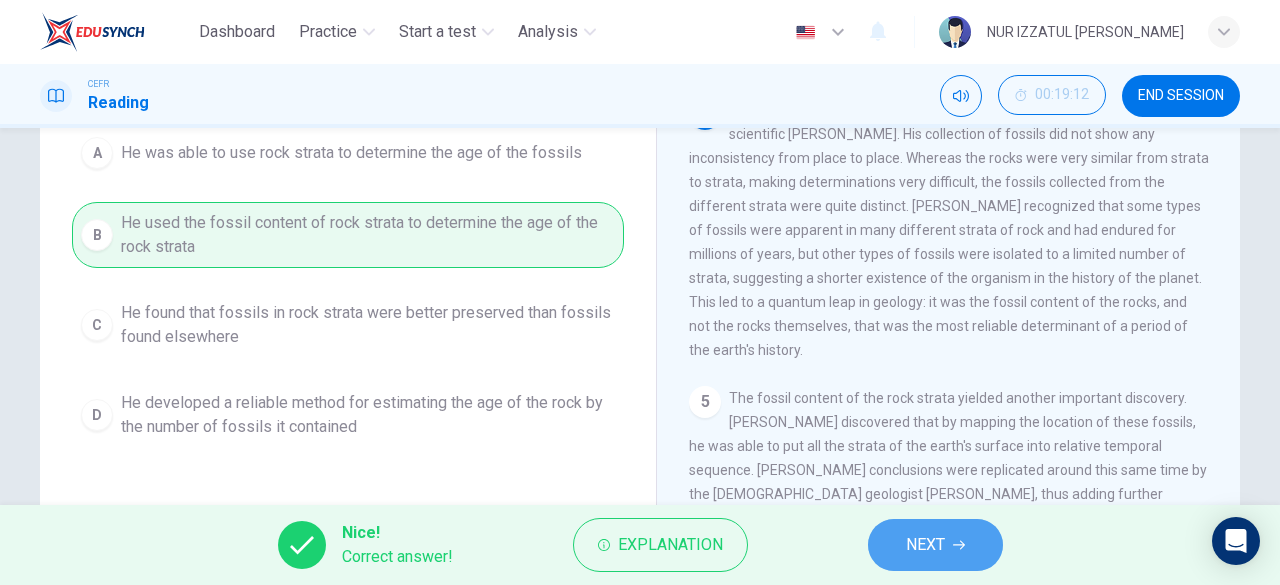 click on "NEXT" at bounding box center [925, 545] 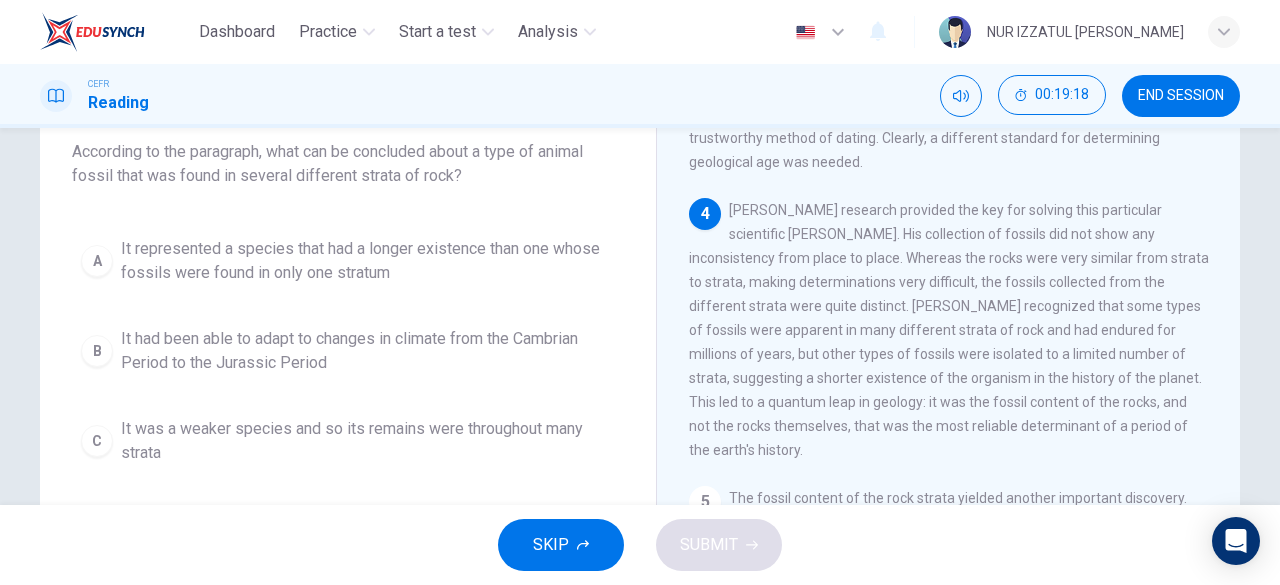 scroll, scrollTop: 224, scrollLeft: 0, axis: vertical 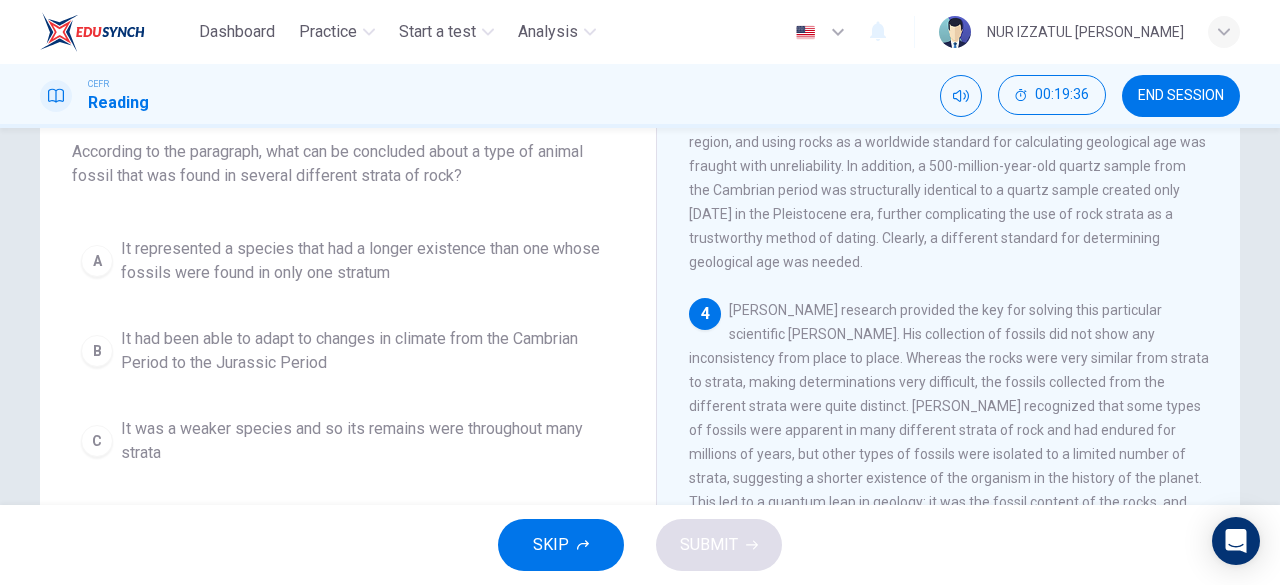 click on "It represented a species that had a longer existence than one whose fossils were found in only one stratum" at bounding box center (368, 261) 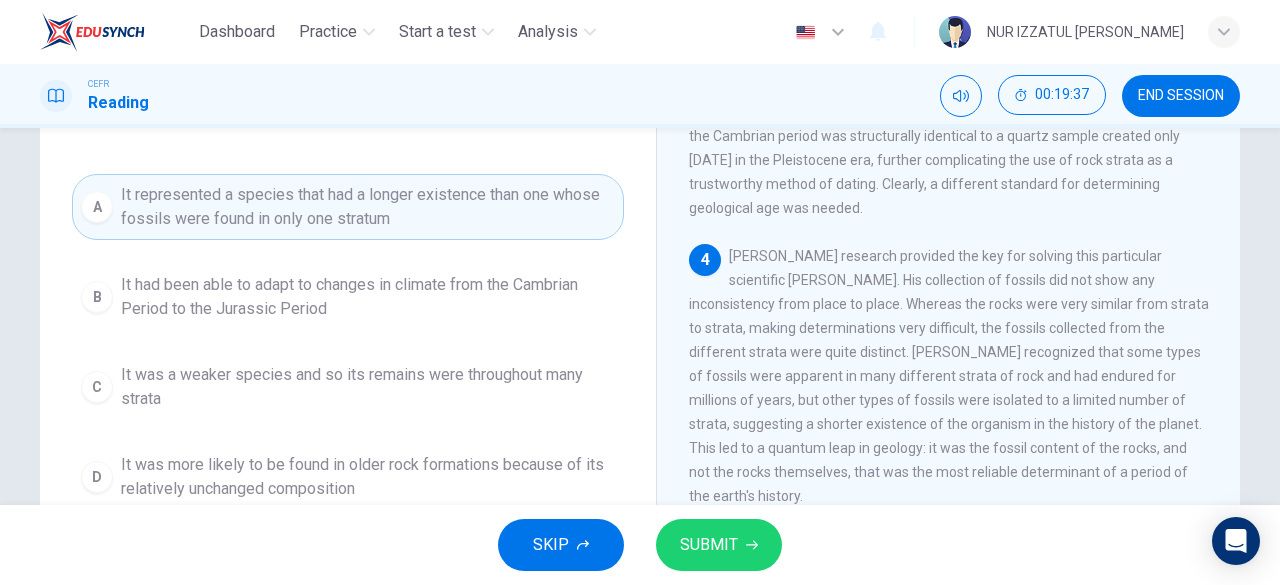 scroll, scrollTop: 224, scrollLeft: 0, axis: vertical 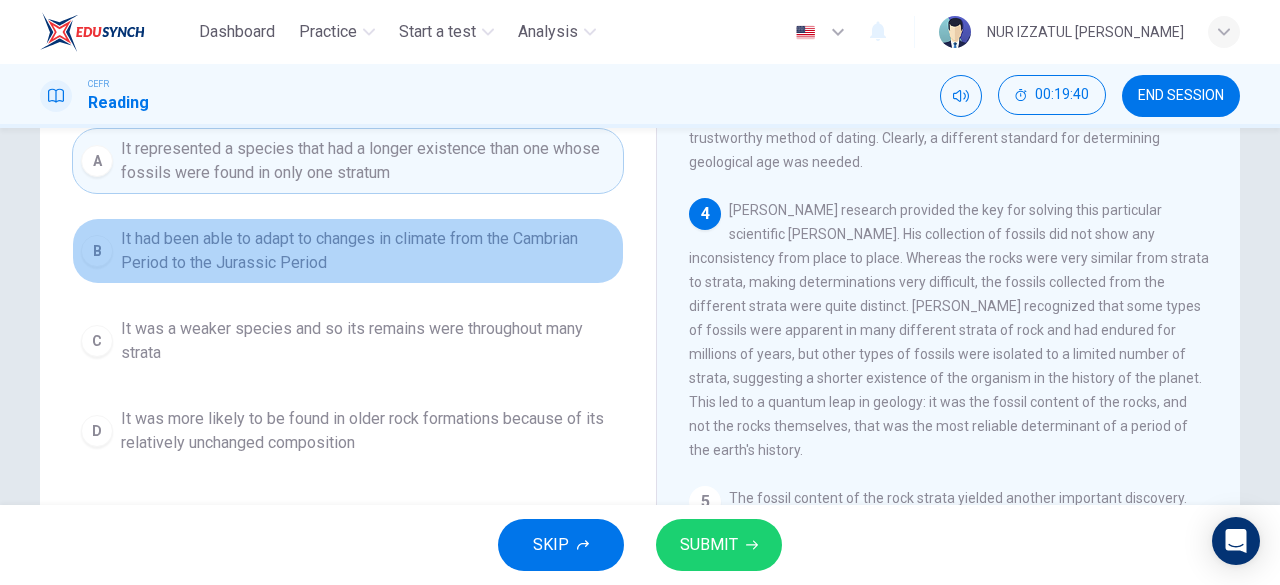 click on "It had been able to adapt to changes in climate from the Cambrian Period to the Jurassic Period" at bounding box center (368, 251) 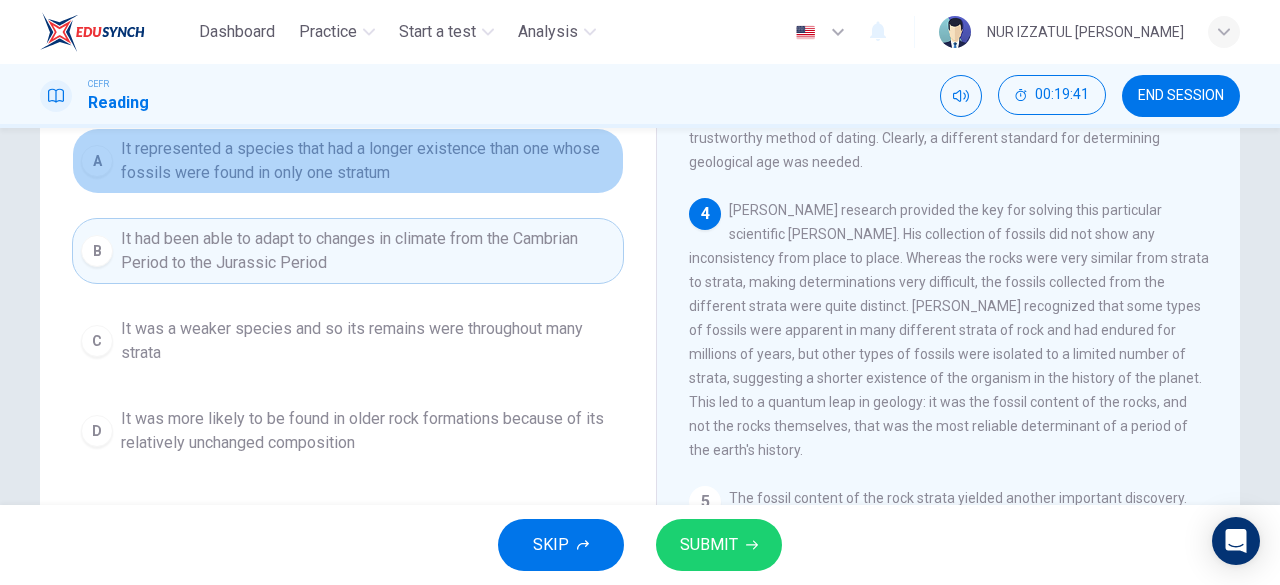 click on "It represented a species that had a longer existence than one whose fossils were found in only one stratum" at bounding box center [368, 161] 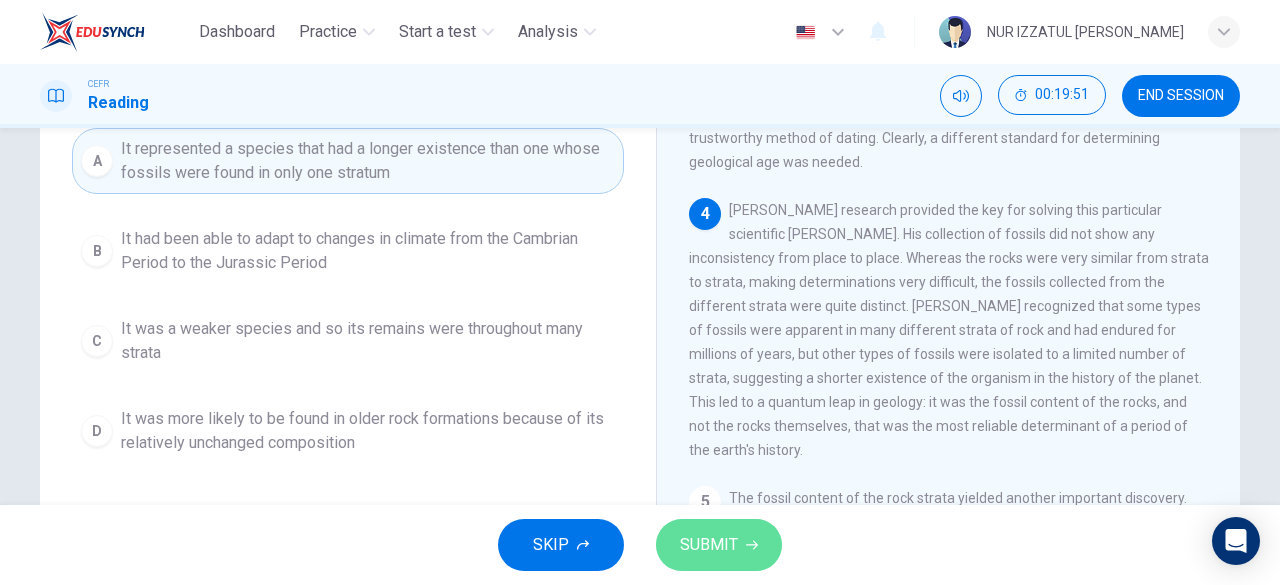 click on "SUBMIT" at bounding box center (719, 545) 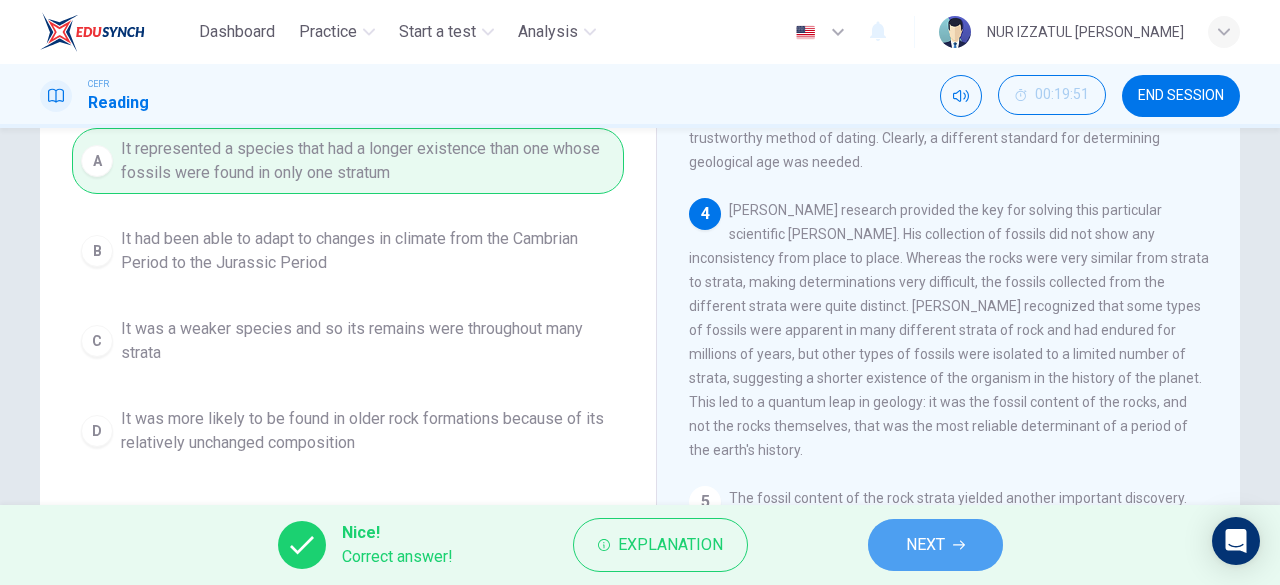 click on "NEXT" at bounding box center [925, 545] 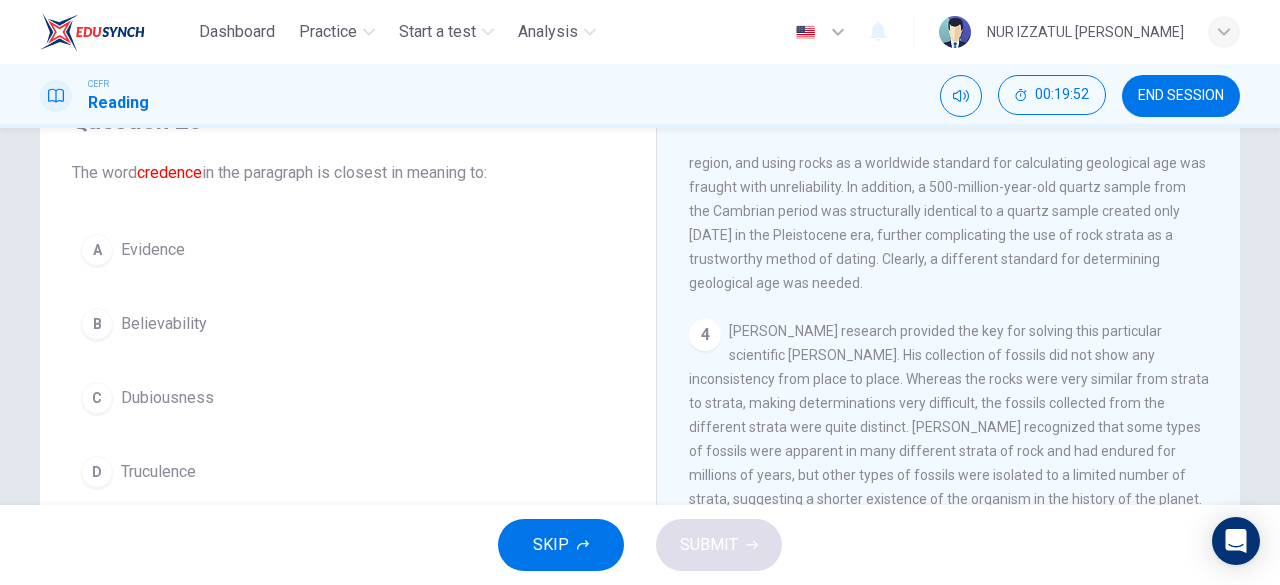 scroll, scrollTop: 0, scrollLeft: 0, axis: both 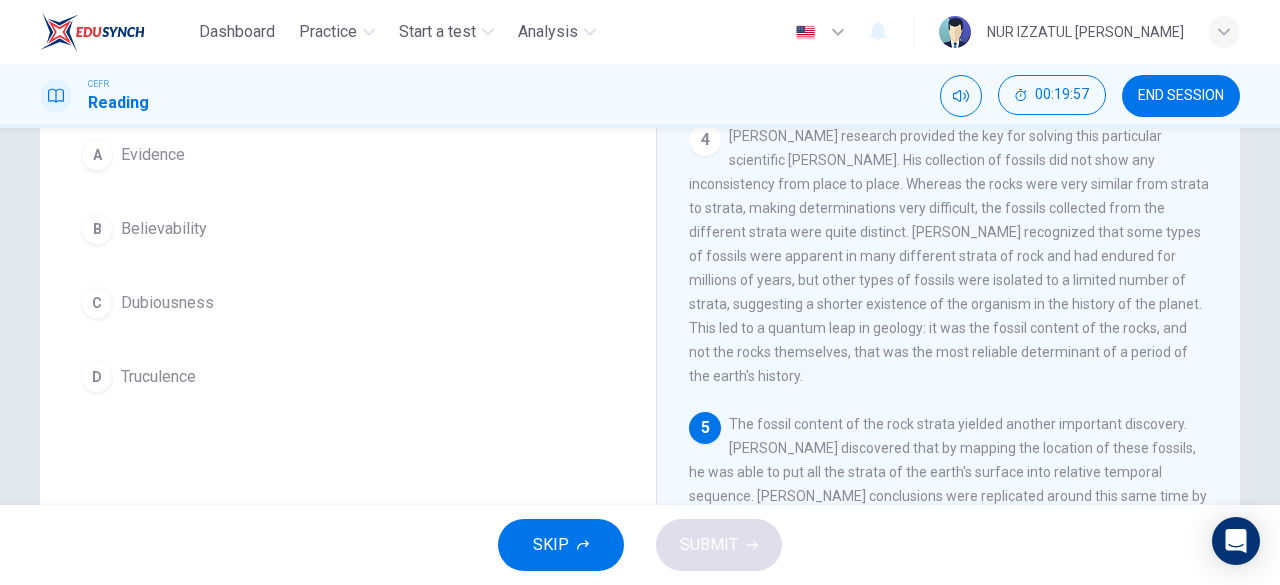 click on "A Evidence" at bounding box center [348, 155] 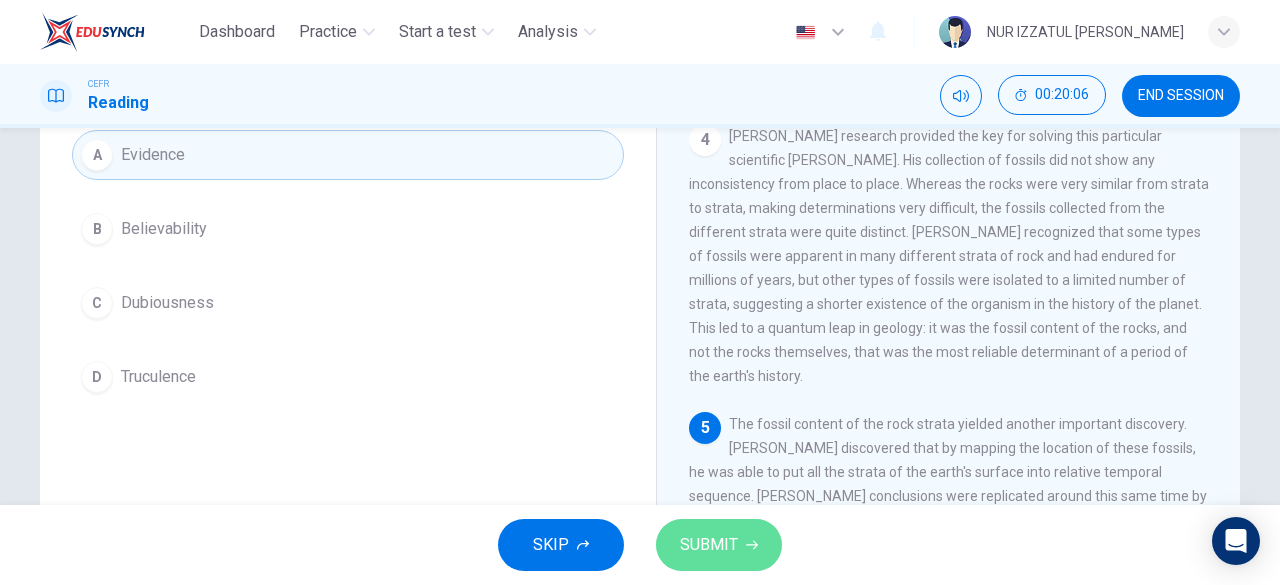 click on "SUBMIT" at bounding box center [709, 545] 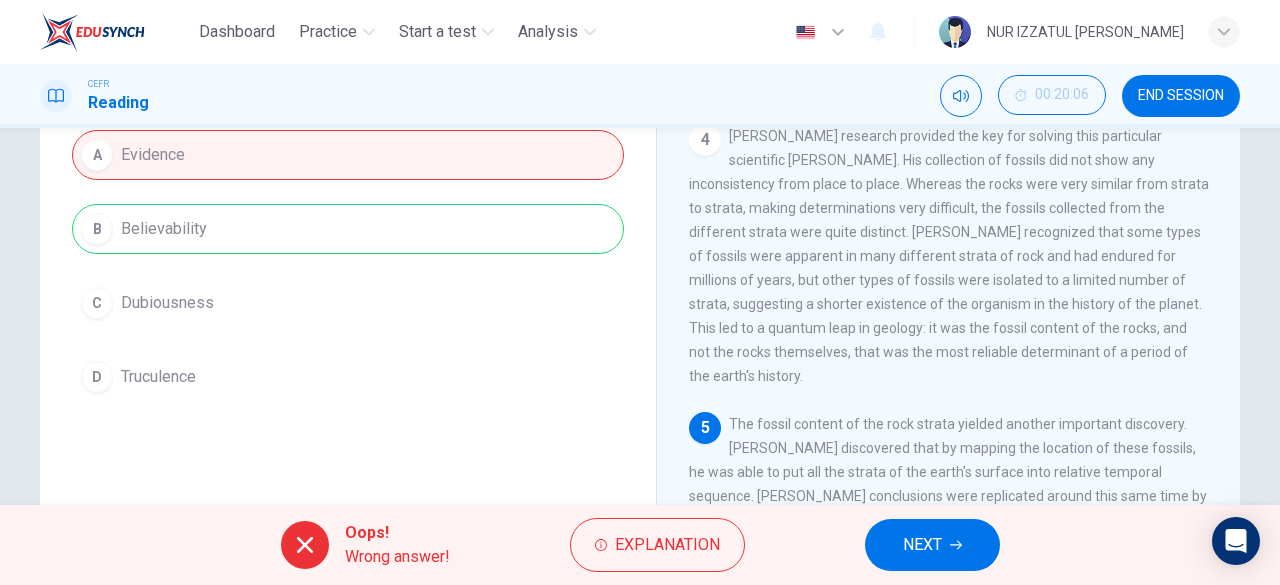 click on "Explanation" at bounding box center (667, 545) 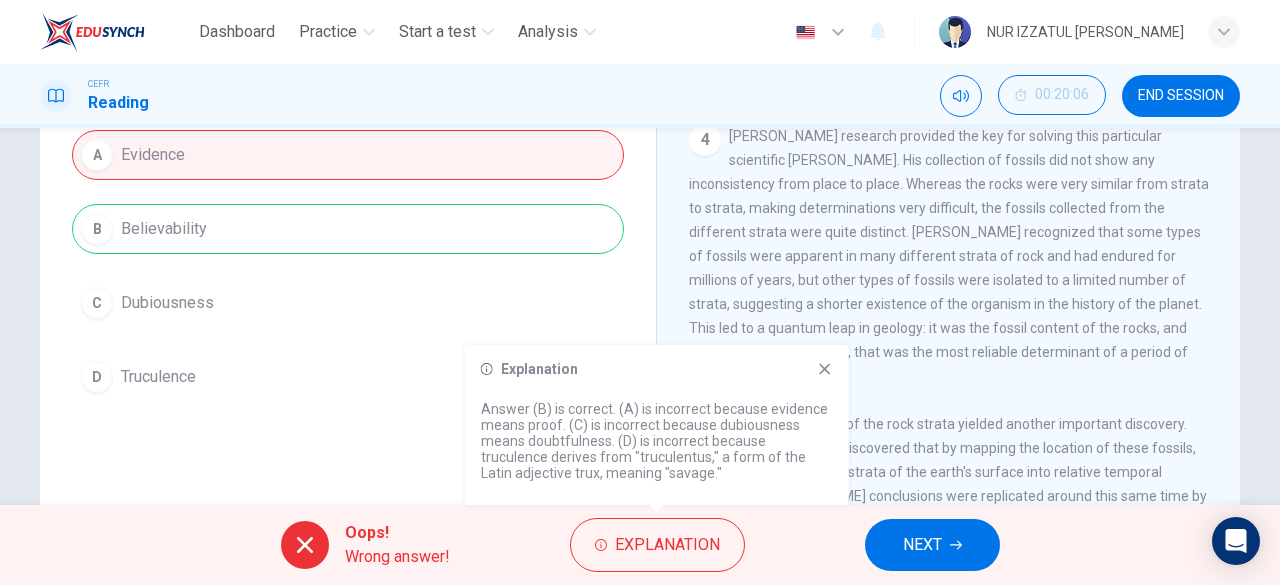 drag, startPoint x: 829, startPoint y: 368, endPoint x: 842, endPoint y: 388, distance: 23.853722 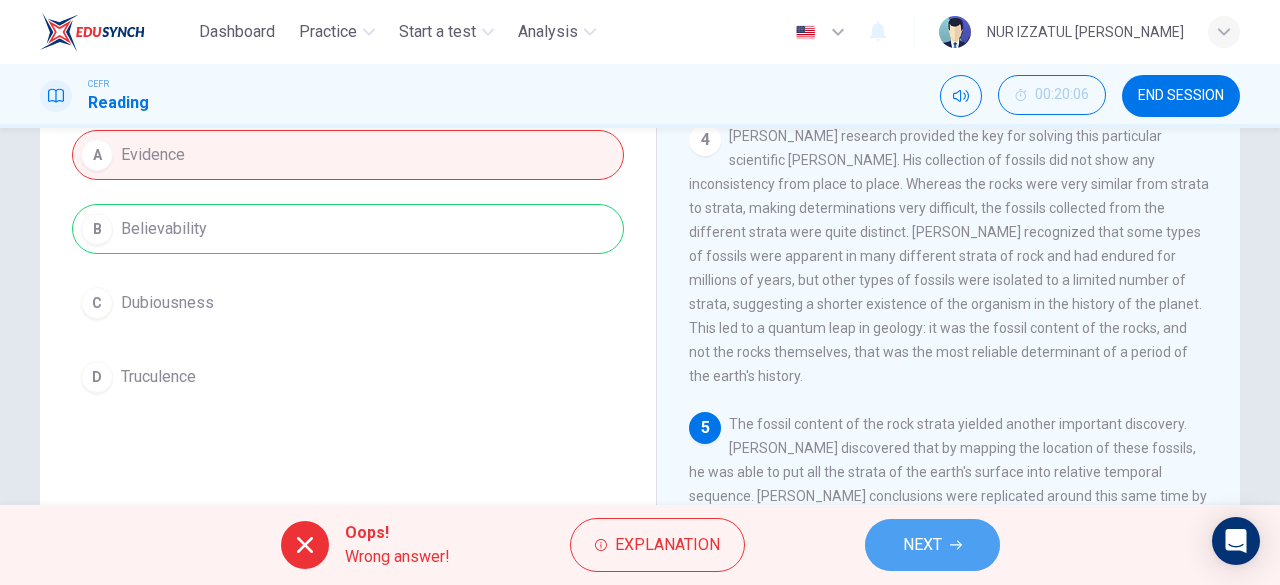 click on "NEXT" at bounding box center [932, 545] 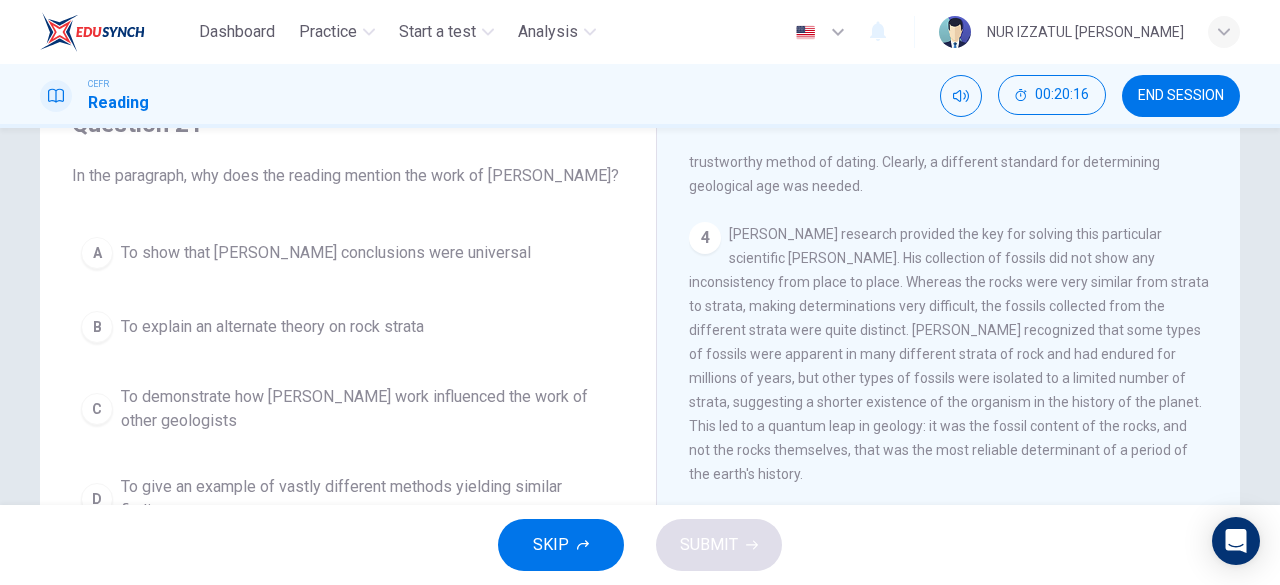 scroll, scrollTop: 200, scrollLeft: 0, axis: vertical 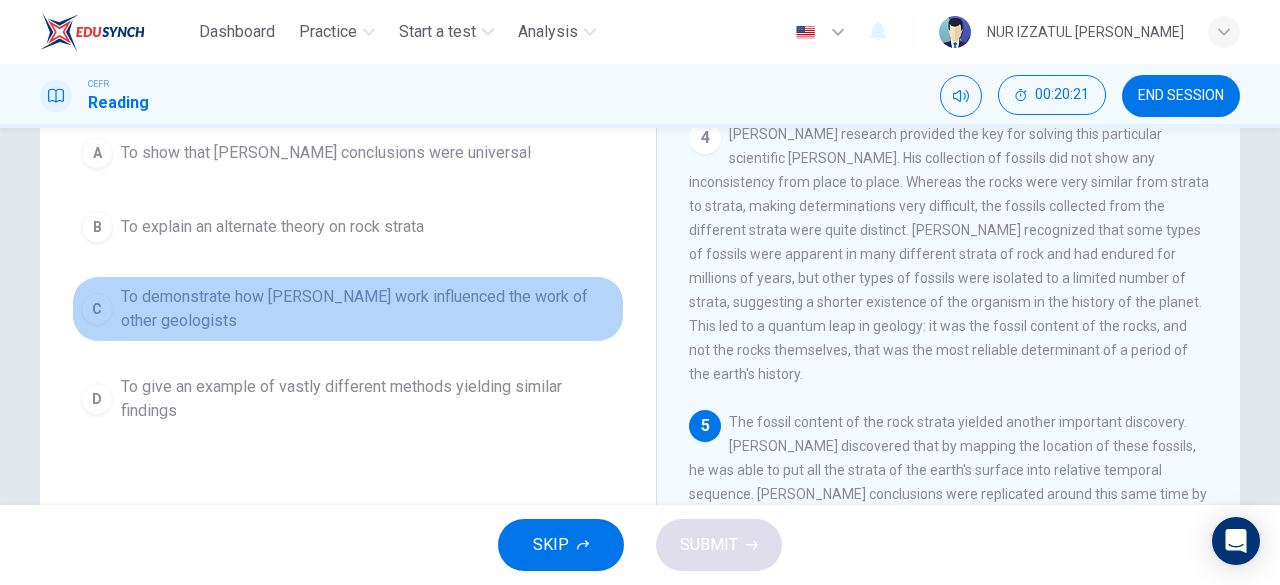click on "To demonstrate how Smith's work influenced the work of other geologists" at bounding box center (368, 309) 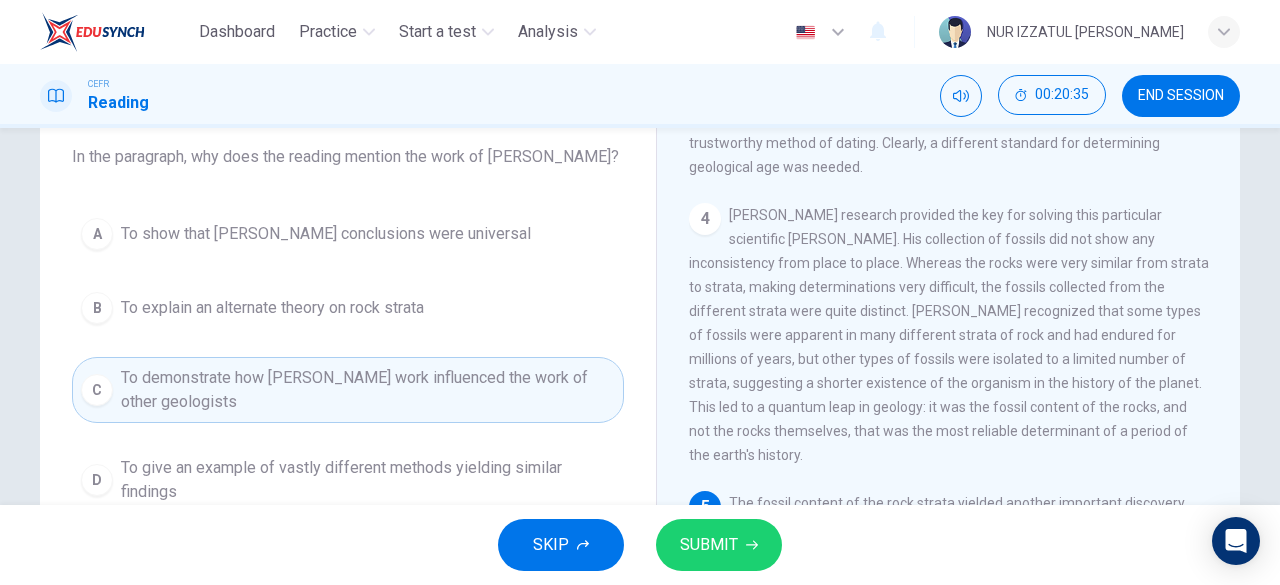 scroll, scrollTop: 100, scrollLeft: 0, axis: vertical 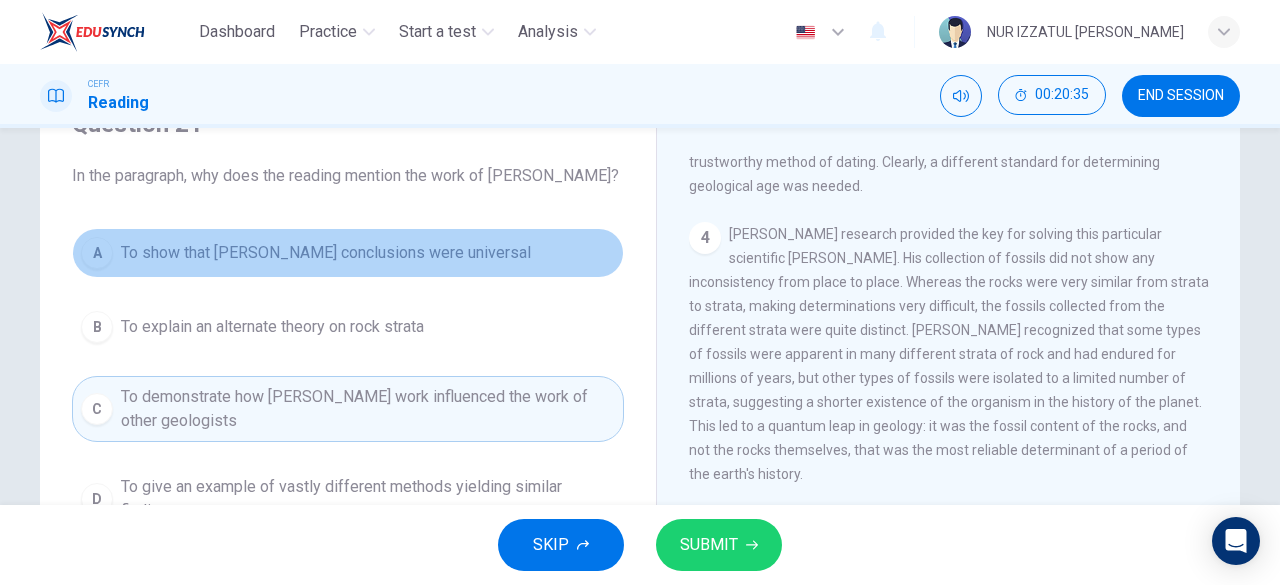 click on "To show that Smith's conclusions were universal" at bounding box center (326, 253) 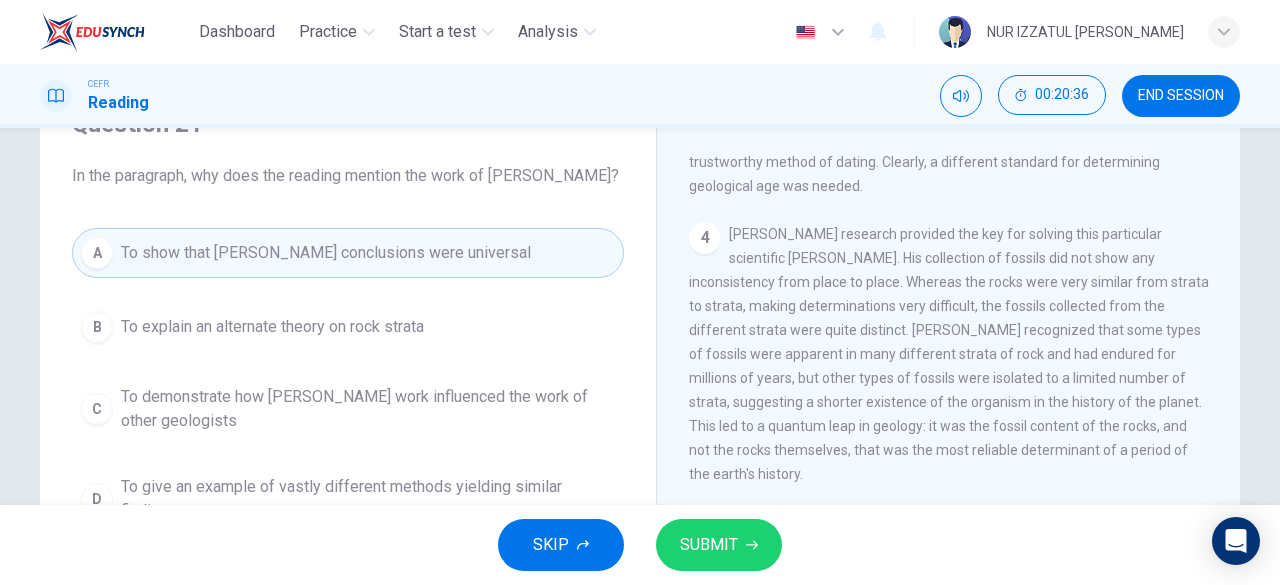 scroll, scrollTop: 200, scrollLeft: 0, axis: vertical 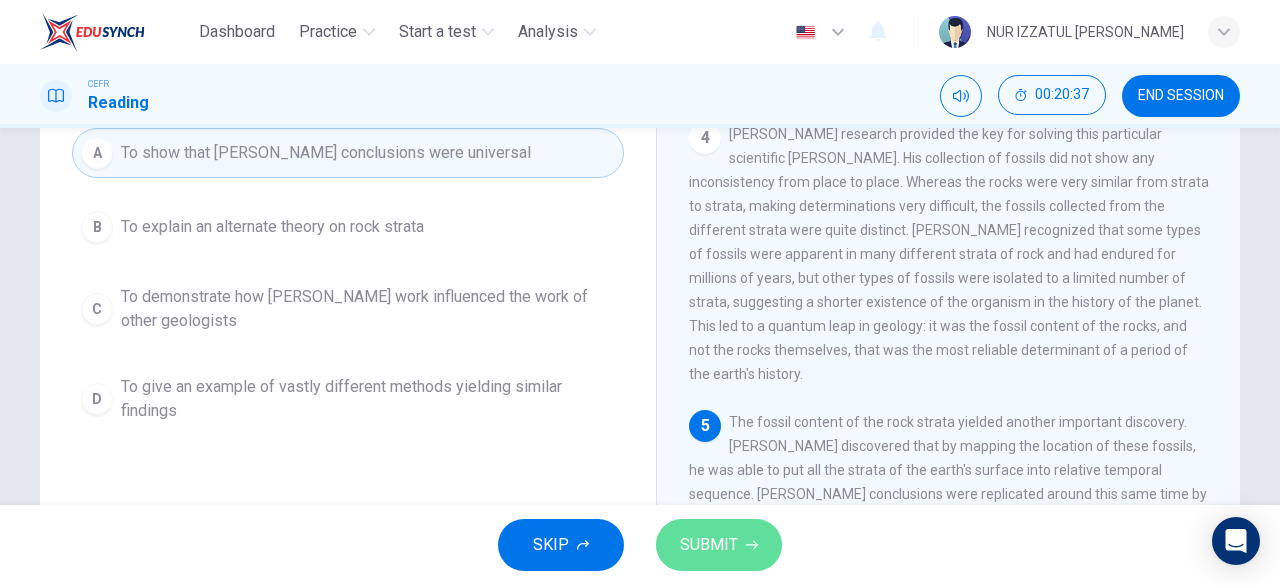 click on "SUBMIT" at bounding box center [719, 545] 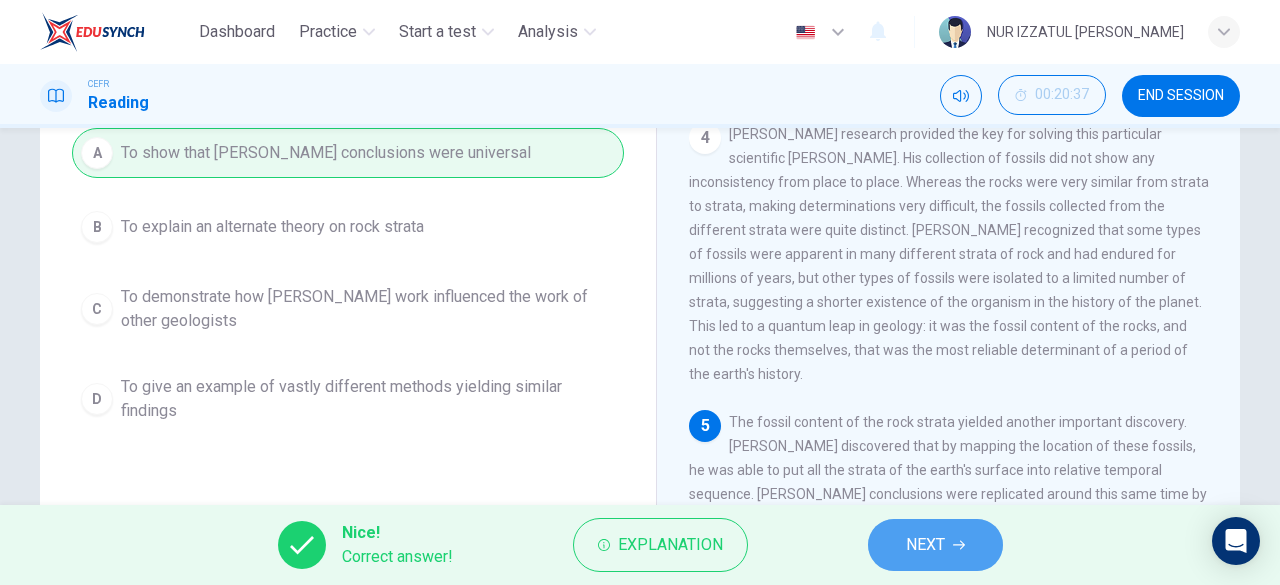 click 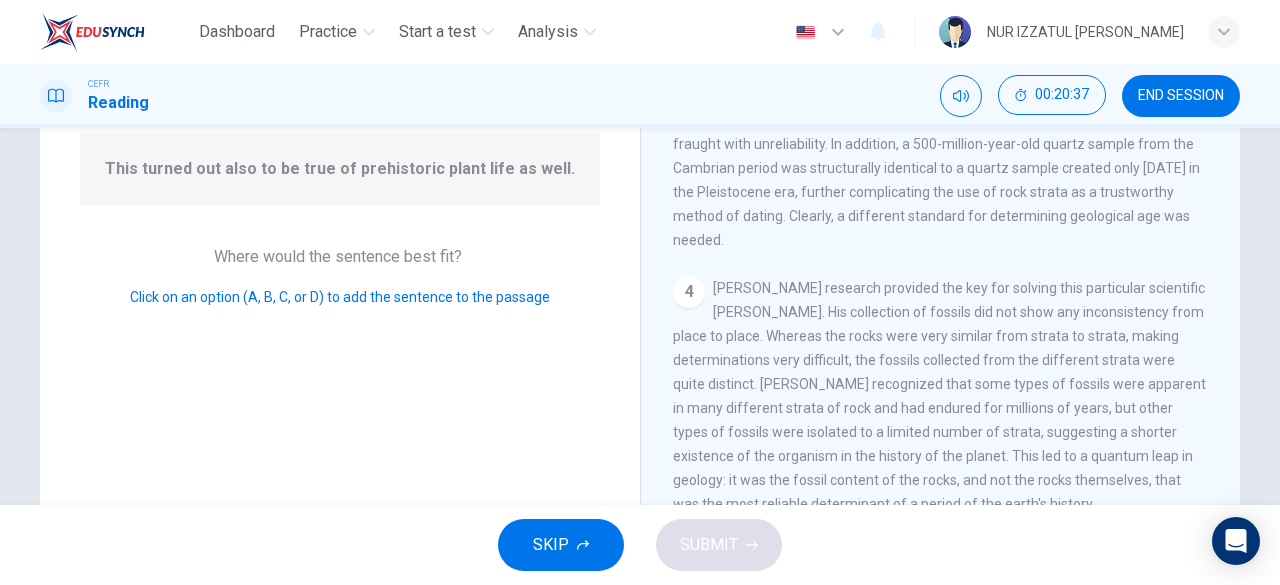 scroll, scrollTop: 926, scrollLeft: 0, axis: vertical 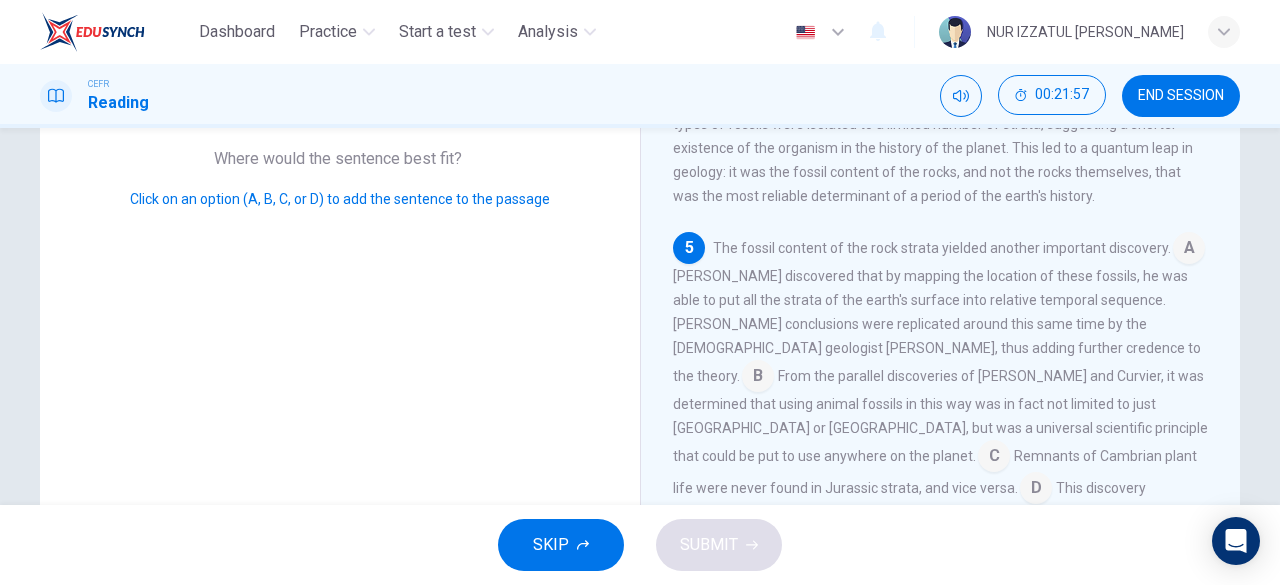 click at bounding box center (994, 458) 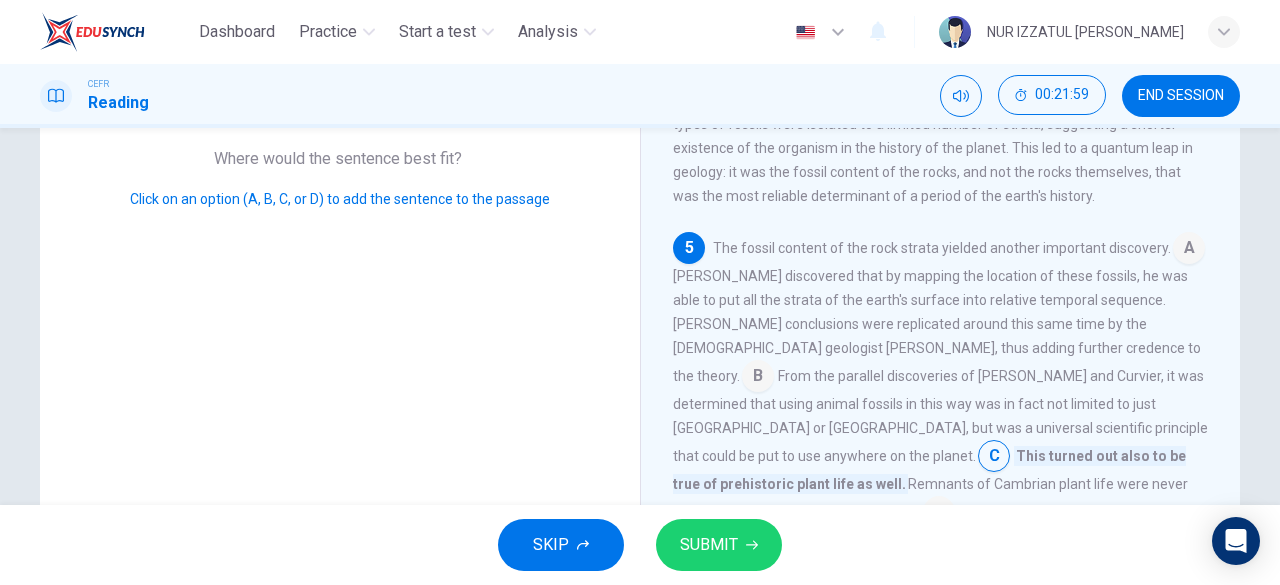 scroll, scrollTop: 950, scrollLeft: 0, axis: vertical 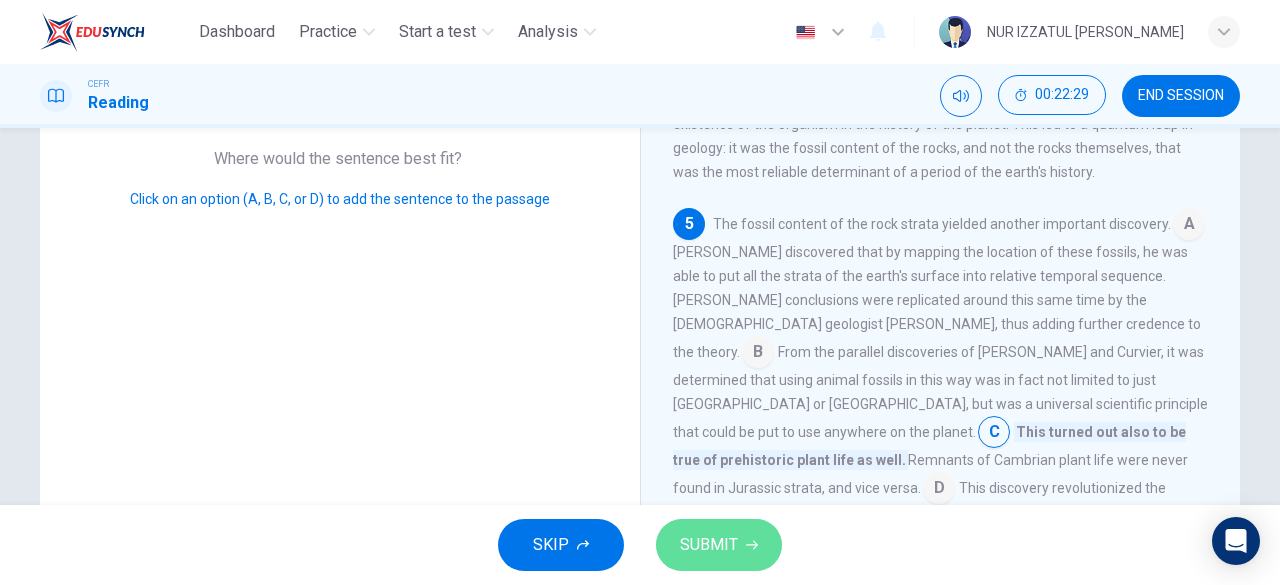 click on "SUBMIT" at bounding box center (719, 545) 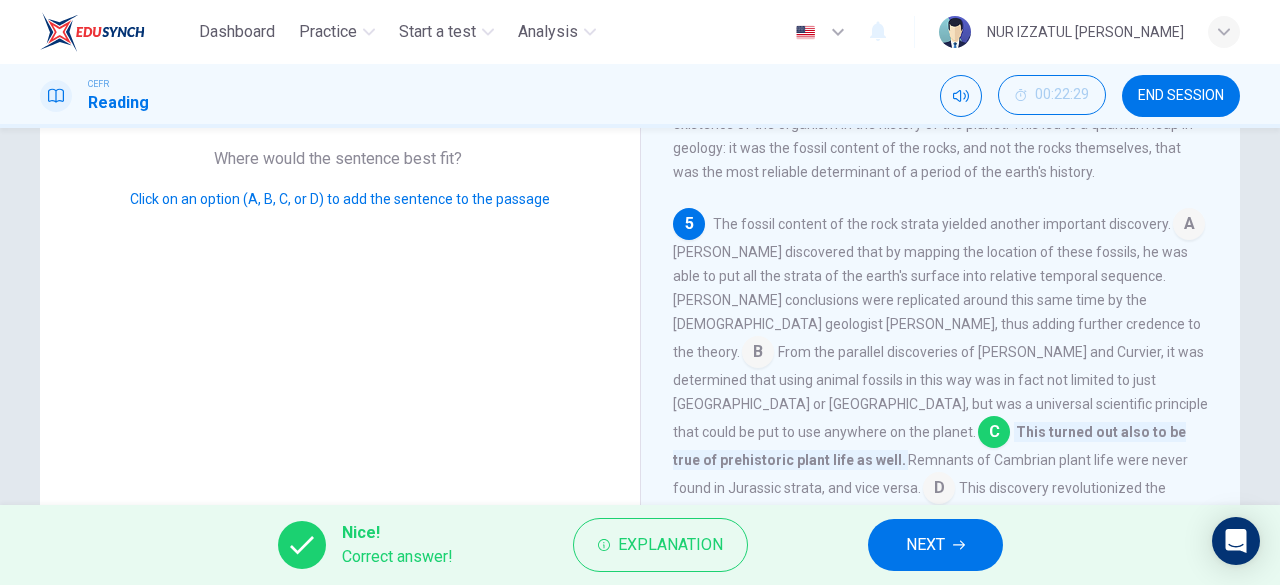 click on "NEXT" at bounding box center (935, 545) 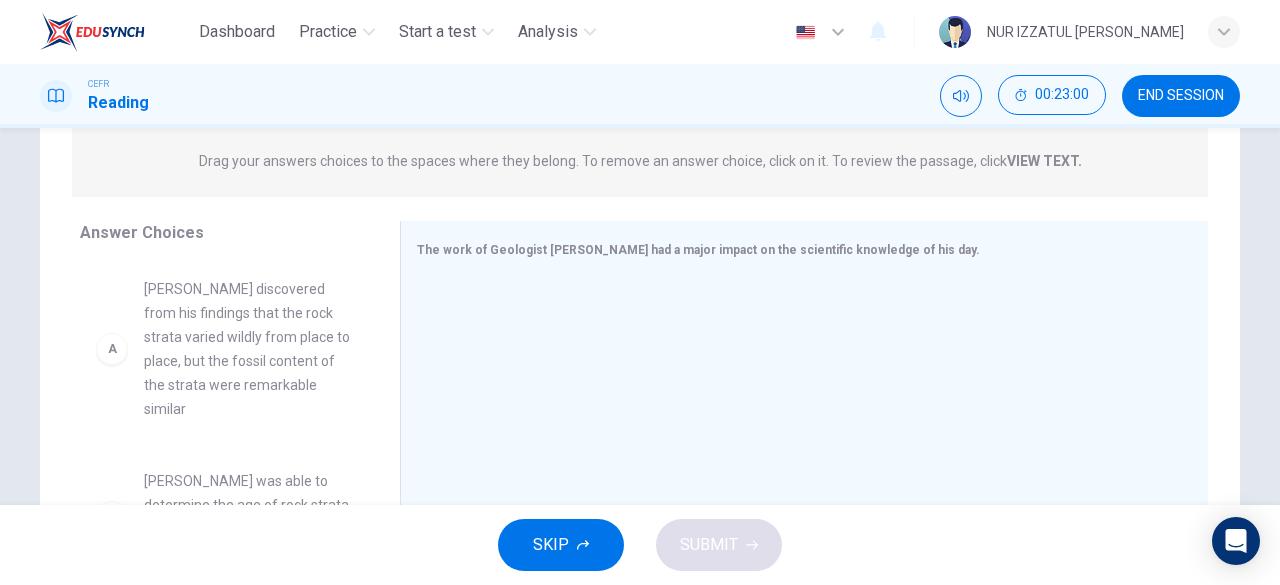 scroll, scrollTop: 298, scrollLeft: 0, axis: vertical 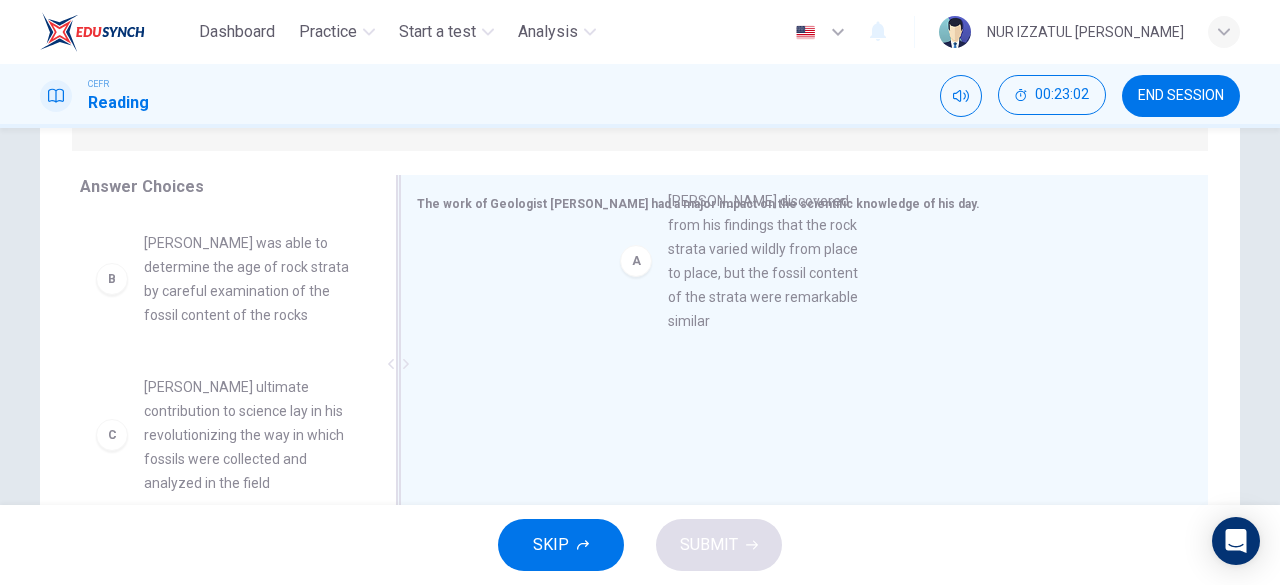drag, startPoint x: 242, startPoint y: 307, endPoint x: 780, endPoint y: 259, distance: 540.137 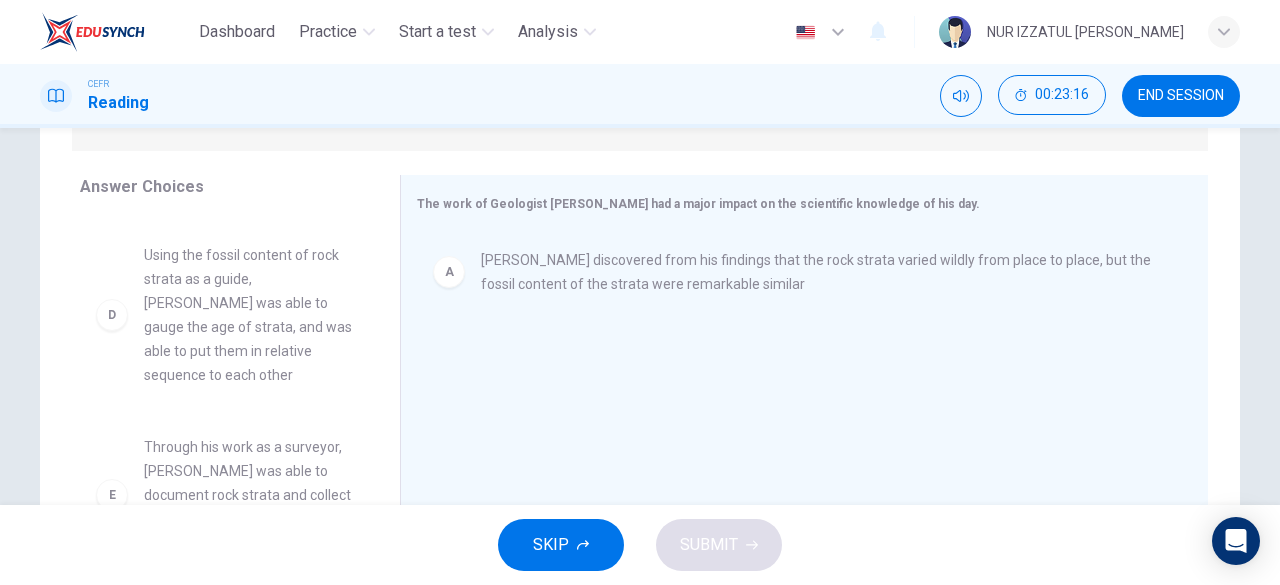 scroll, scrollTop: 492, scrollLeft: 0, axis: vertical 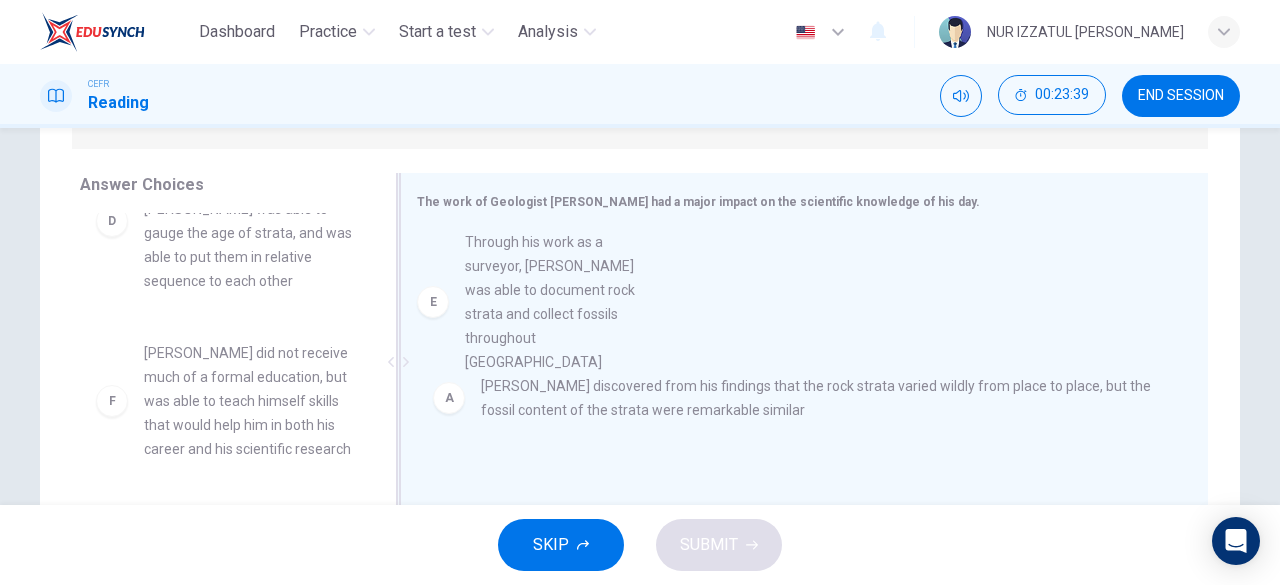drag, startPoint x: 215, startPoint y: 379, endPoint x: 549, endPoint y: 289, distance: 345.91327 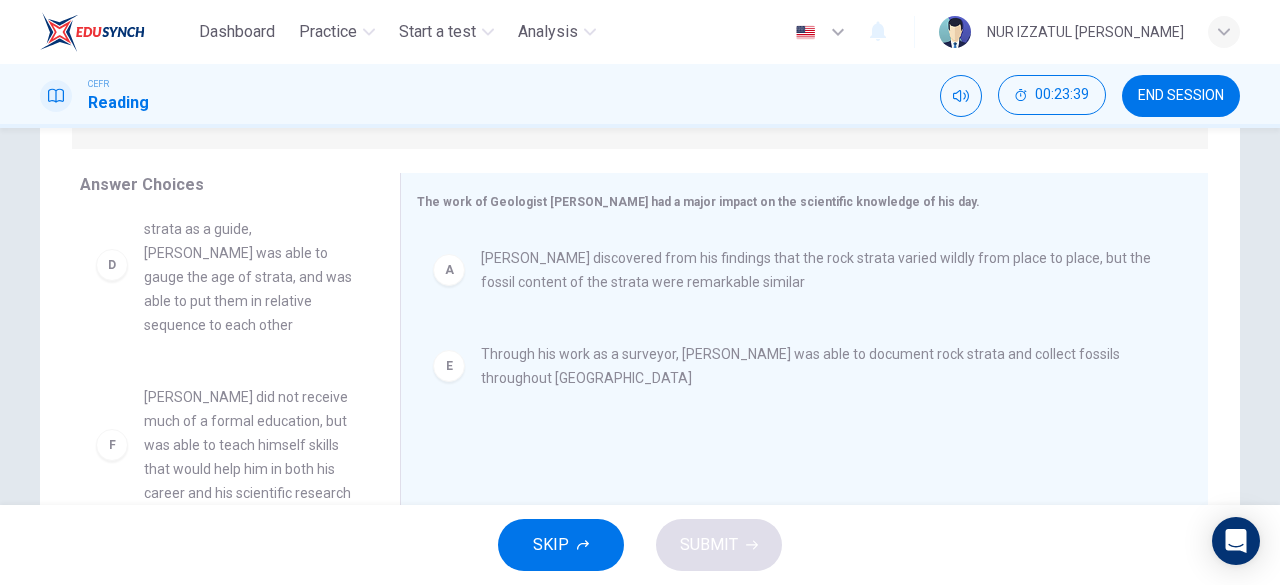 scroll, scrollTop: 348, scrollLeft: 0, axis: vertical 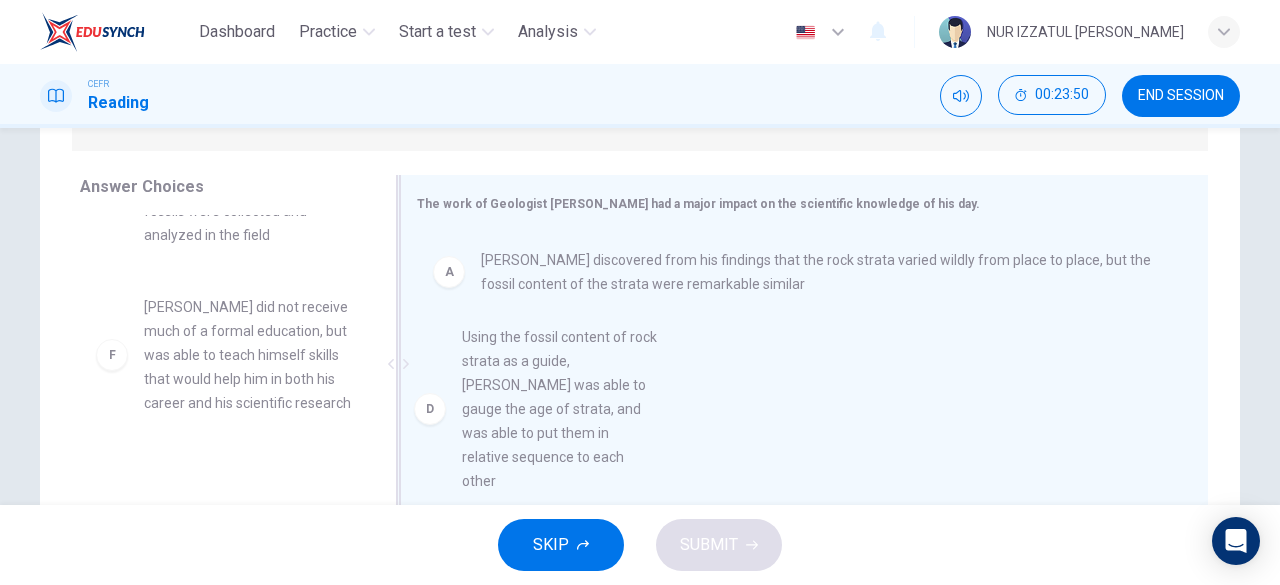 drag, startPoint x: 246, startPoint y: 370, endPoint x: 600, endPoint y: 393, distance: 354.7464 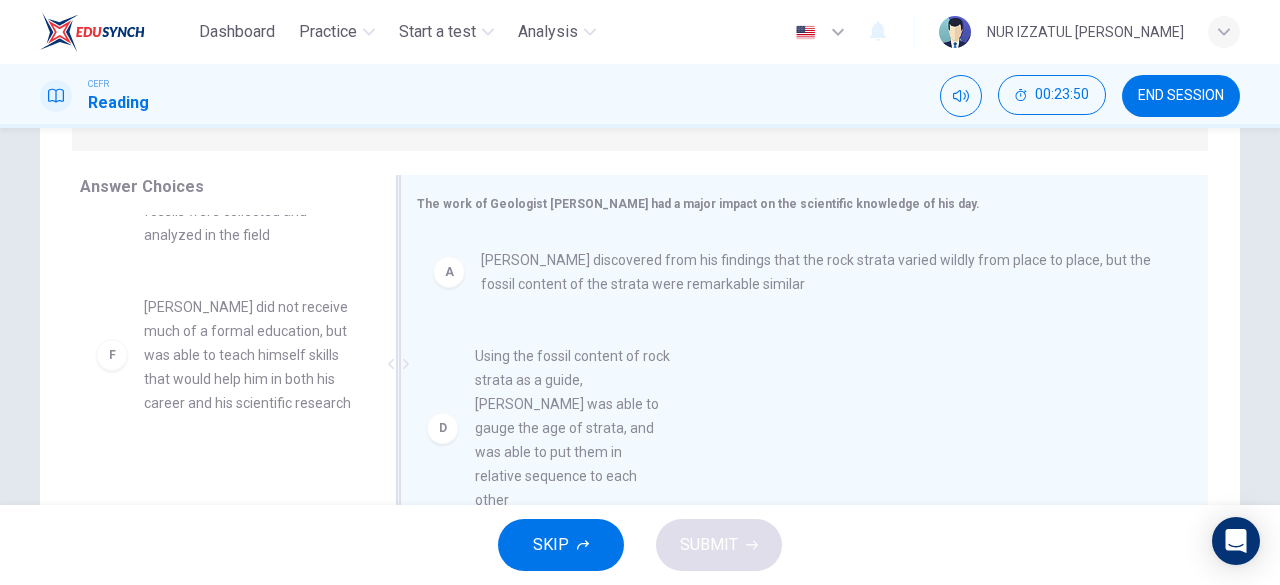 click on "A Smith discovered from his findings that the rock strata varied wildly from place to place, but the fossil content of the strata were remarkable similar E Through his work as a surveyor, Smith was able to document rock strata and collect fossils throughout England" at bounding box center (796, 366) 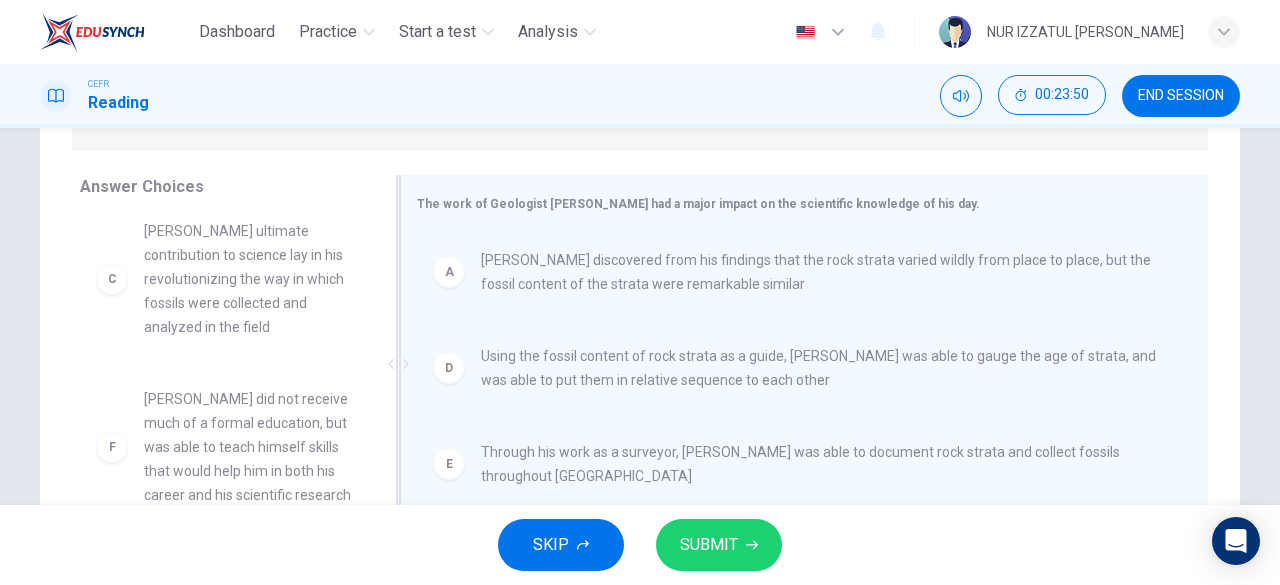 scroll, scrollTop: 180, scrollLeft: 0, axis: vertical 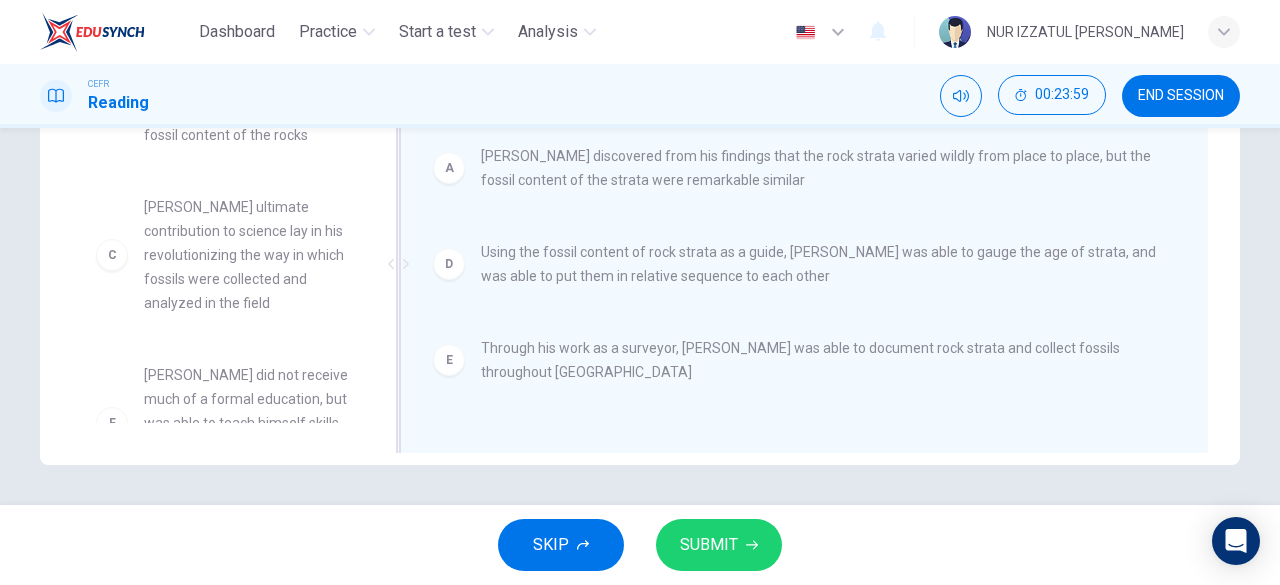 click on "Through his work as a surveyor, Smith was able to document rock strata and collect fossils throughout England" at bounding box center (820, 360) 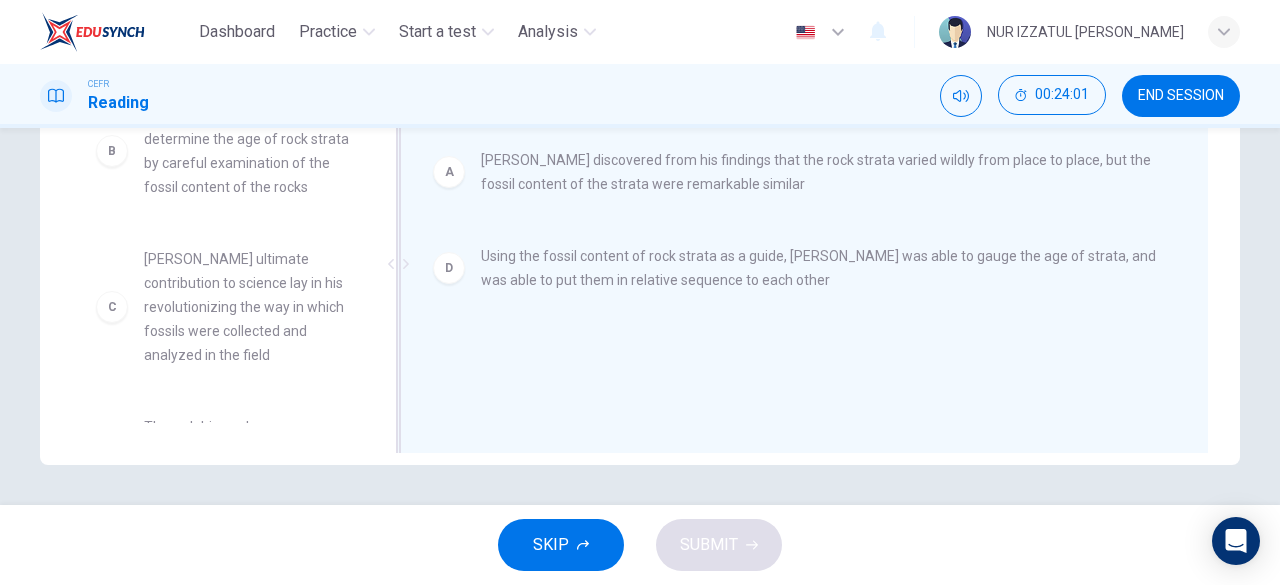scroll, scrollTop: 0, scrollLeft: 0, axis: both 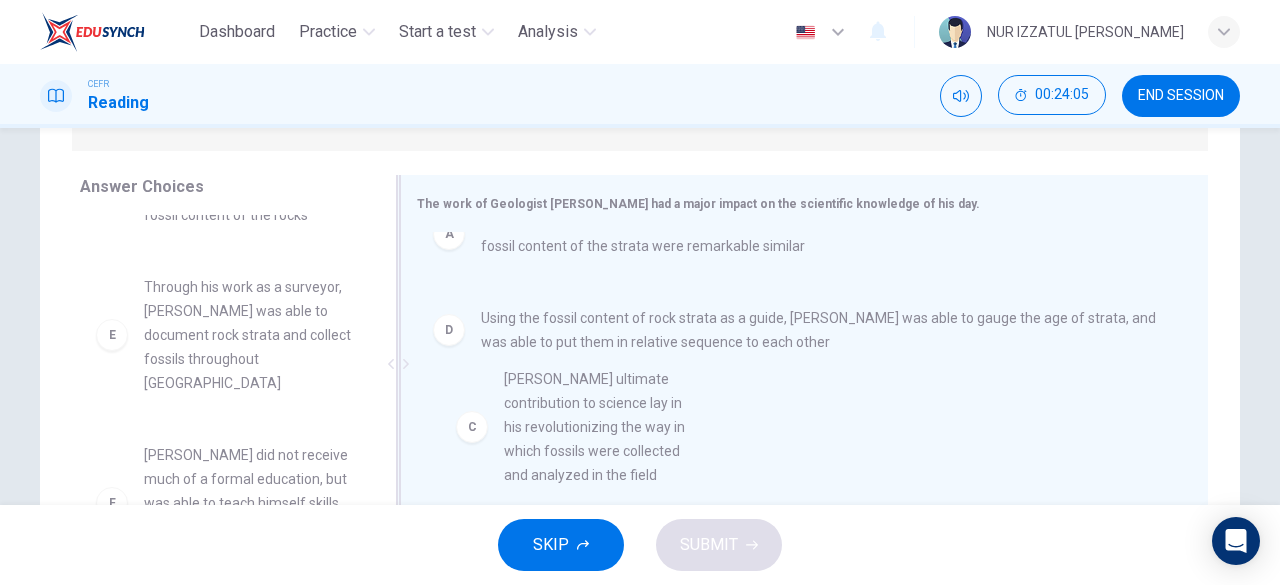 drag, startPoint x: 245, startPoint y: 331, endPoint x: 619, endPoint y: 421, distance: 384.67648 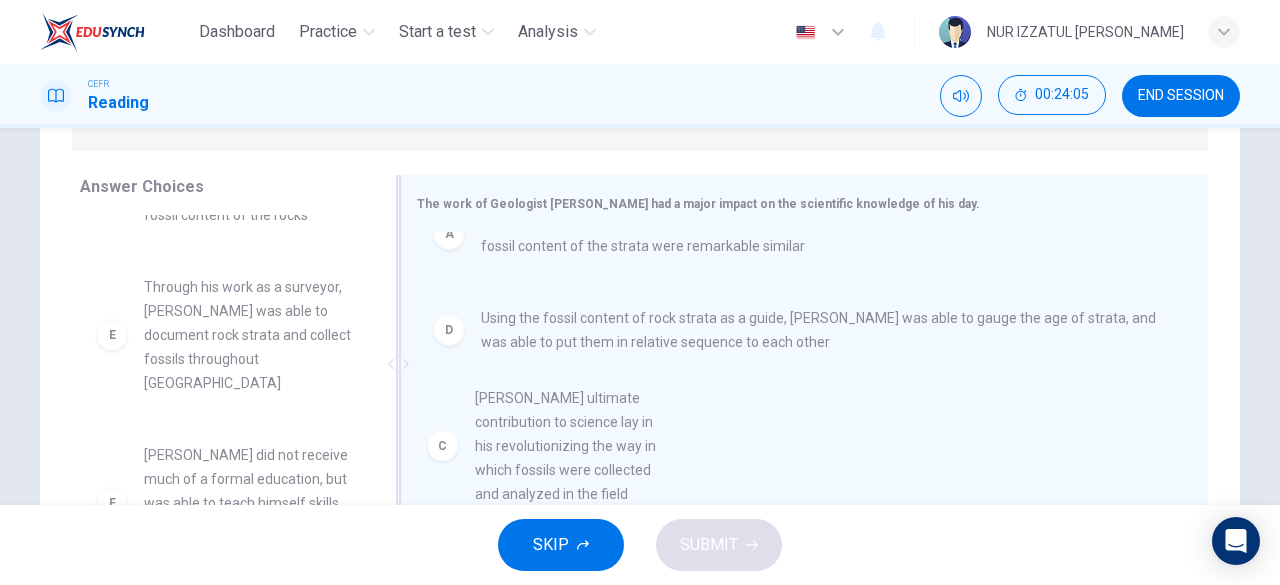 scroll, scrollTop: 4, scrollLeft: 0, axis: vertical 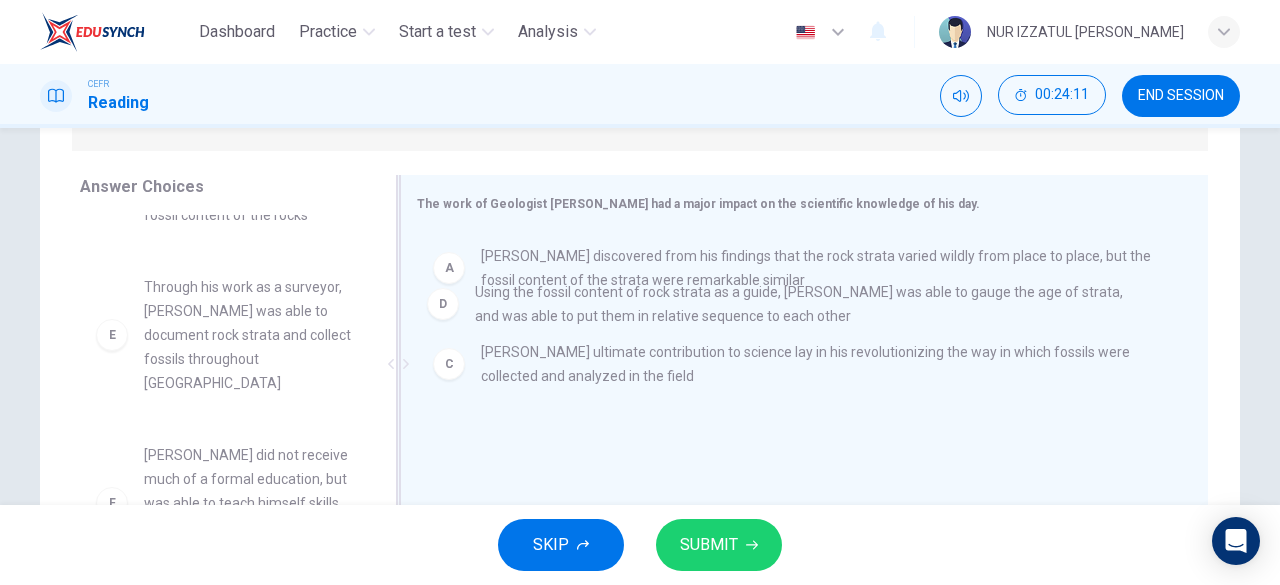 drag, startPoint x: 624, startPoint y: 472, endPoint x: 624, endPoint y: 311, distance: 161 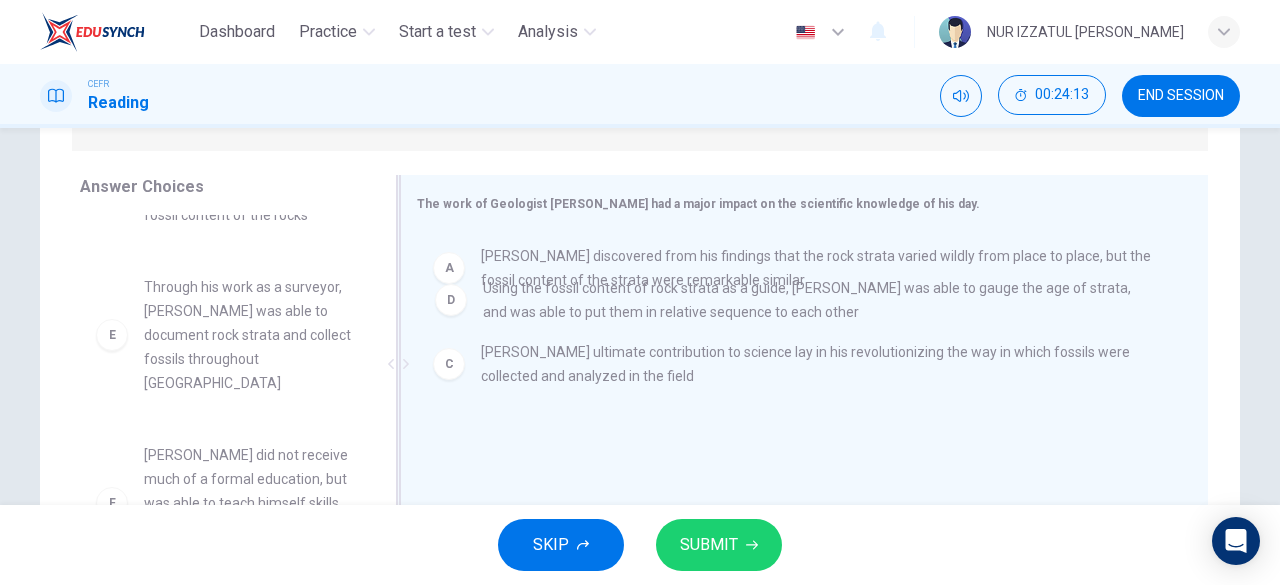 drag, startPoint x: 599, startPoint y: 470, endPoint x: 603, endPoint y: 293, distance: 177.0452 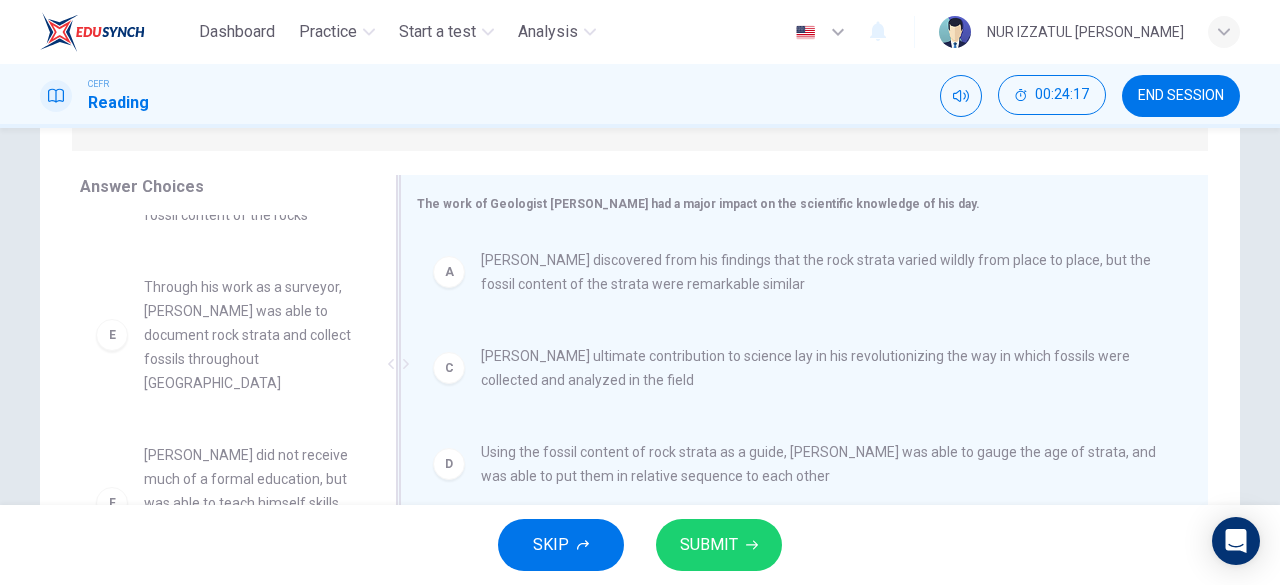 scroll, scrollTop: 0, scrollLeft: 0, axis: both 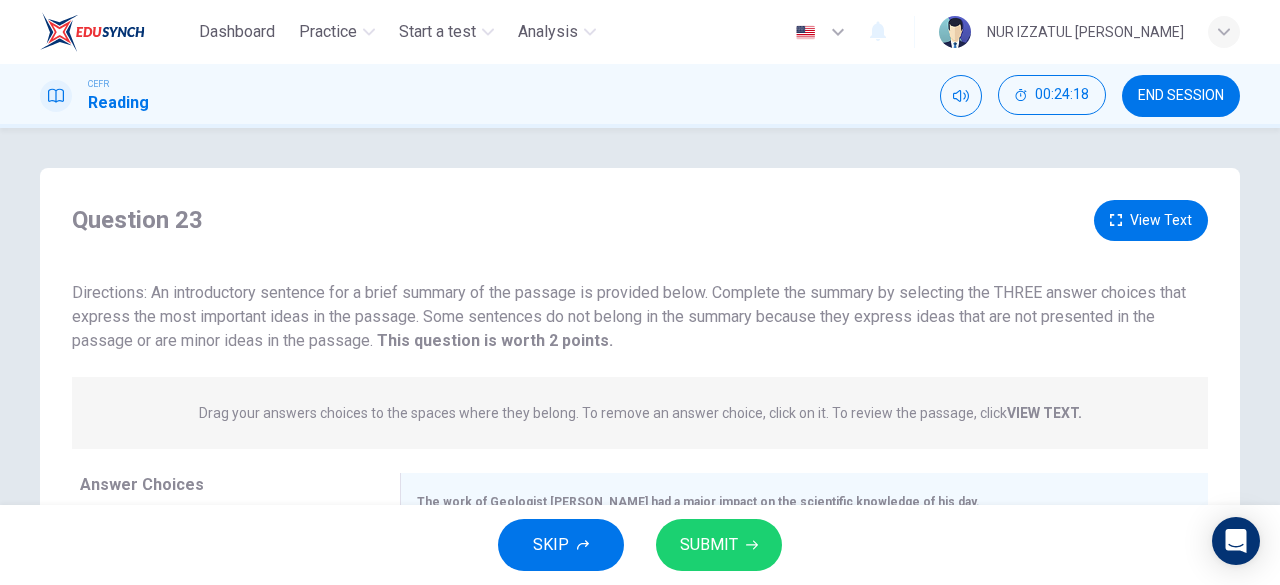 click on "View Text" at bounding box center (1151, 220) 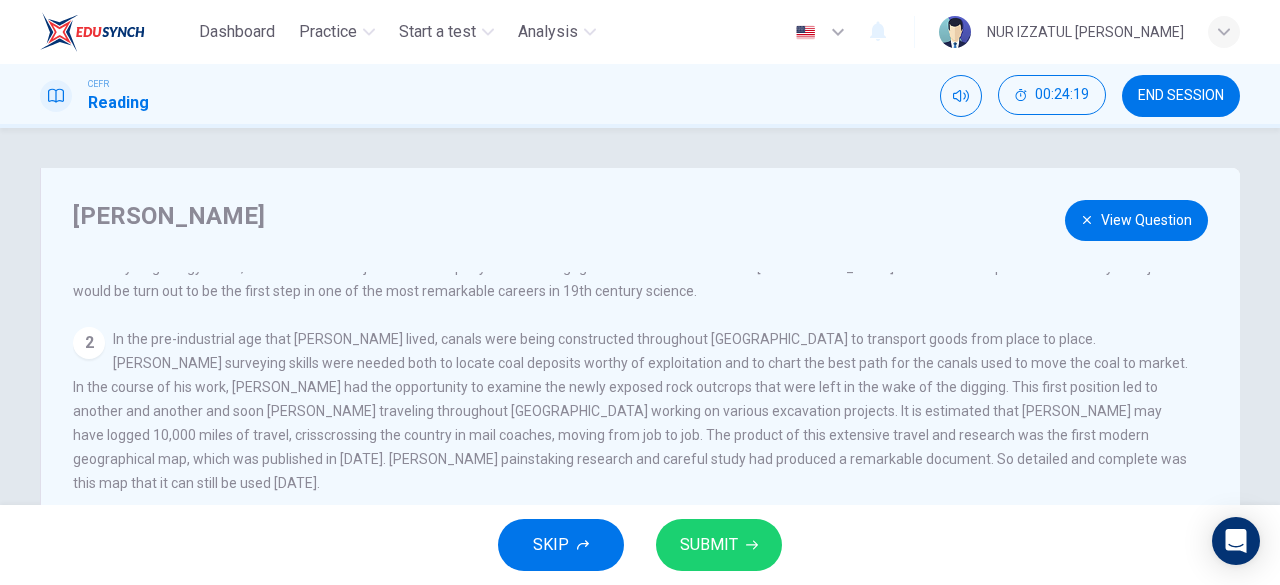 scroll, scrollTop: 200, scrollLeft: 0, axis: vertical 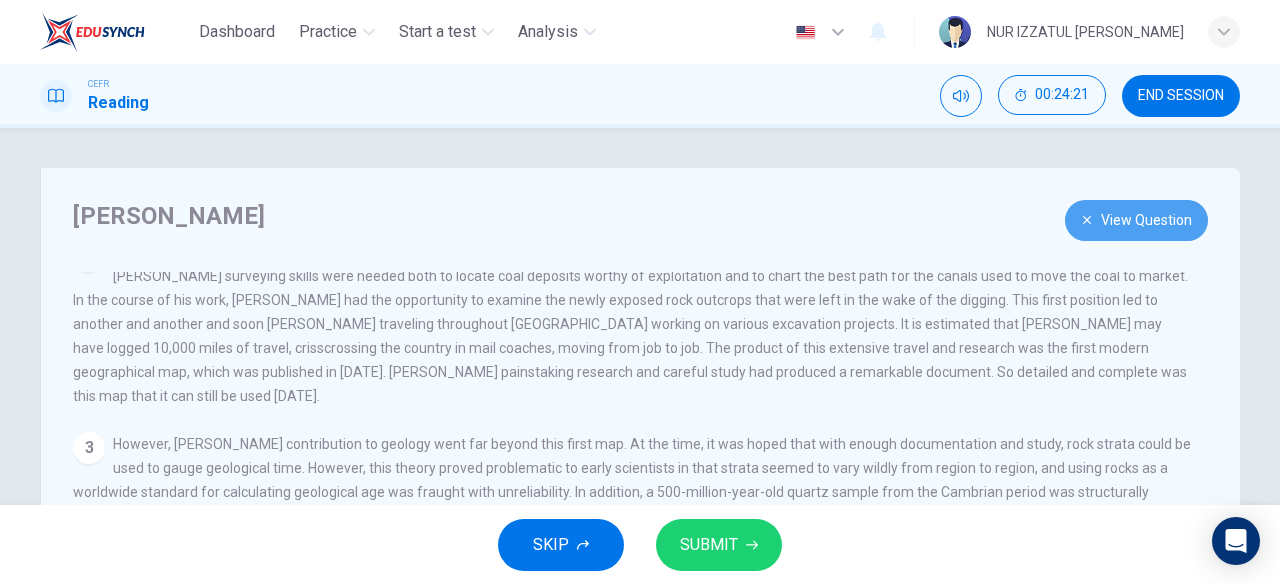 click on "View Question" at bounding box center [1136, 220] 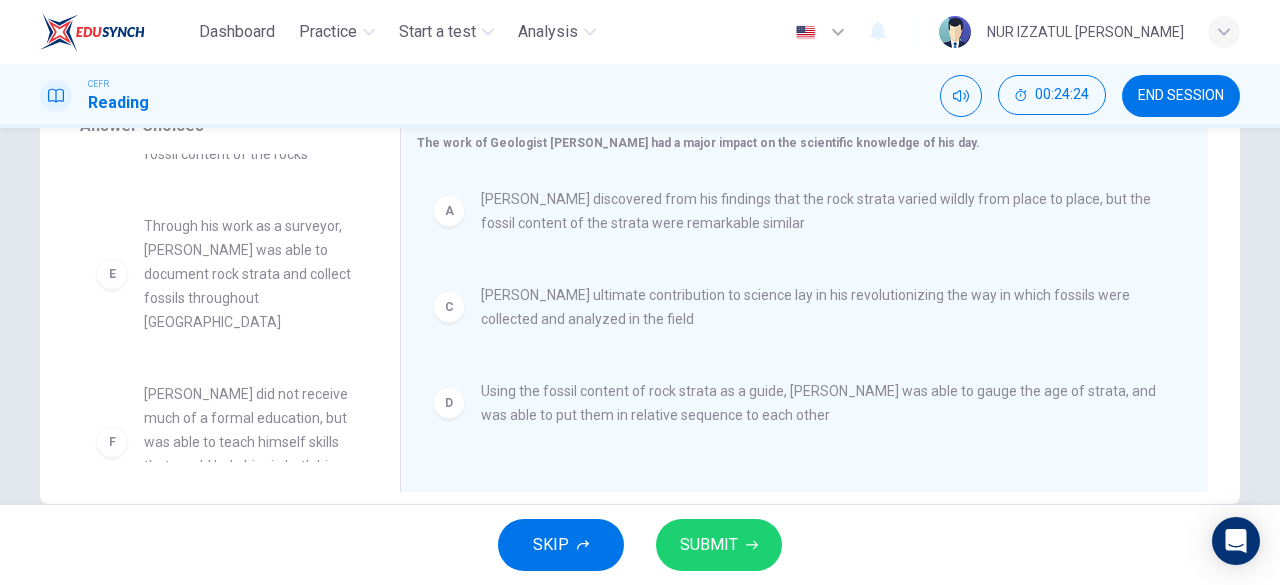 scroll, scrollTop: 298, scrollLeft: 0, axis: vertical 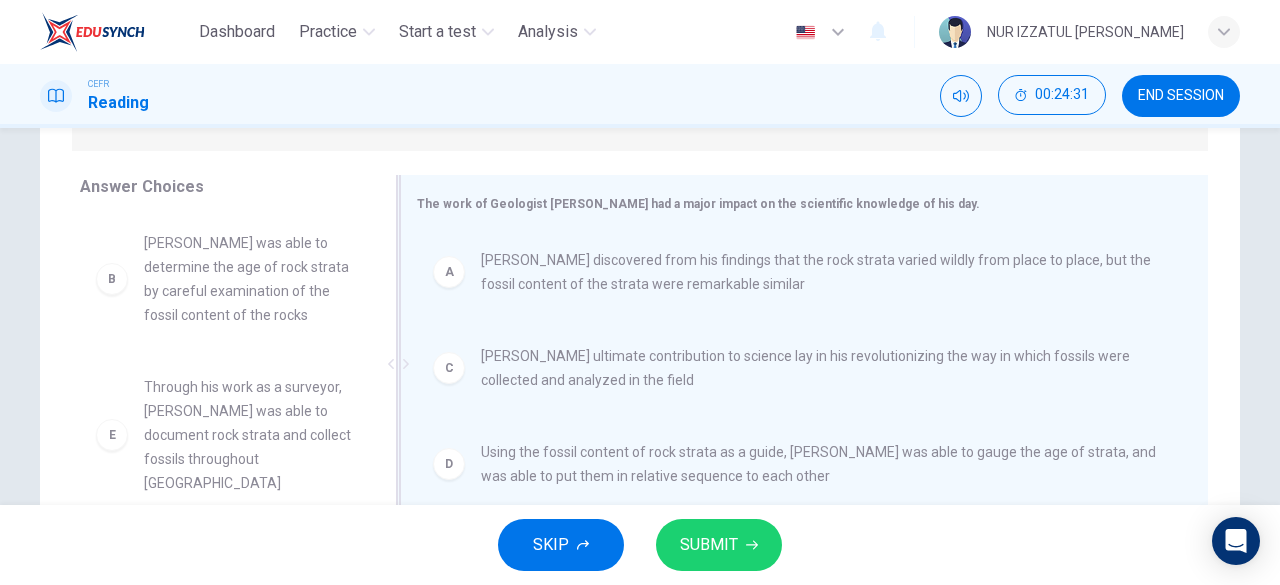 click on "Smith discovered from his findings that the rock strata varied wildly from place to place, but the fossil content of the strata were remarkable similar" at bounding box center (820, 272) 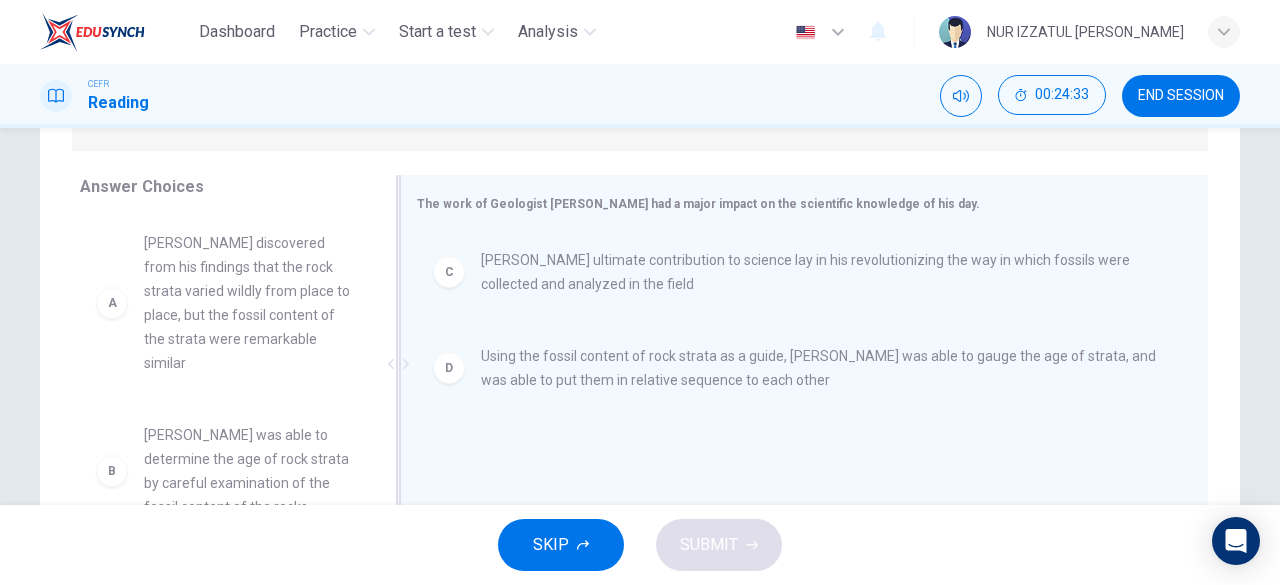 scroll, scrollTop: 200, scrollLeft: 0, axis: vertical 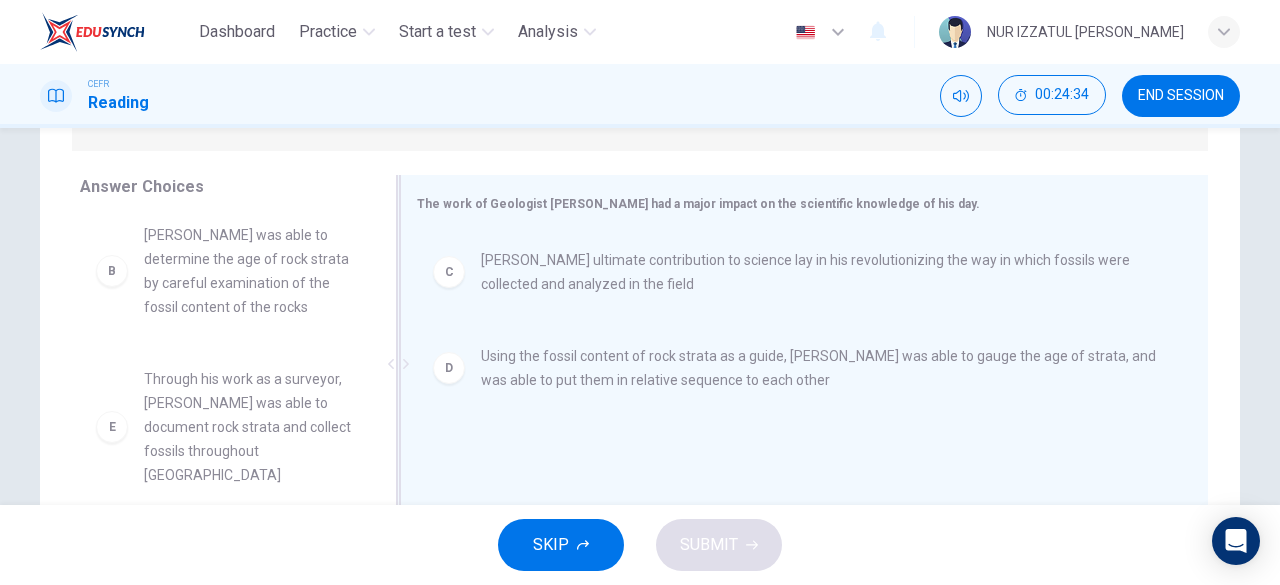 click on "Smith was able to determine the age of rock strata by careful examination of the fossil content of the rocks" at bounding box center (248, 271) 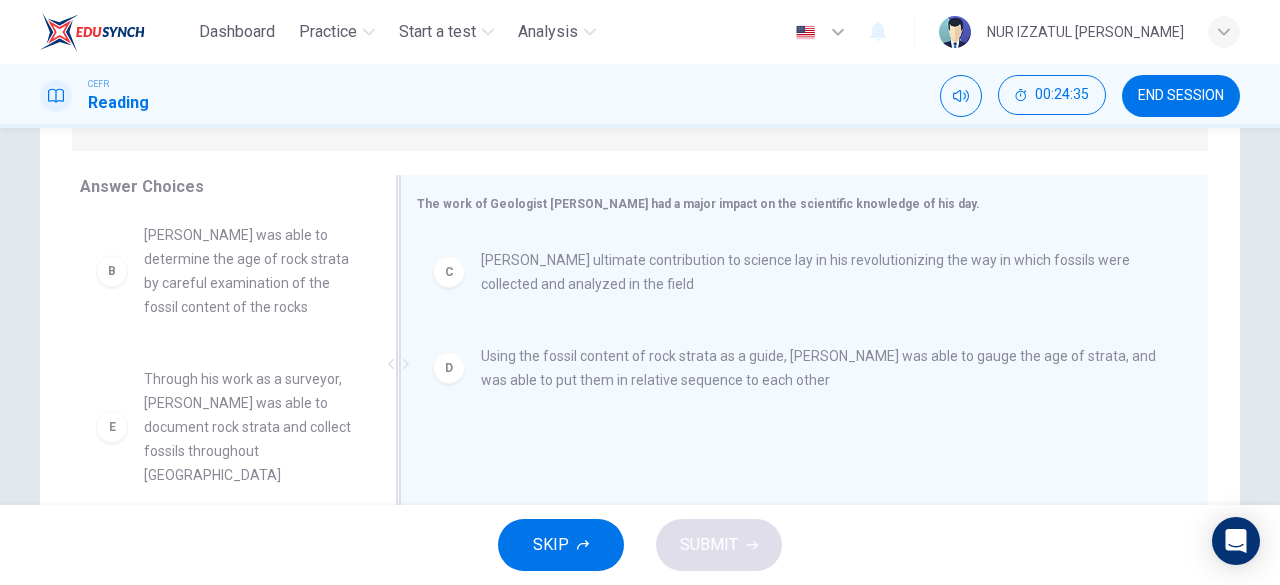 click on "Smith was able to determine the age of rock strata by careful examination of the fossil content of the rocks" at bounding box center [248, 271] 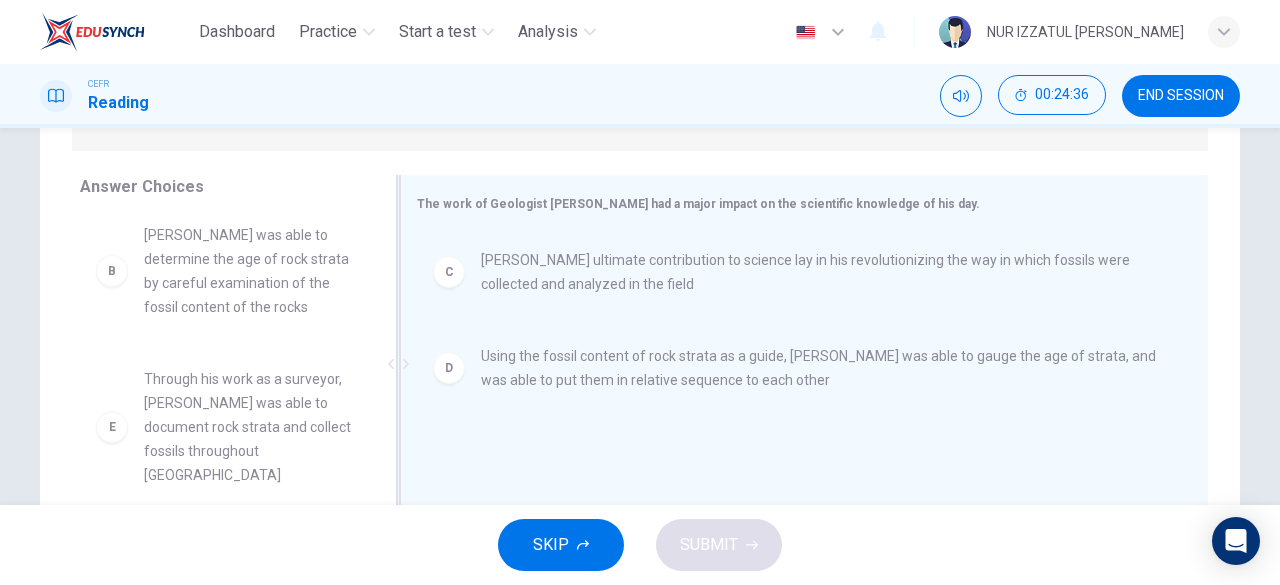 click on "Smith was able to determine the age of rock strata by careful examination of the fossil content of the rocks" at bounding box center [248, 271] 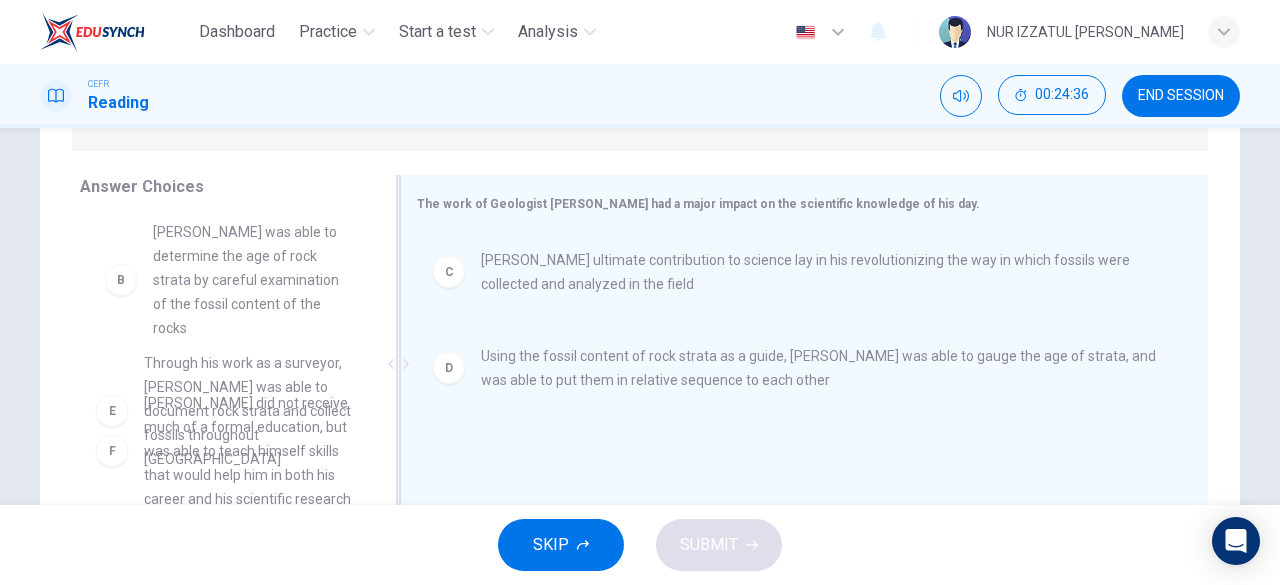 scroll, scrollTop: 132, scrollLeft: 0, axis: vertical 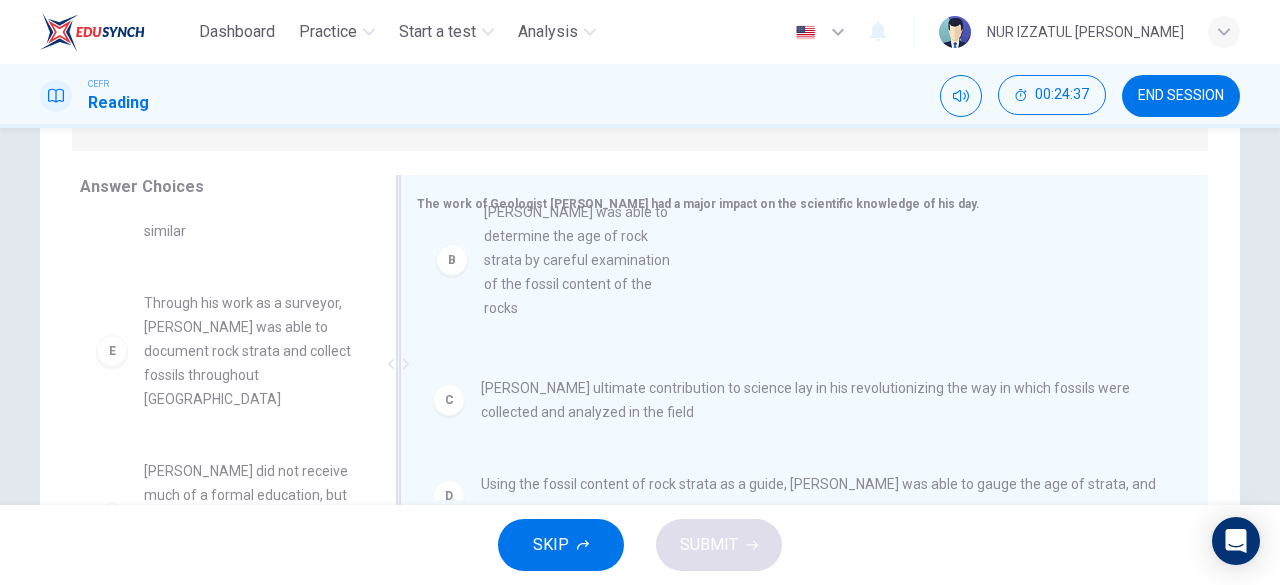 drag, startPoint x: 191, startPoint y: 293, endPoint x: 575, endPoint y: 270, distance: 384.68817 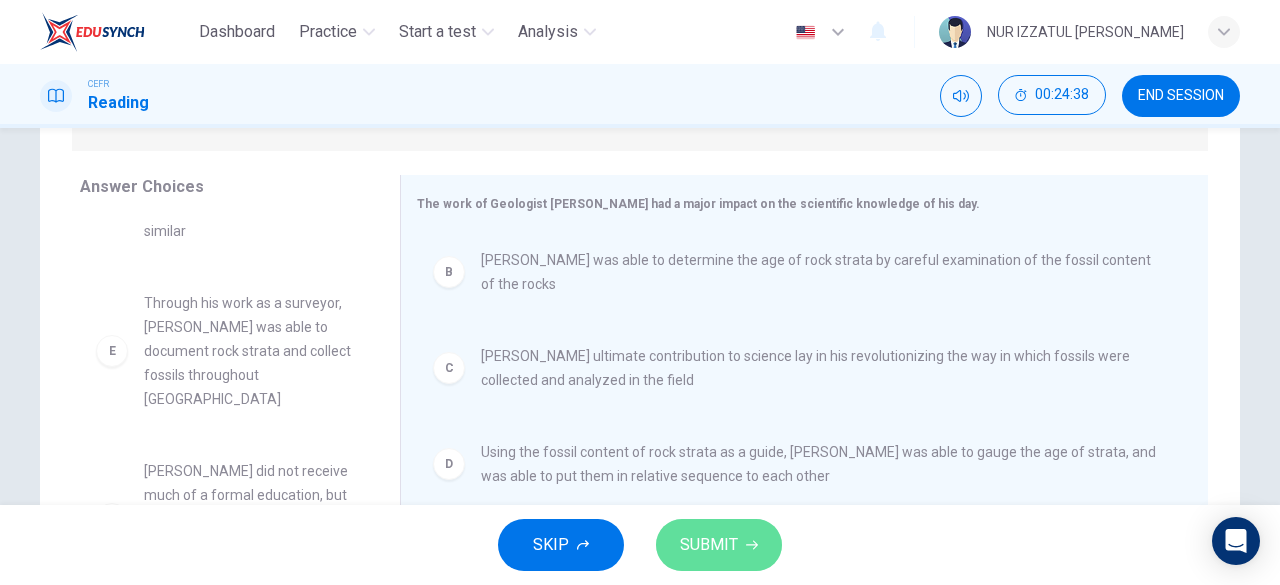 click on "SUBMIT" at bounding box center [719, 545] 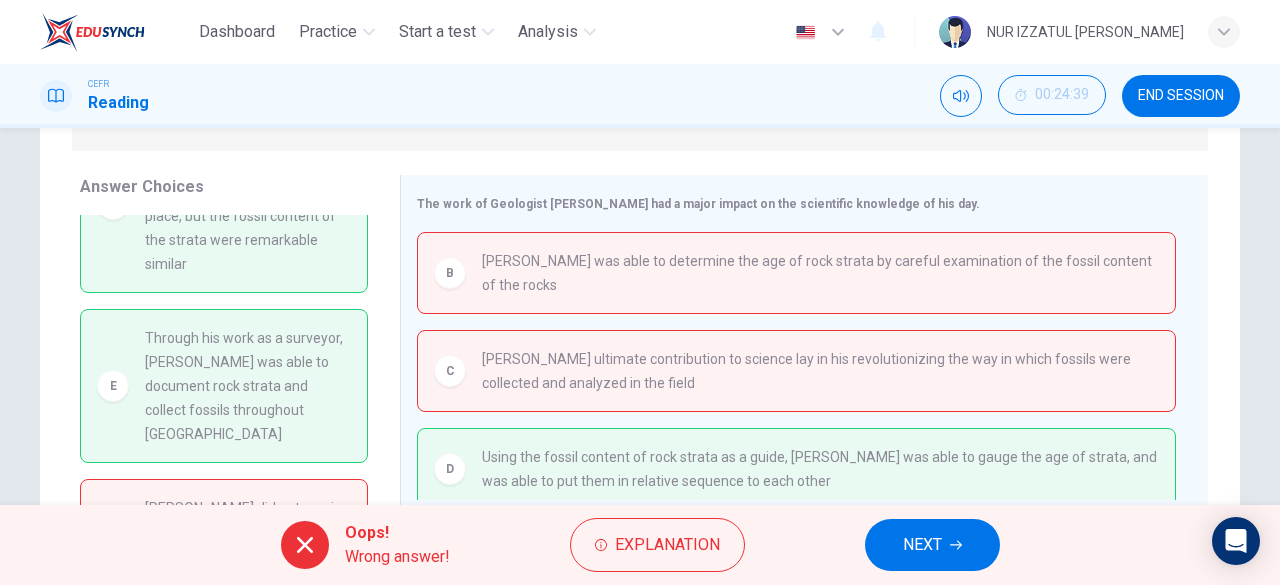 scroll, scrollTop: 200, scrollLeft: 0, axis: vertical 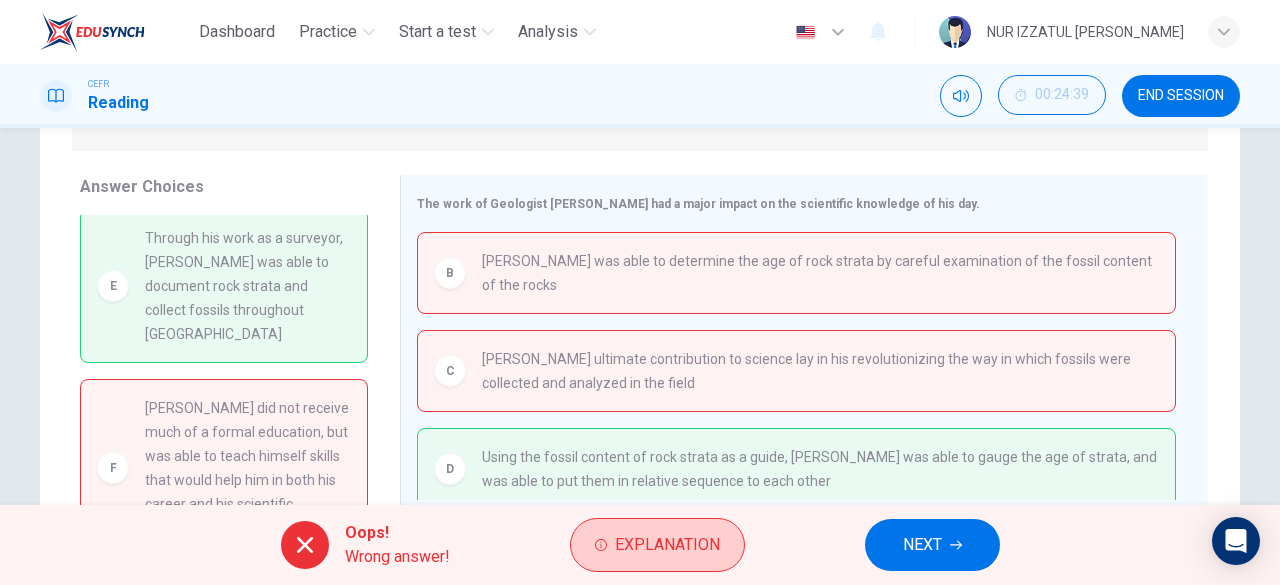 click on "Explanation" at bounding box center [667, 545] 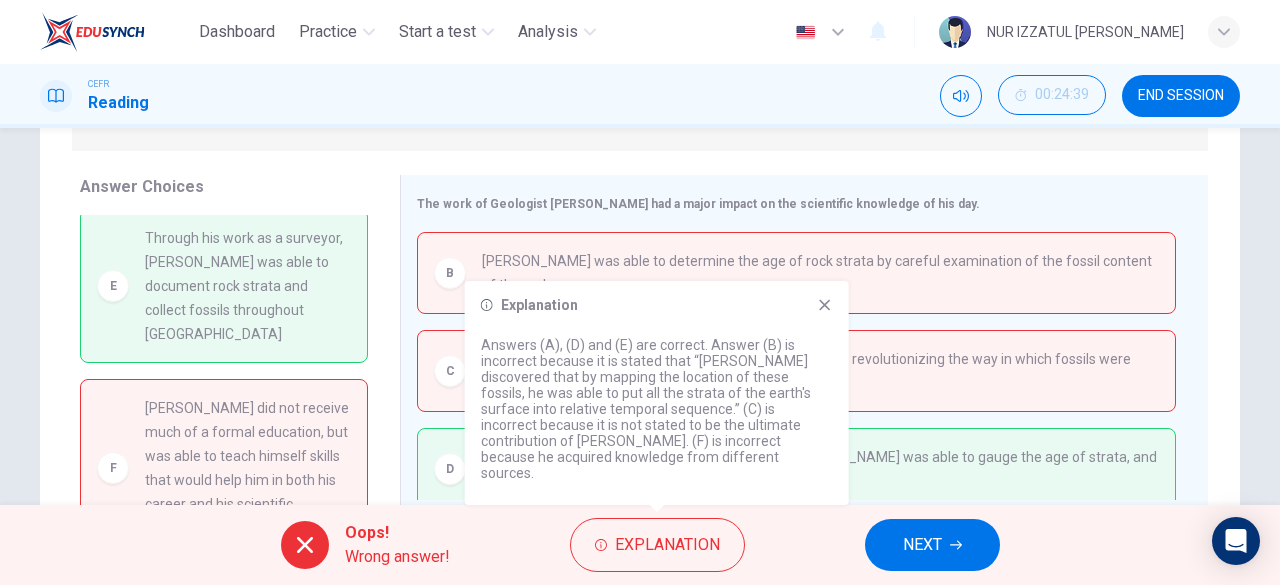 click 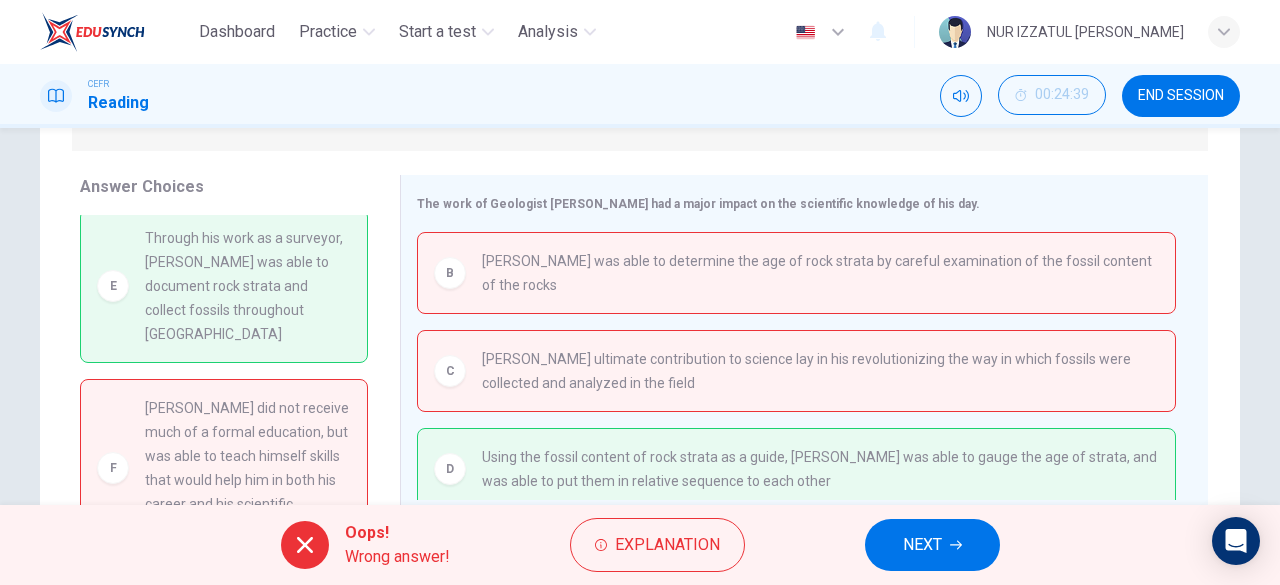 click on "NEXT" at bounding box center [932, 545] 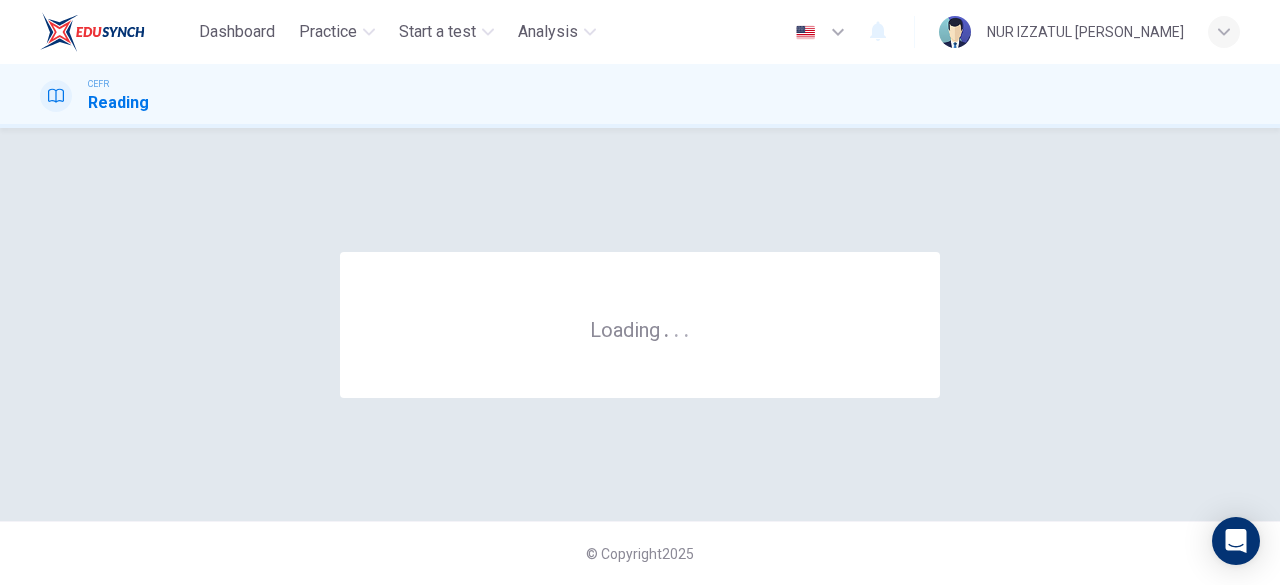 scroll, scrollTop: 0, scrollLeft: 0, axis: both 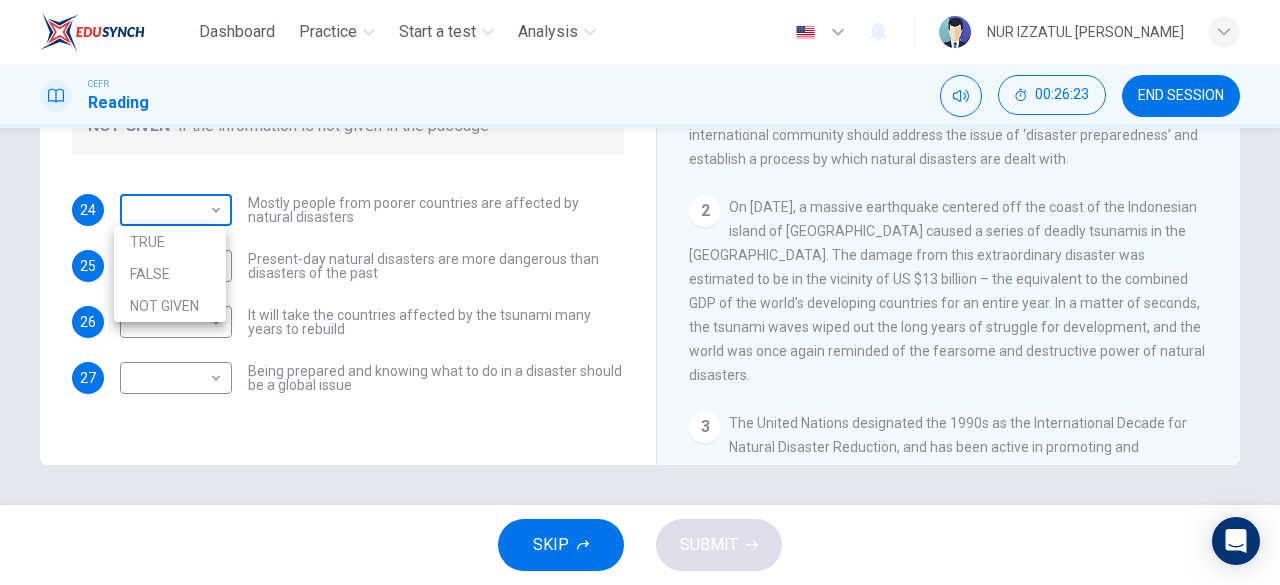 click on "Dashboard Practice Start a test Analysis English en ​ NUR IZZATUL ALIA BINTI RAZALI CEFR Reading 00:26:23 END SESSION Questions 24 - 27 Do the following statements agree with the information given in the Reading Passage?
In the boxes below, write TRUE if the statement is true FALSE if the statement is false NOT GIVEN if the information is not given in the passage 24 ​ ​ Mostly people from poorer countries are affected by natural disasters 25 ​ ​ Present-day natural disasters are more dangerous than disasters of the past 26 ​ ​ It will take the countries affected by the tsunami many years to rebuild 27 ​ ​ Being prepared and knowing what to do in a disaster should be a global issue Preparing for the Threat CLICK TO ZOOM Click to Zoom 1 2 3 4 5 6 SKIP SUBMIT Highlight an image Highlight Ask AI Turn off Delete Important Important Important Important Important Important Change a color Write a memo Go to Liner Ask AI EduSynch - Online Language Proficiency Testing
Dashboard Practice 2025" at bounding box center [640, 292] 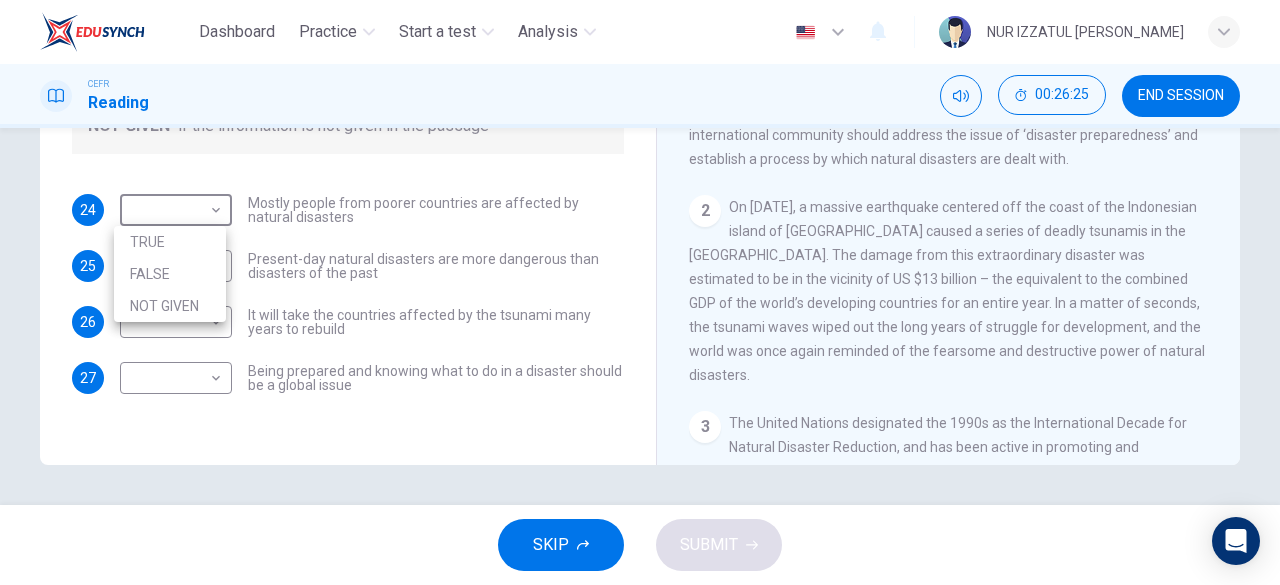 click at bounding box center (640, 292) 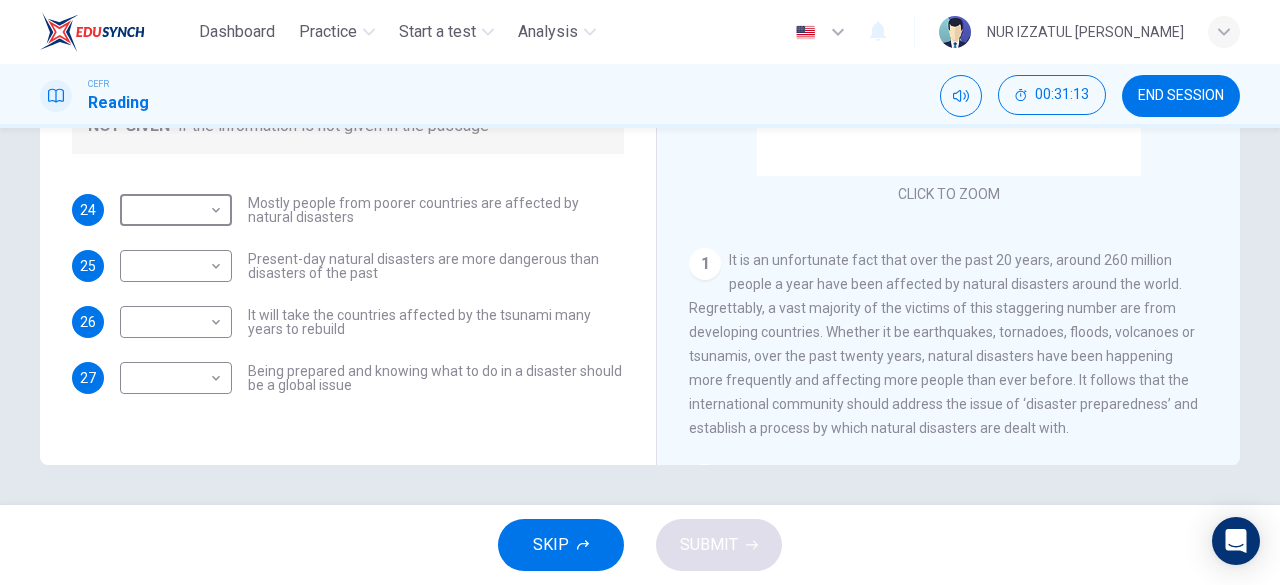 scroll, scrollTop: 0, scrollLeft: 0, axis: both 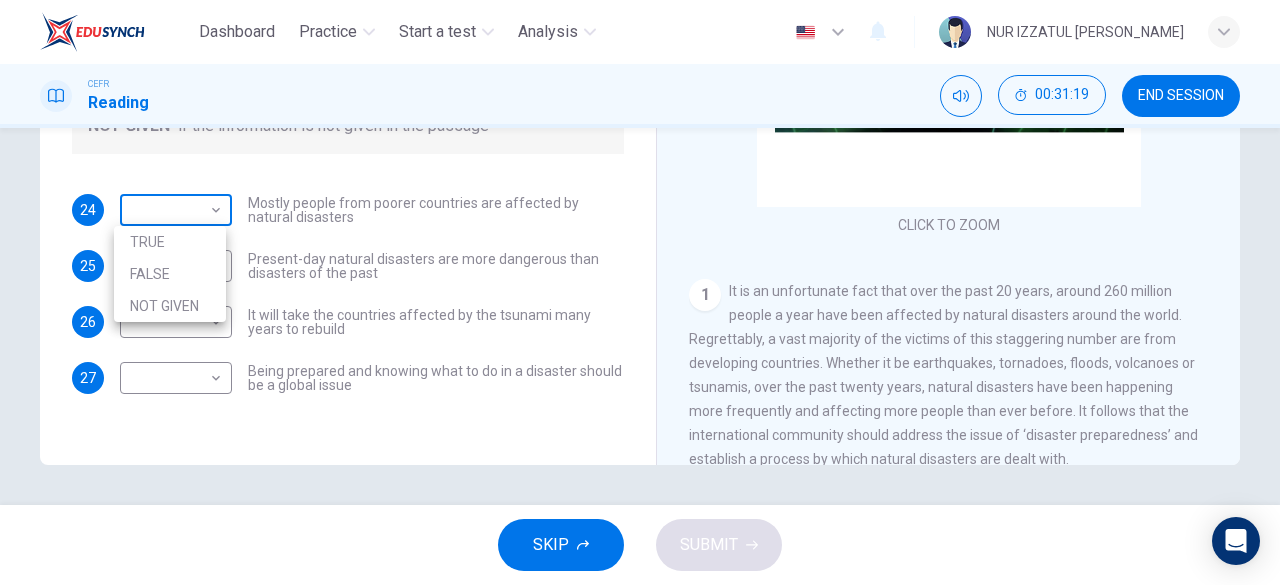 click on "Dashboard Practice Start a test Analysis English en ​ NUR IZZATUL ALIA BINTI RAZALI CEFR Reading 00:31:19 END SESSION Questions 24 - 27 Do the following statements agree with the information given in the Reading Passage?
In the boxes below, write TRUE if the statement is true FALSE if the statement is false NOT GIVEN if the information is not given in the passage 24 ​ ​ Mostly people from poorer countries are affected by natural disasters 25 ​ ​ Present-day natural disasters are more dangerous than disasters of the past 26 ​ ​ It will take the countries affected by the tsunami many years to rebuild 27 ​ ​ Being prepared and knowing what to do in a disaster should be a global issue Preparing for the Threat CLICK TO ZOOM Click to Zoom 1 2 3 4 5 6 SKIP SUBMIT Highlight an image Highlight Ask AI Turn off Delete Important Important Important Important Important Important Change a color Write a memo Go to Liner Ask AI EduSynch - Online Language Proficiency Testing
Dashboard Practice 2025" at bounding box center (640, 292) 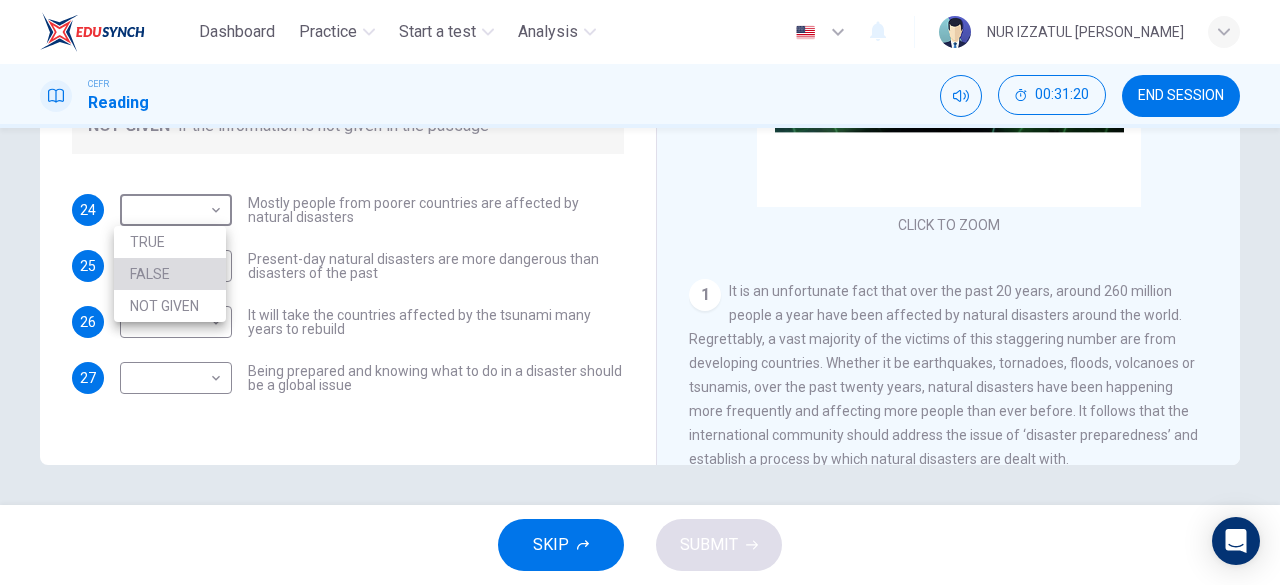 click on "FALSE" at bounding box center [170, 274] 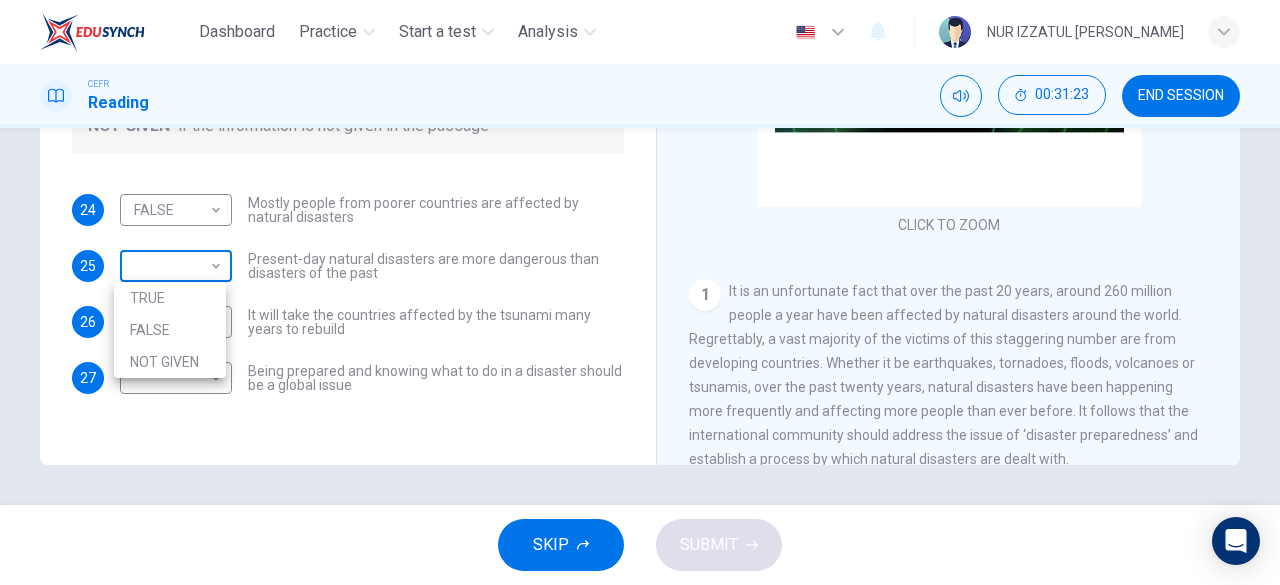 click on "Dashboard Practice Start a test Analysis English en ​ NUR IZZATUL ALIA BINTI RAZALI CEFR Reading 00:31:23 END SESSION Questions 24 - 27 Do the following statements agree with the information given in the Reading Passage?
In the boxes below, write TRUE if the statement is true FALSE if the statement is false NOT GIVEN if the information is not given in the passage 24 FALSE FALSE ​ Mostly people from poorer countries are affected by natural disasters 25 ​ ​ Present-day natural disasters are more dangerous than disasters of the past 26 ​ ​ It will take the countries affected by the tsunami many years to rebuild 27 ​ ​ Being prepared and knowing what to do in a disaster should be a global issue Preparing for the Threat CLICK TO ZOOM Click to Zoom 1 2 3 4 5 6 SKIP SUBMIT Highlight an image Highlight Ask AI Turn off Delete Important Important Important Important Important Important Change a color Write a memo Go to Liner Ask AI EduSynch - Online Language Proficiency Testing
Dashboard 2025" at bounding box center [640, 292] 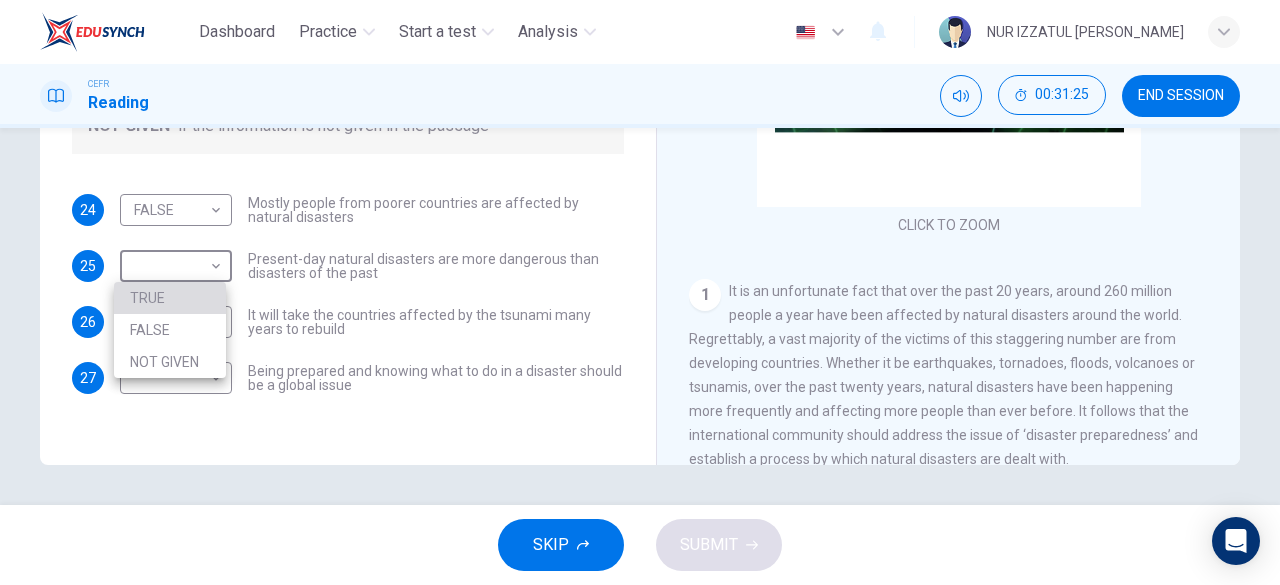 click on "TRUE" at bounding box center [170, 298] 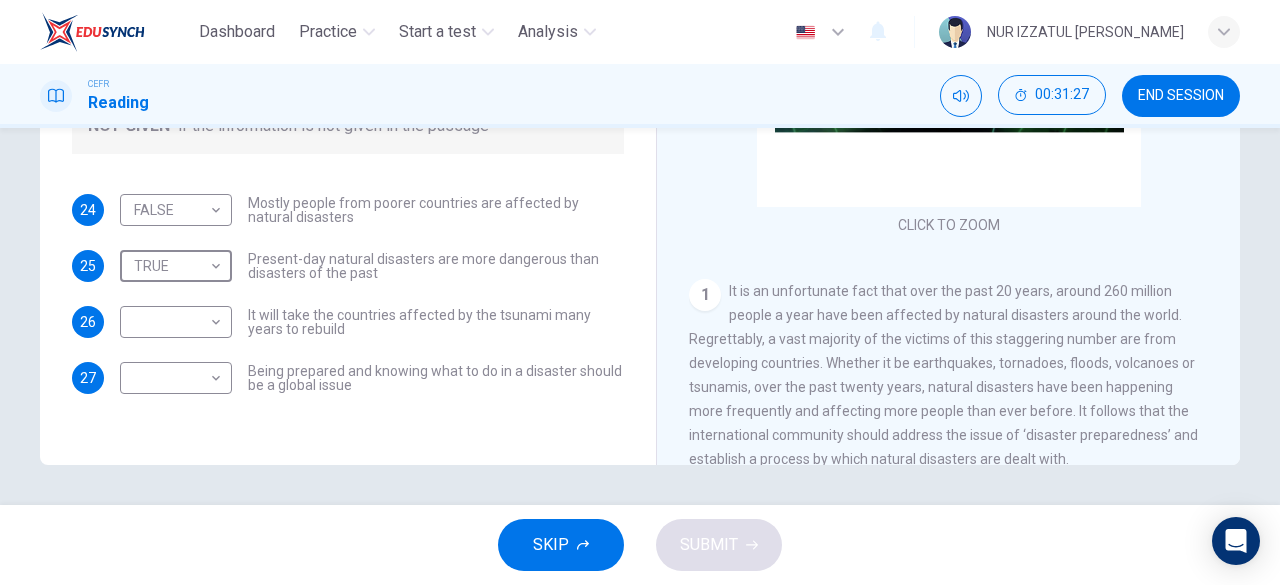 scroll, scrollTop: 100, scrollLeft: 0, axis: vertical 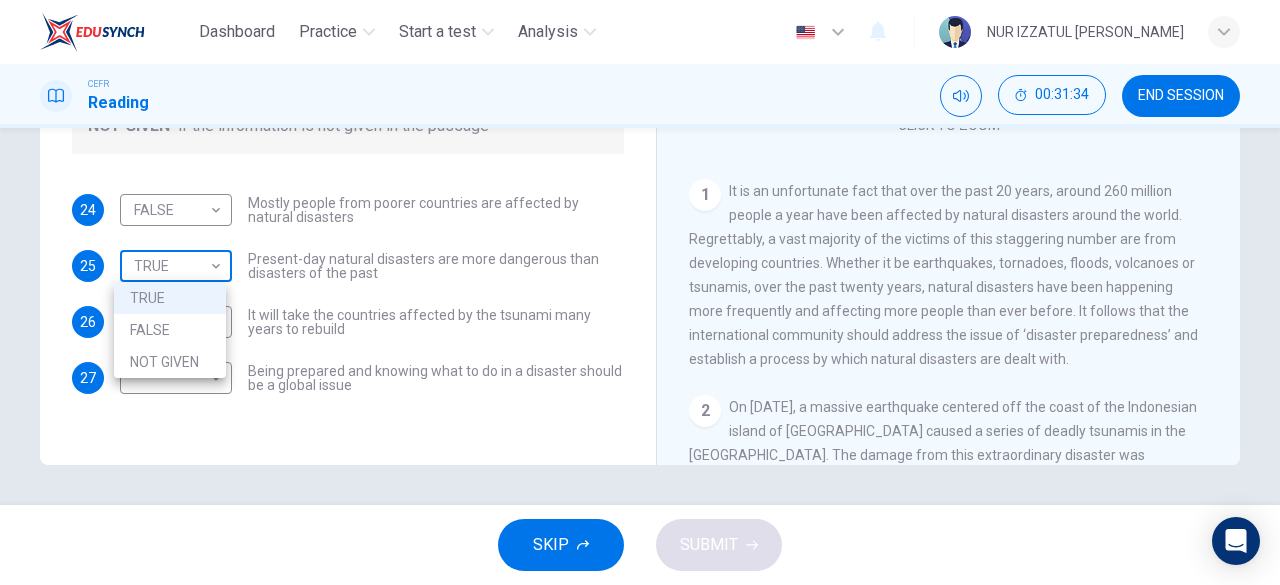 click on "Dashboard Practice Start a test Analysis English en ​ NUR IZZATUL ALIA BINTI RAZALI CEFR Reading 00:31:34 END SESSION Questions 24 - 27 Do the following statements agree with the information given in the Reading Passage?
In the boxes below, write TRUE if the statement is true FALSE if the statement is false NOT GIVEN if the information is not given in the passage 24 FALSE FALSE ​ Mostly people from poorer countries are affected by natural disasters 25 TRUE TRUE ​ Present-day natural disasters are more dangerous than disasters of the past 26 ​ ​ It will take the countries affected by the tsunami many years to rebuild 27 ​ ​ Being prepared and knowing what to do in a disaster should be a global issue Preparing for the Threat CLICK TO ZOOM Click to Zoom 1 2 3 4 5 6 SKIP SUBMIT Highlight an image Highlight Ask AI Turn off Delete Important Important Important Important Important Important Change a color Write a memo Go to Liner Ask AI EduSynch - Online Language Proficiency Testing
Dashboard" at bounding box center [640, 292] 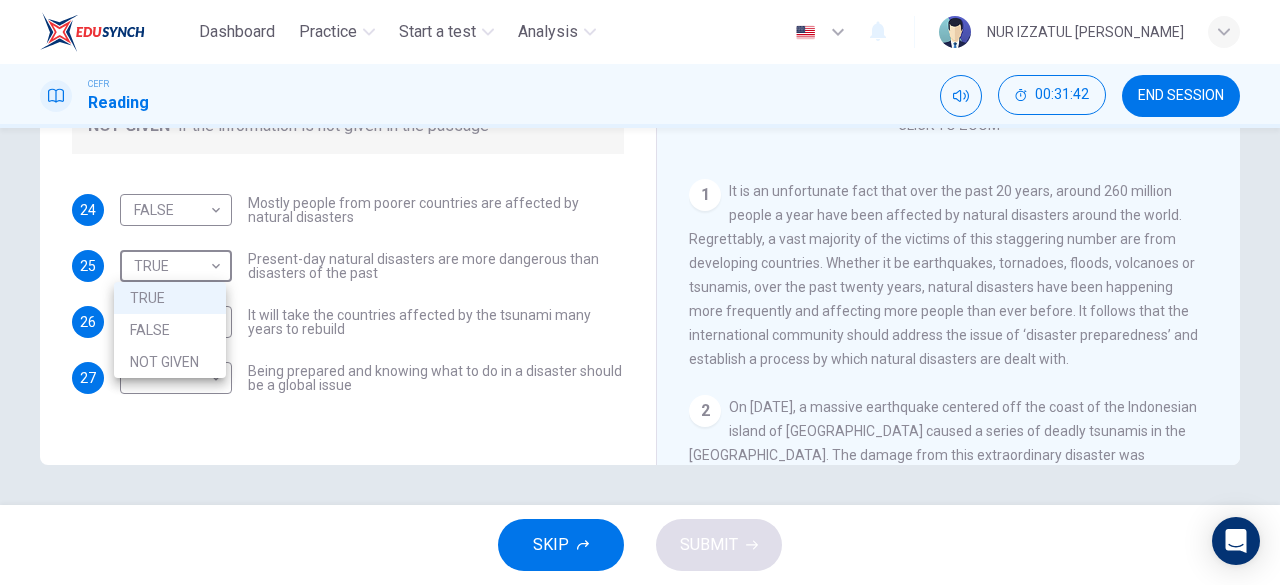click at bounding box center [640, 292] 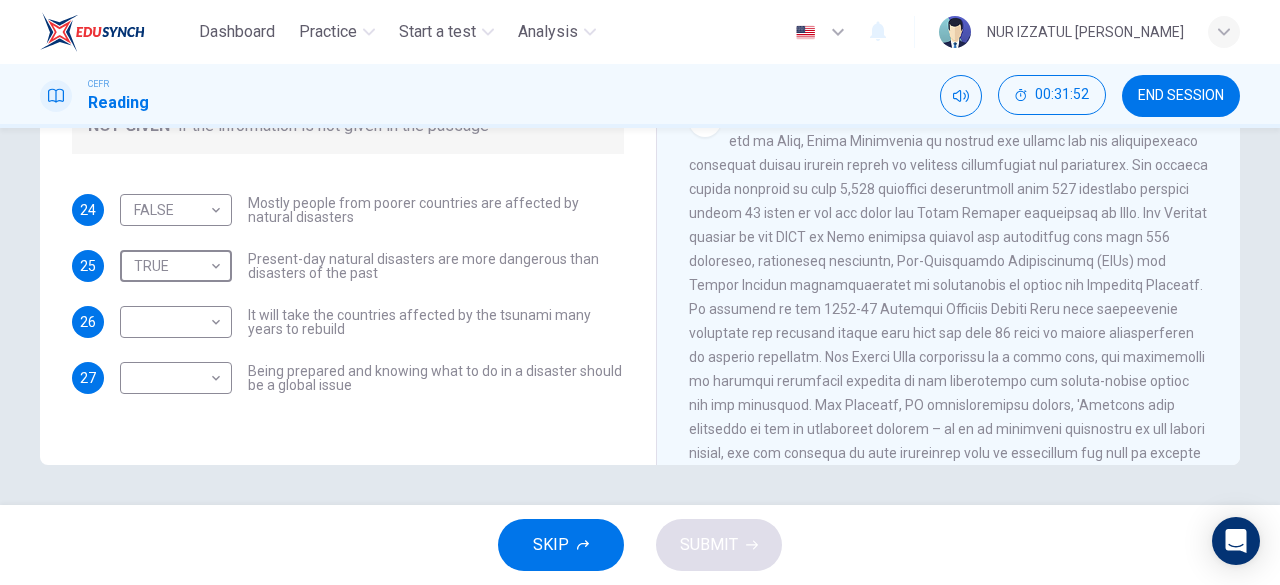 scroll, scrollTop: 900, scrollLeft: 0, axis: vertical 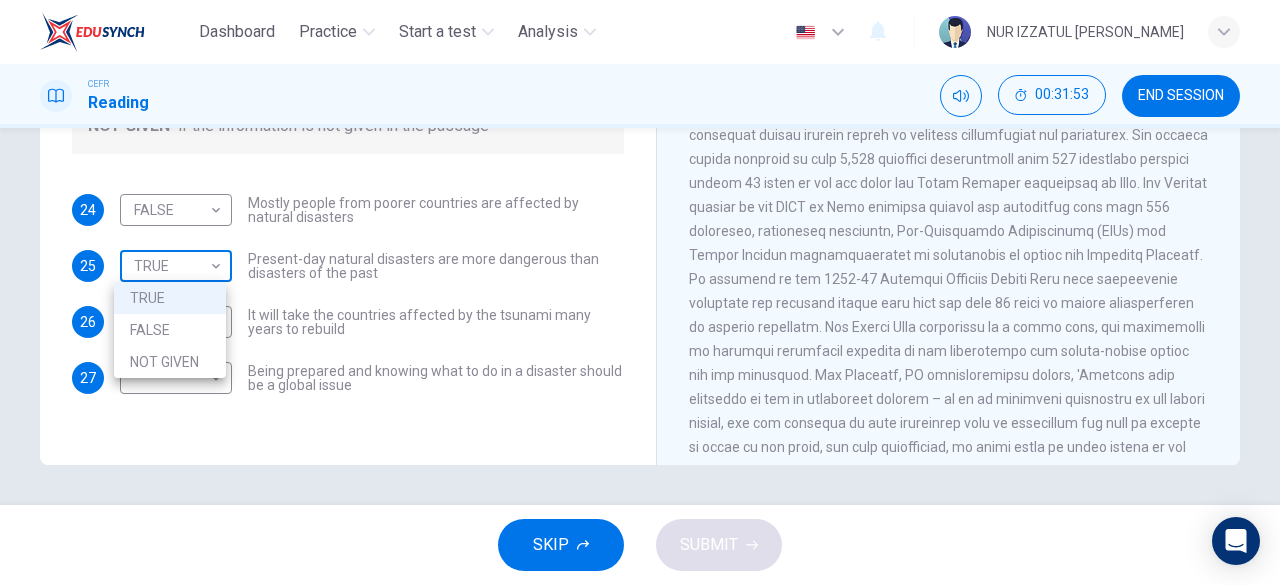 click on "Dashboard Practice Start a test Analysis English en ​ NUR IZZATUL ALIA BINTI RAZALI CEFR Reading 00:31:53 END SESSION Questions 24 - 27 Do the following statements agree with the information given in the Reading Passage?
In the boxes below, write TRUE if the statement is true FALSE if the statement is false NOT GIVEN if the information is not given in the passage 24 FALSE FALSE ​ Mostly people from poorer countries are affected by natural disasters 25 TRUE TRUE ​ Present-day natural disasters are more dangerous than disasters of the past 26 ​ ​ It will take the countries affected by the tsunami many years to rebuild 27 ​ ​ Being prepared and knowing what to do in a disaster should be a global issue Preparing for the Threat CLICK TO ZOOM Click to Zoom 1 2 3 4 5 6 SKIP SUBMIT Highlight an image Highlight Ask AI Turn off Delete Important Important Important Important Important Important Change a color Write a memo Go to Liner Ask AI EduSynch - Online Language Proficiency Testing
Dashboard" at bounding box center [640, 292] 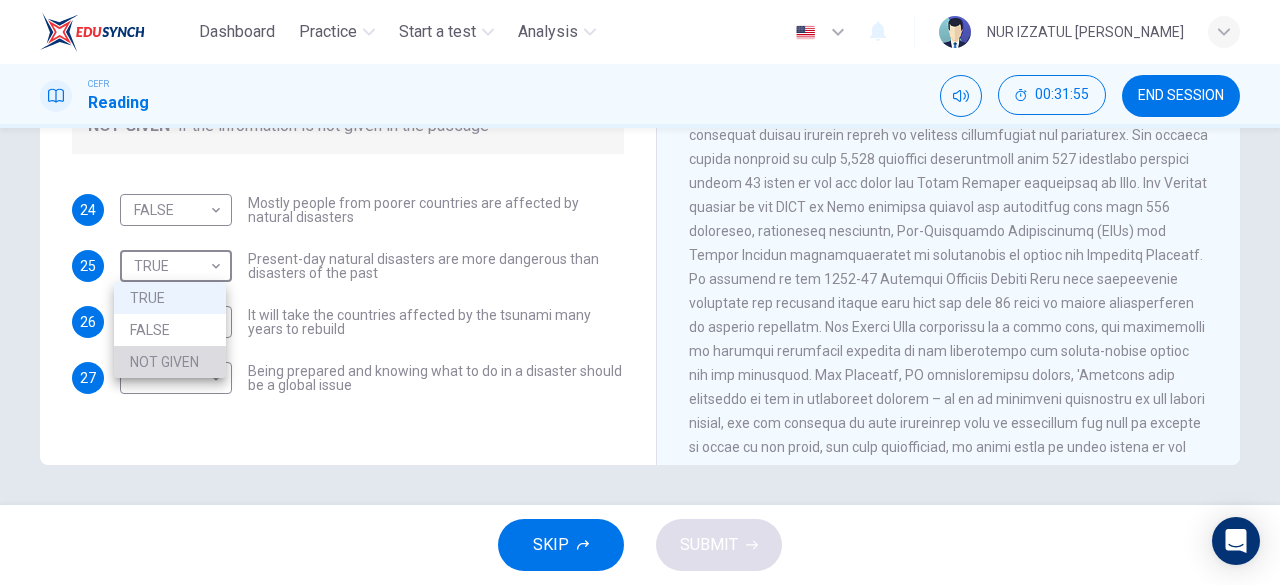 click on "NOT GIVEN" at bounding box center [170, 362] 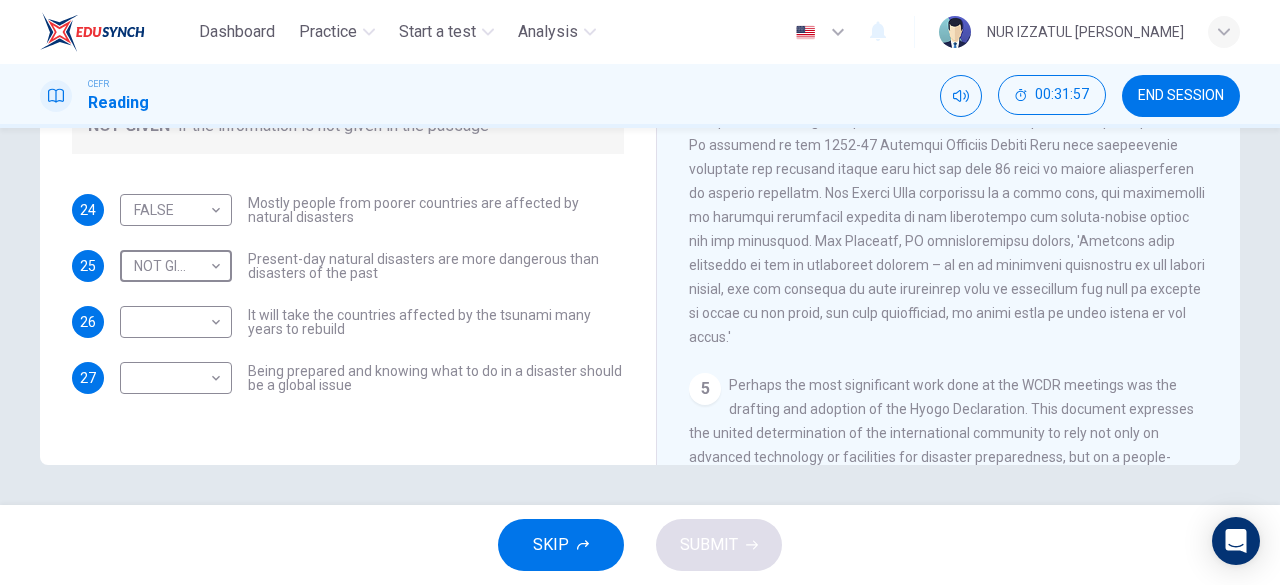 scroll, scrollTop: 1100, scrollLeft: 0, axis: vertical 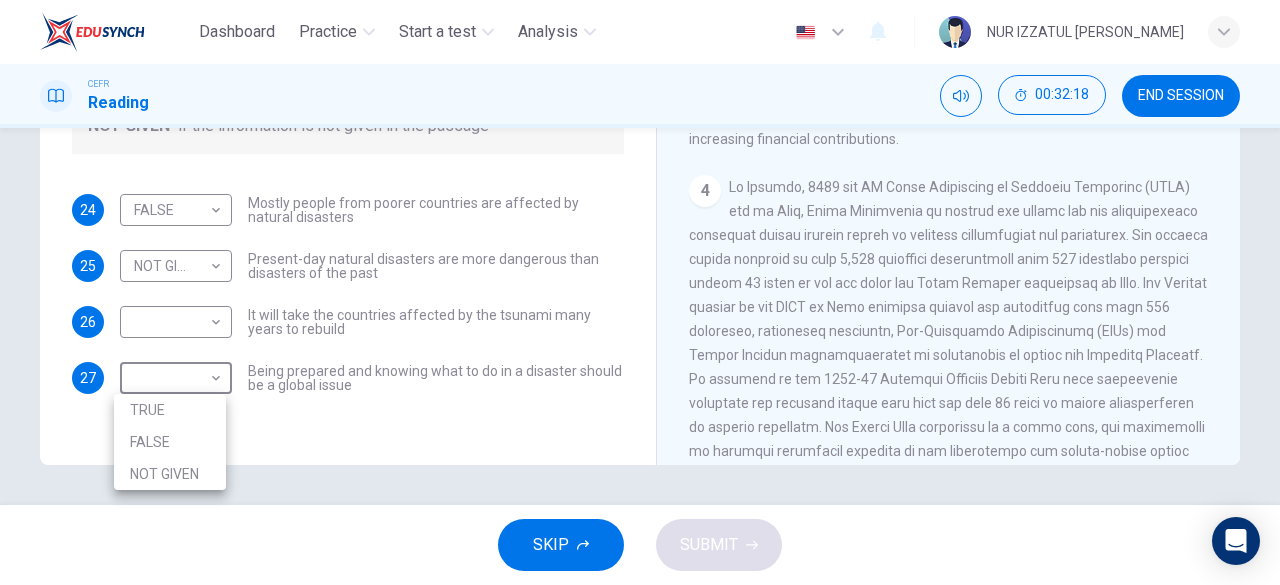 click on "Dashboard Practice Start a test Analysis English en ​ NUR IZZATUL ALIA BINTI RAZALI CEFR Reading 00:32:18 END SESSION Questions 24 - 27 Do the following statements agree with the information given in the Reading Passage?
In the boxes below, write TRUE if the statement is true FALSE if the statement is false NOT GIVEN if the information is not given in the passage 24 FALSE FALSE ​ Mostly people from poorer countries are affected by natural disasters 25 NOT GIVEN NOT GIVEN ​ Present-day natural disasters are more dangerous than disasters of the past 26 ​ ​ It will take the countries affected by the tsunami many years to rebuild 27 ​ ​ Being prepared and knowing what to do in a disaster should be a global issue Preparing for the Threat CLICK TO ZOOM Click to Zoom 1 2 3 4 5 6 SKIP SUBMIT Highlight an image Highlight Ask AI Turn off Delete Important Important Important Important Important Important Change a color Write a memo Go to Liner Ask AI EduSynch - Online Language Proficiency Testing" at bounding box center [640, 292] 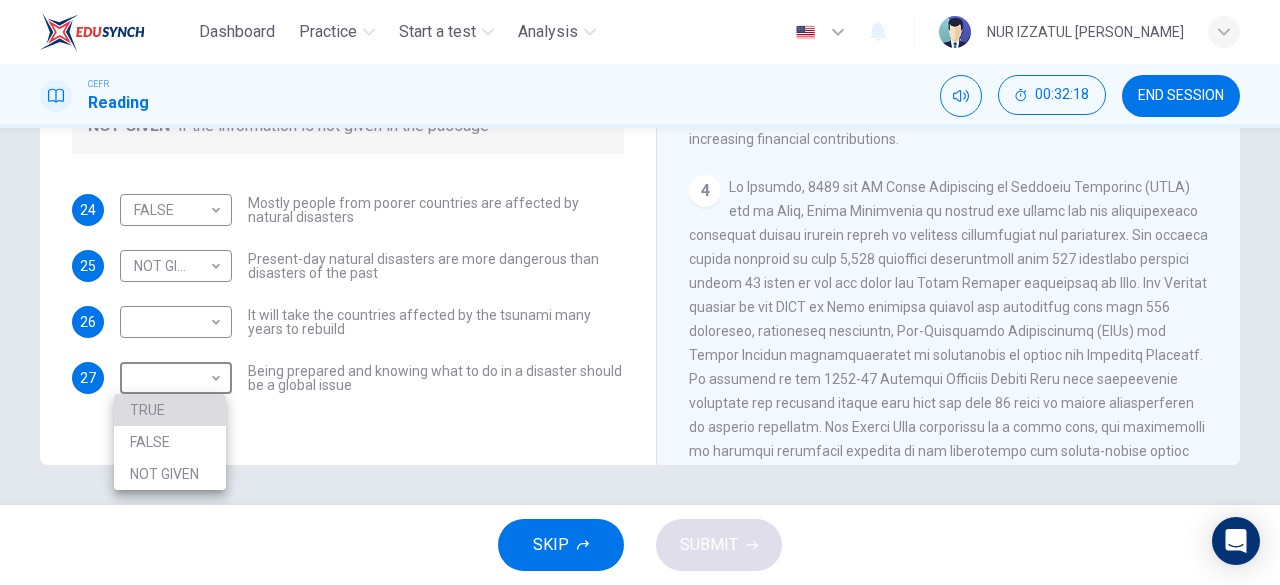 click on "TRUE" at bounding box center (170, 410) 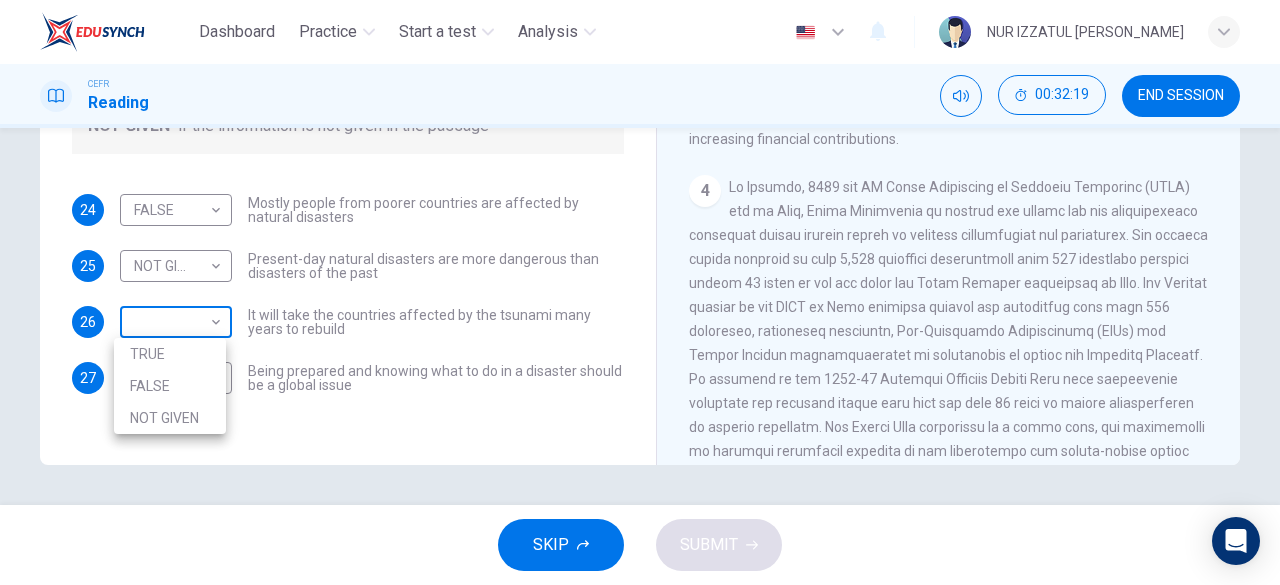 click on "Dashboard Practice Start a test Analysis English en ​ NUR IZZATUL ALIA BINTI RAZALI CEFR Reading 00:32:19 END SESSION Questions 24 - 27 Do the following statements agree with the information given in the Reading Passage?
In the boxes below, write TRUE if the statement is true FALSE if the statement is false NOT GIVEN if the information is not given in the passage 24 FALSE FALSE ​ Mostly people from poorer countries are affected by natural disasters 25 NOT GIVEN NOT GIVEN ​ Present-day natural disasters are more dangerous than disasters of the past 26 ​ ​ It will take the countries affected by the tsunami many years to rebuild 27 TRUE TRUE ​ Being prepared and knowing what to do in a disaster should be a global issue Preparing for the Threat CLICK TO ZOOM Click to Zoom 1 2 3 4 5 6 SKIP SUBMIT Highlight an image Highlight Ask AI Turn off Delete Important Important Important Important Important Important Change a color Write a memo Go to Liner Ask AI EduSynch - Online Language Proficiency Testing" at bounding box center (640, 292) 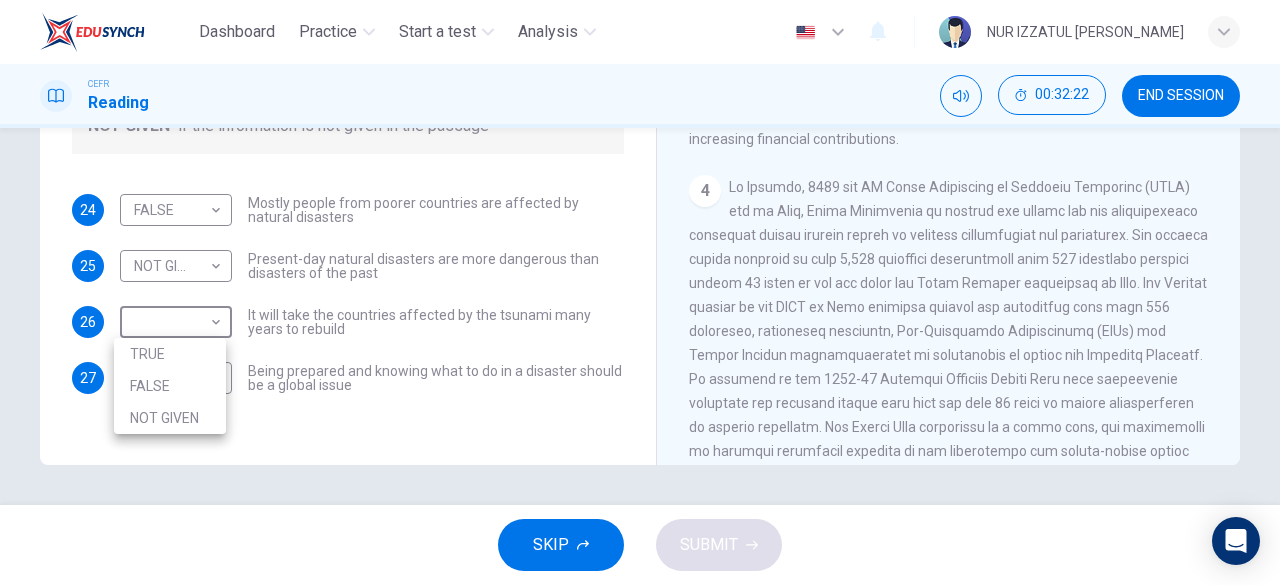 click at bounding box center (640, 292) 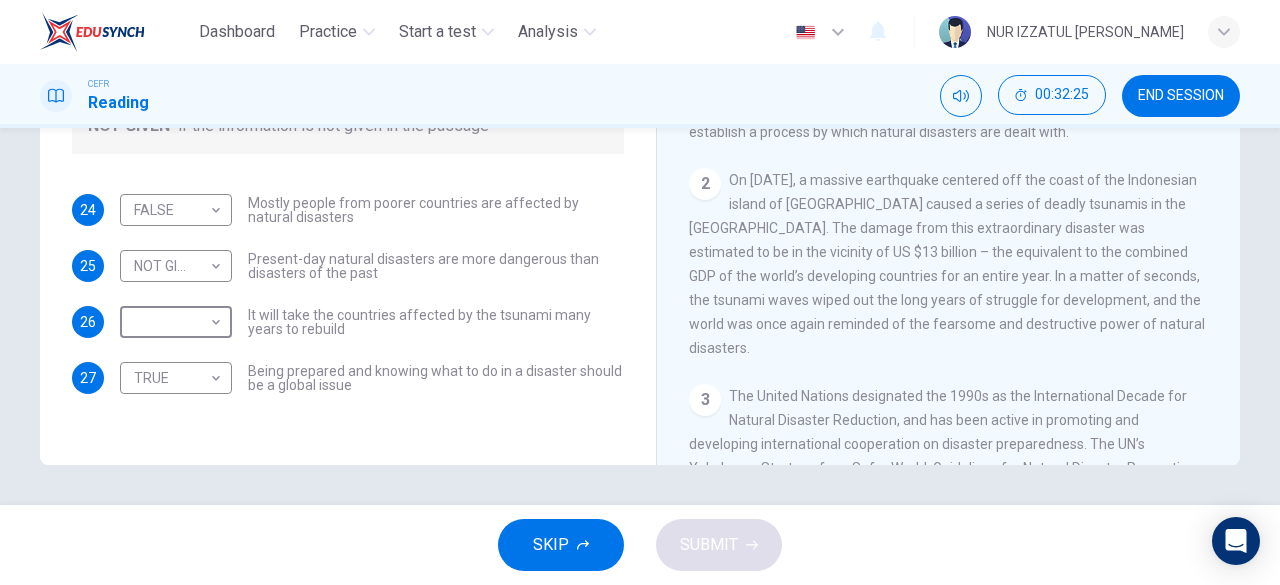 scroll, scrollTop: 300, scrollLeft: 0, axis: vertical 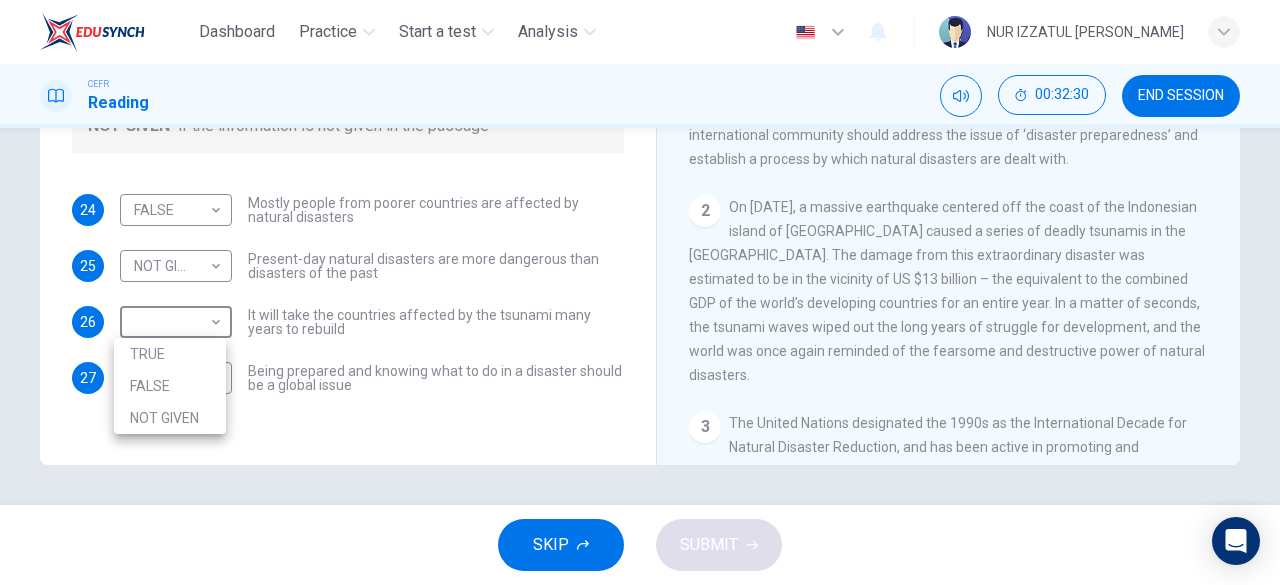 click on "Dashboard Practice Start a test Analysis English en ​ NUR IZZATUL ALIA BINTI RAZALI CEFR Reading 00:32:30 END SESSION Questions 24 - 27 Do the following statements agree with the information given in the Reading Passage?
In the boxes below, write TRUE if the statement is true FALSE if the statement is false NOT GIVEN if the information is not given in the passage 24 FALSE FALSE ​ Mostly people from poorer countries are affected by natural disasters 25 NOT GIVEN NOT GIVEN ​ Present-day natural disasters are more dangerous than disasters of the past 26 ​ ​ It will take the countries affected by the tsunami many years to rebuild 27 TRUE TRUE ​ Being prepared and knowing what to do in a disaster should be a global issue Preparing for the Threat CLICK TO ZOOM Click to Zoom 1 2 3 4 5 6 SKIP SUBMIT Highlight an image Highlight Ask AI Turn off Delete Important Important Important Important Important Important Change a color Write a memo Go to Liner Ask AI EduSynch - Online Language Proficiency Testing" at bounding box center (640, 292) 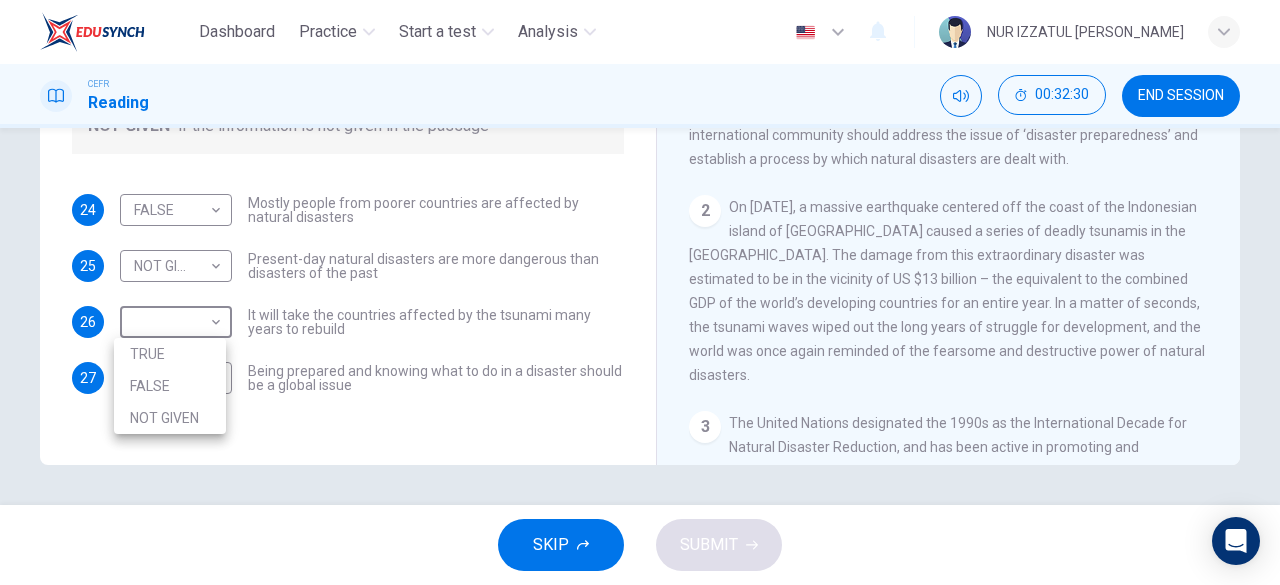 click on "TRUE" at bounding box center (170, 354) 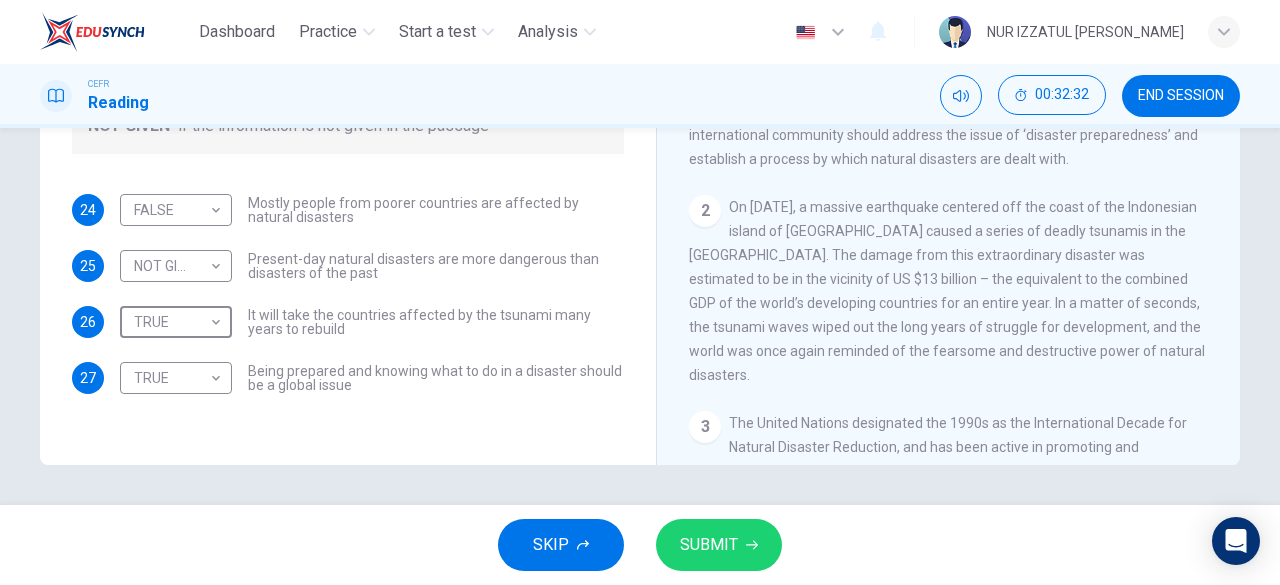 click on "SUBMIT" at bounding box center [719, 545] 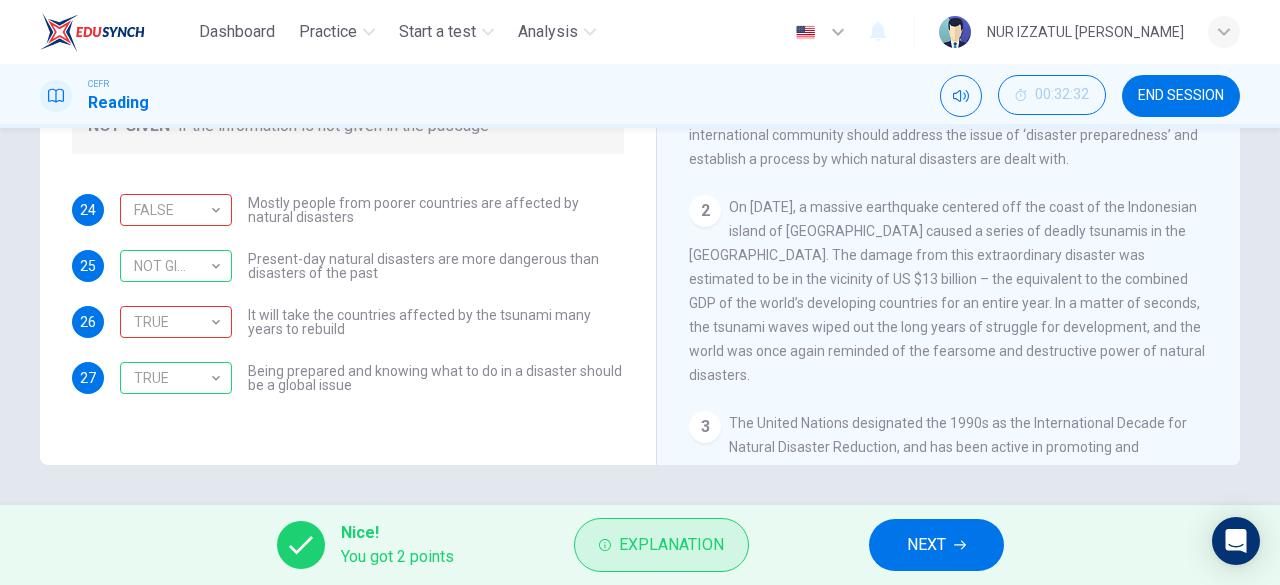 click on "Explanation" at bounding box center (661, 545) 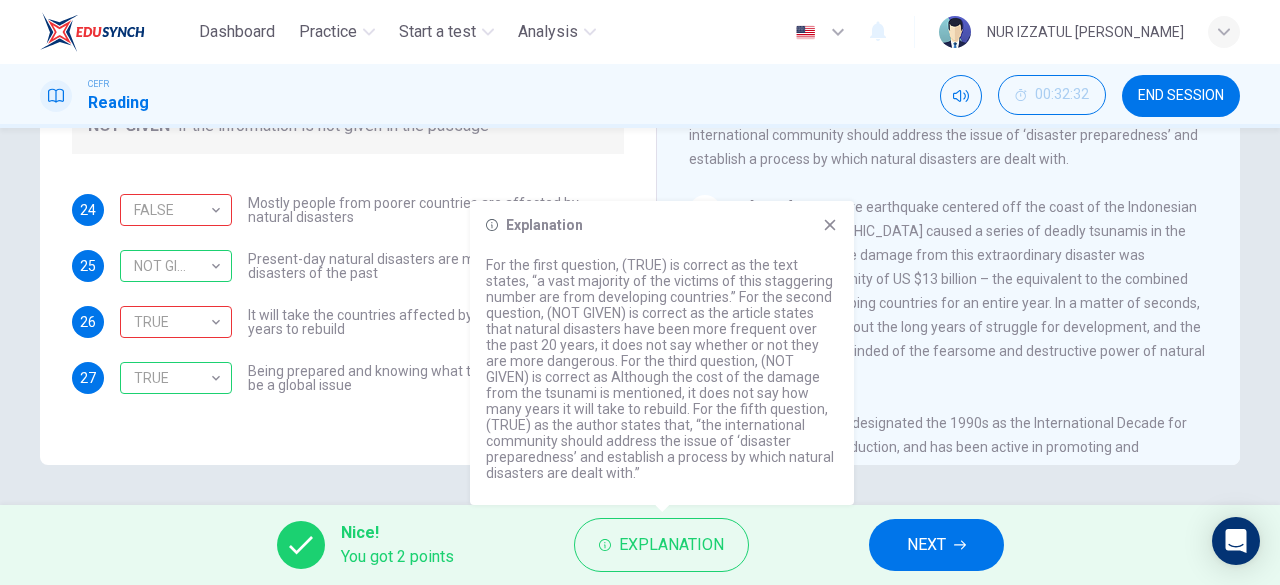 drag, startPoint x: 678, startPoint y: 301, endPoint x: 784, endPoint y: 291, distance: 106.47065 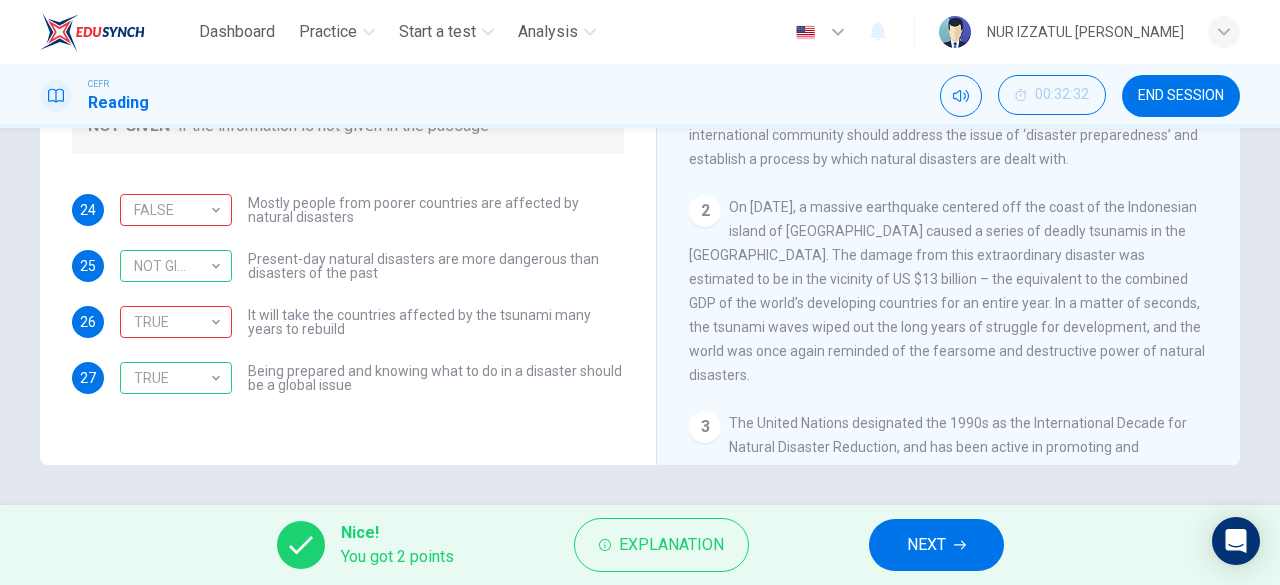 click on "NEXT" at bounding box center [926, 545] 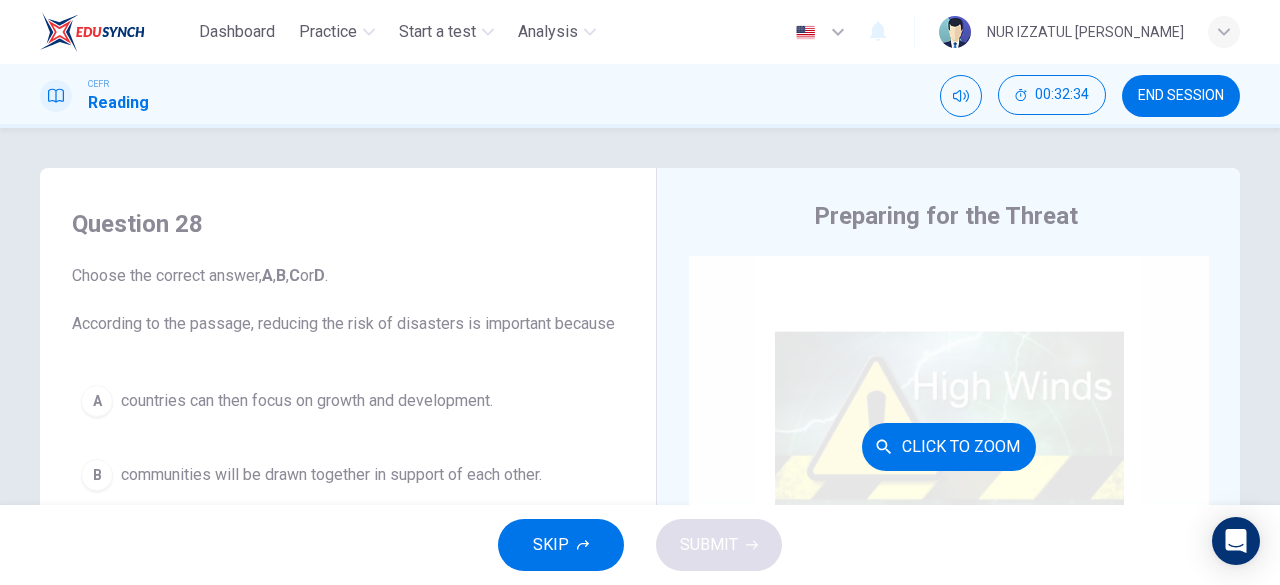 scroll, scrollTop: 100, scrollLeft: 0, axis: vertical 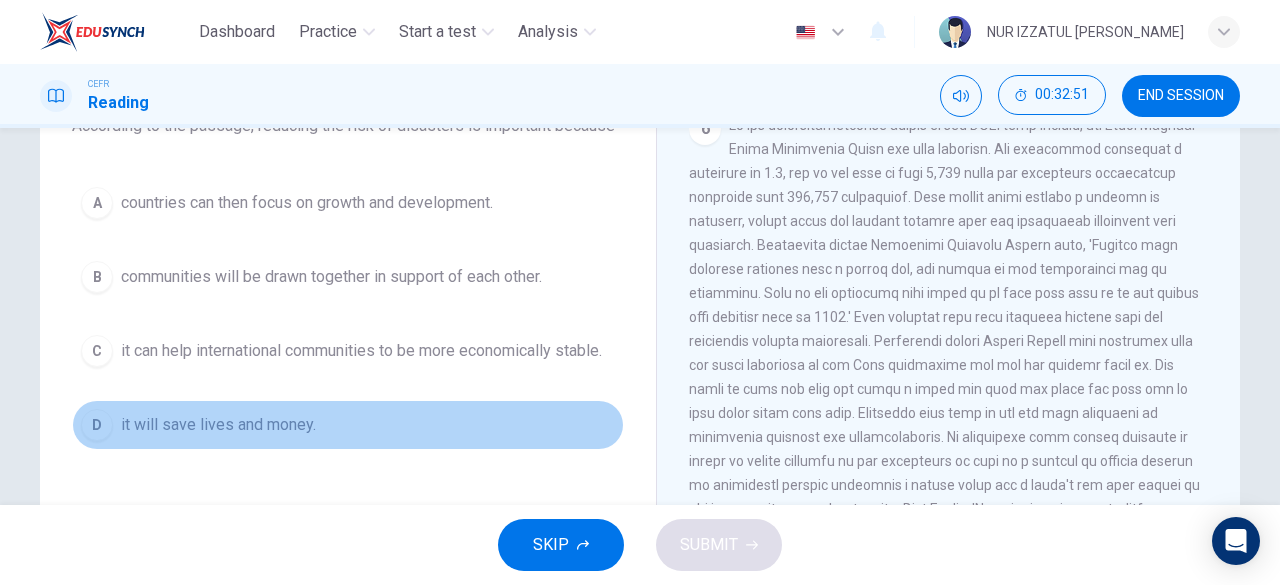 drag, startPoint x: 126, startPoint y: 413, endPoint x: 162, endPoint y: 417, distance: 36.221542 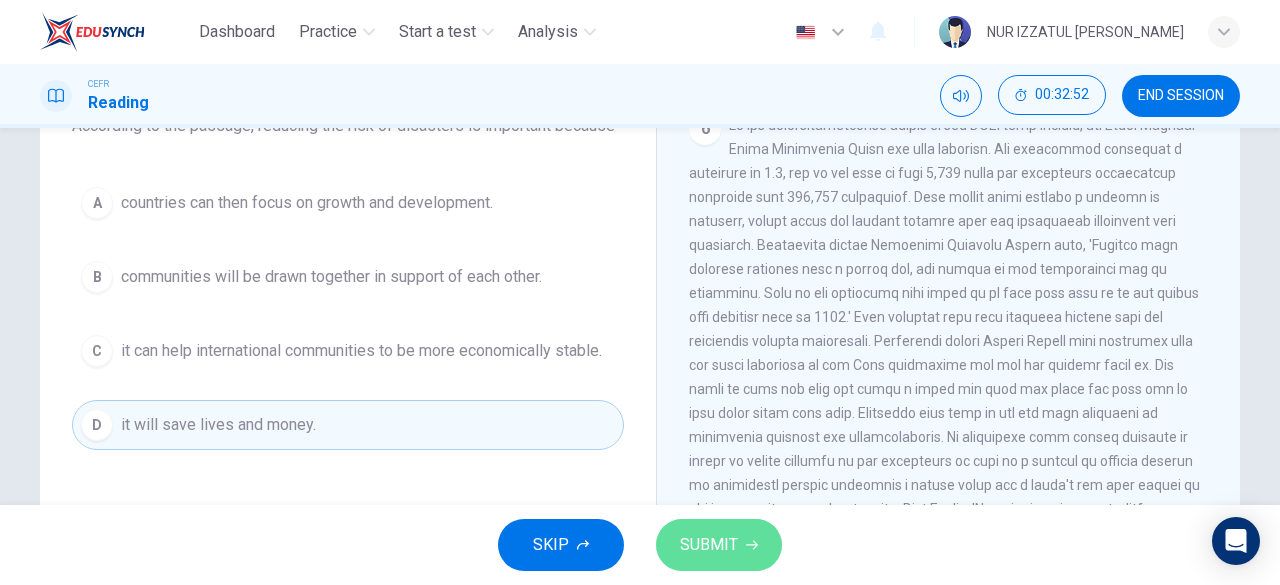 click on "SUBMIT" at bounding box center [709, 545] 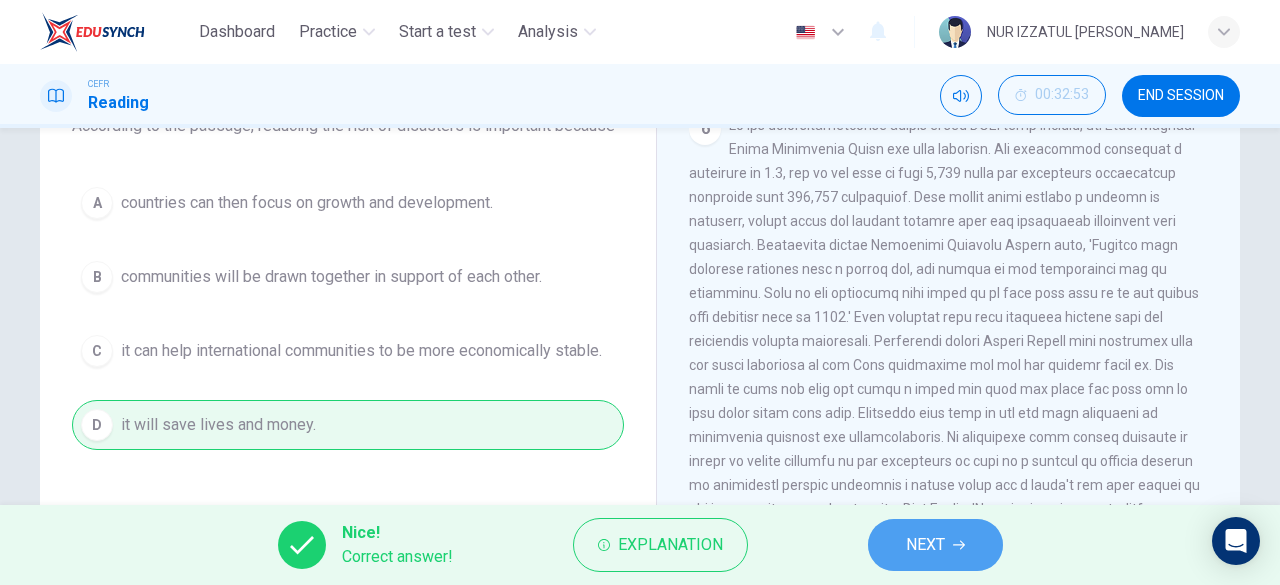 click on "NEXT" at bounding box center [925, 545] 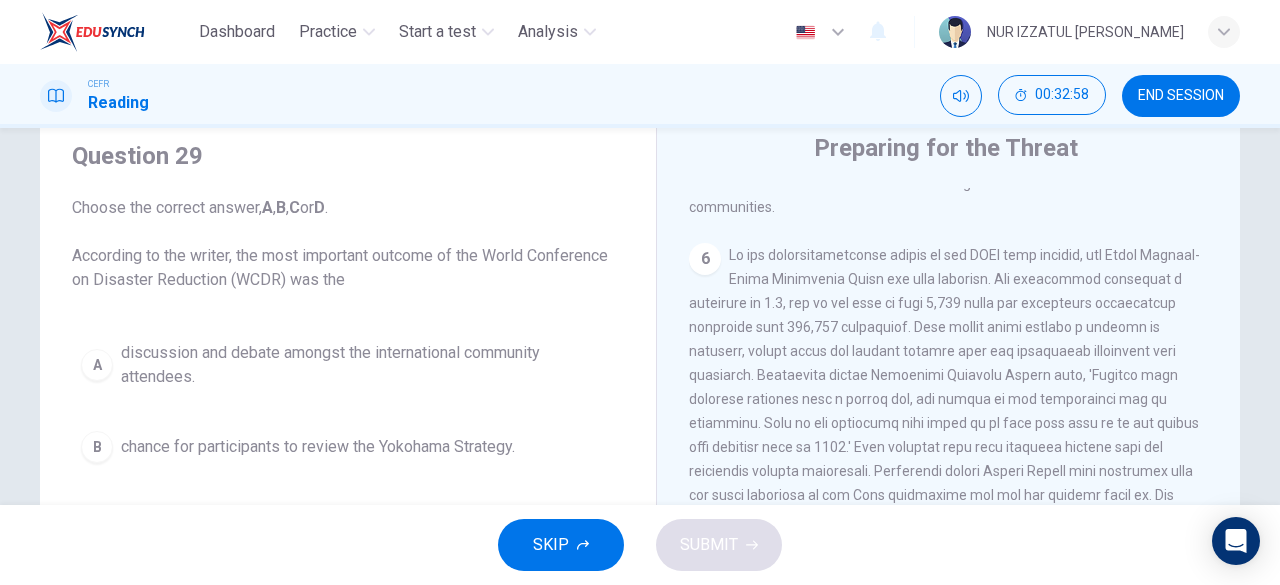 scroll, scrollTop: 100, scrollLeft: 0, axis: vertical 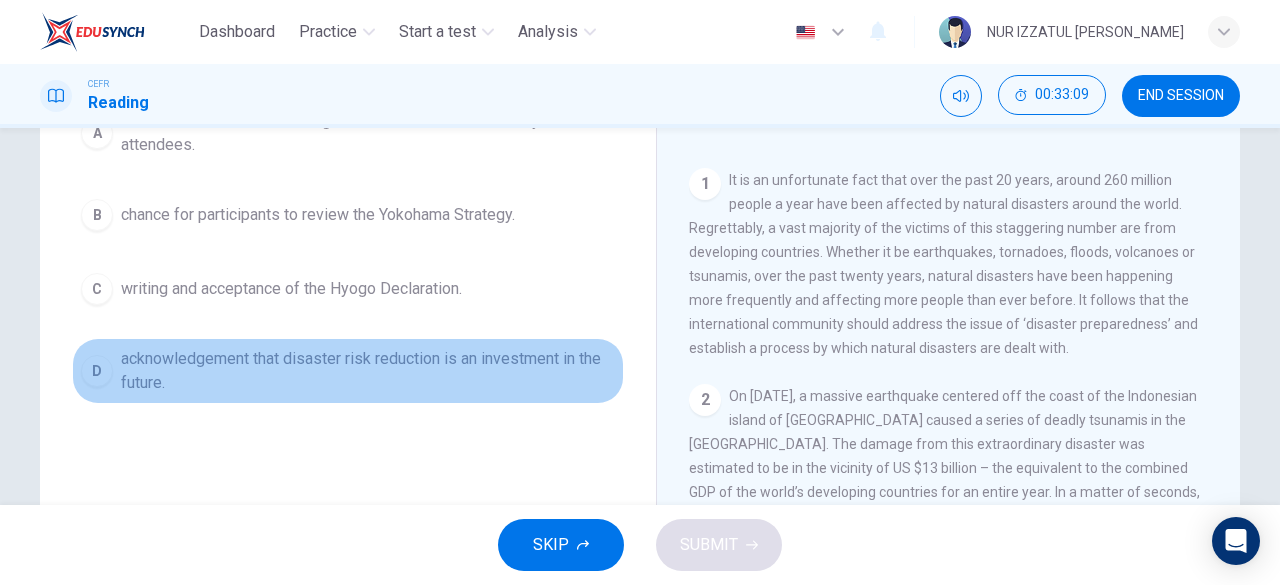 click on "acknowledgement that disaster risk reduction is an investment in the future." at bounding box center [368, 371] 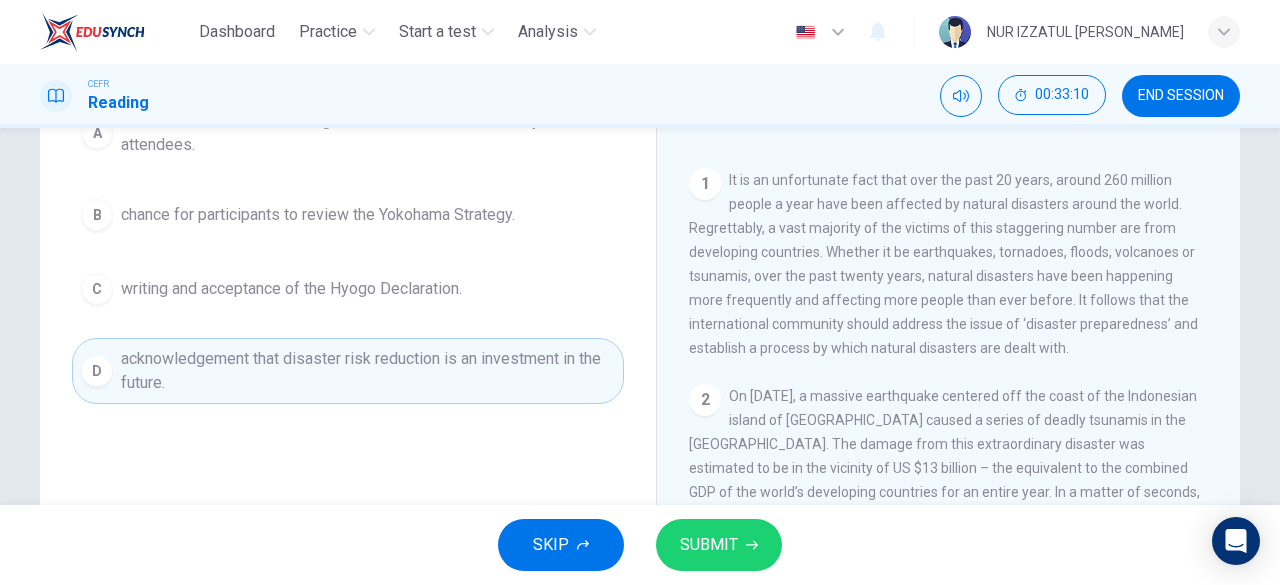 click on "SUBMIT" at bounding box center (719, 545) 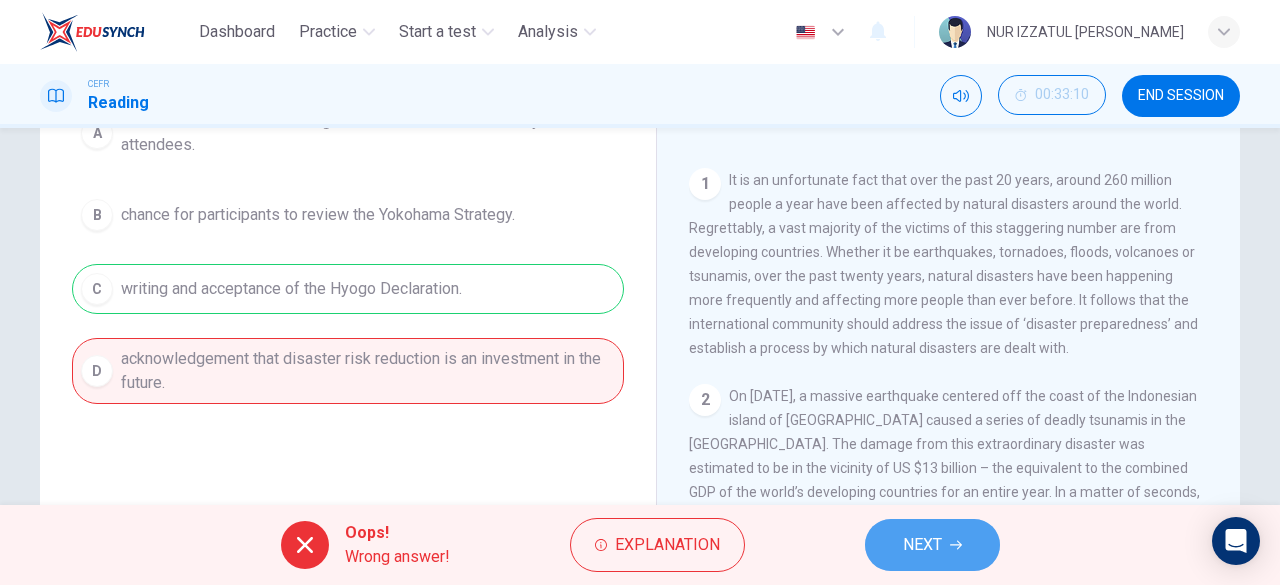 click on "NEXT" at bounding box center (922, 545) 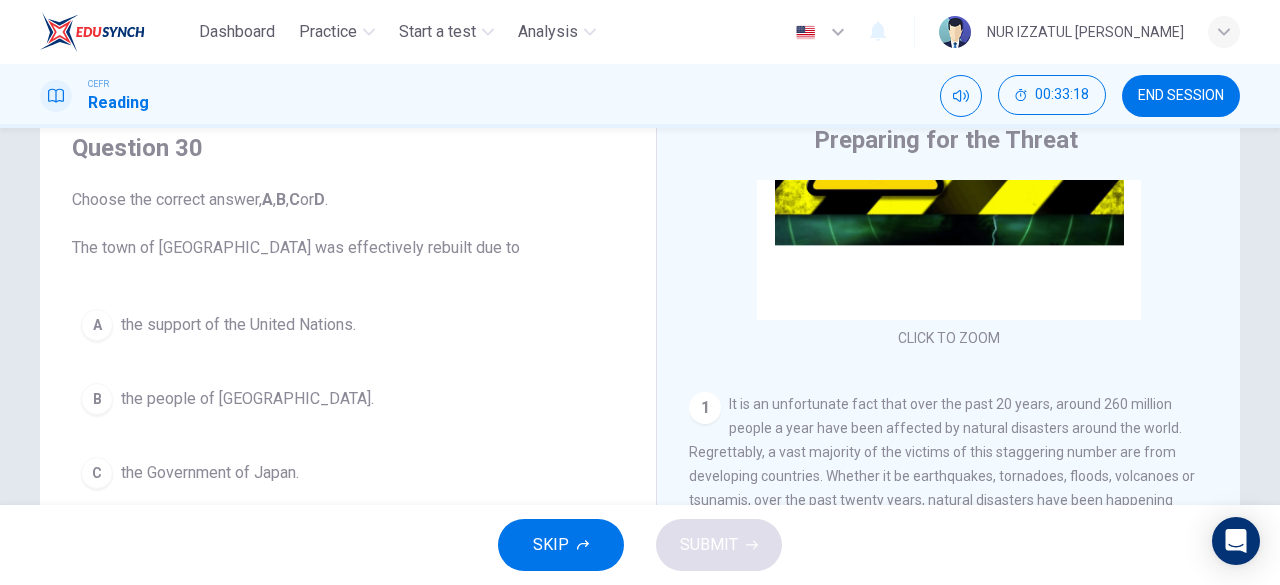 scroll, scrollTop: 176, scrollLeft: 0, axis: vertical 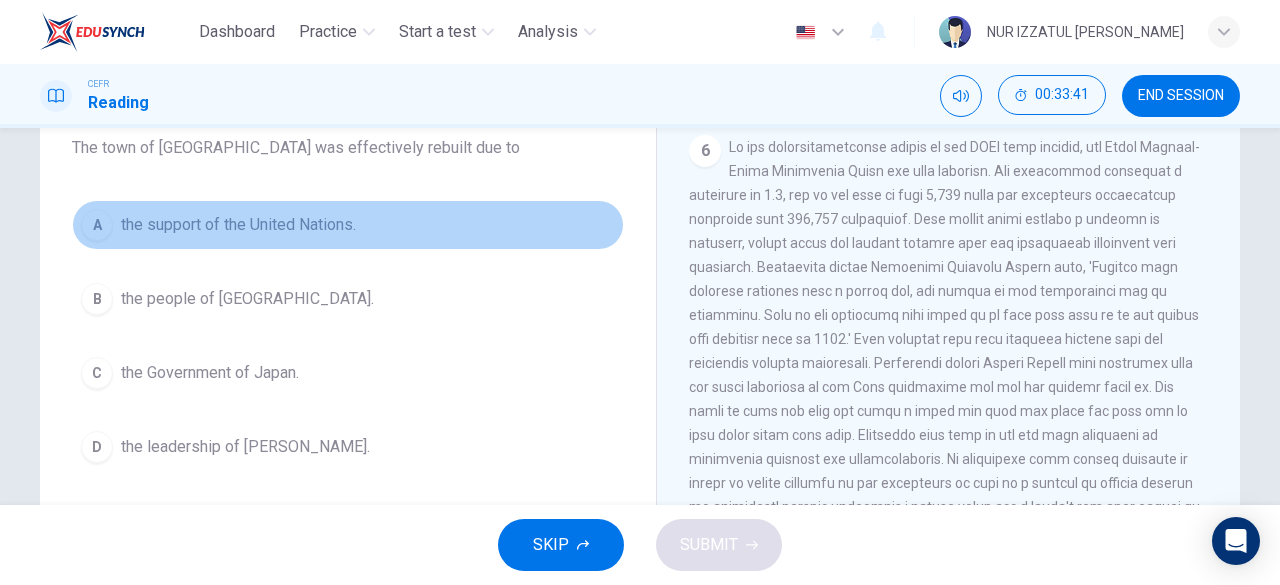 click on "the support of the United Nations." at bounding box center (238, 225) 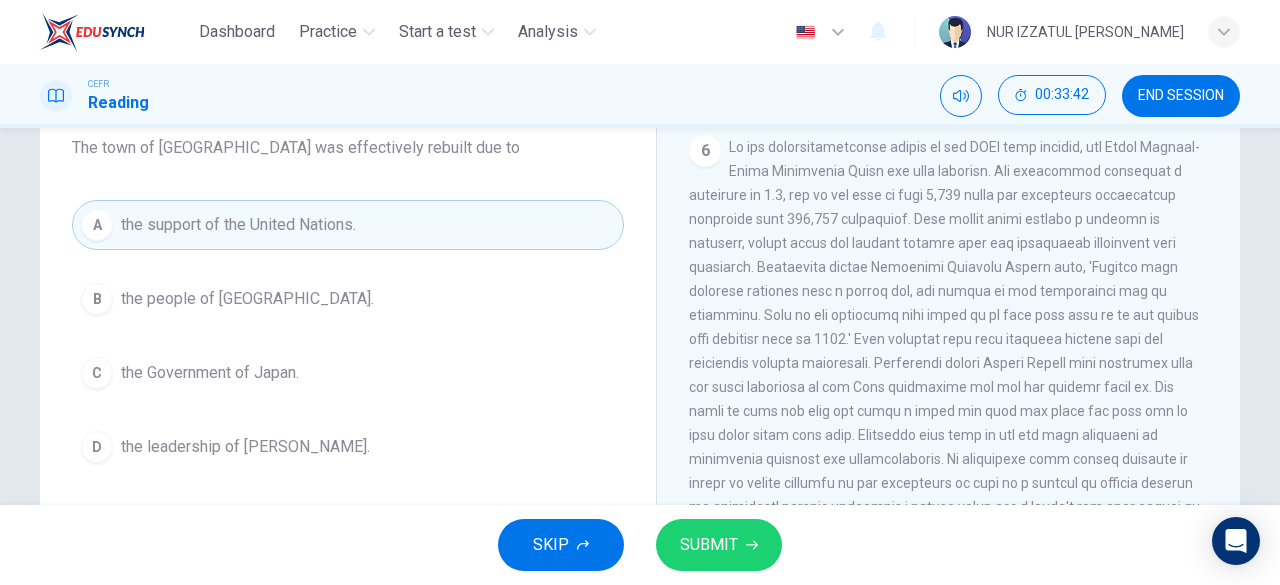 click on "SUBMIT" at bounding box center [709, 545] 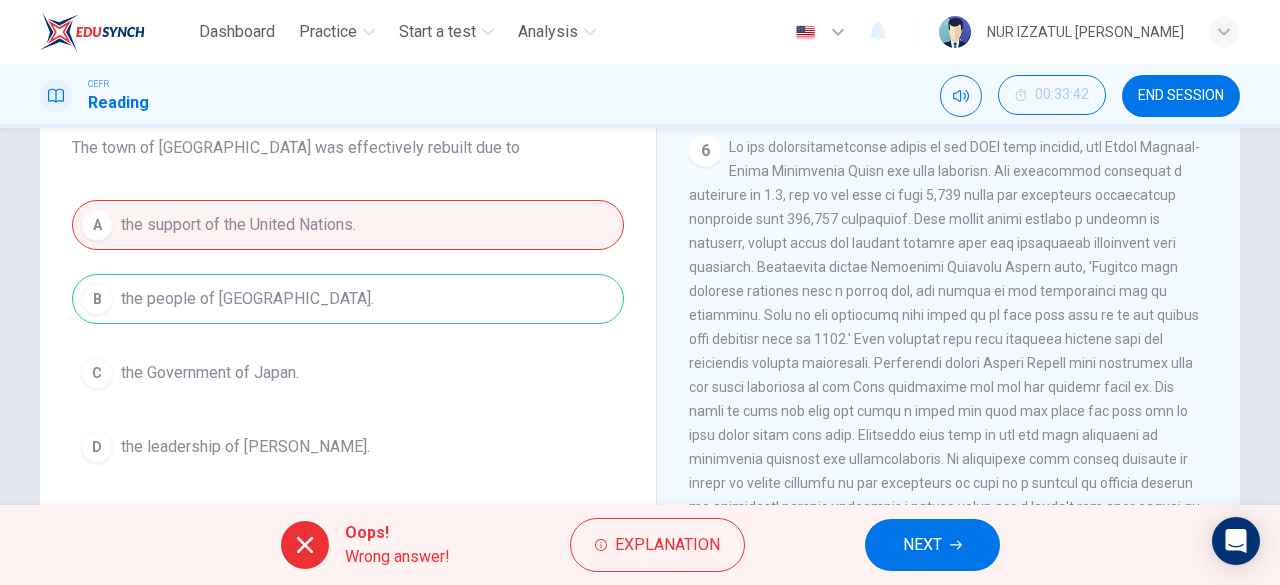 click on "Explanation" at bounding box center [667, 545] 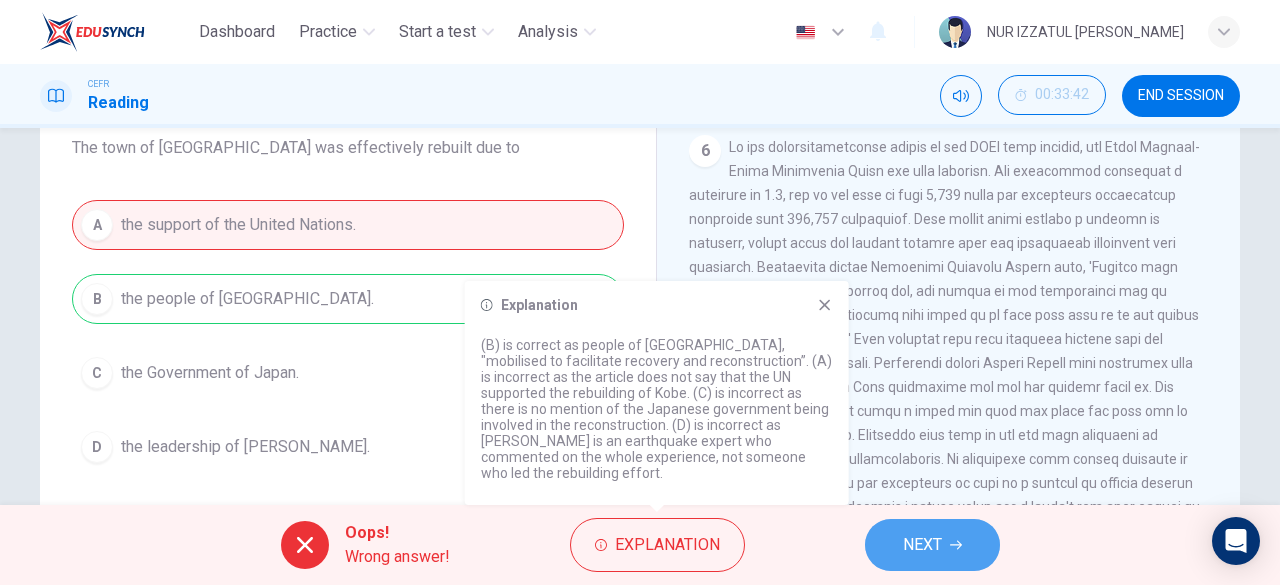 click on "NEXT" at bounding box center (932, 545) 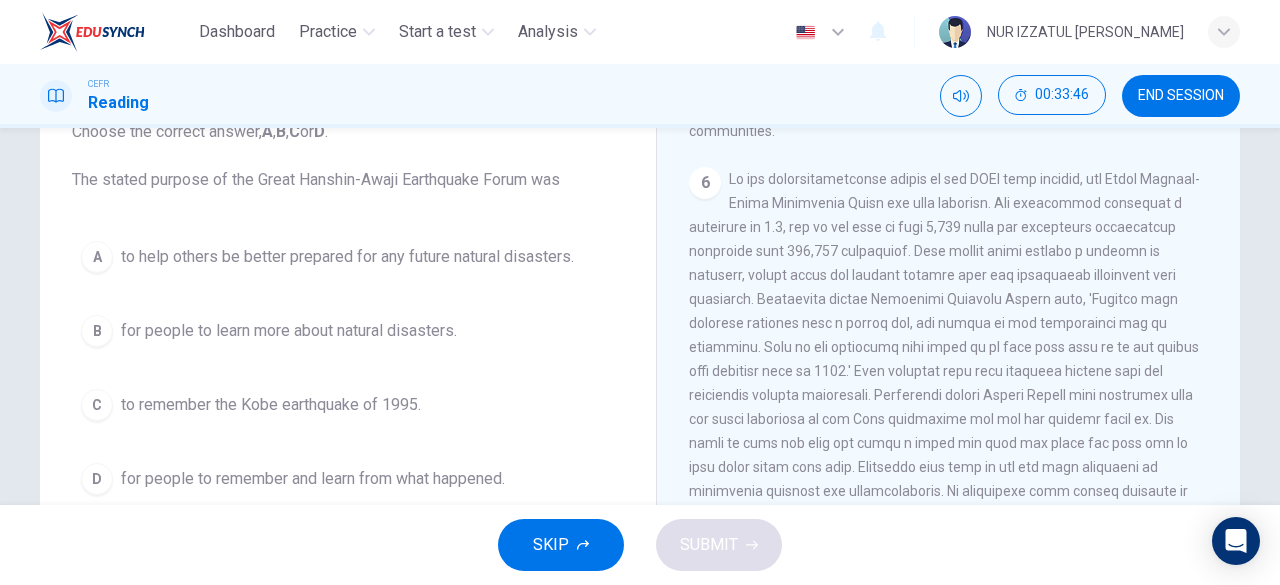 scroll, scrollTop: 176, scrollLeft: 0, axis: vertical 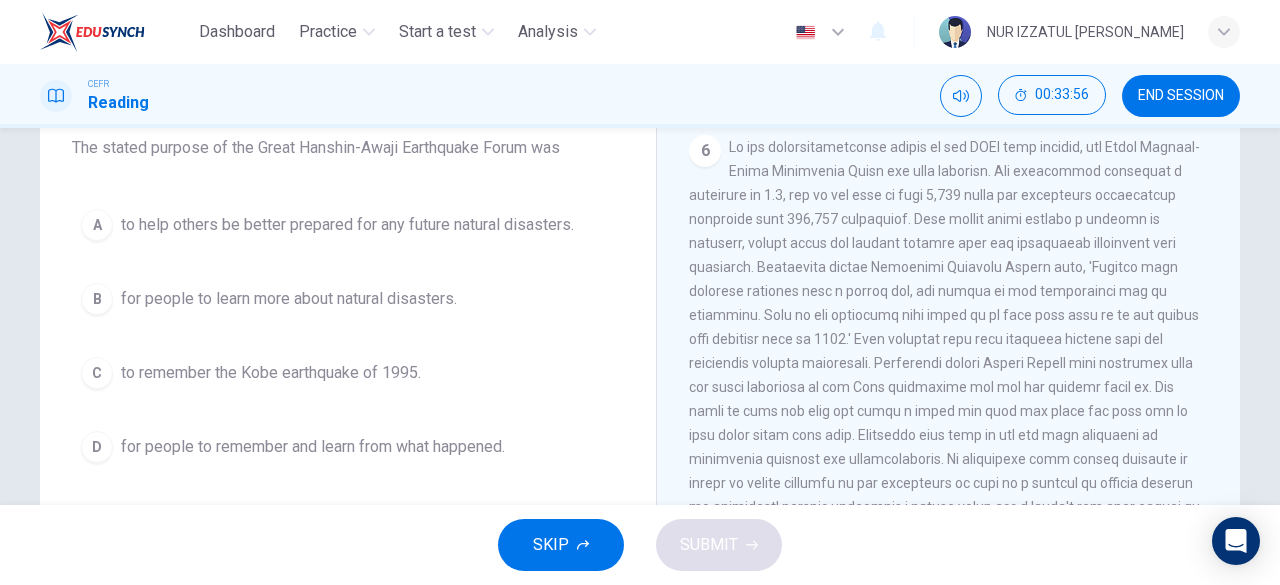 click on "for people to remember and learn from what happened." at bounding box center [313, 447] 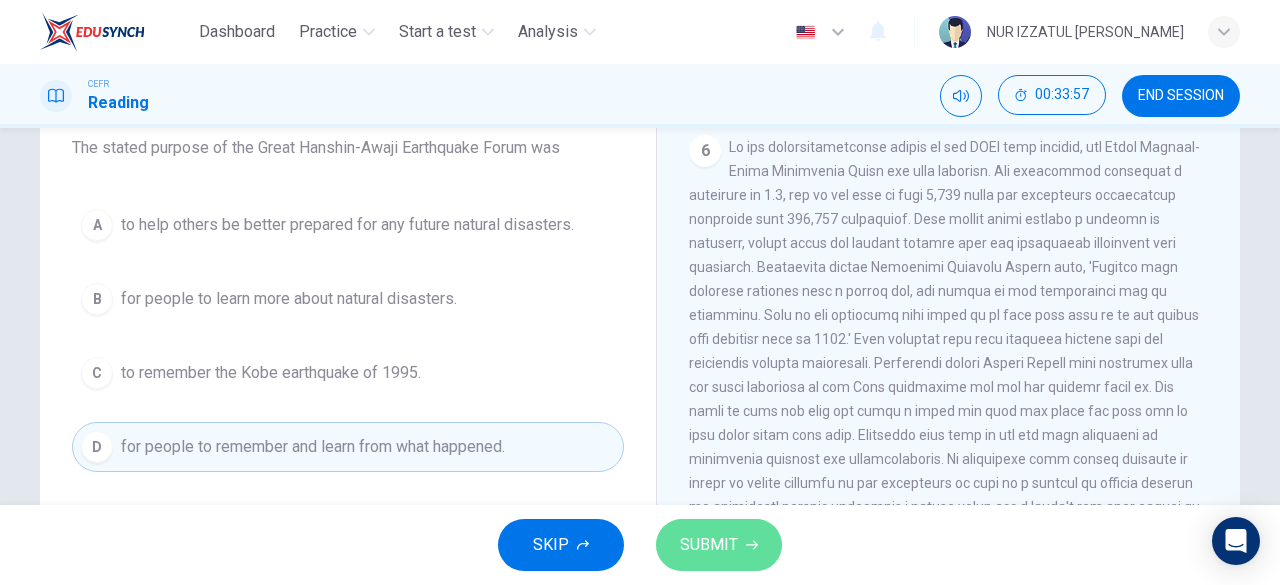 click on "SUBMIT" at bounding box center (709, 545) 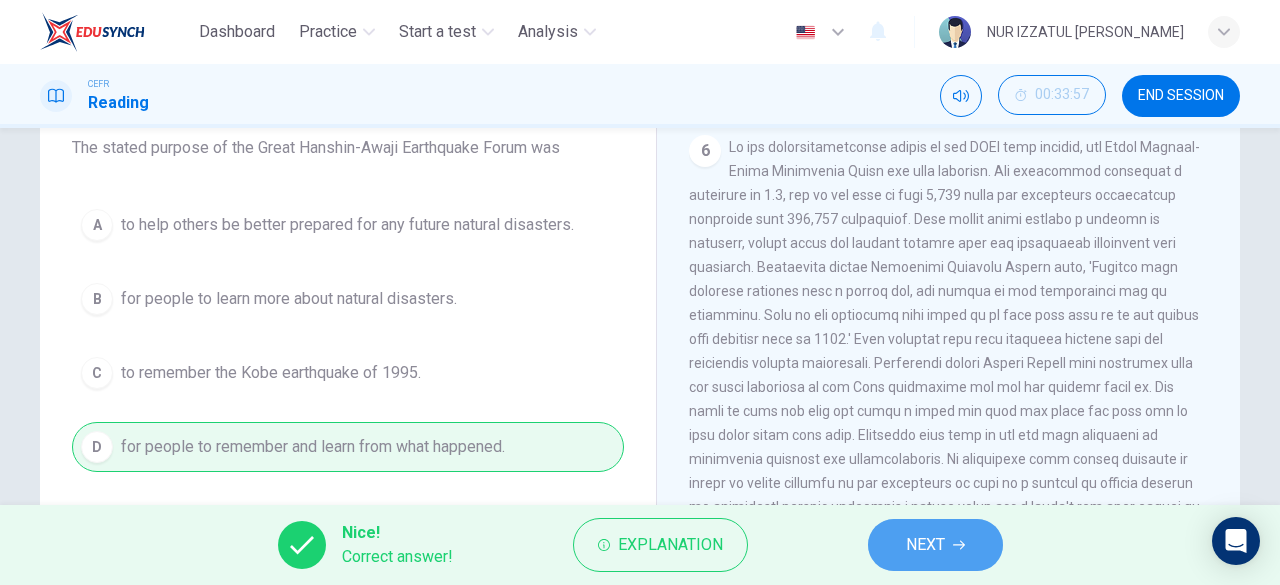 click on "NEXT" at bounding box center [925, 545] 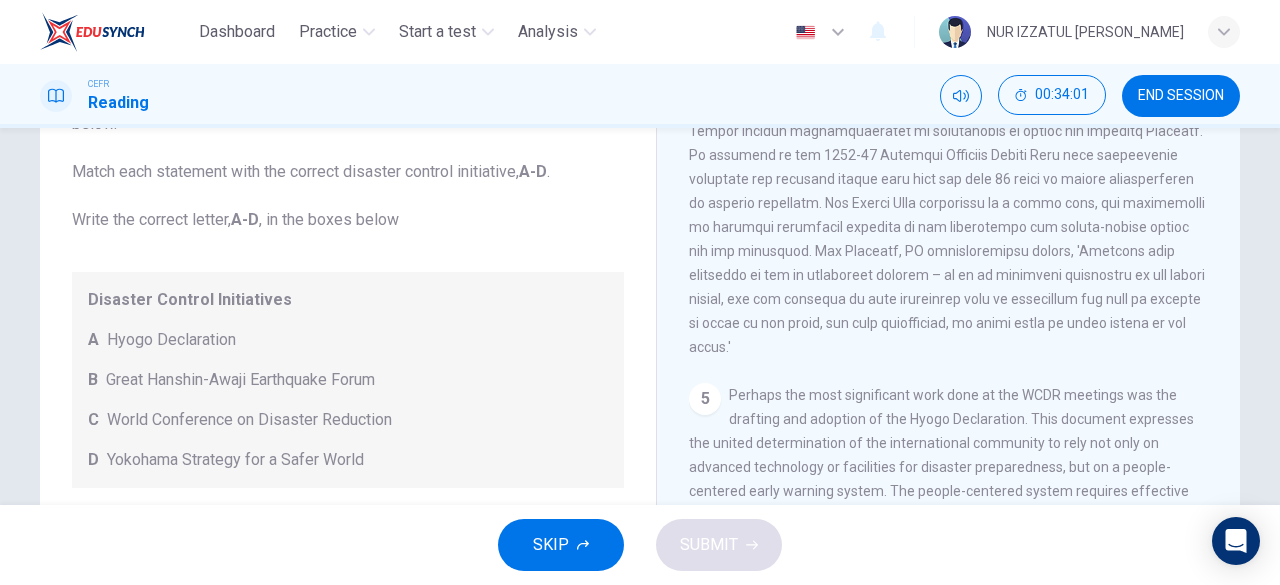 scroll, scrollTop: 1300, scrollLeft: 0, axis: vertical 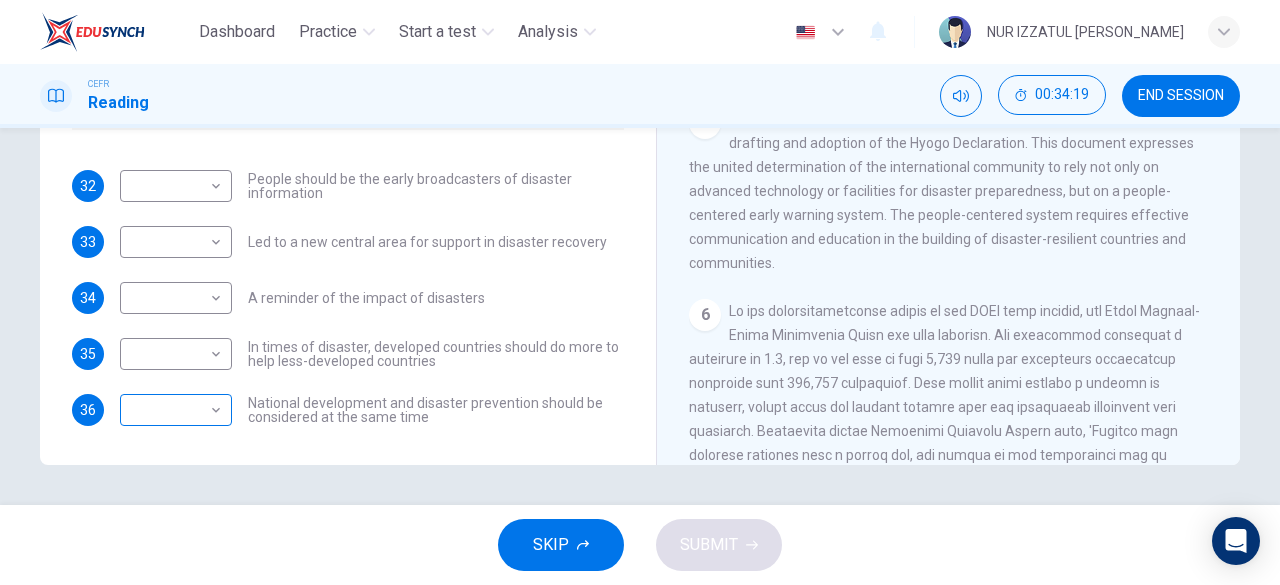 click on "Dashboard Practice Start a test Analysis English en ​ NUR IZZATUL ALIA BINTI RAZALI CEFR Reading 00:34:19 END SESSION Questions 32 - 36 Look at the following statements and the list of disaster control initiatives below.
Match each statement with the correct disaster control initiative,  A-D .
Write the correct letter,  A-D , in the boxes below Disaster Control Initiatives A Hyogo Declaration B Great Hanshin-Awaji Earthquake Forum C World Conference on Disaster Reduction D Yokohama Strategy for a Safer World 32 ​ ​ People should be the early broadcasters of disaster information 33 ​ ​ Led to a new central area for support in disaster recovery 34 ​ ​ A reminder of the impact of disasters 35 ​ ​ In times of disaster, developed countries should do more to help less-developed countries 36 ​ ​ National development and disaster prevention should be considered at the same time Preparing for the Threat CLICK TO ZOOM Click to Zoom 1 2 3 4 5 6 SKIP SUBMIT Highlight an image Highlight Ask AI" at bounding box center (640, 292) 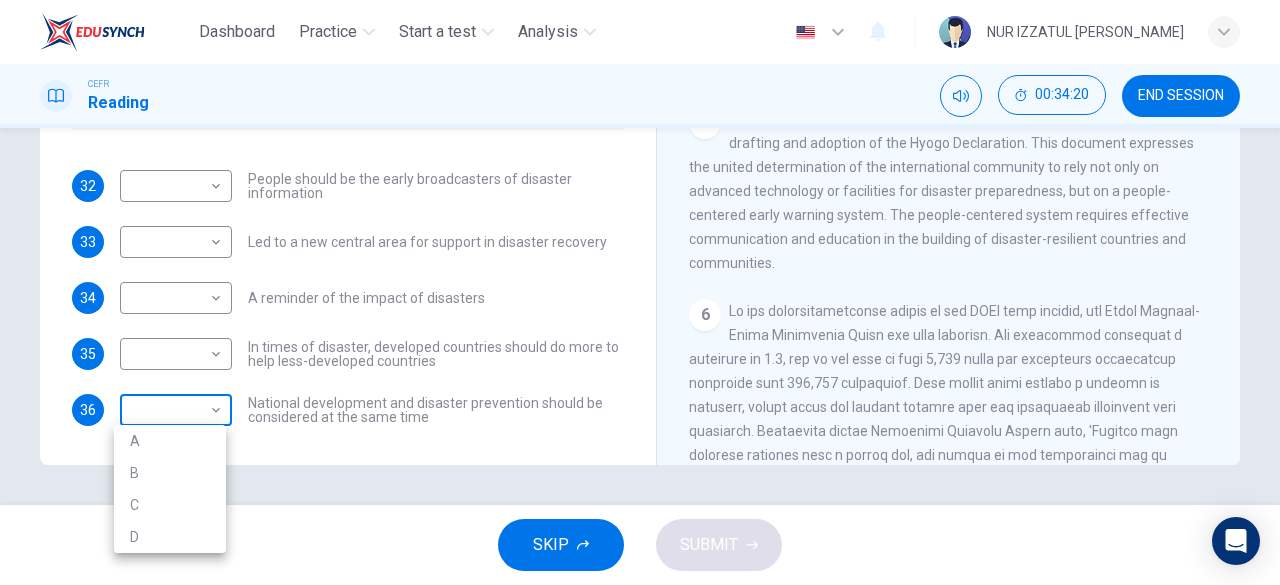 click at bounding box center (640, 292) 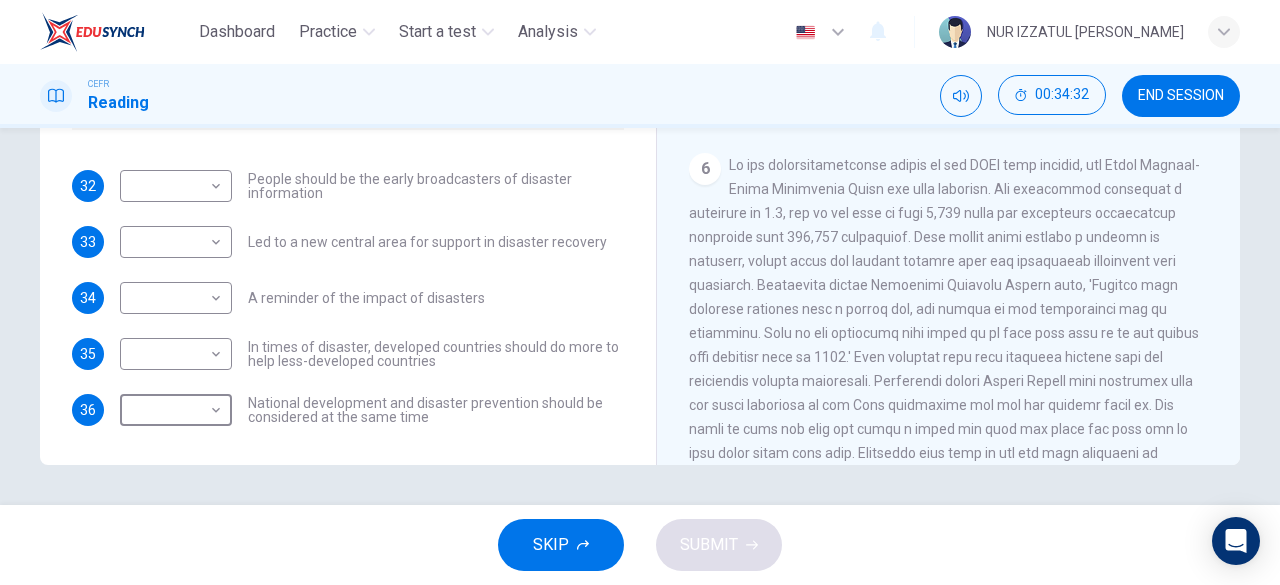 scroll, scrollTop: 1600, scrollLeft: 0, axis: vertical 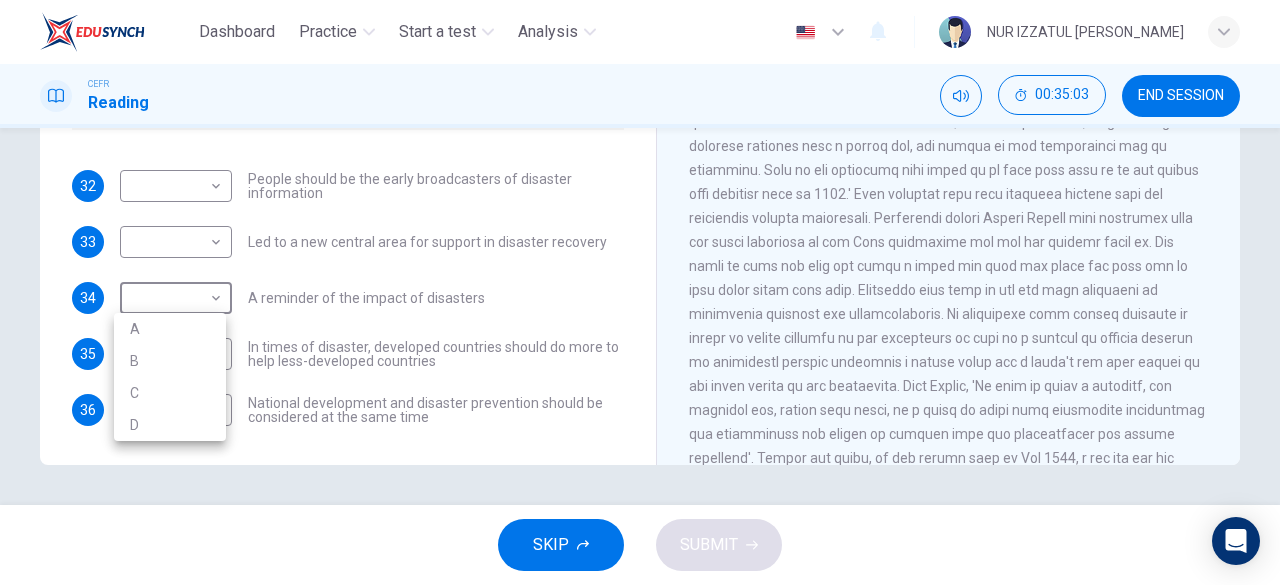 click on "Dashboard Practice Start a test Analysis English en ​ NUR IZZATUL ALIA BINTI RAZALI CEFR Reading 00:35:03 END SESSION Questions 32 - 36 Look at the following statements and the list of disaster control initiatives below.
Match each statement with the correct disaster control initiative,  A-D .
Write the correct letter,  A-D , in the boxes below Disaster Control Initiatives A Hyogo Declaration B Great Hanshin-Awaji Earthquake Forum C World Conference on Disaster Reduction D Yokohama Strategy for a Safer World 32 ​ ​ People should be the early broadcasters of disaster information 33 ​ ​ Led to a new central area for support in disaster recovery 34 ​ ​ A reminder of the impact of disasters 35 ​ ​ In times of disaster, developed countries should do more to help less-developed countries 36 ​ ​ National development and disaster prevention should be considered at the same time Preparing for the Threat CLICK TO ZOOM Click to Zoom 1 2 3 4 5 6 SKIP SUBMIT Highlight an image Highlight Ask AI" at bounding box center (640, 292) 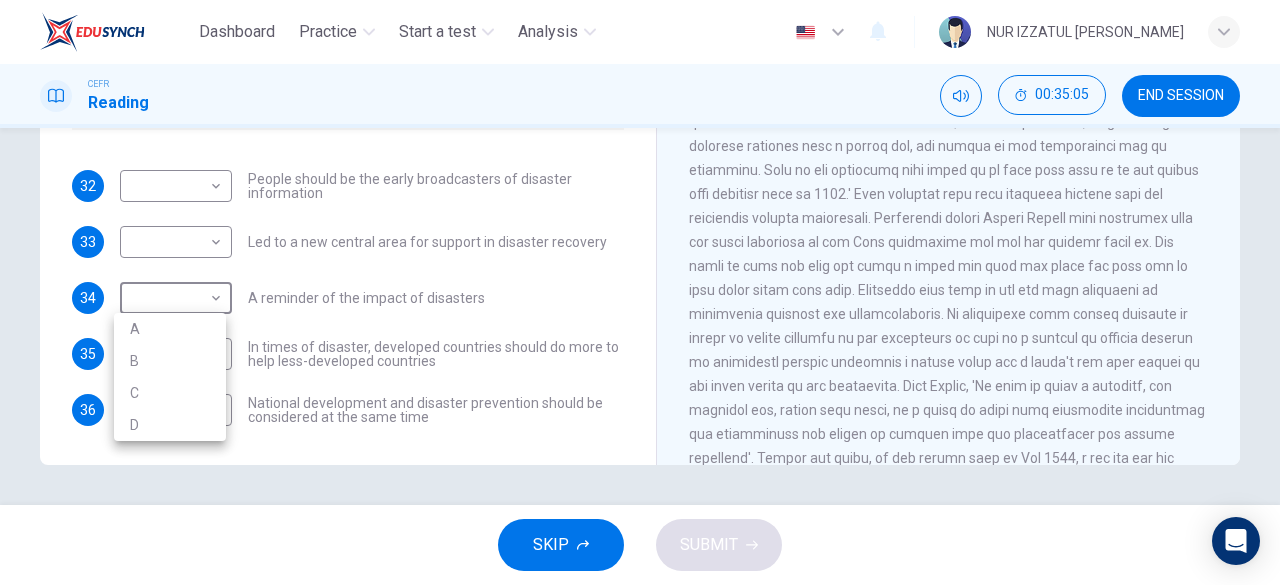 click at bounding box center [640, 292] 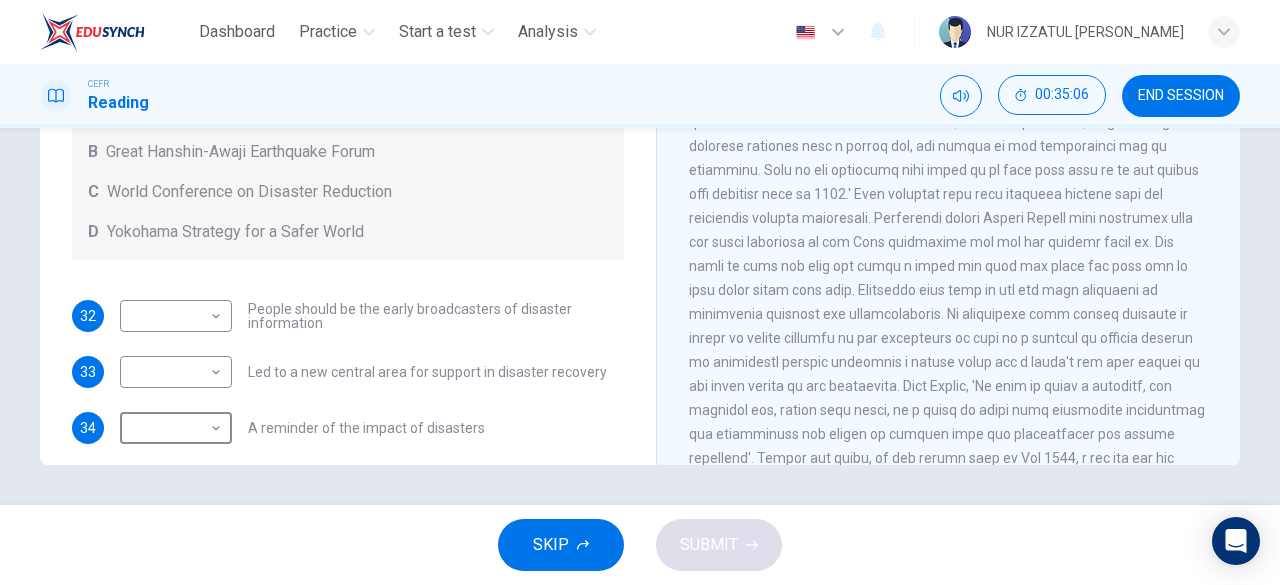 scroll, scrollTop: 0, scrollLeft: 0, axis: both 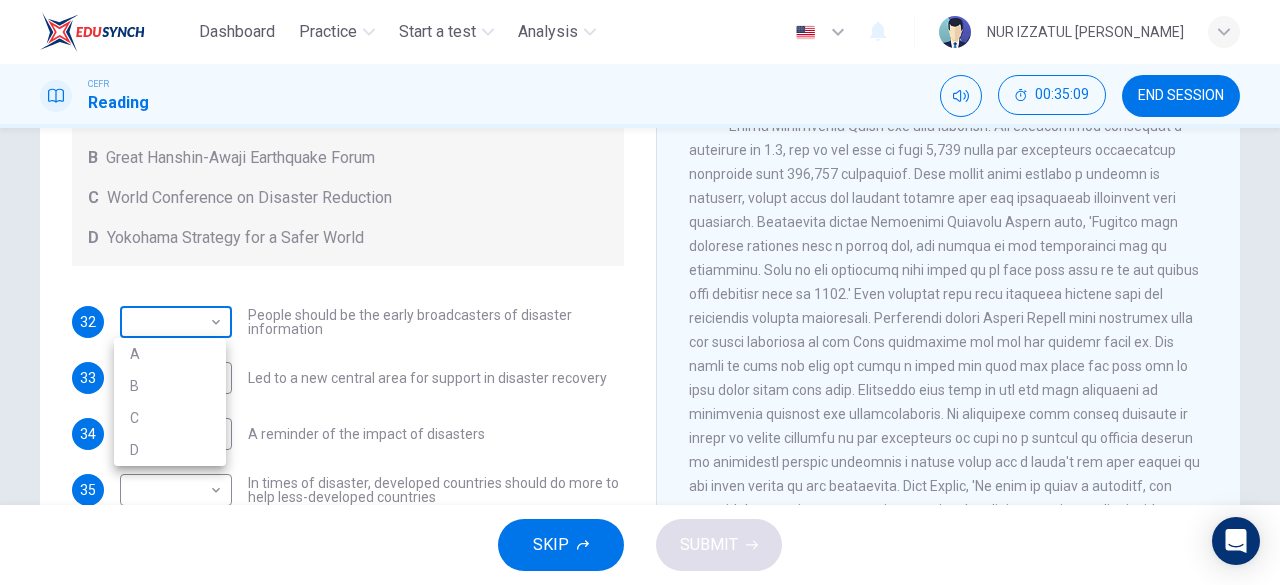 click on "Dashboard Practice Start a test Analysis English en ​ NUR IZZATUL ALIA BINTI RAZALI CEFR Reading 00:35:09 END SESSION Questions 32 - 36 Look at the following statements and the list of disaster control initiatives below.
Match each statement with the correct disaster control initiative,  A-D .
Write the correct letter,  A-D , in the boxes below Disaster Control Initiatives A Hyogo Declaration B Great Hanshin-Awaji Earthquake Forum C World Conference on Disaster Reduction D Yokohama Strategy for a Safer World 32 ​ ​ People should be the early broadcasters of disaster information 33 ​ ​ Led to a new central area for support in disaster recovery 34 ​ ​ A reminder of the impact of disasters 35 ​ ​ In times of disaster, developed countries should do more to help less-developed countries 36 ​ ​ National development and disaster prevention should be considered at the same time Preparing for the Threat CLICK TO ZOOM Click to Zoom 1 2 3 4 5 6 SKIP SUBMIT Highlight an image Highlight Ask AI" at bounding box center [640, 292] 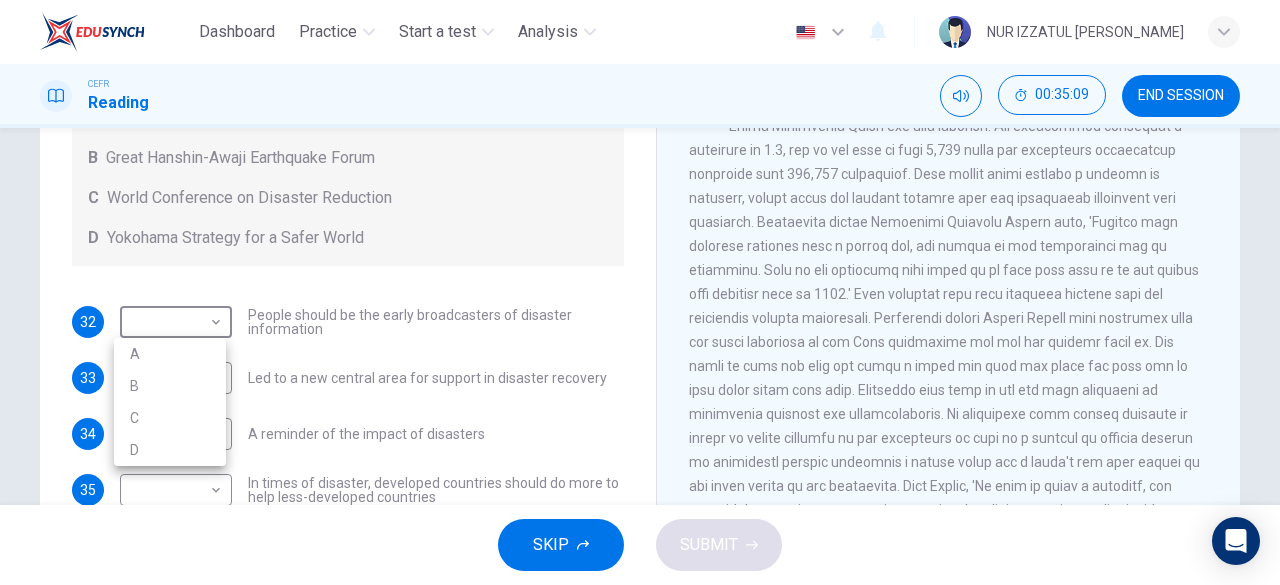 click on "B" at bounding box center [170, 386] 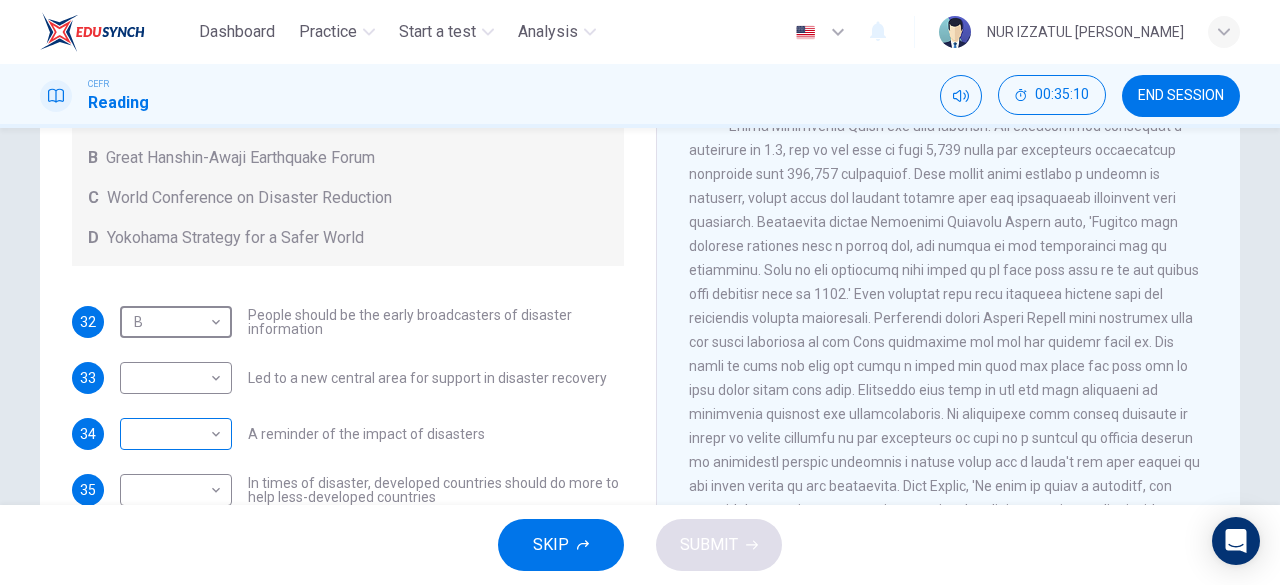 click on "Dashboard Practice Start a test Analysis English en ​ NUR IZZATUL ALIA BINTI RAZALI CEFR Reading 00:35:10 END SESSION Questions 32 - 36 Look at the following statements and the list of disaster control initiatives below.
Match each statement with the correct disaster control initiative,  A-D .
Write the correct letter,  A-D , in the boxes below Disaster Control Initiatives A Hyogo Declaration B Great Hanshin-Awaji Earthquake Forum C World Conference on Disaster Reduction D Yokohama Strategy for a Safer World 32 B B ​ People should be the early broadcasters of disaster information 33 ​ ​ Led to a new central area for support in disaster recovery 34 ​ ​ A reminder of the impact of disasters 35 ​ ​ In times of disaster, developed countries should do more to help less-developed countries 36 ​ ​ National development and disaster prevention should be considered at the same time Preparing for the Threat CLICK TO ZOOM Click to Zoom 1 2 3 4 5 6 SKIP SUBMIT Highlight an image Highlight Ask AI" at bounding box center (640, 292) 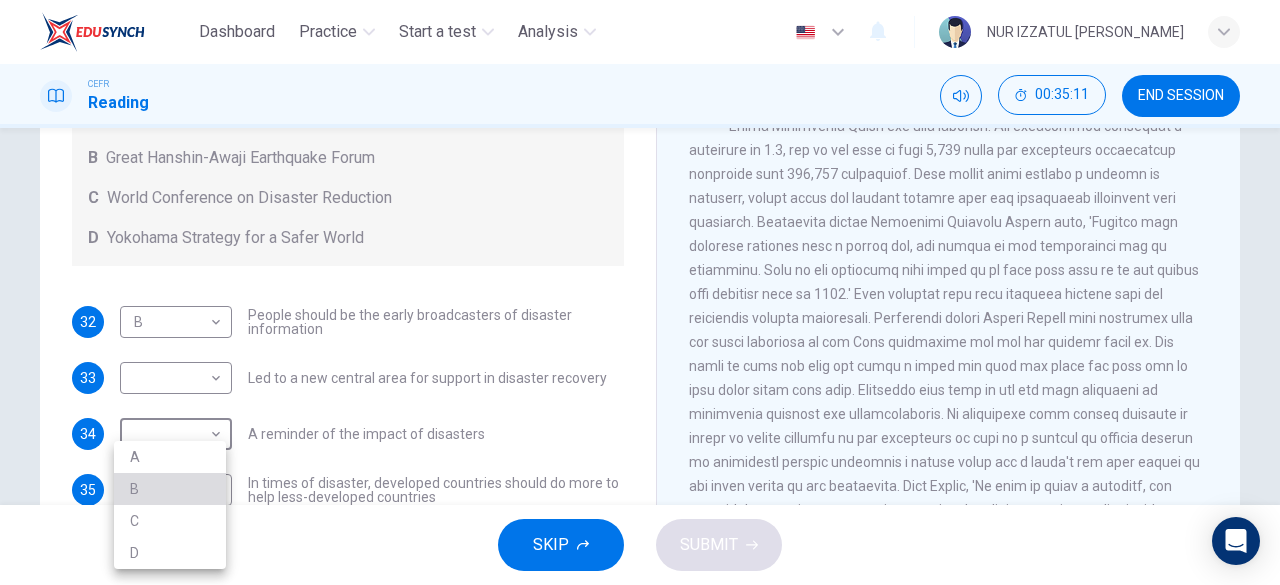 drag, startPoint x: 171, startPoint y: 496, endPoint x: 428, endPoint y: 438, distance: 263.46347 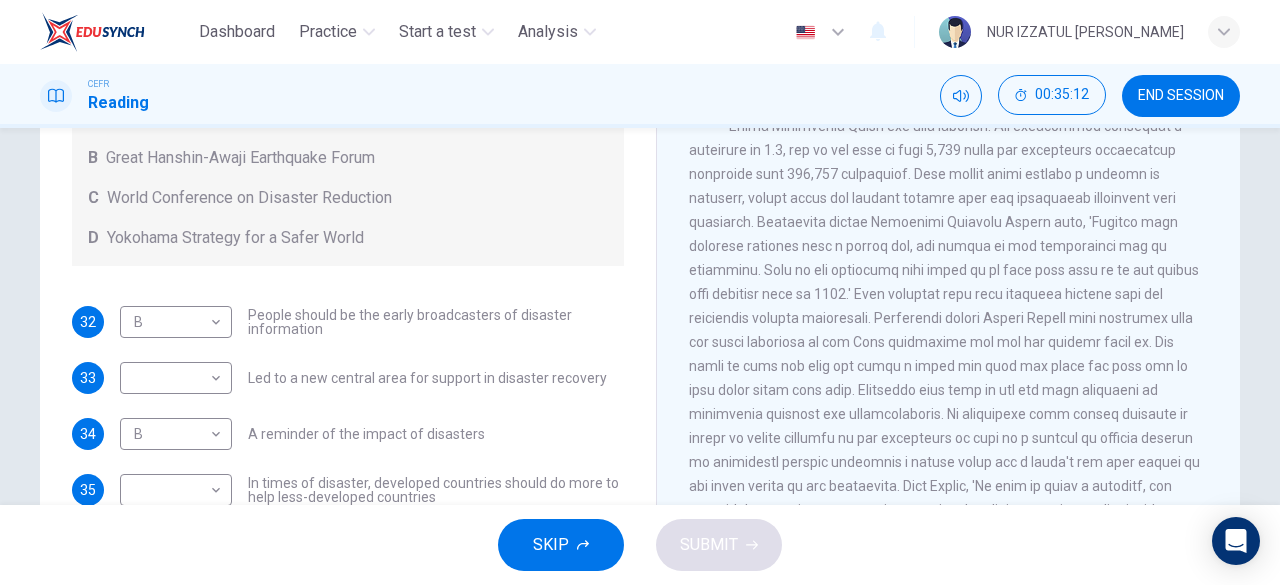 click on "Questions 32 - 36 Look at the following statements and the list of disaster control initiatives below.
Match each statement with the correct disaster control initiative,  A-D .
Write the correct letter,  A-D , in the boxes below Disaster Control Initiatives A Hyogo Declaration B Great Hanshin-Awaji Earthquake Forum C World Conference on Disaster Reduction D Yokohama Strategy for a Safer World 32 B B ​ People should be the early broadcasters of disaster information 33 ​ ​ Led to a new central area for support in disaster recovery 34 B B ​ A reminder of the impact of disasters 35 ​ ​ In times of disaster, developed countries should do more to help less-developed countries 36 ​ ​ National development and disaster prevention should be considered at the same time" at bounding box center [348, 186] 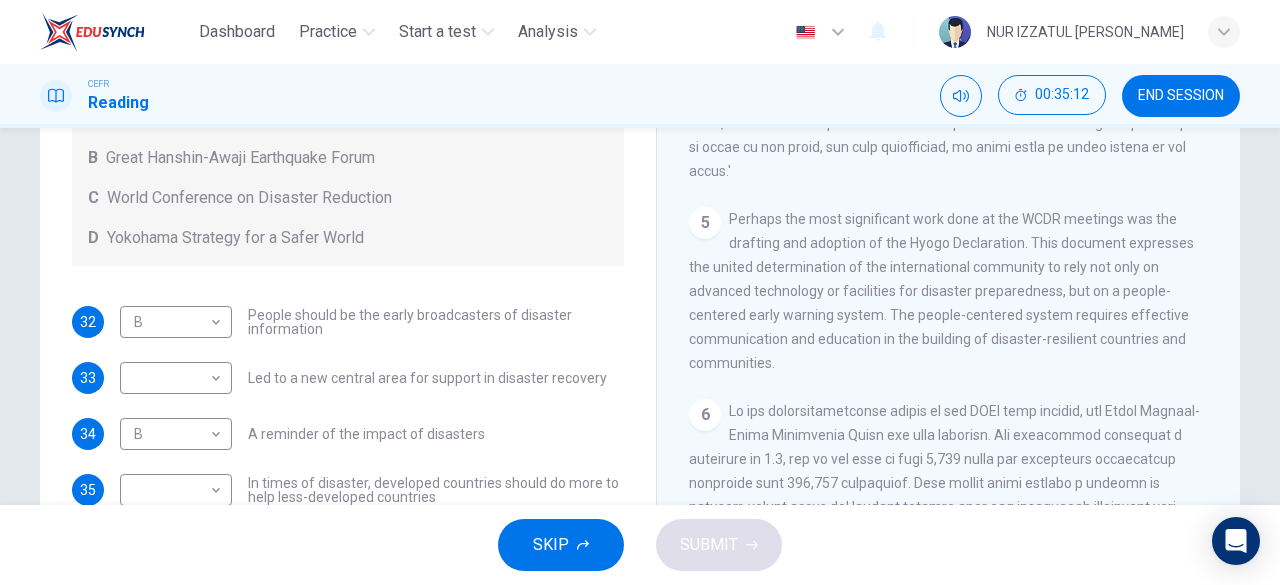 scroll, scrollTop: 1209, scrollLeft: 0, axis: vertical 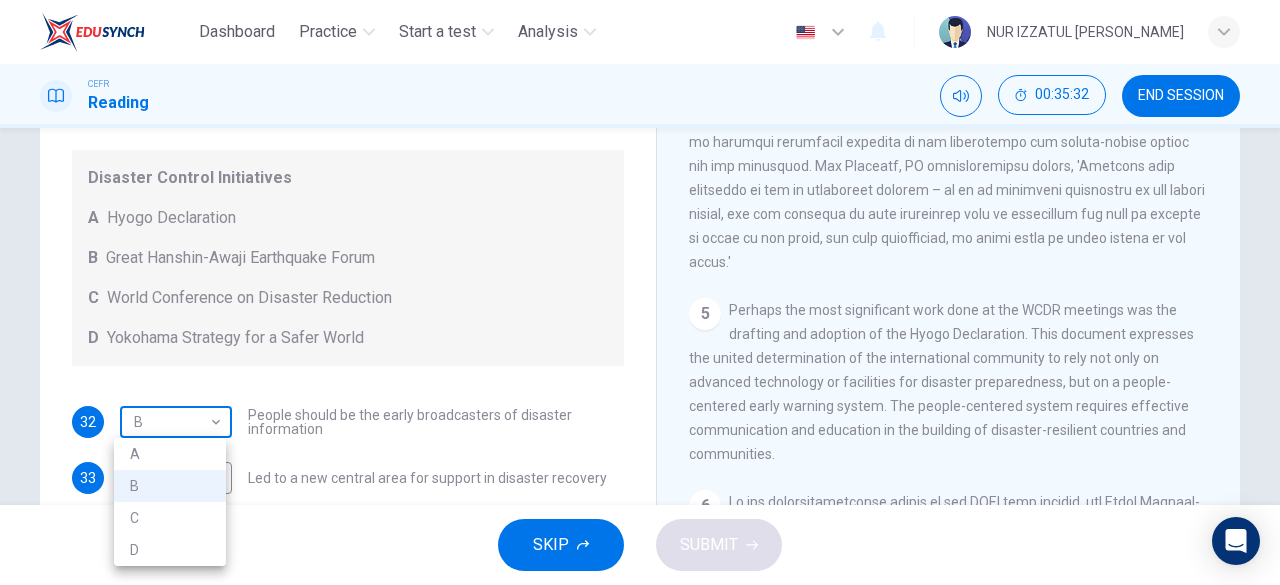 click on "Dashboard Practice Start a test Analysis English en ​ NUR IZZATUL ALIA BINTI RAZALI CEFR Reading 00:35:32 END SESSION Questions 32 - 36 Look at the following statements and the list of disaster control initiatives below.
Match each statement with the correct disaster control initiative,  A-D .
Write the correct letter,  A-D , in the boxes below Disaster Control Initiatives A Hyogo Declaration B Great Hanshin-Awaji Earthquake Forum C World Conference on Disaster Reduction D Yokohama Strategy for a Safer World 32 B B ​ People should be the early broadcasters of disaster information 33 ​ ​ Led to a new central area for support in disaster recovery 34 B B ​ A reminder of the impact of disasters 35 ​ ​ In times of disaster, developed countries should do more to help less-developed countries 36 ​ ​ National development and disaster prevention should be considered at the same time Preparing for the Threat CLICK TO ZOOM Click to Zoom 1 2 3 4 5 6 SKIP SUBMIT Highlight an image Highlight Ask AI" at bounding box center [640, 292] 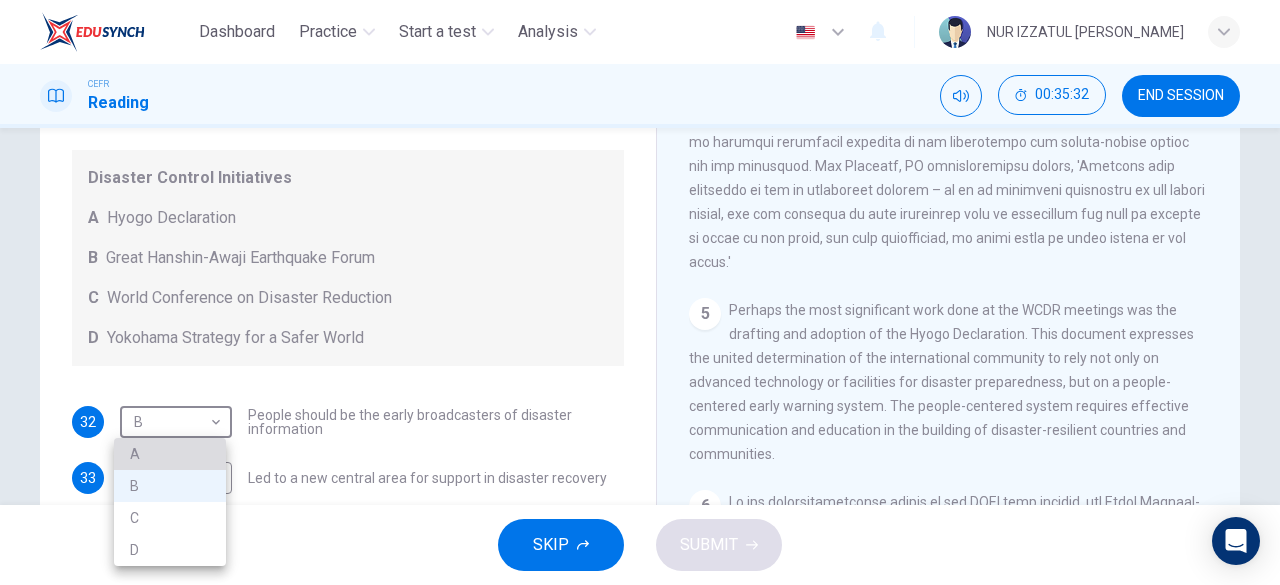 click on "A" at bounding box center [170, 454] 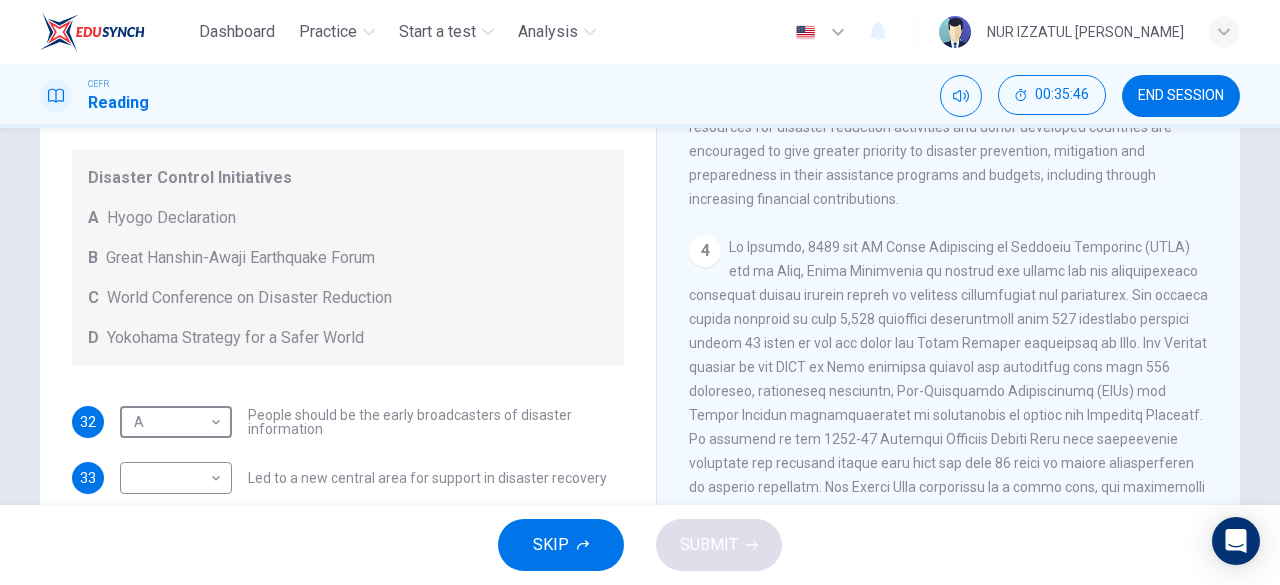 scroll, scrollTop: 809, scrollLeft: 0, axis: vertical 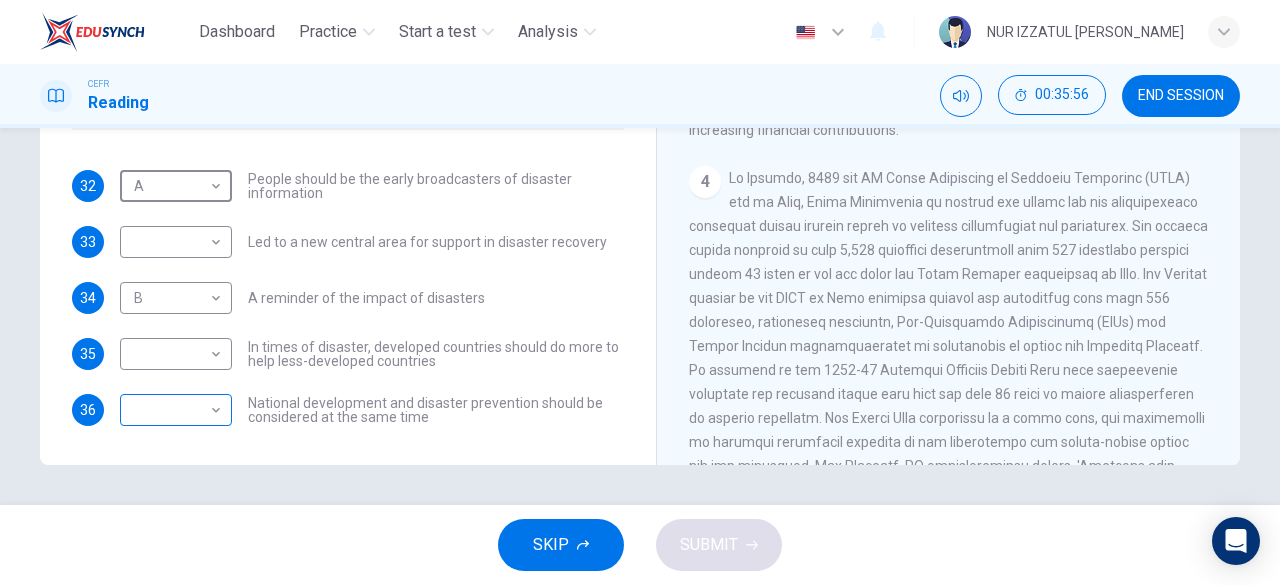 click on "Dashboard Practice Start a test Analysis English en ​ NUR IZZATUL ALIA BINTI RAZALI CEFR Reading 00:35:56 END SESSION Questions 32 - 36 Look at the following statements and the list of disaster control initiatives below.
Match each statement with the correct disaster control initiative,  A-D .
Write the correct letter,  A-D , in the boxes below Disaster Control Initiatives A Hyogo Declaration B Great Hanshin-Awaji Earthquake Forum C World Conference on Disaster Reduction D Yokohama Strategy for a Safer World 32 A A ​ People should be the early broadcasters of disaster information 33 ​ ​ Led to a new central area for support in disaster recovery 34 B B ​ A reminder of the impact of disasters 35 ​ ​ In times of disaster, developed countries should do more to help less-developed countries 36 ​ ​ National development and disaster prevention should be considered at the same time Preparing for the Threat CLICK TO ZOOM Click to Zoom 1 2 3 4 5 6 SKIP SUBMIT Highlight an image Highlight Ask AI" at bounding box center (640, 292) 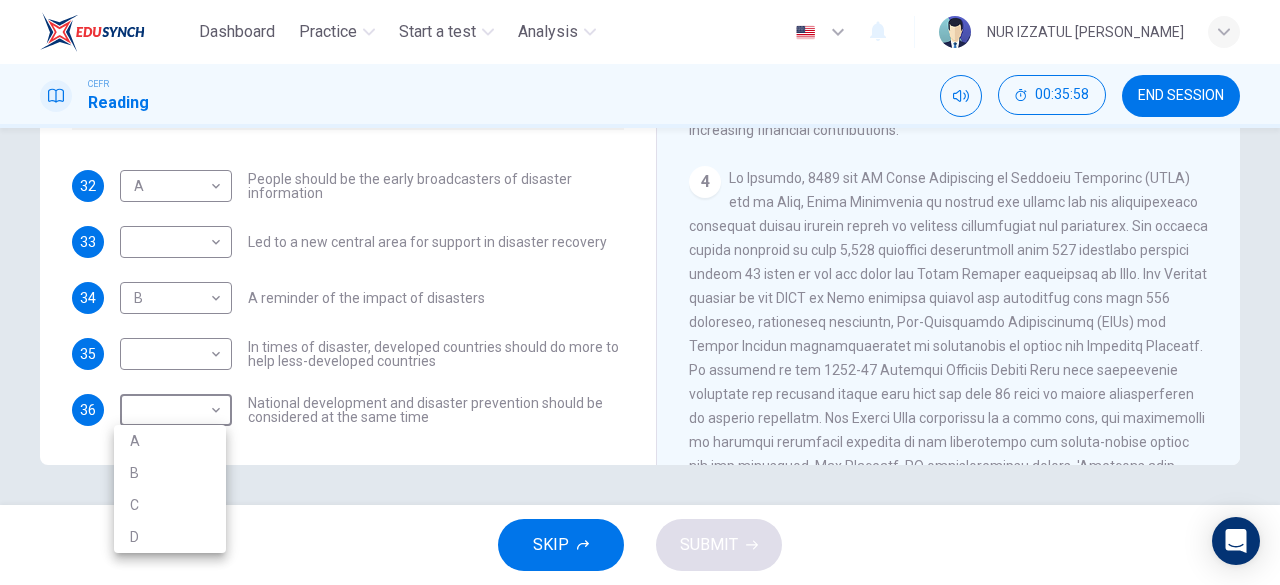 click at bounding box center [640, 292] 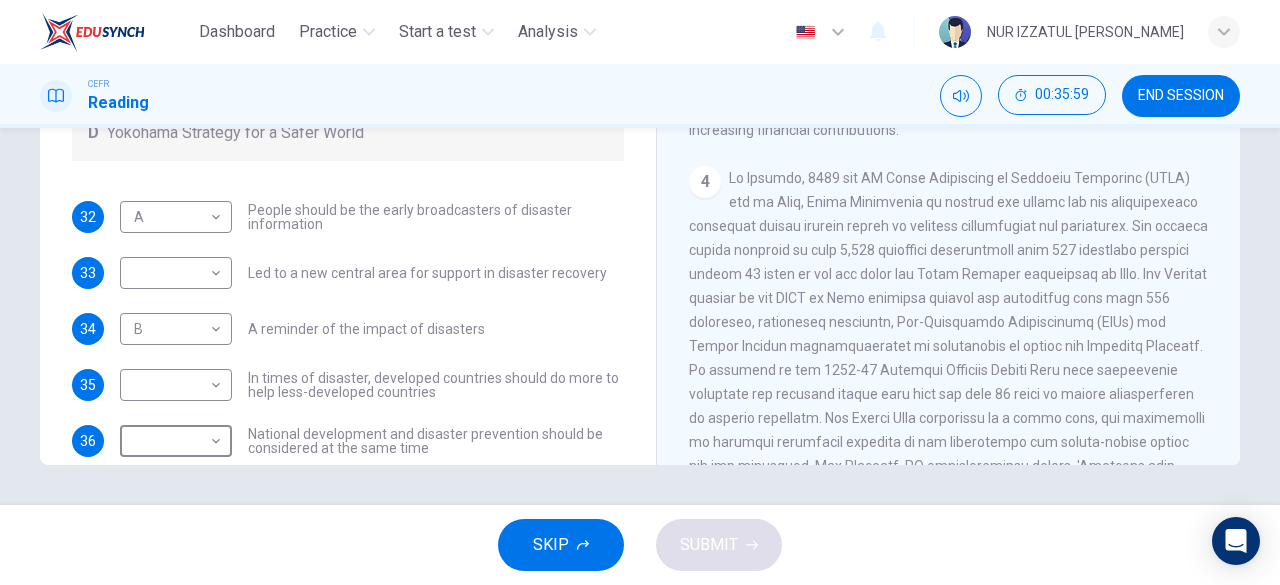 scroll, scrollTop: 136, scrollLeft: 0, axis: vertical 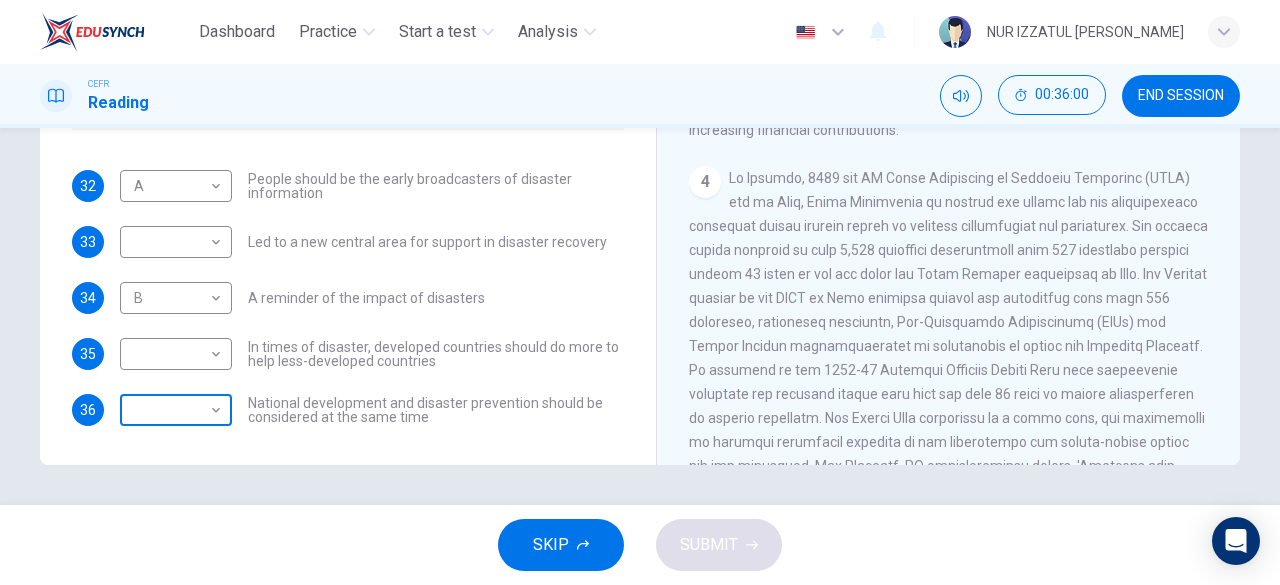 click on "Dashboard Practice Start a test Analysis English en ​ NUR IZZATUL ALIA BINTI RAZALI CEFR Reading 00:36:00 END SESSION Questions 32 - 36 Look at the following statements and the list of disaster control initiatives below.
Match each statement with the correct disaster control initiative,  A-D .
Write the correct letter,  A-D , in the boxes below Disaster Control Initiatives A Hyogo Declaration B Great Hanshin-Awaji Earthquake Forum C World Conference on Disaster Reduction D Yokohama Strategy for a Safer World 32 A A ​ People should be the early broadcasters of disaster information 33 ​ ​ Led to a new central area for support in disaster recovery 34 B B ​ A reminder of the impact of disasters 35 ​ ​ In times of disaster, developed countries should do more to help less-developed countries 36 ​ ​ National development and disaster prevention should be considered at the same time Preparing for the Threat CLICK TO ZOOM Click to Zoom 1 2 3 4 5 6 SKIP SUBMIT Highlight an image Highlight Ask AI" at bounding box center [640, 292] 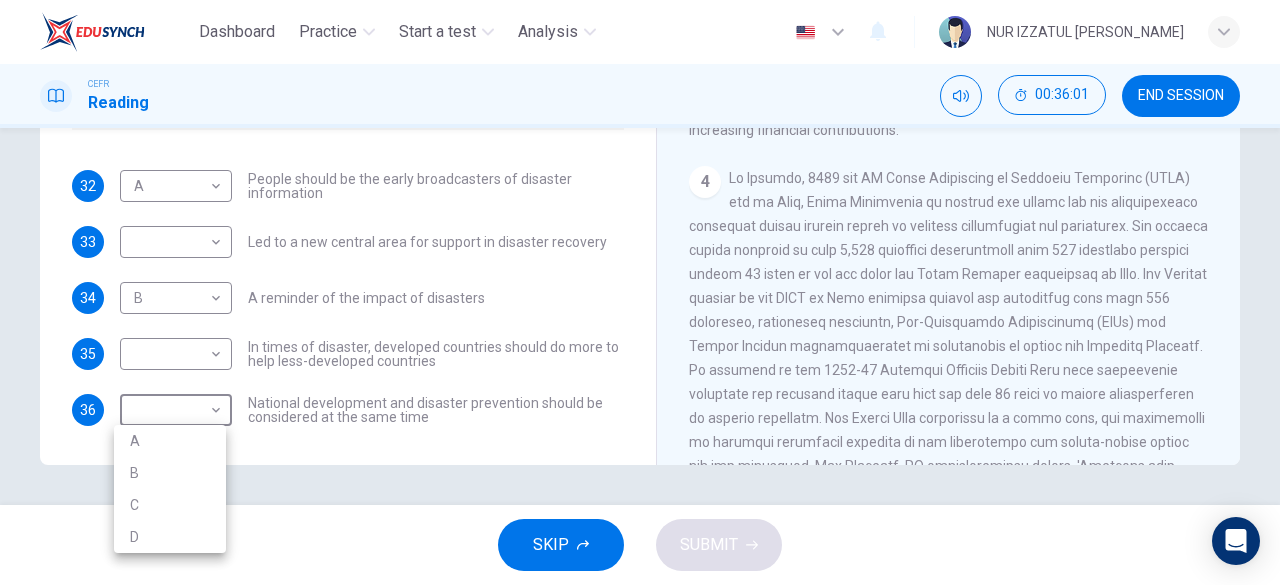 click on "C" at bounding box center [170, 505] 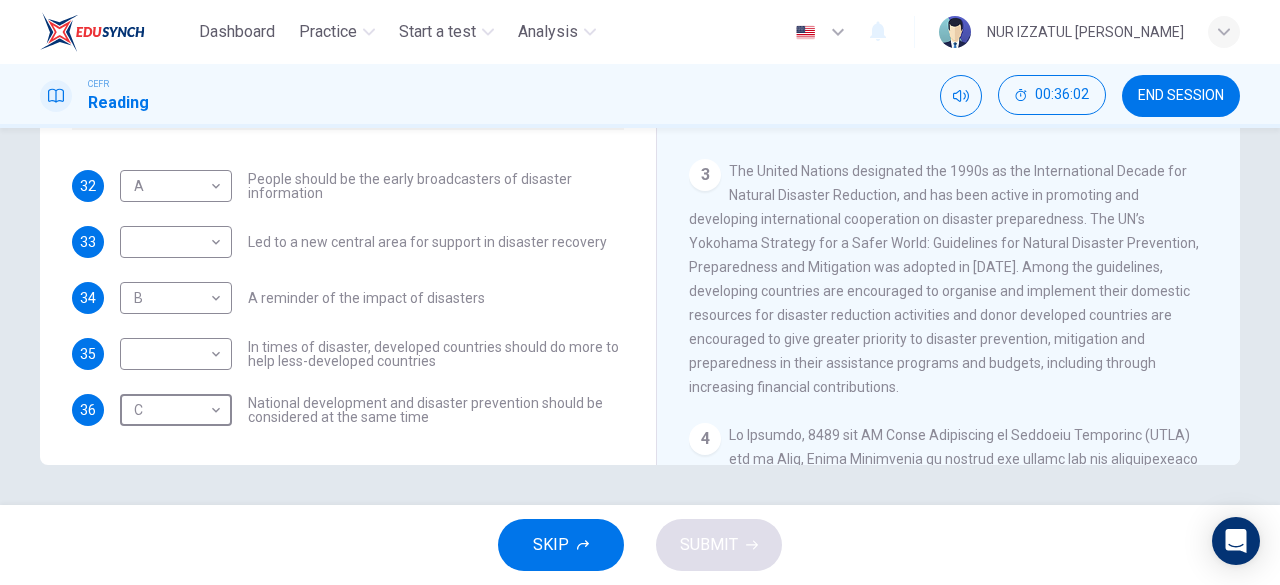 scroll, scrollTop: 509, scrollLeft: 0, axis: vertical 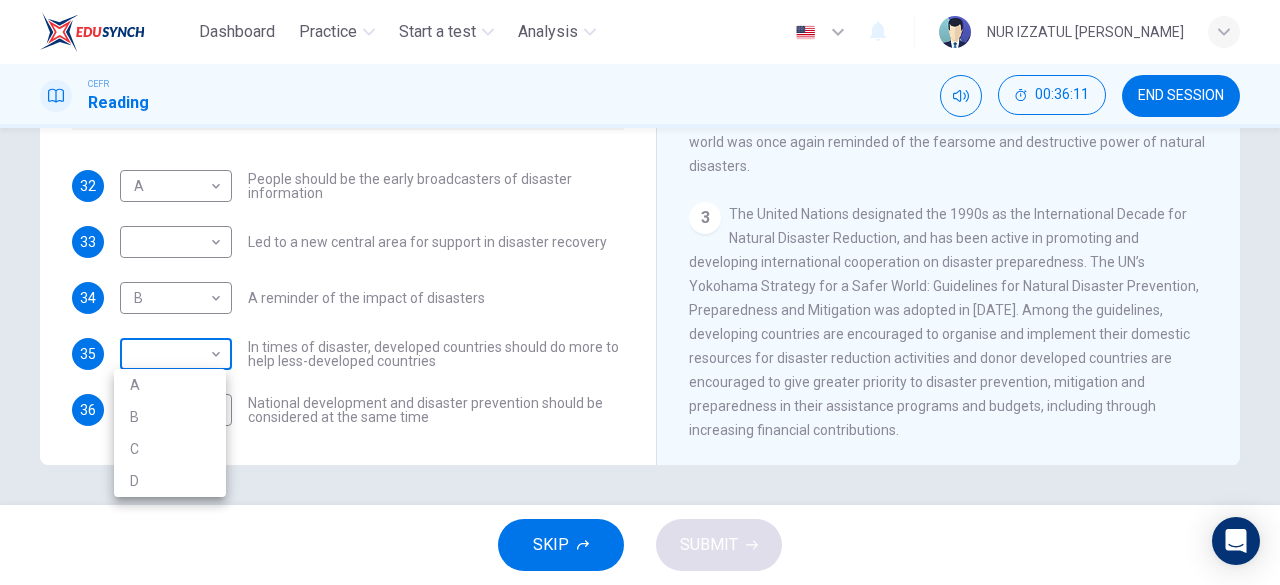 click on "Dashboard Practice Start a test Analysis English en ​ NUR IZZATUL ALIA BINTI RAZALI CEFR Reading 00:36:11 END SESSION Questions 32 - 36 Look at the following statements and the list of disaster control initiatives below.
Match each statement with the correct disaster control initiative,  A-D .
Write the correct letter,  A-D , in the boxes below Disaster Control Initiatives A Hyogo Declaration B Great Hanshin-Awaji Earthquake Forum C World Conference on Disaster Reduction D Yokohama Strategy for a Safer World 32 A A ​ People should be the early broadcasters of disaster information 33 ​ ​ Led to a new central area for support in disaster recovery 34 B B ​ A reminder of the impact of disasters 35 ​ ​ In times of disaster, developed countries should do more to help less-developed countries 36 C C ​ National development and disaster prevention should be considered at the same time Preparing for the Threat CLICK TO ZOOM Click to Zoom 1 2 3 4 5 6 SKIP SUBMIT Highlight an image Highlight Ask AI" at bounding box center [640, 292] 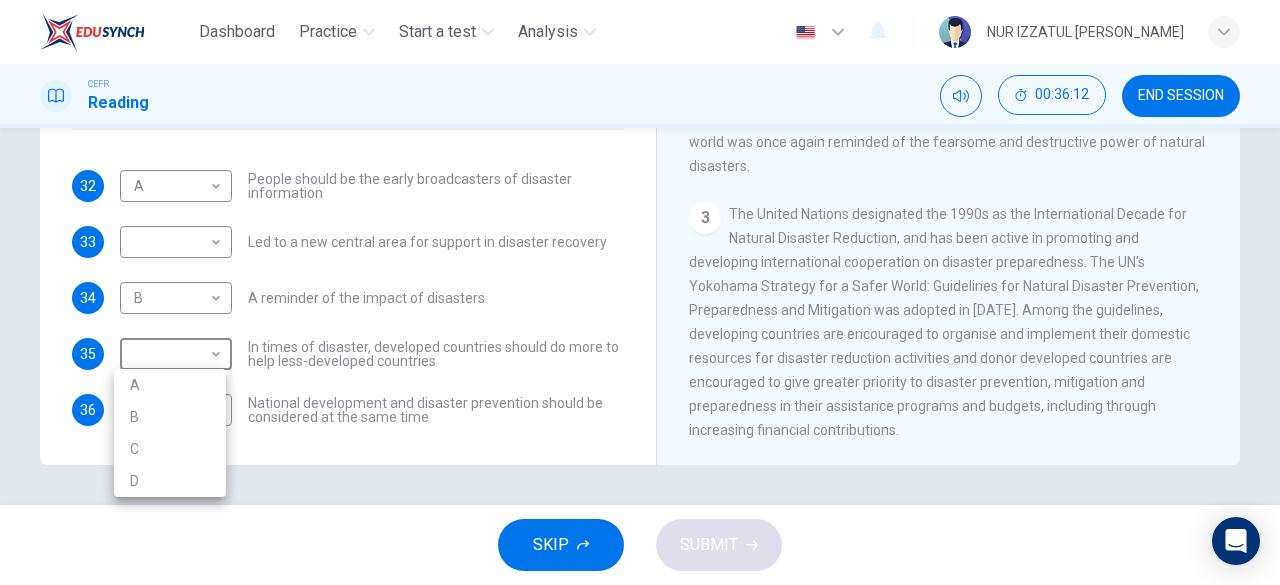 click at bounding box center [640, 292] 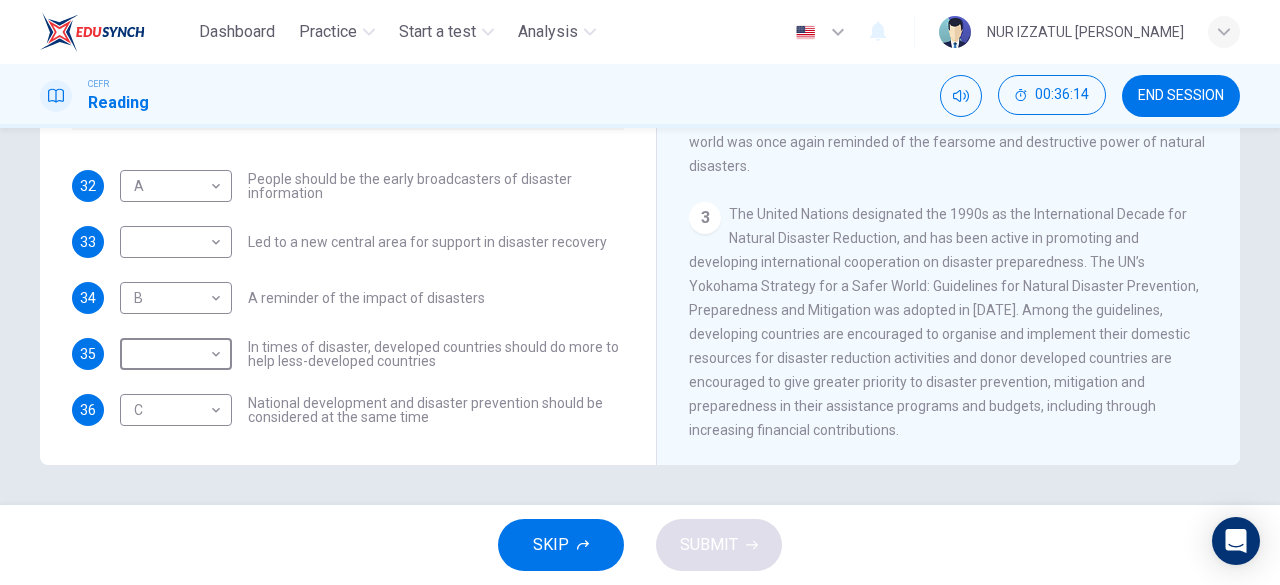 scroll, scrollTop: 136, scrollLeft: 0, axis: vertical 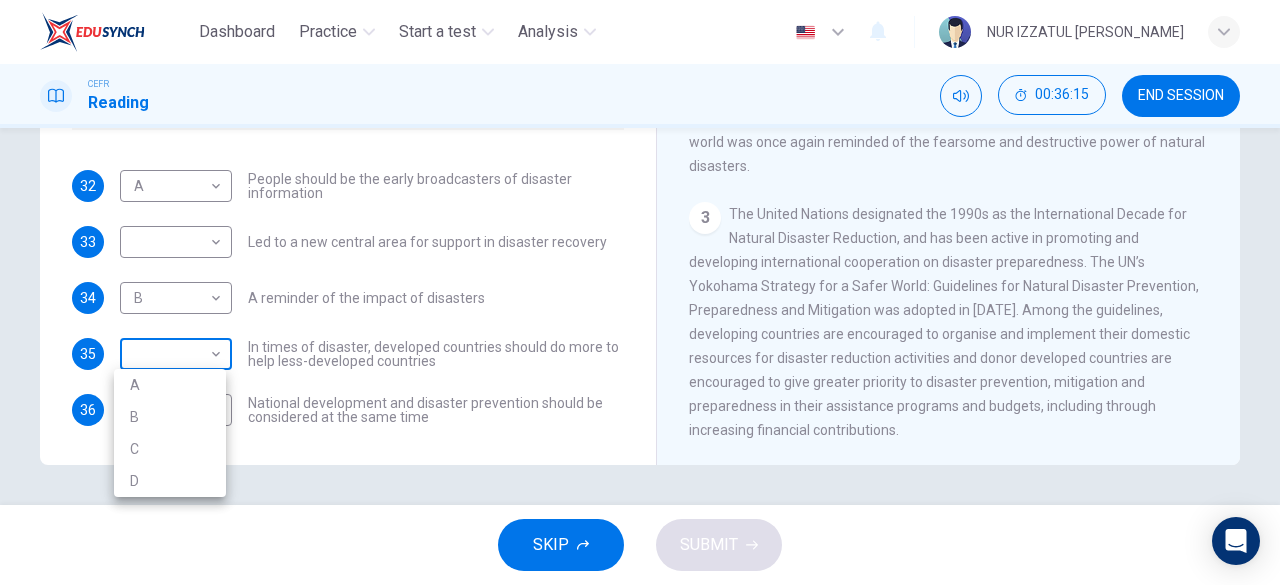 click on "Dashboard Practice Start a test Analysis English en ​ NUR IZZATUL ALIA BINTI RAZALI CEFR Reading 00:36:15 END SESSION Questions 32 - 36 Look at the following statements and the list of disaster control initiatives below.
Match each statement with the correct disaster control initiative,  A-D .
Write the correct letter,  A-D , in the boxes below Disaster Control Initiatives A Hyogo Declaration B Great Hanshin-Awaji Earthquake Forum C World Conference on Disaster Reduction D Yokohama Strategy for a Safer World 32 A A ​ People should be the early broadcasters of disaster information 33 ​ ​ Led to a new central area for support in disaster recovery 34 B B ​ A reminder of the impact of disasters 35 ​ ​ In times of disaster, developed countries should do more to help less-developed countries 36 C C ​ National development and disaster prevention should be considered at the same time Preparing for the Threat CLICK TO ZOOM Click to Zoom 1 2 3 4 5 6 SKIP SUBMIT Highlight an image Highlight Ask AI" at bounding box center [640, 292] 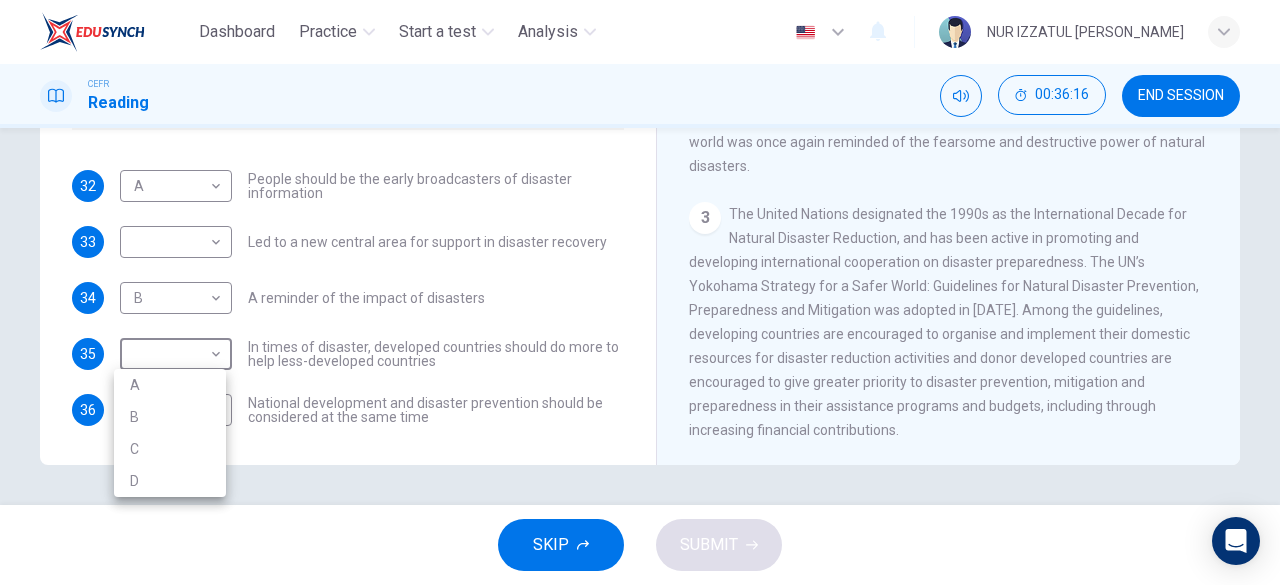 click on "D" at bounding box center (170, 481) 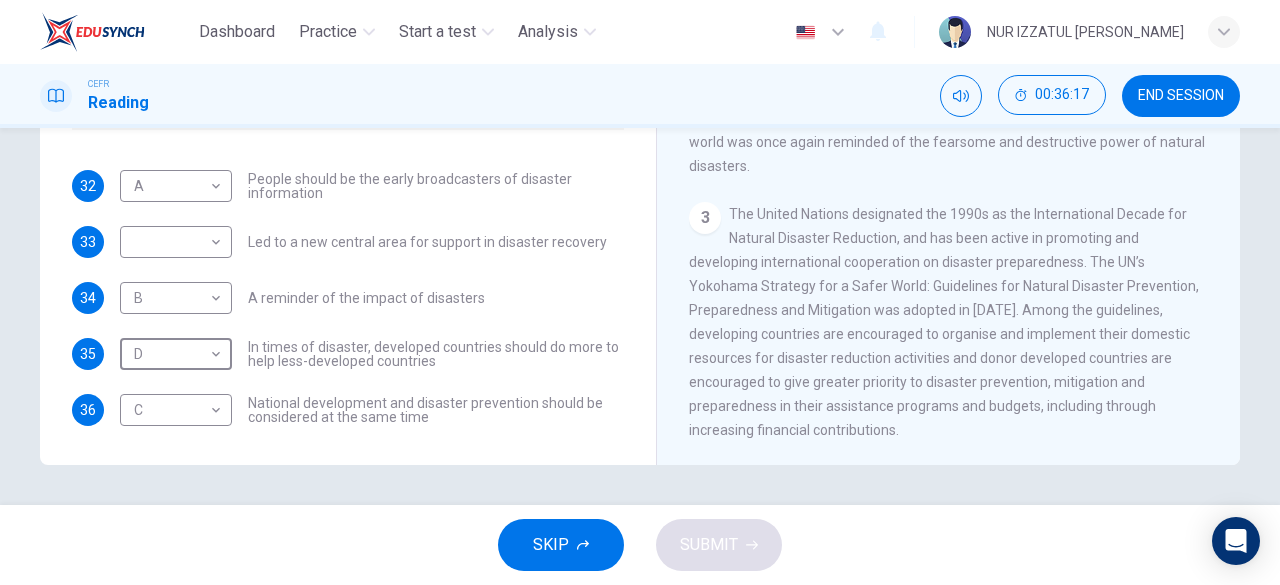 click on "B B ​ A reminder of the impact of disasters" at bounding box center [302, 298] 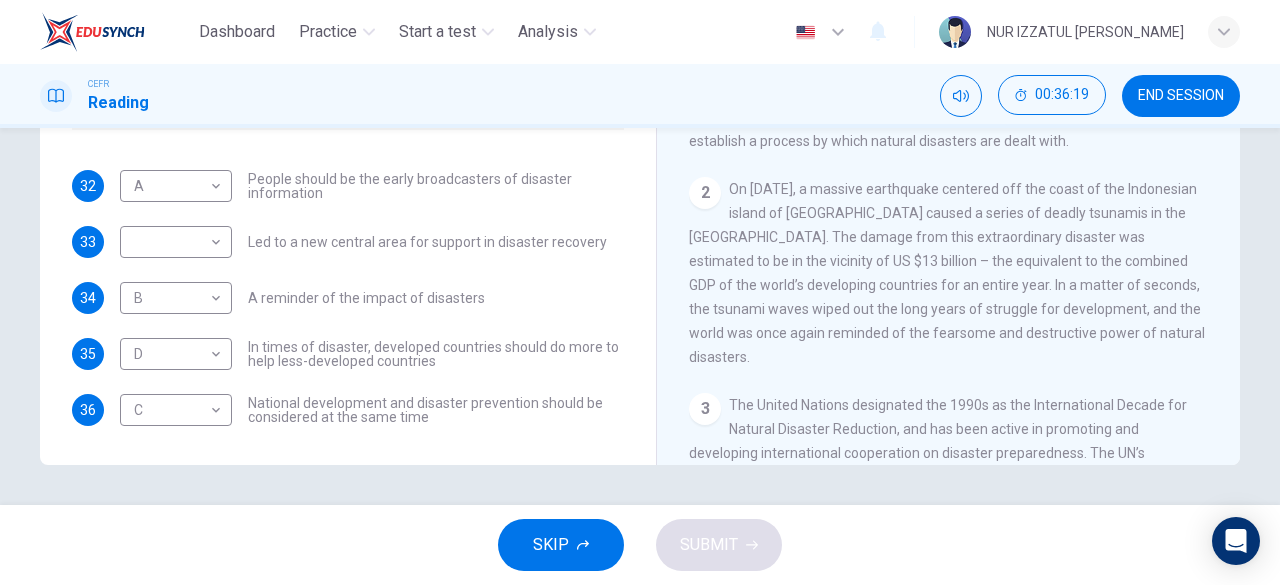 scroll, scrollTop: 309, scrollLeft: 0, axis: vertical 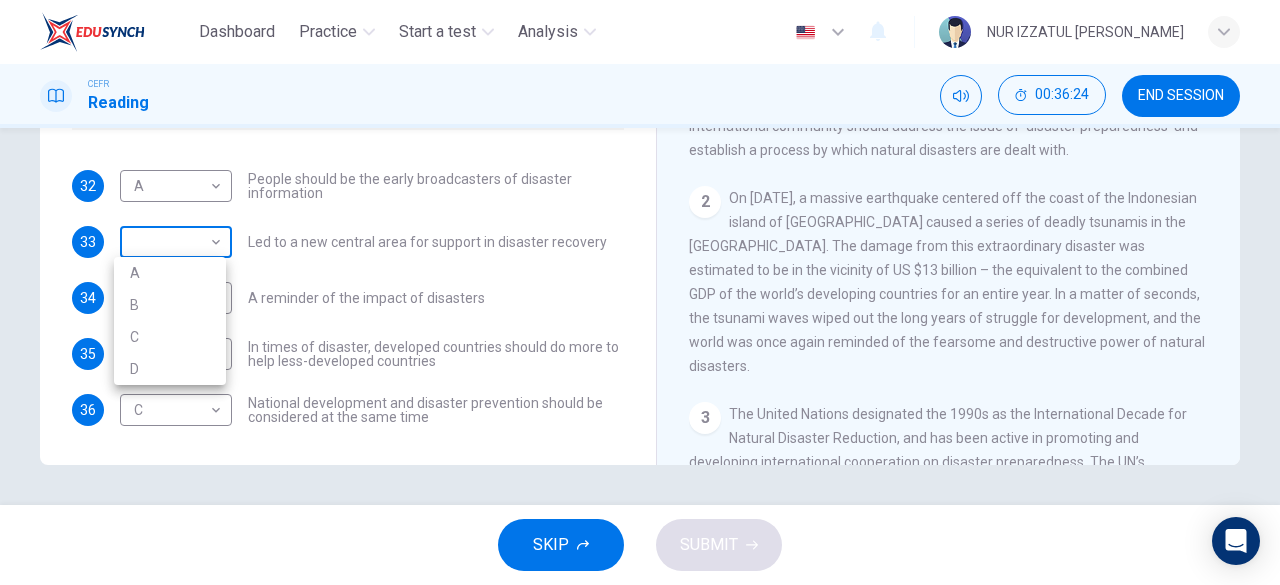 click on "Dashboard Practice Start a test Analysis English en ​ NUR IZZATUL ALIA BINTI RAZALI CEFR Reading 00:36:24 END SESSION Questions 32 - 36 Look at the following statements and the list of disaster control initiatives below.
Match each statement with the correct disaster control initiative,  A-D .
Write the correct letter,  A-D , in the boxes below Disaster Control Initiatives A Hyogo Declaration B Great Hanshin-Awaji Earthquake Forum C World Conference on Disaster Reduction D Yokohama Strategy for a Safer World 32 A A ​ People should be the early broadcasters of disaster information 33 ​ ​ Led to a new central area for support in disaster recovery 34 B B ​ A reminder of the impact of disasters 35 D D ​ In times of disaster, developed countries should do more to help less-developed countries 36 C C ​ National development and disaster prevention should be considered at the same time Preparing for the Threat CLICK TO ZOOM Click to Zoom 1 2 3 4 5 6 SKIP SUBMIT Highlight an image Highlight Ask AI" at bounding box center (640, 292) 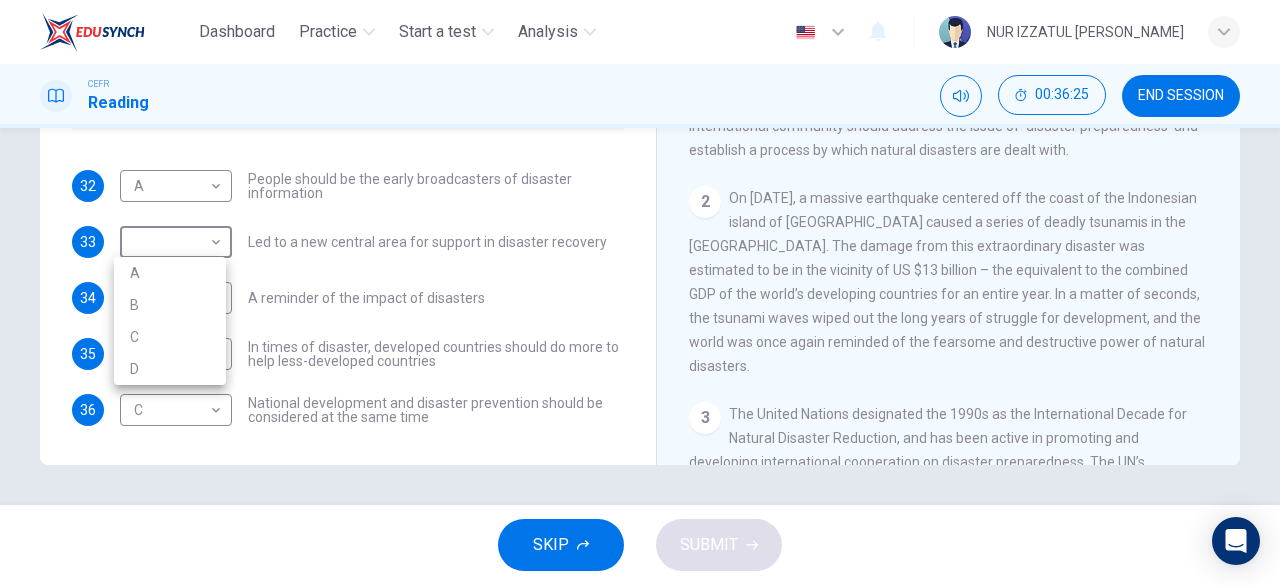 click at bounding box center [640, 292] 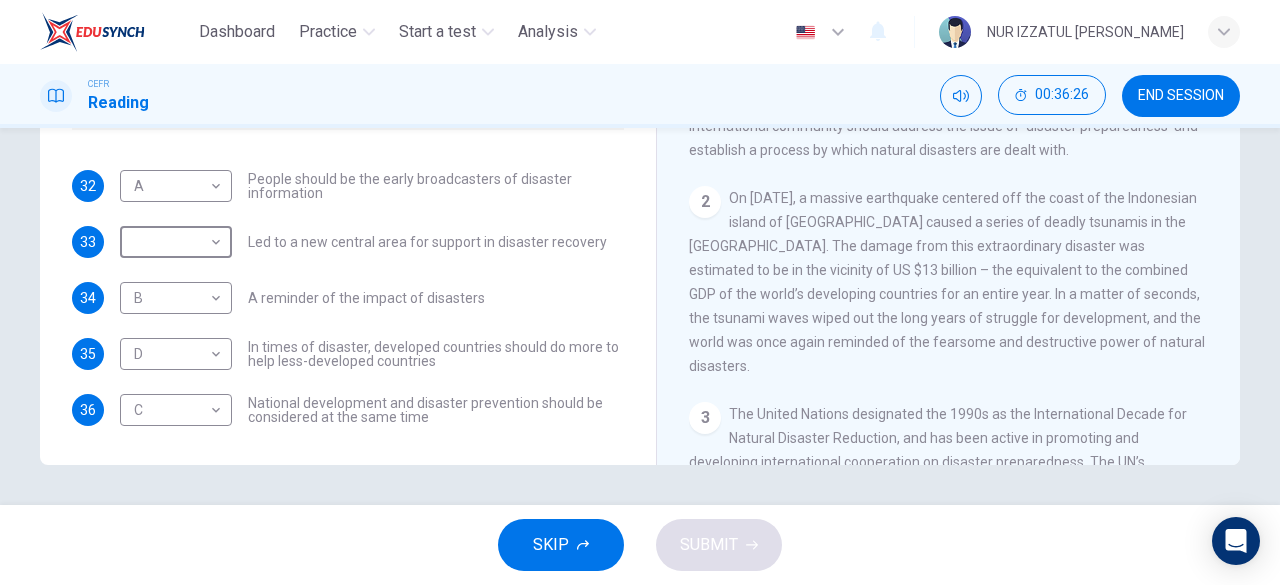 scroll, scrollTop: 36, scrollLeft: 0, axis: vertical 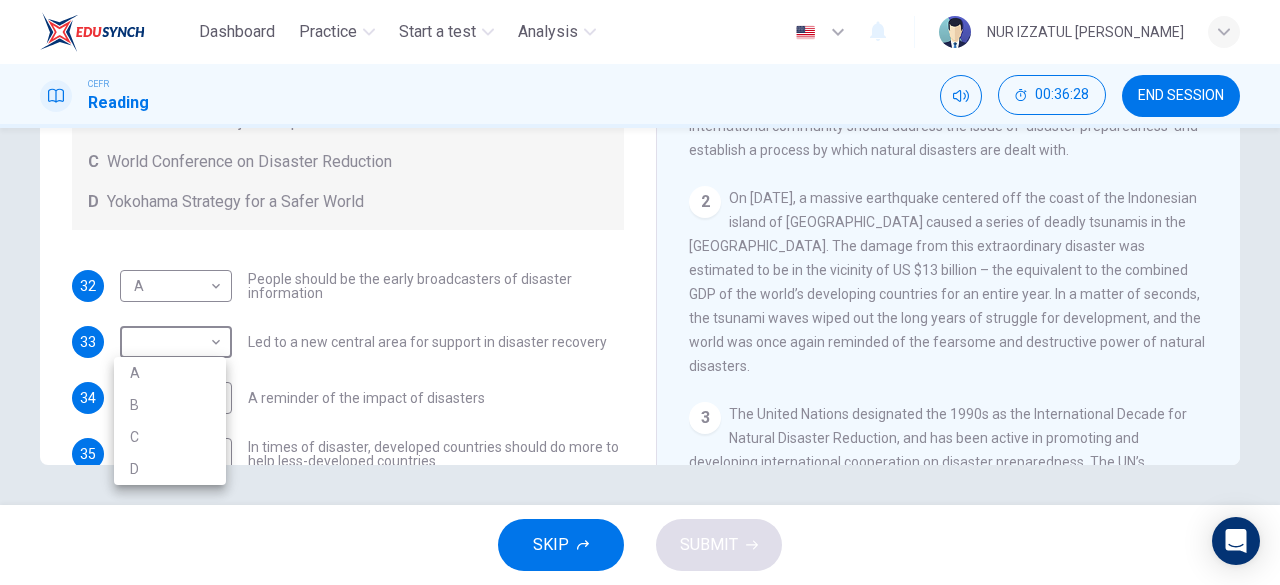 click on "Dashboard Practice Start a test Analysis English en ​ NUR IZZATUL ALIA BINTI RAZALI CEFR Reading 00:36:28 END SESSION Questions 32 - 36 Look at the following statements and the list of disaster control initiatives below.
Match each statement with the correct disaster control initiative,  A-D .
Write the correct letter,  A-D , in the boxes below Disaster Control Initiatives A Hyogo Declaration B Great Hanshin-Awaji Earthquake Forum C World Conference on Disaster Reduction D Yokohama Strategy for a Safer World 32 A A ​ People should be the early broadcasters of disaster information 33 ​ ​ Led to a new central area for support in disaster recovery 34 B B ​ A reminder of the impact of disasters 35 D D ​ In times of disaster, developed countries should do more to help less-developed countries 36 C C ​ National development and disaster prevention should be considered at the same time Preparing for the Threat CLICK TO ZOOM Click to Zoom 1 2 3 4 5 6 SKIP SUBMIT Highlight an image Highlight Ask AI" at bounding box center [640, 292] 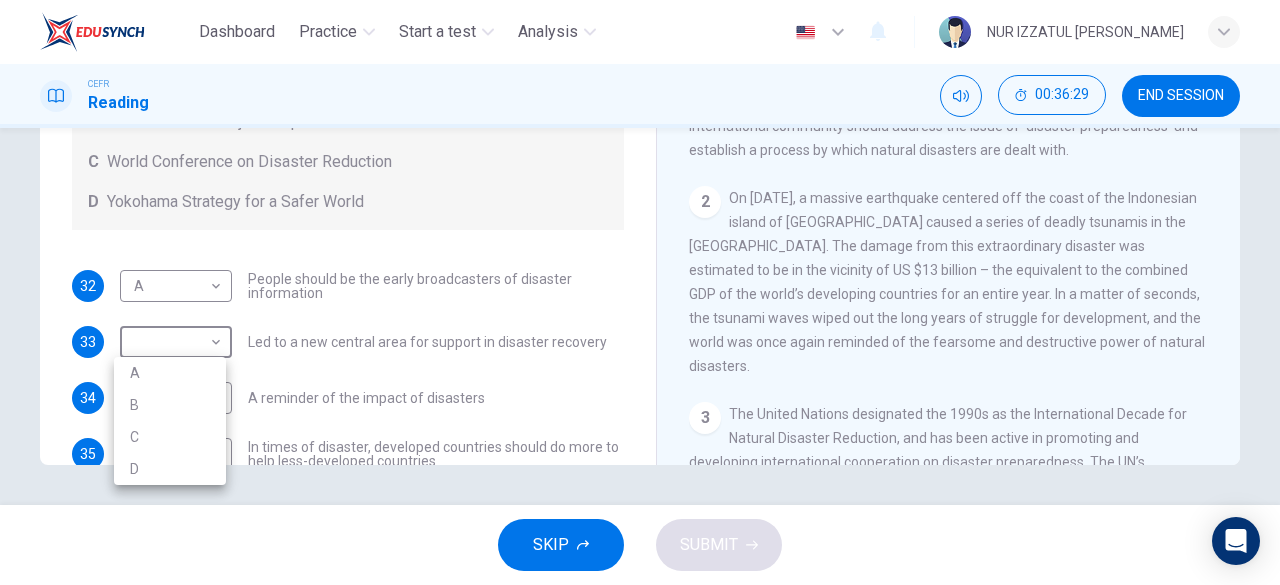 drag, startPoint x: 151, startPoint y: 464, endPoint x: 188, endPoint y: 421, distance: 56.727417 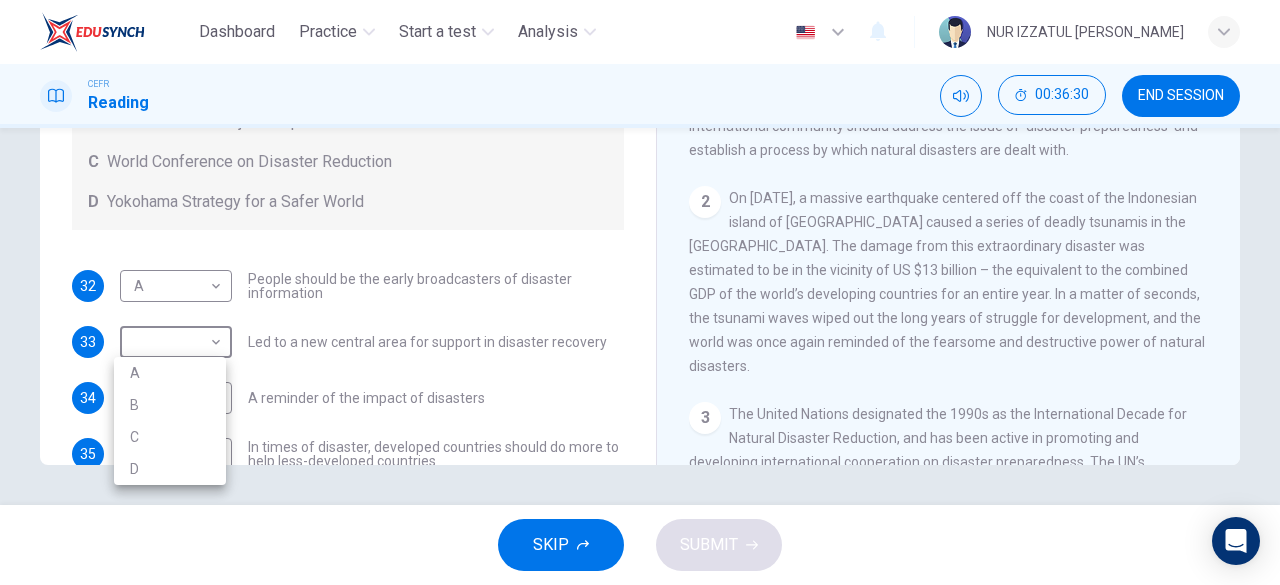 click on "D" at bounding box center (170, 469) 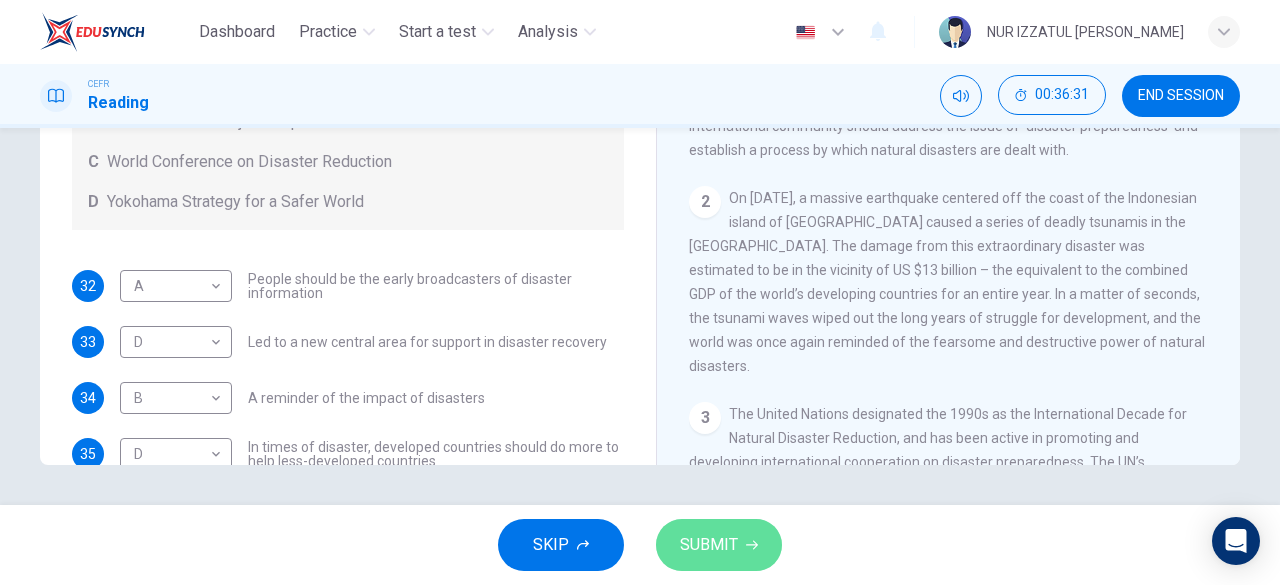 click on "SUBMIT" at bounding box center (709, 545) 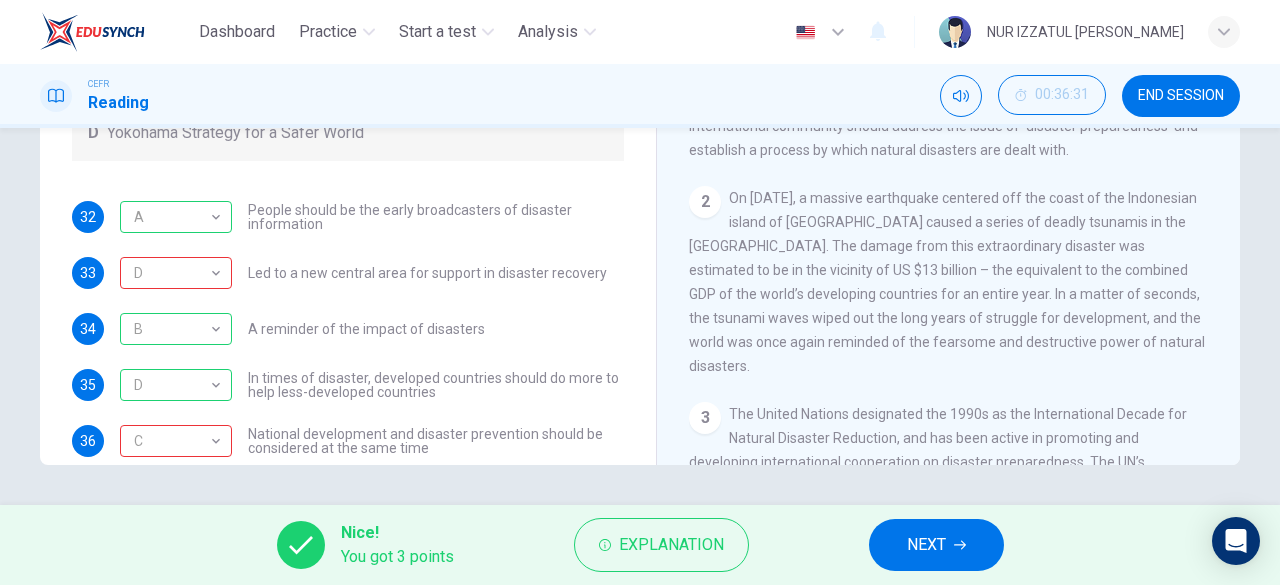 scroll, scrollTop: 136, scrollLeft: 0, axis: vertical 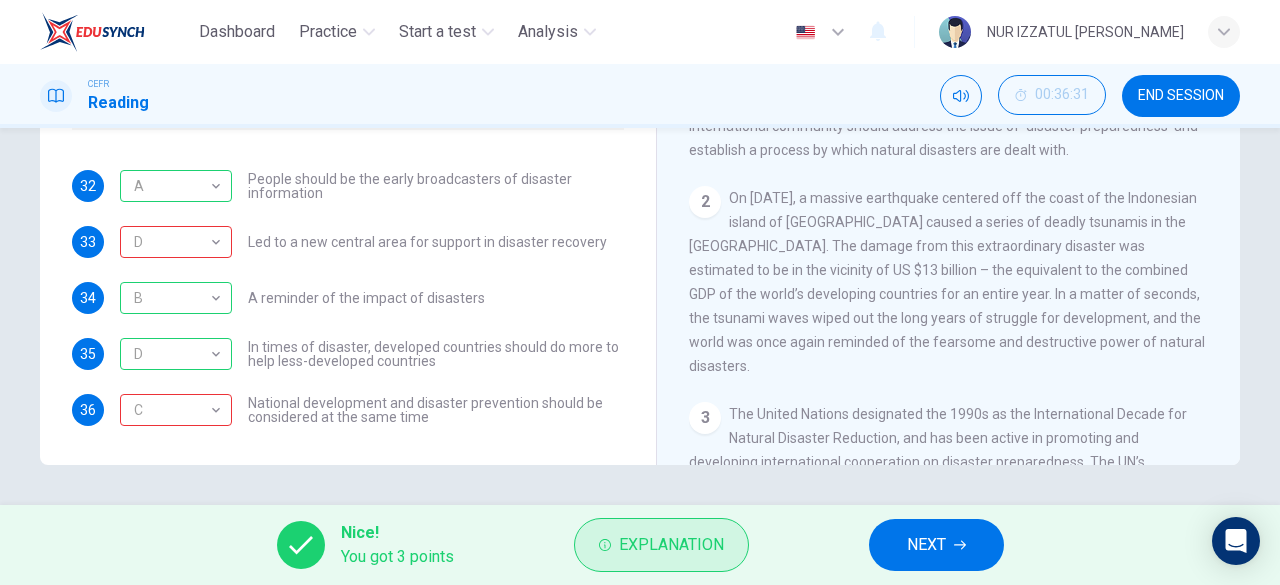 click on "Explanation" at bounding box center (671, 545) 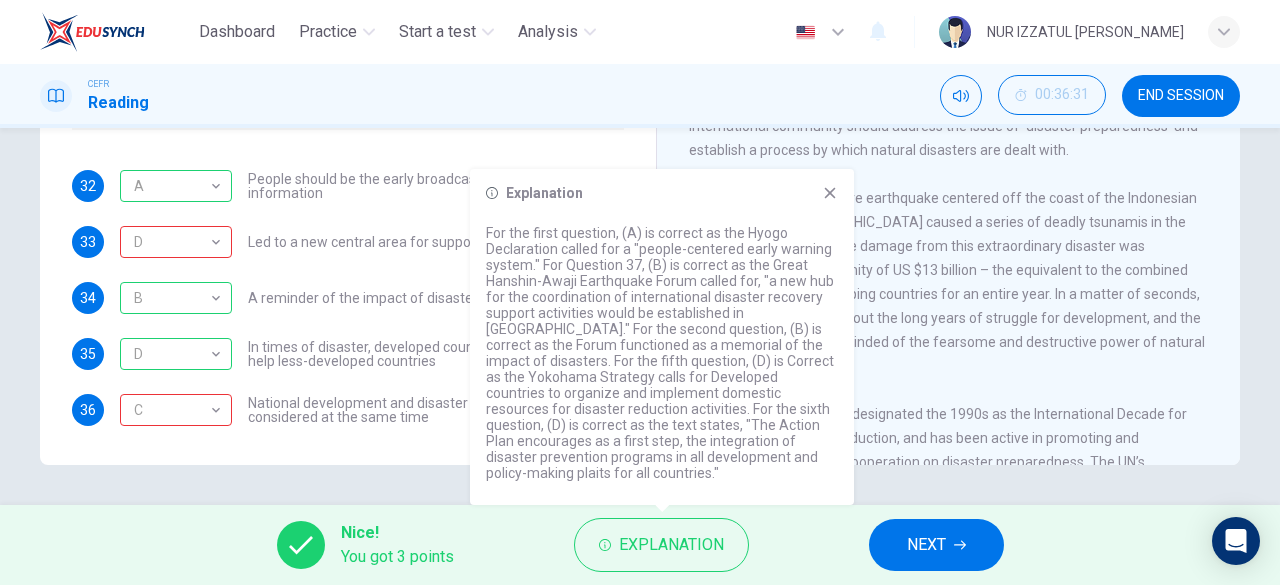 click 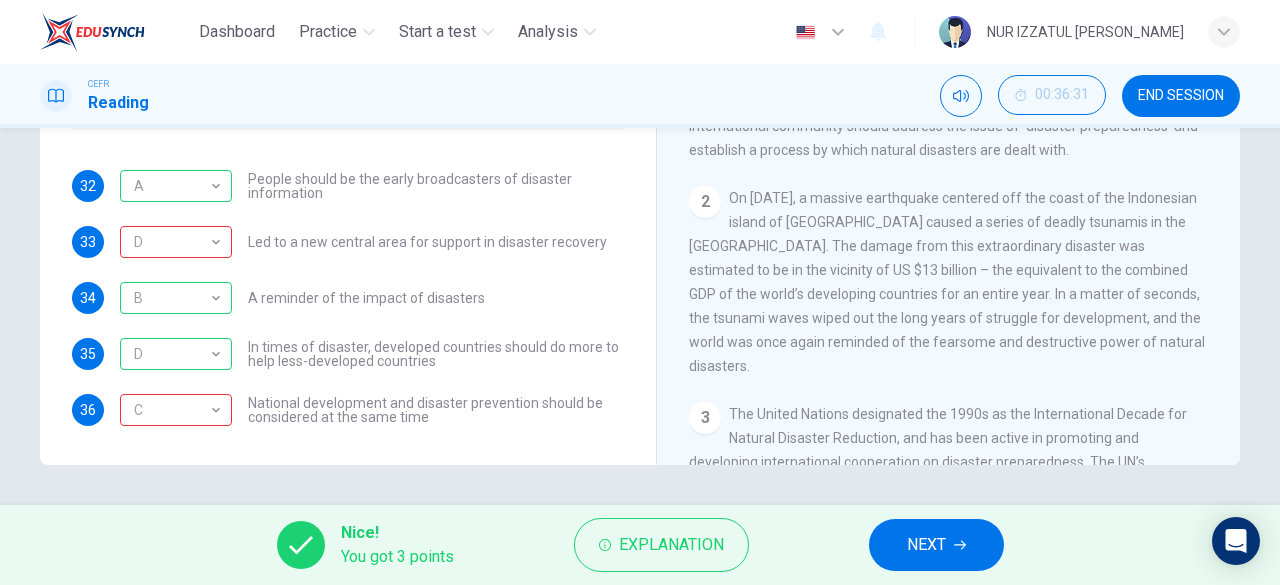 click on "NEXT" at bounding box center (926, 545) 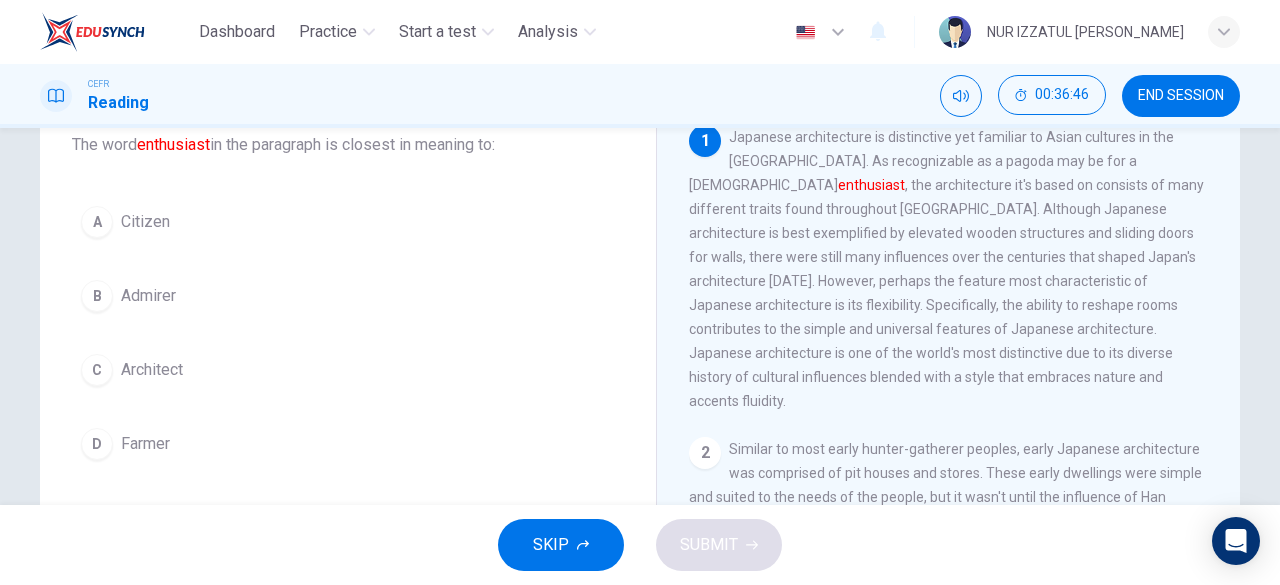 scroll, scrollTop: 100, scrollLeft: 0, axis: vertical 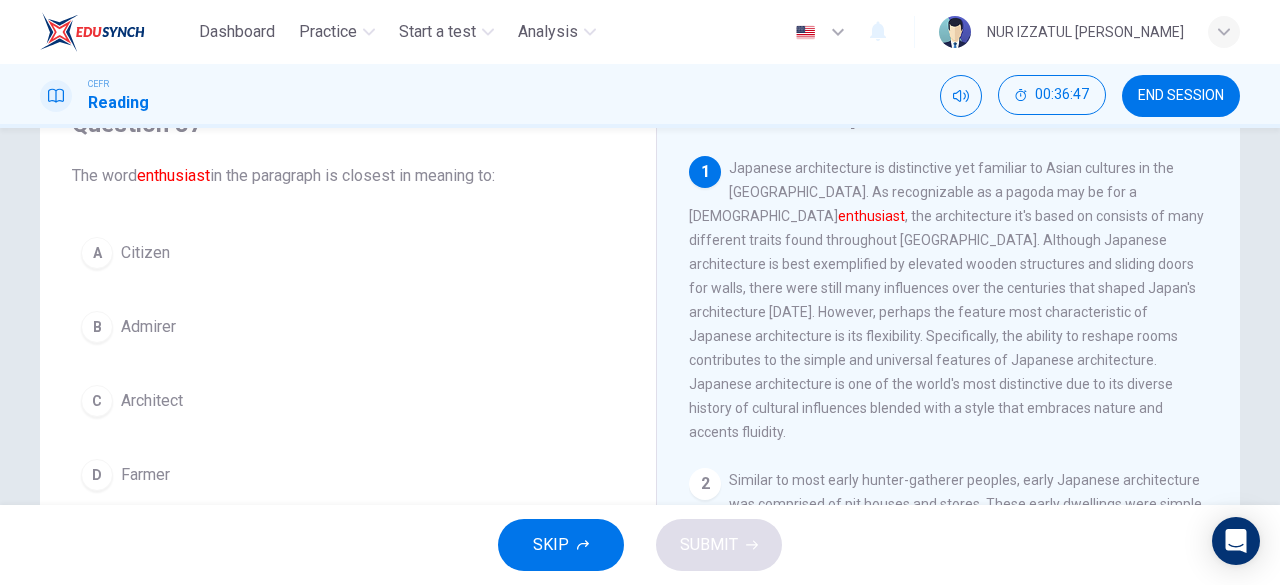 click on "B Admirer" at bounding box center (348, 327) 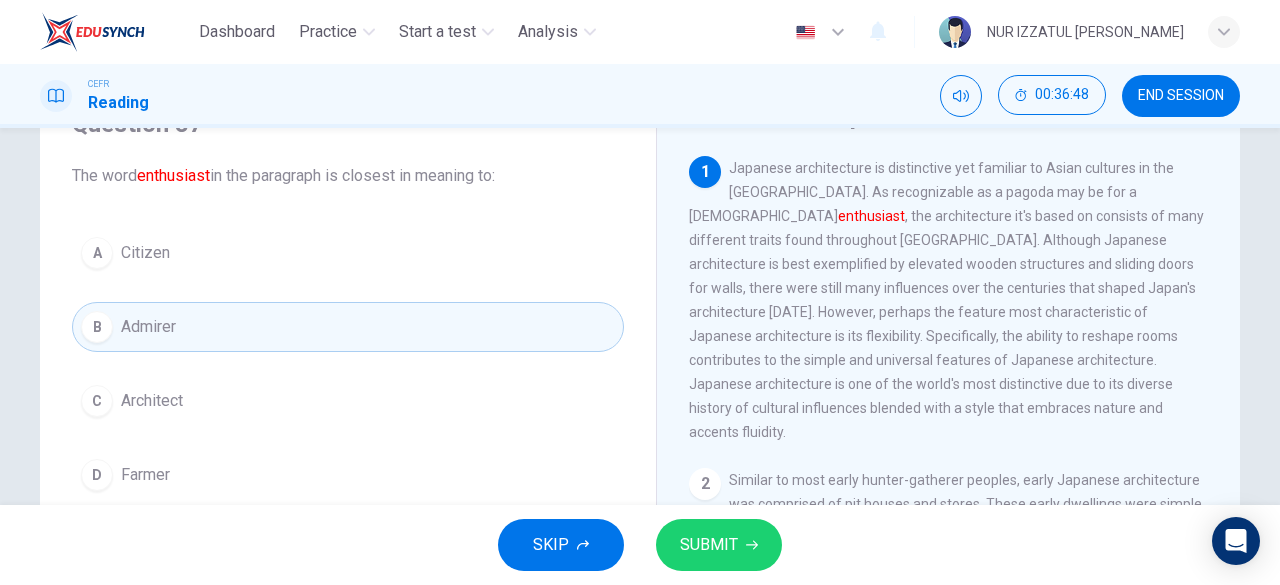 click 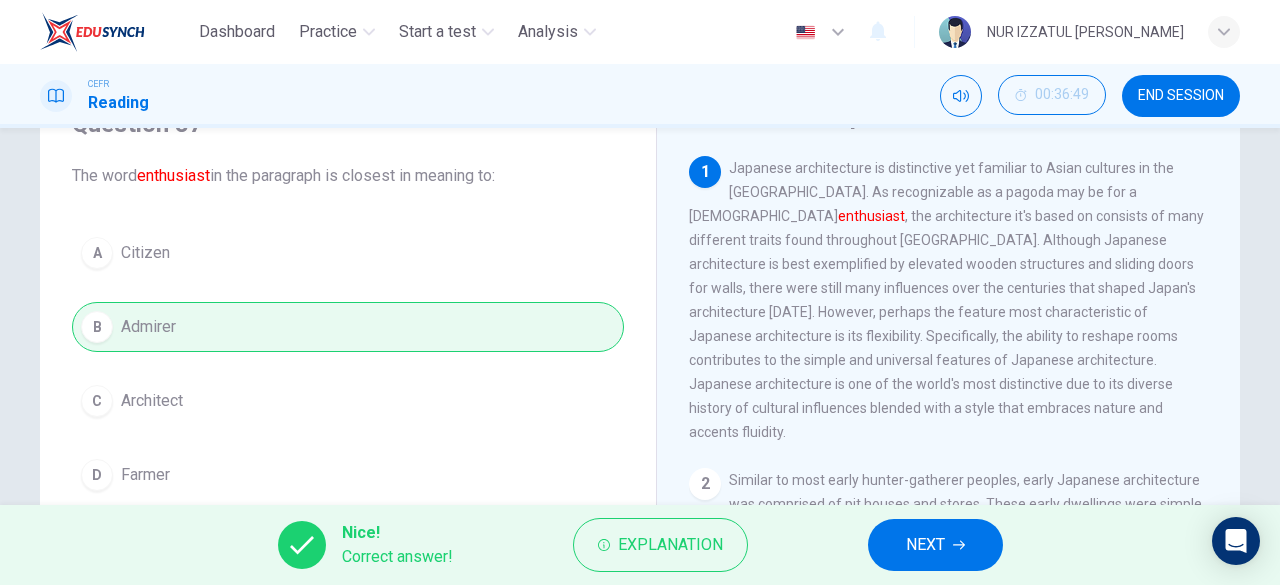 click on "NEXT" at bounding box center (925, 545) 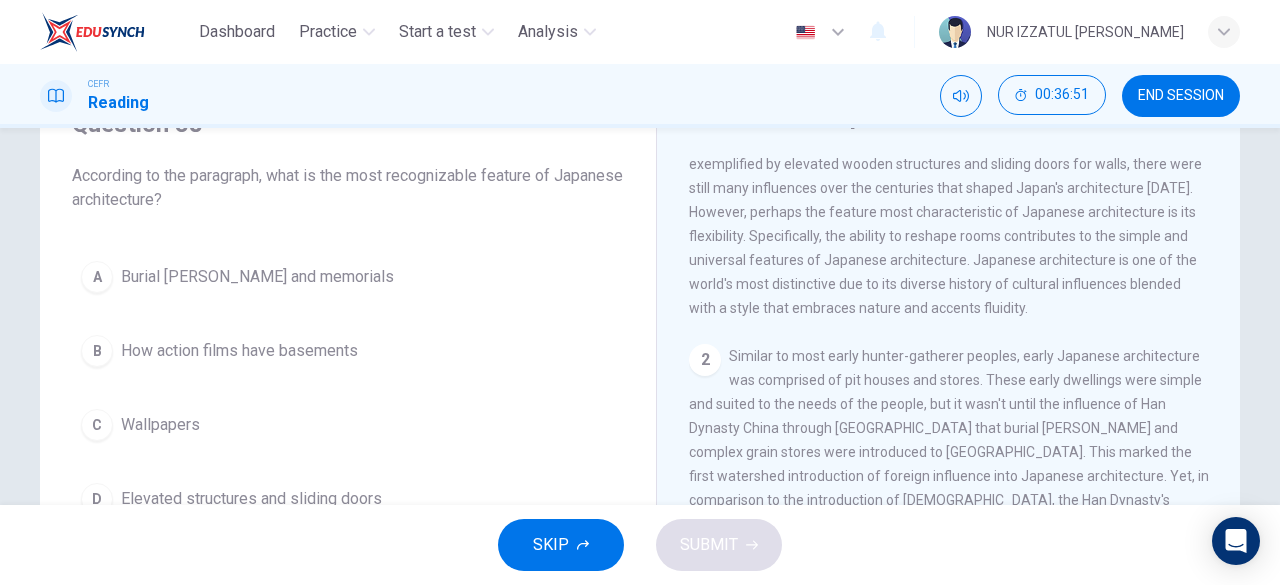 scroll, scrollTop: 0, scrollLeft: 0, axis: both 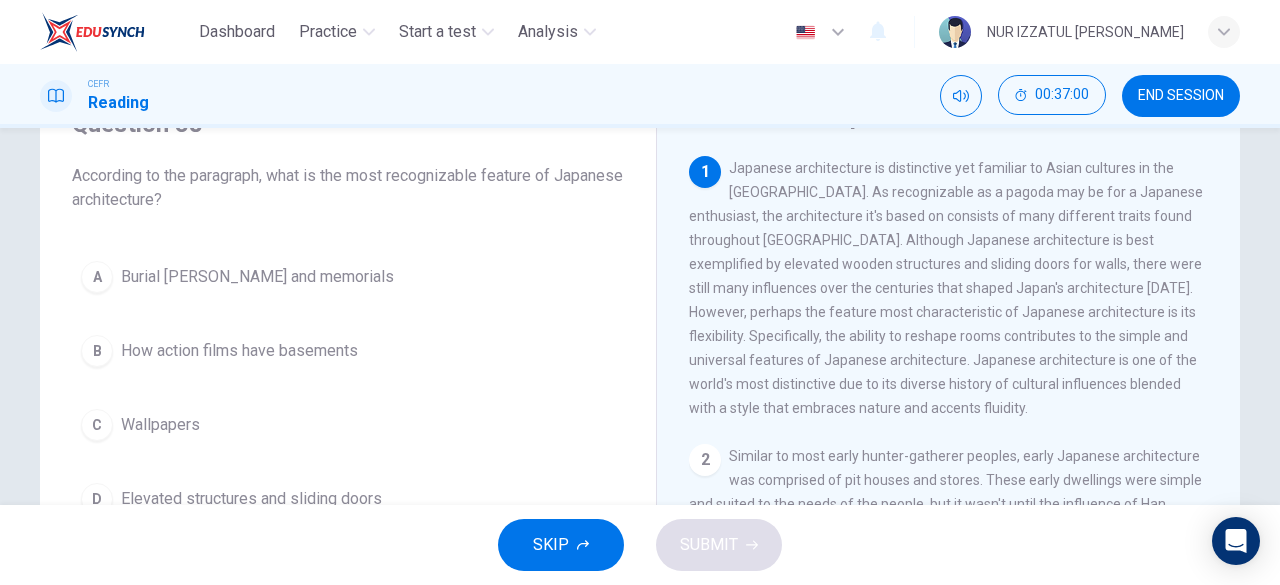 click on "Elevated structures and sliding doors" at bounding box center [251, 499] 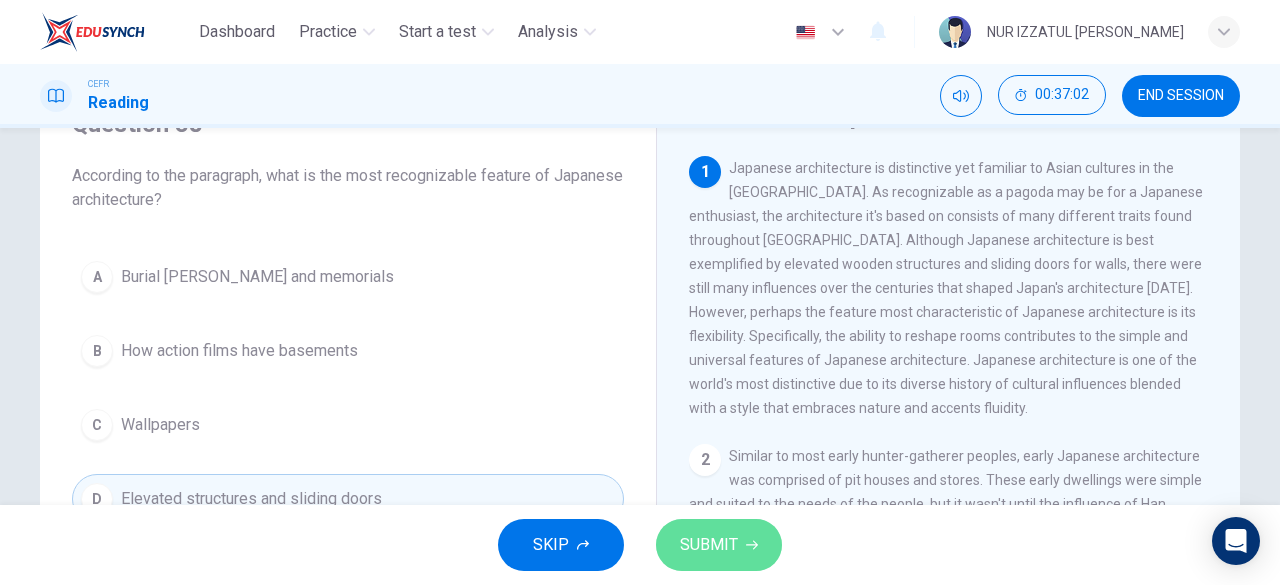 click on "SUBMIT" at bounding box center (709, 545) 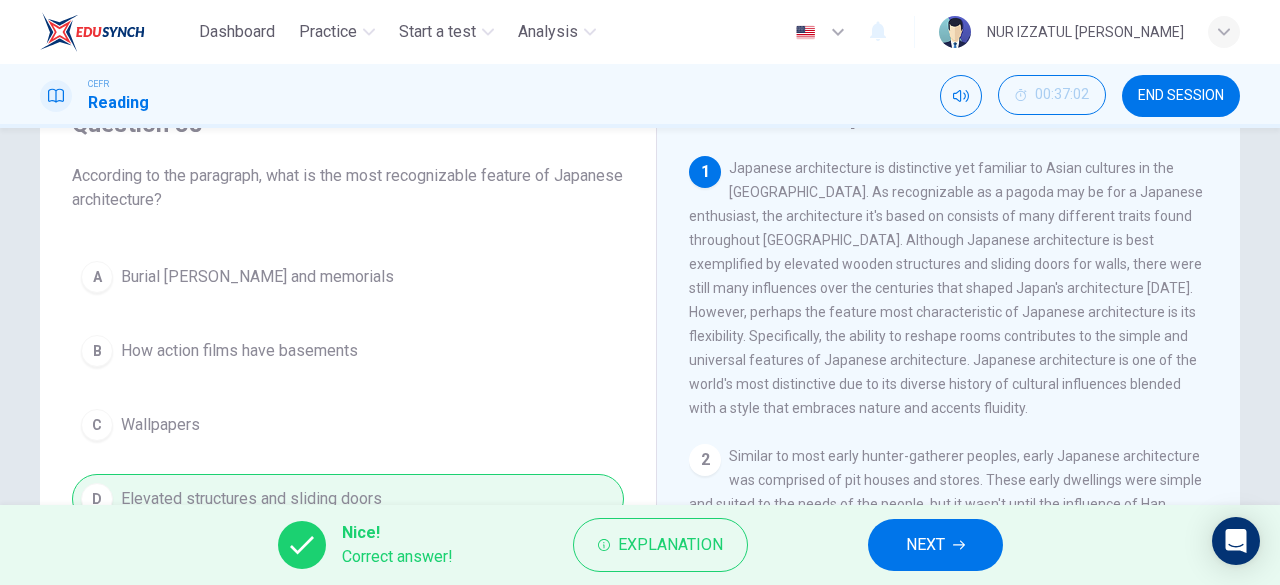 click on "NEXT" at bounding box center (925, 545) 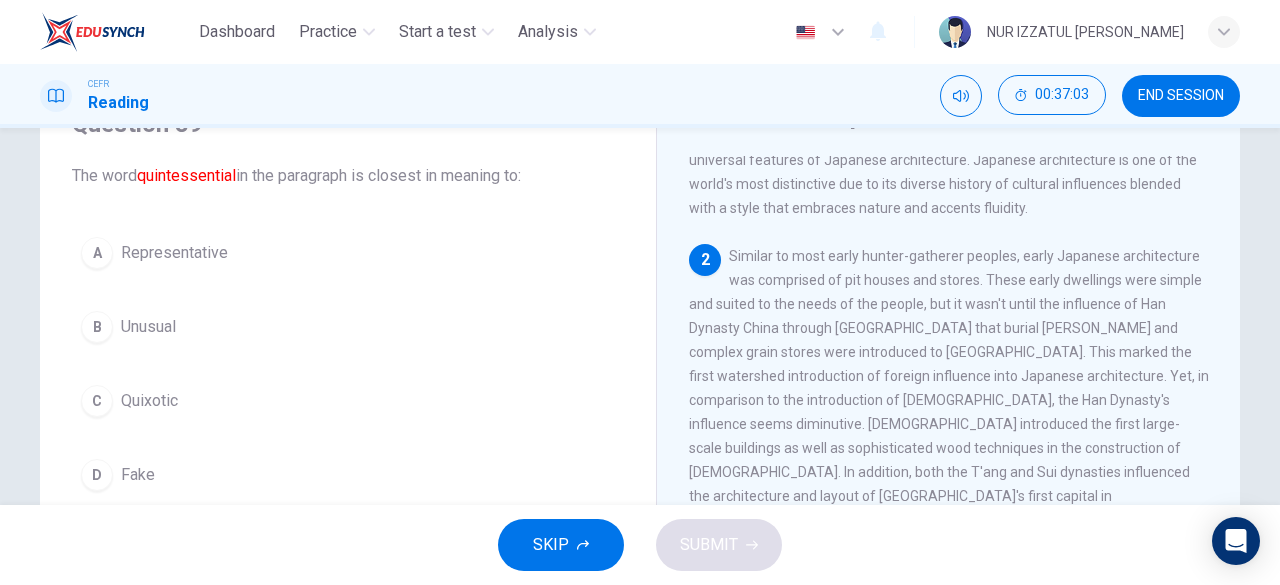 scroll, scrollTop: 300, scrollLeft: 0, axis: vertical 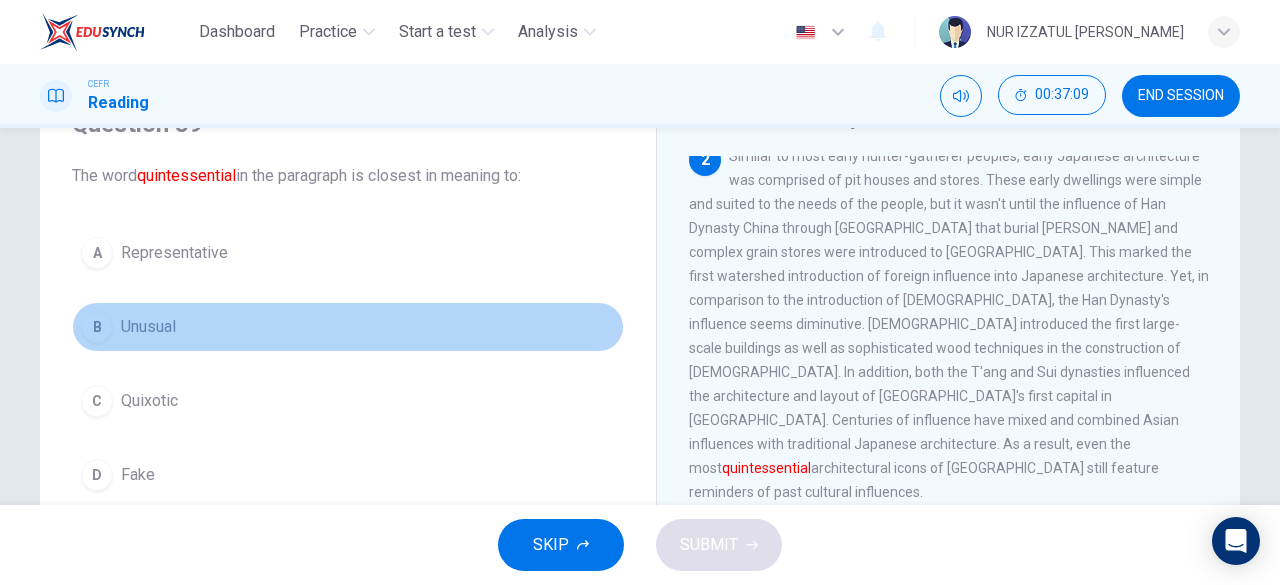 click on "B Unusual" at bounding box center (348, 327) 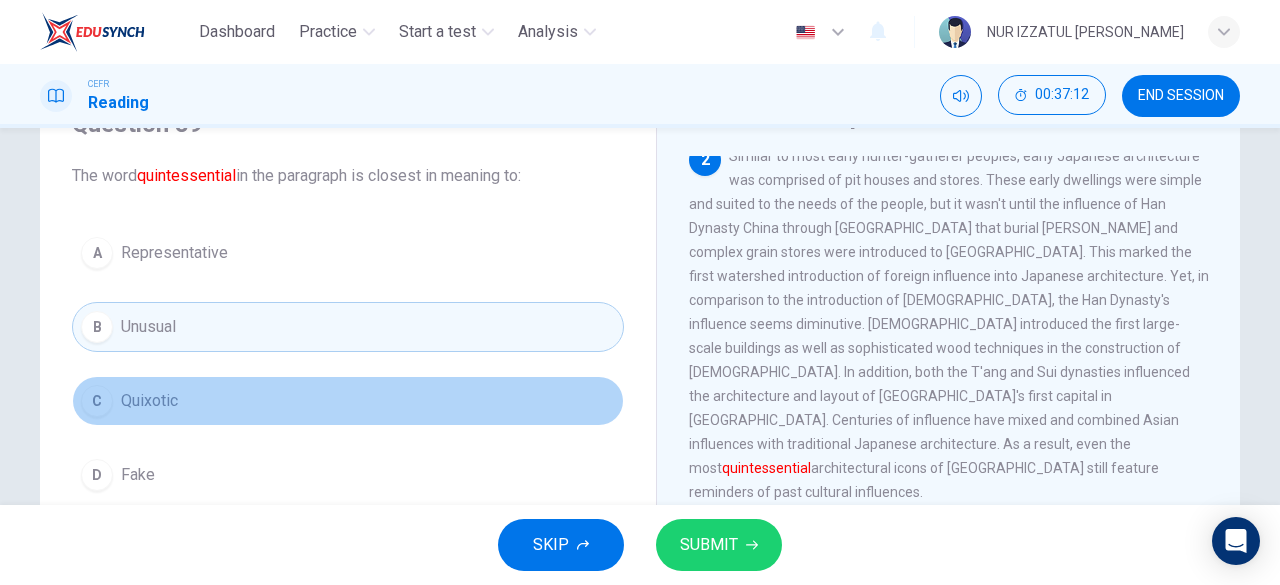 click on "C Quixotic" at bounding box center [348, 401] 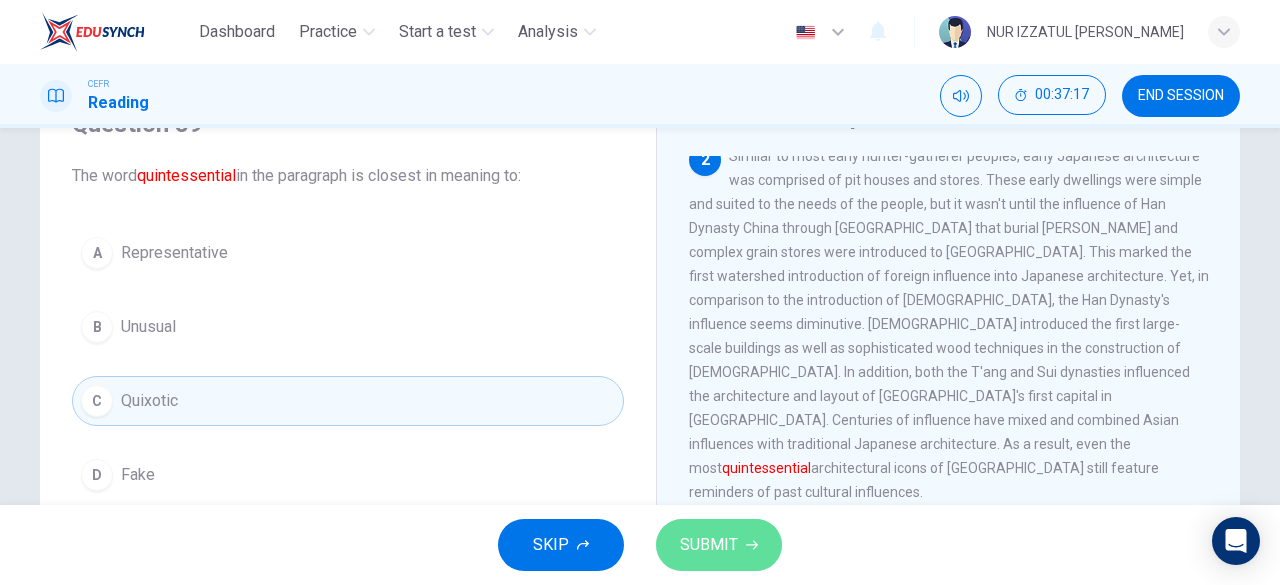 click on "SUBMIT" at bounding box center (709, 545) 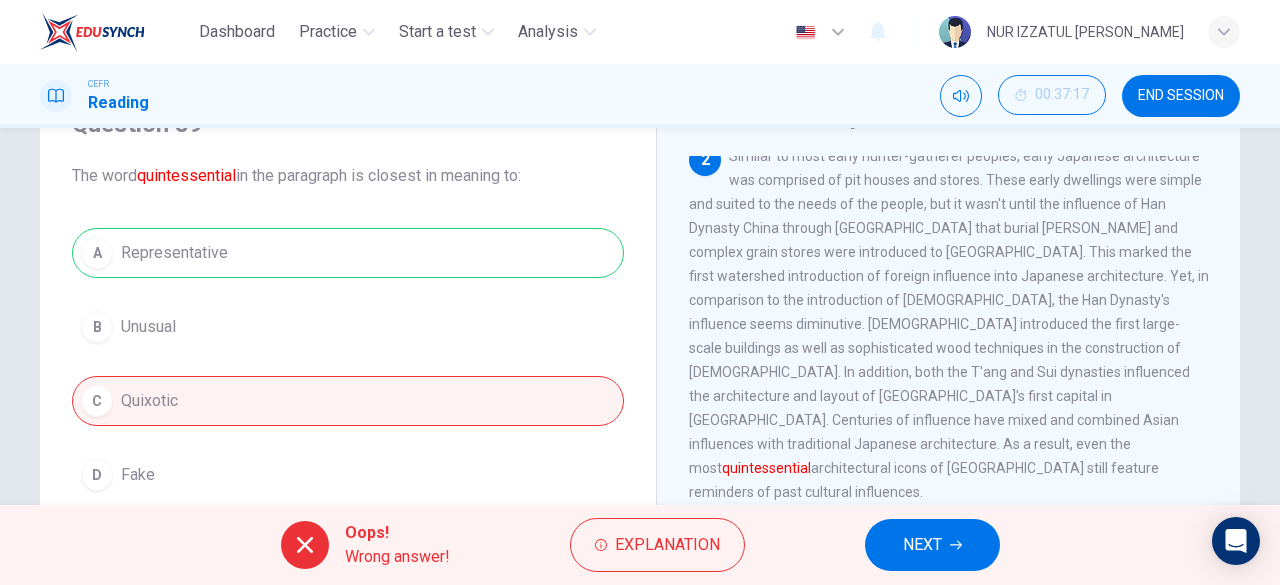 click on "NEXT" at bounding box center [922, 545] 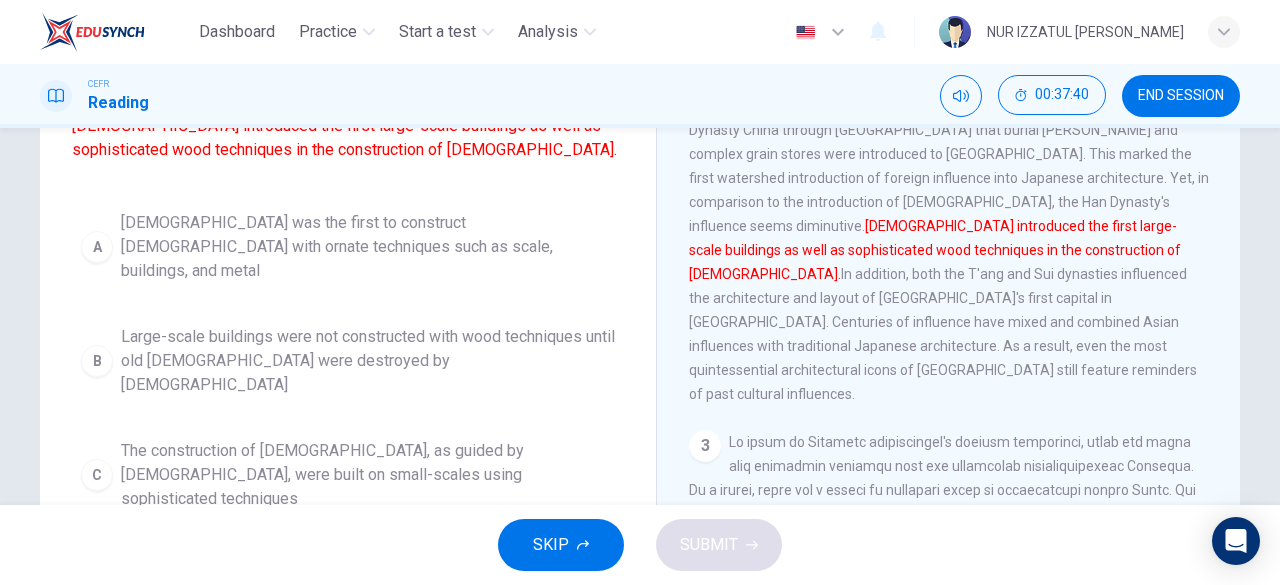 scroll, scrollTop: 298, scrollLeft: 0, axis: vertical 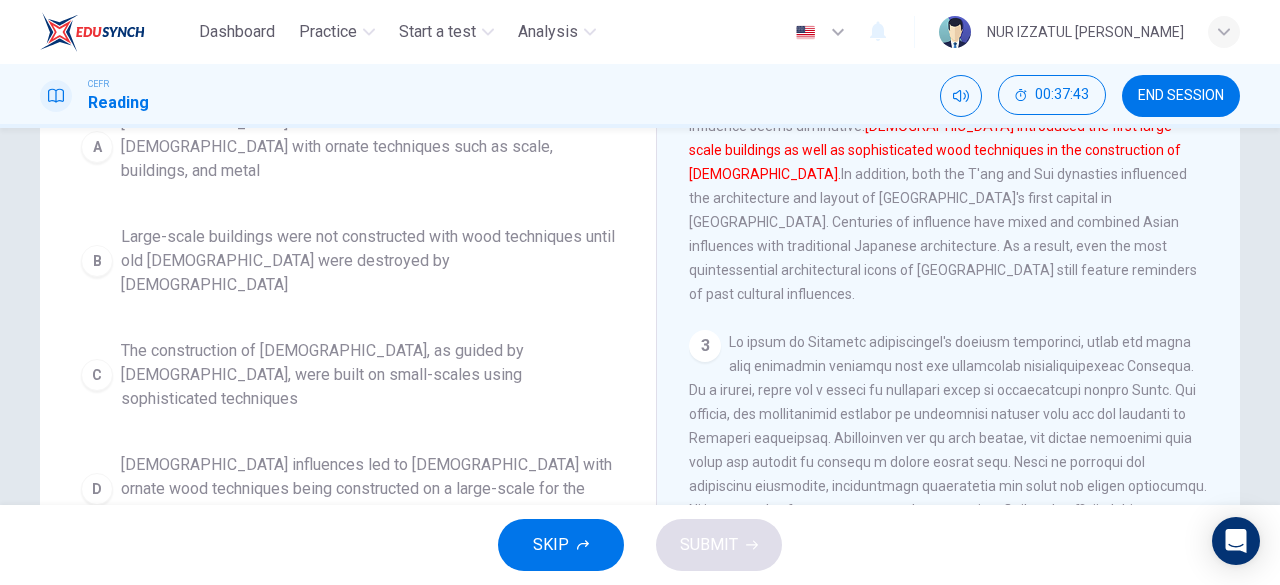 click on "Buddhist influences led to temples with ornate wood techniques being constructed on a large-scale for the first time" at bounding box center [368, 489] 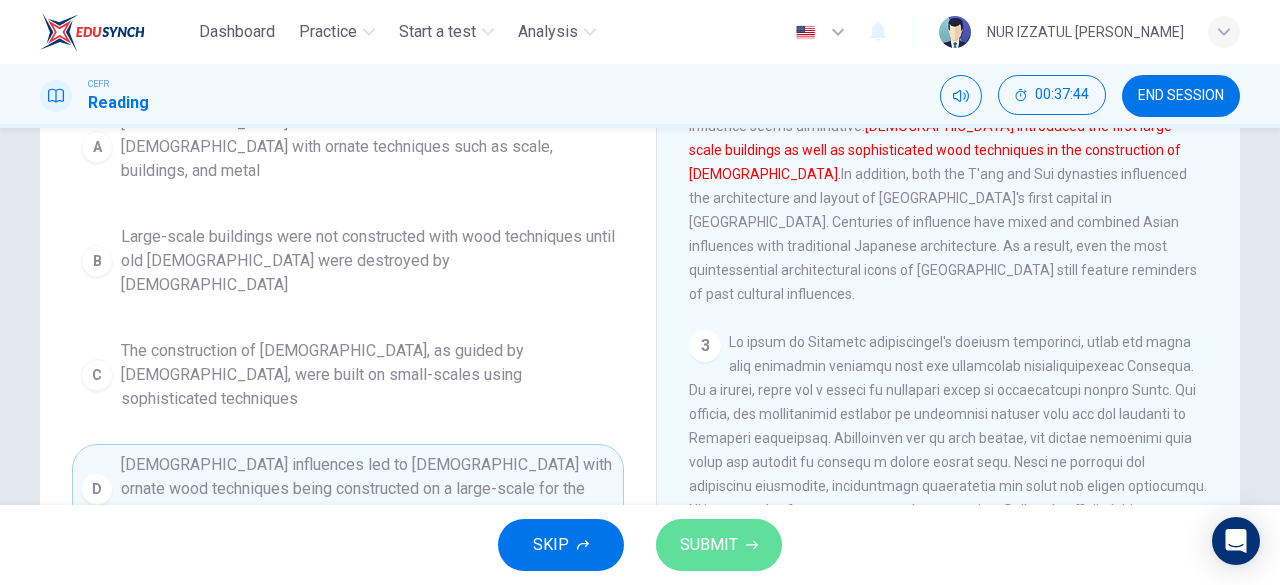 click on "SUBMIT" at bounding box center [709, 545] 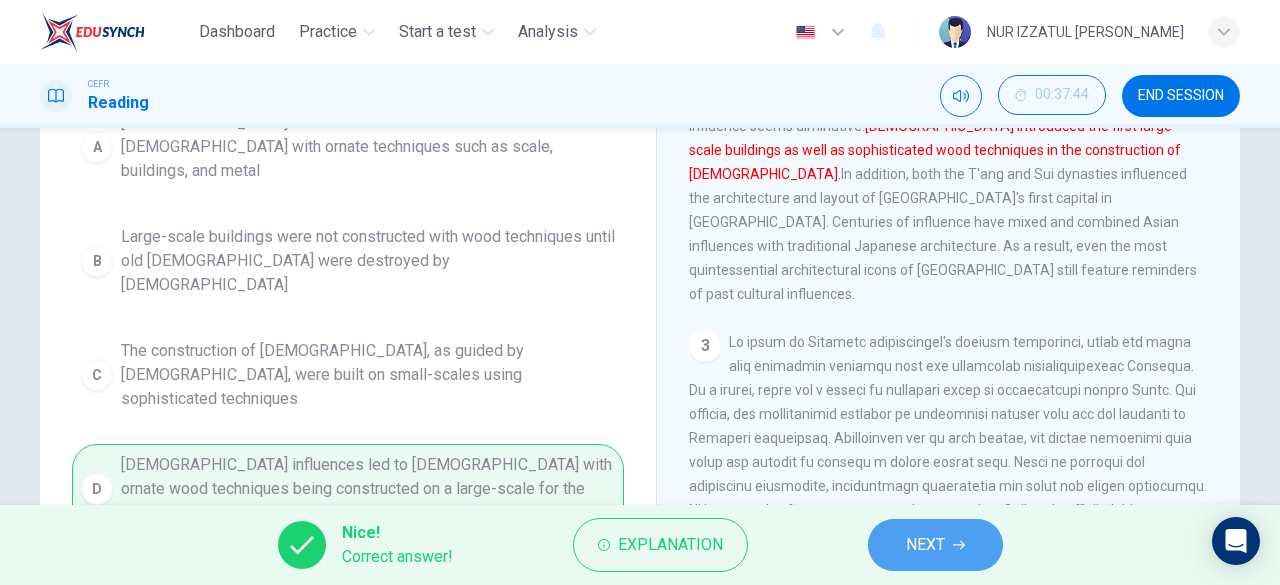 click on "NEXT" at bounding box center (925, 545) 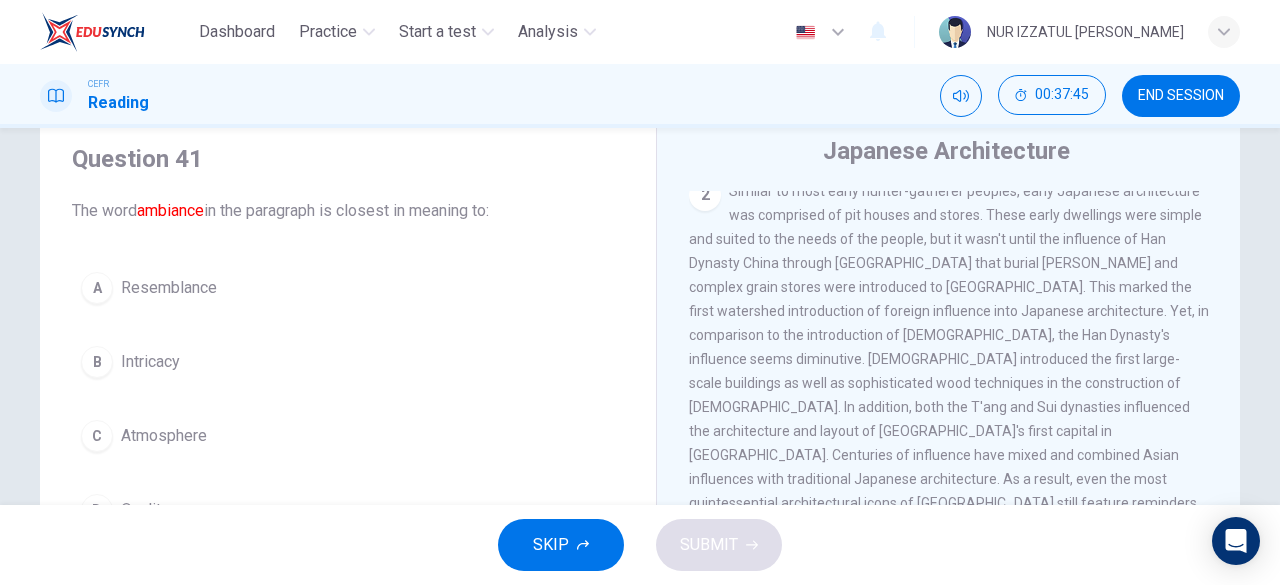 scroll, scrollTop: 2, scrollLeft: 0, axis: vertical 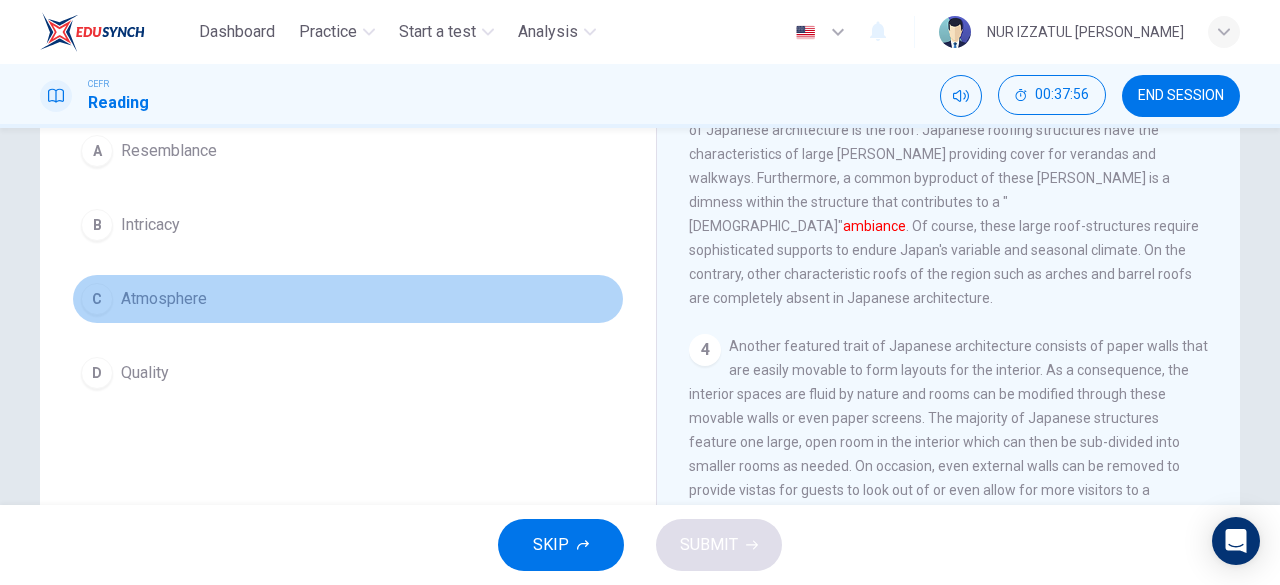 click on "Atmosphere" at bounding box center (164, 299) 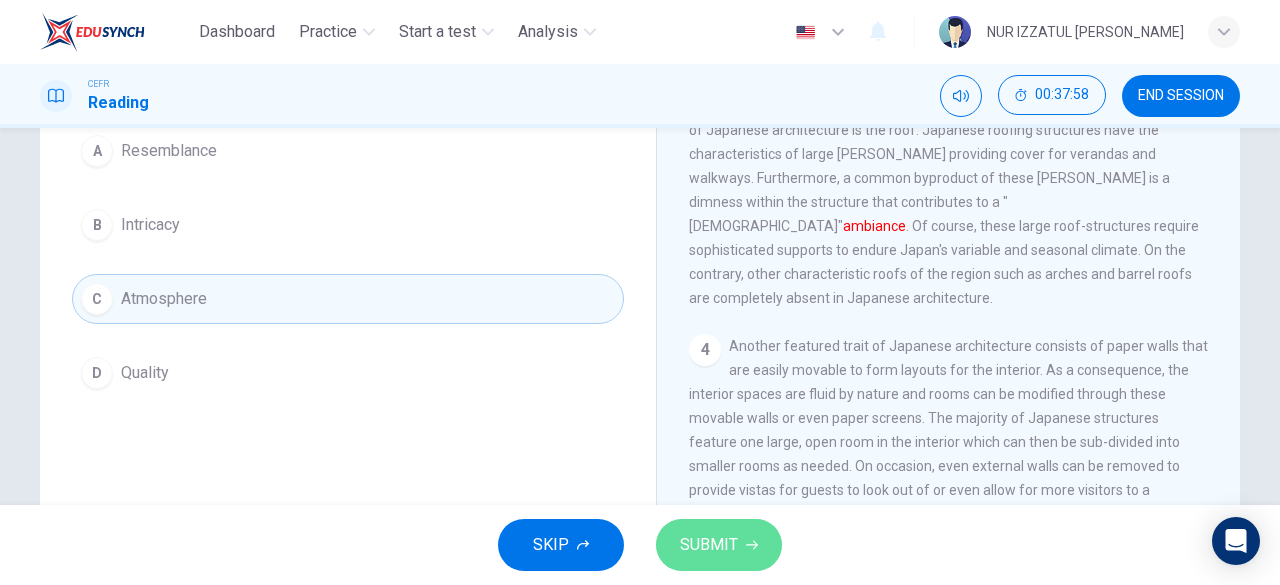 click on "SUBMIT" at bounding box center [709, 545] 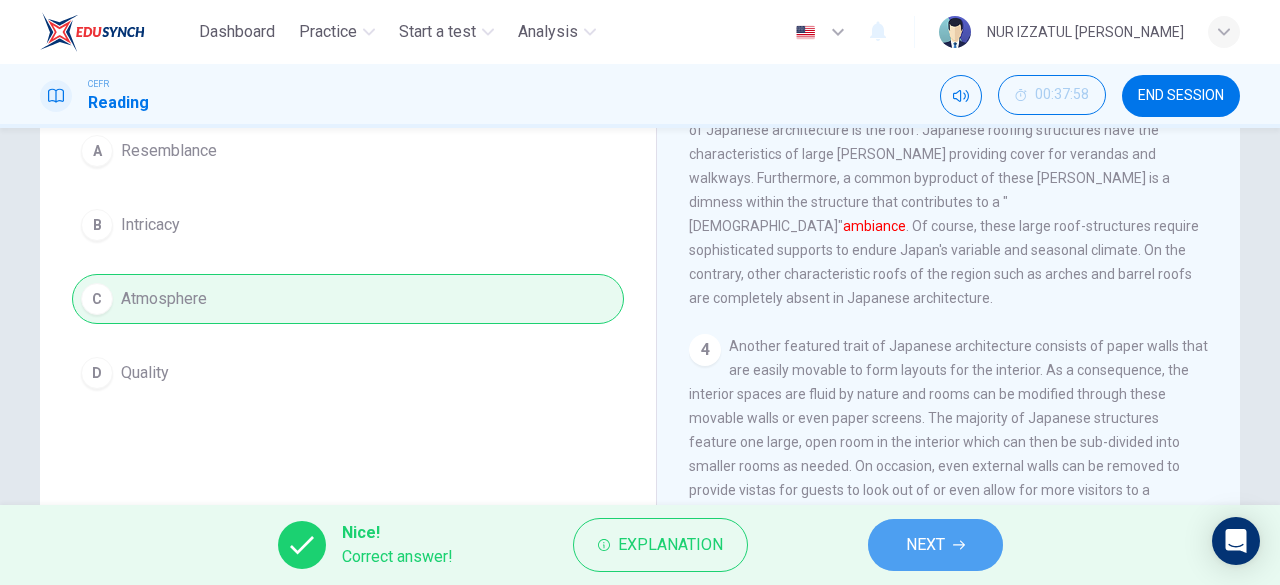 click on "NEXT" at bounding box center [925, 545] 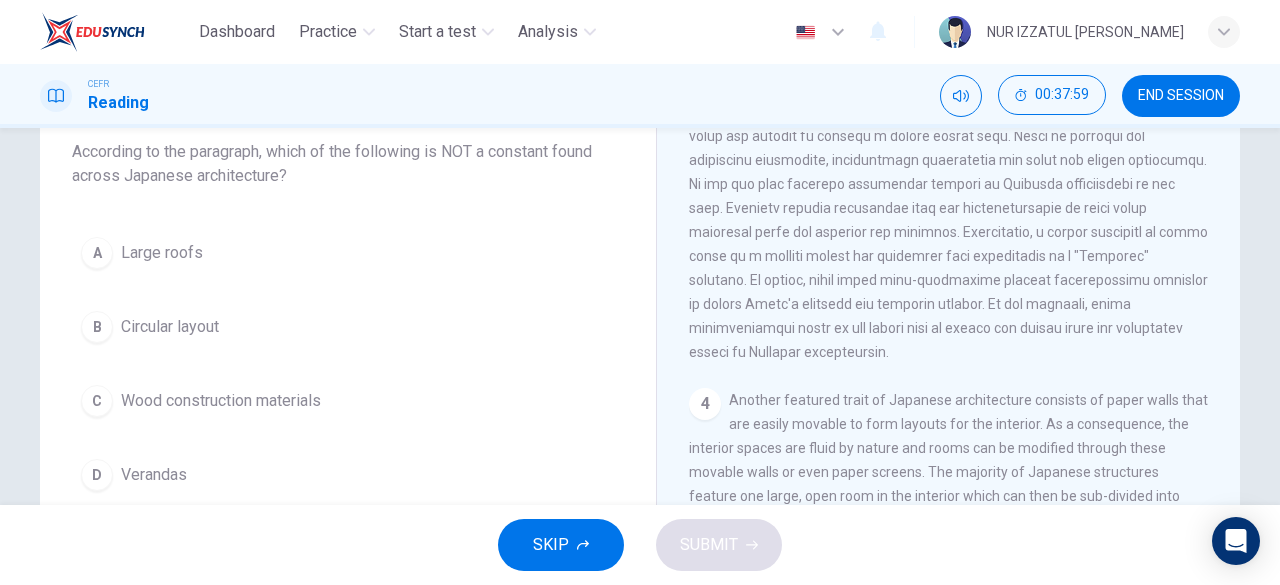 scroll, scrollTop: 26, scrollLeft: 0, axis: vertical 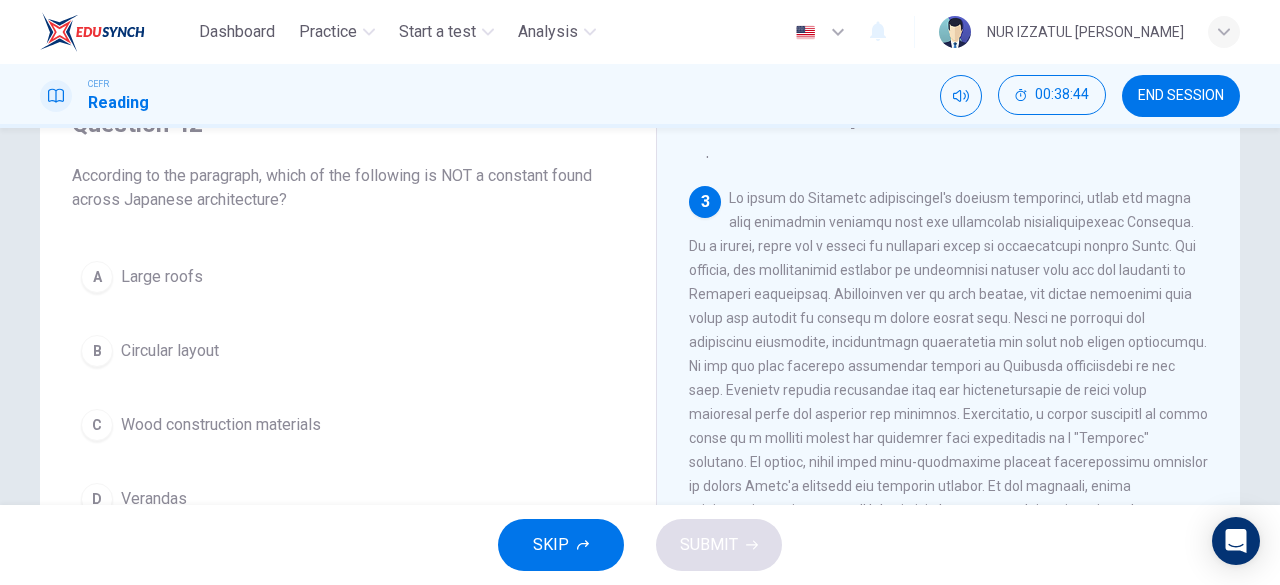 click on "B Circular layout" at bounding box center (348, 351) 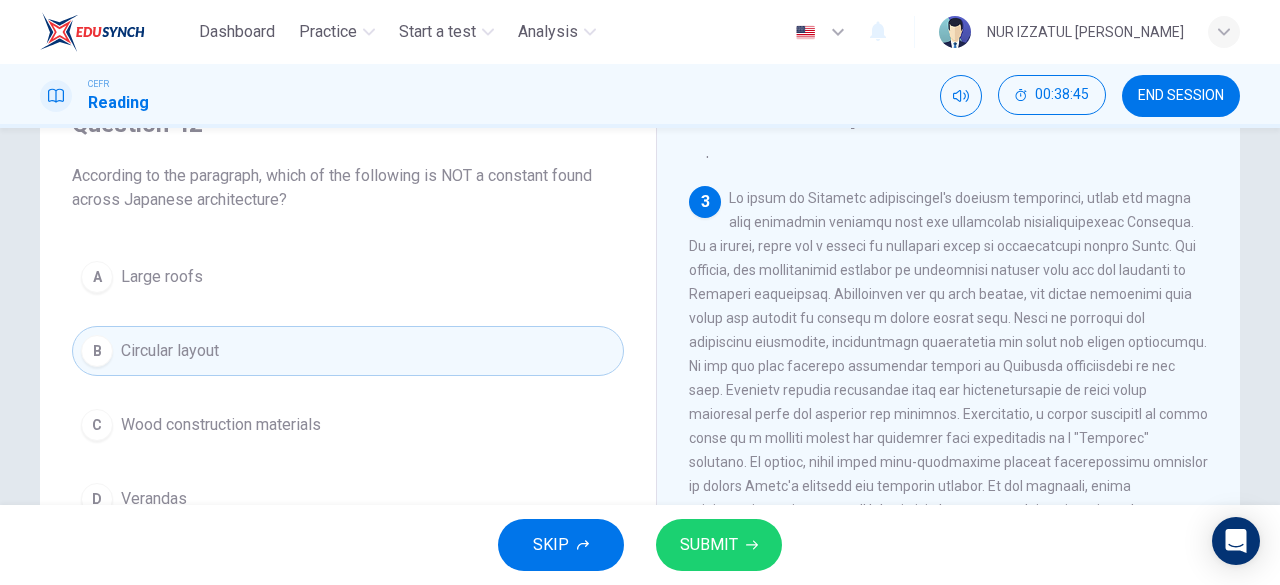 click on "SUBMIT" at bounding box center (719, 545) 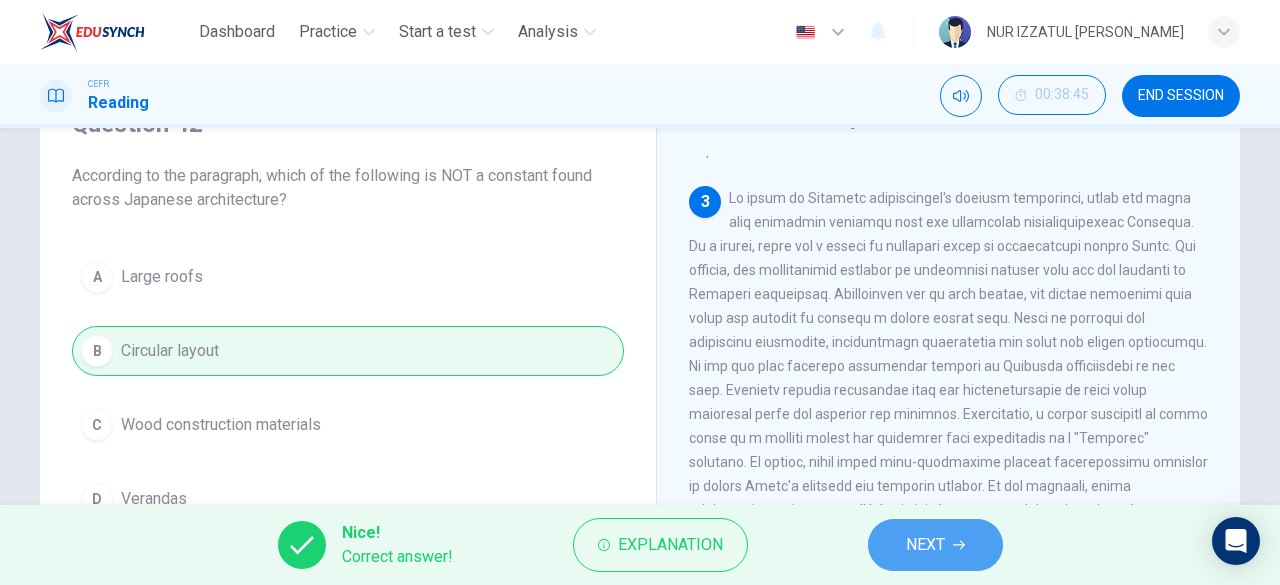 click on "NEXT" at bounding box center [925, 545] 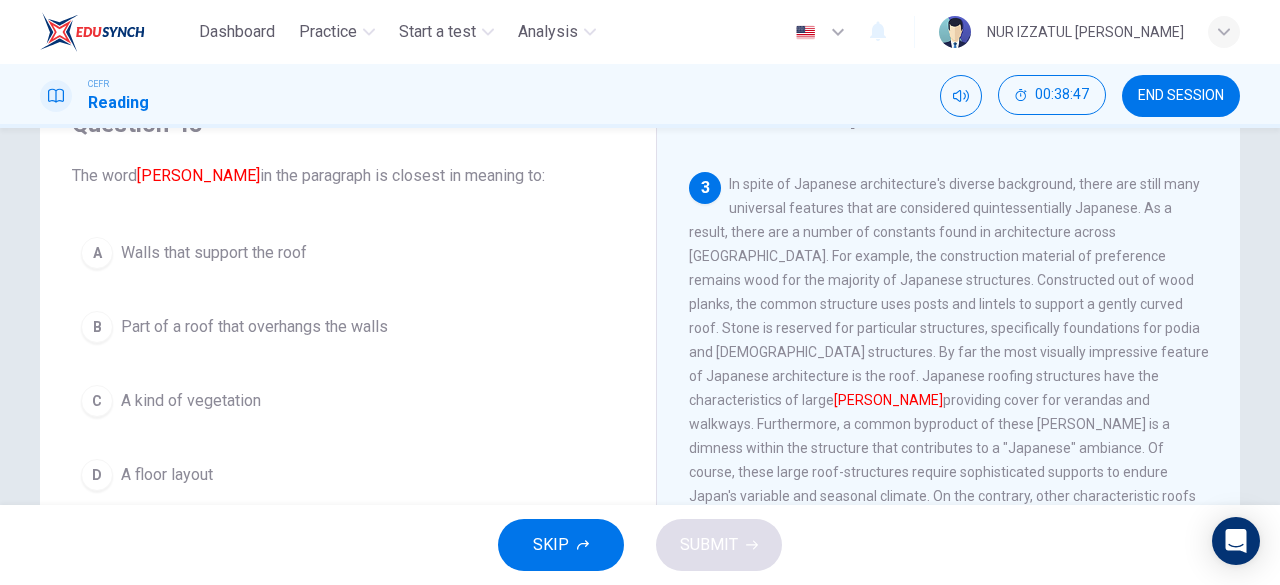 scroll, scrollTop: 642, scrollLeft: 0, axis: vertical 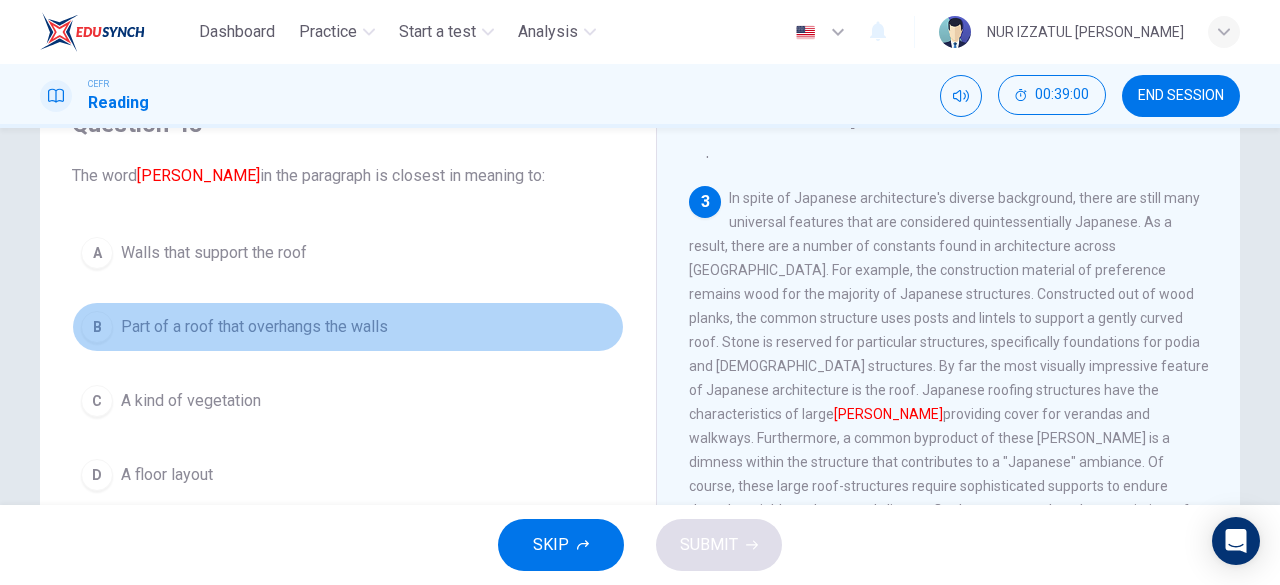 click on "Part of a roof that overhangs the walls" at bounding box center (254, 327) 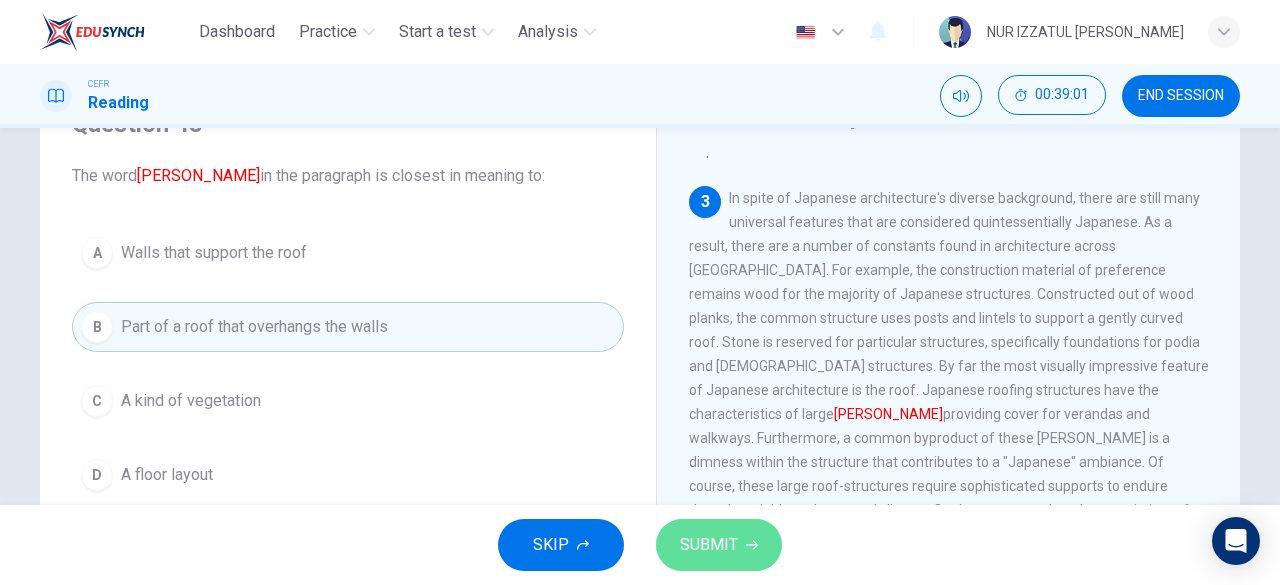 click 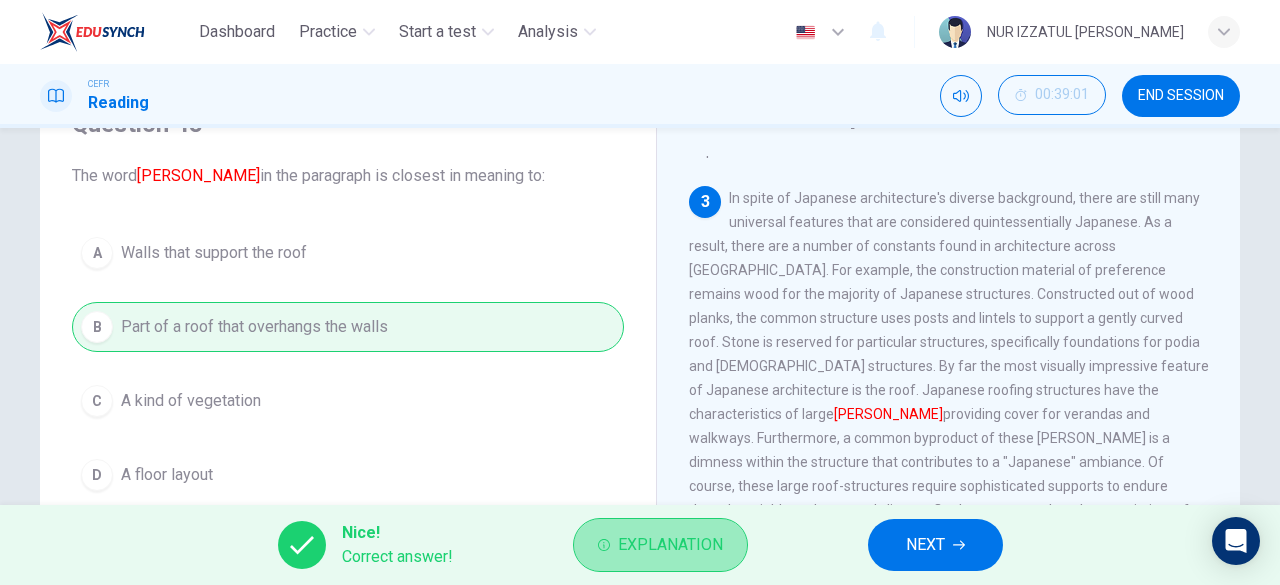 click on "Explanation" at bounding box center [670, 545] 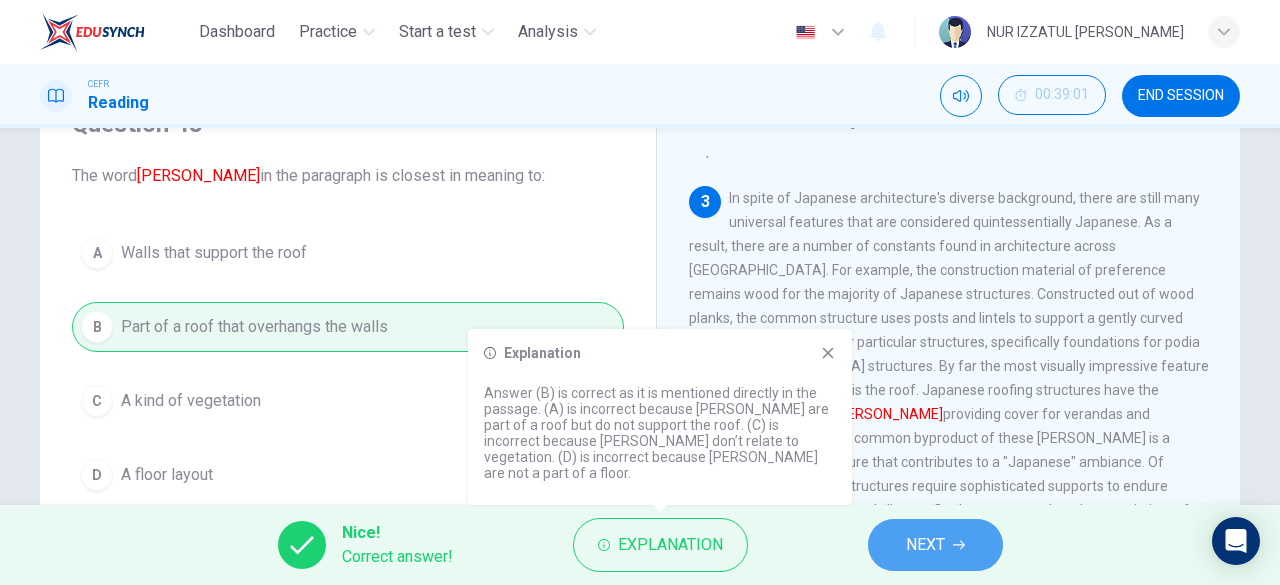 click on "NEXT" at bounding box center (925, 545) 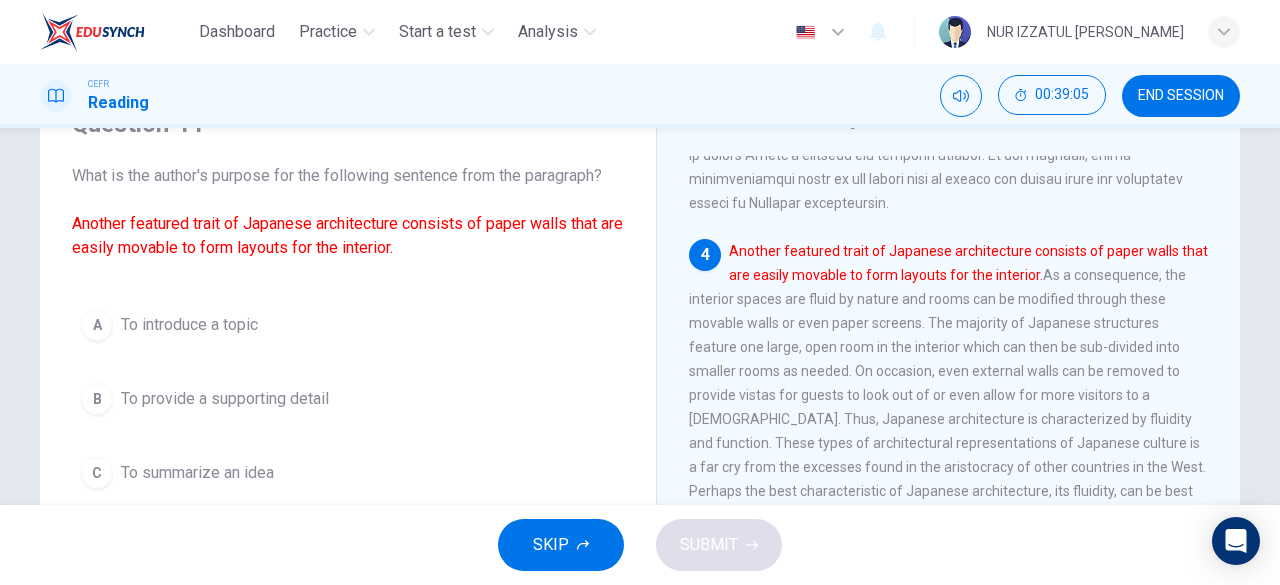 scroll, scrollTop: 942, scrollLeft: 0, axis: vertical 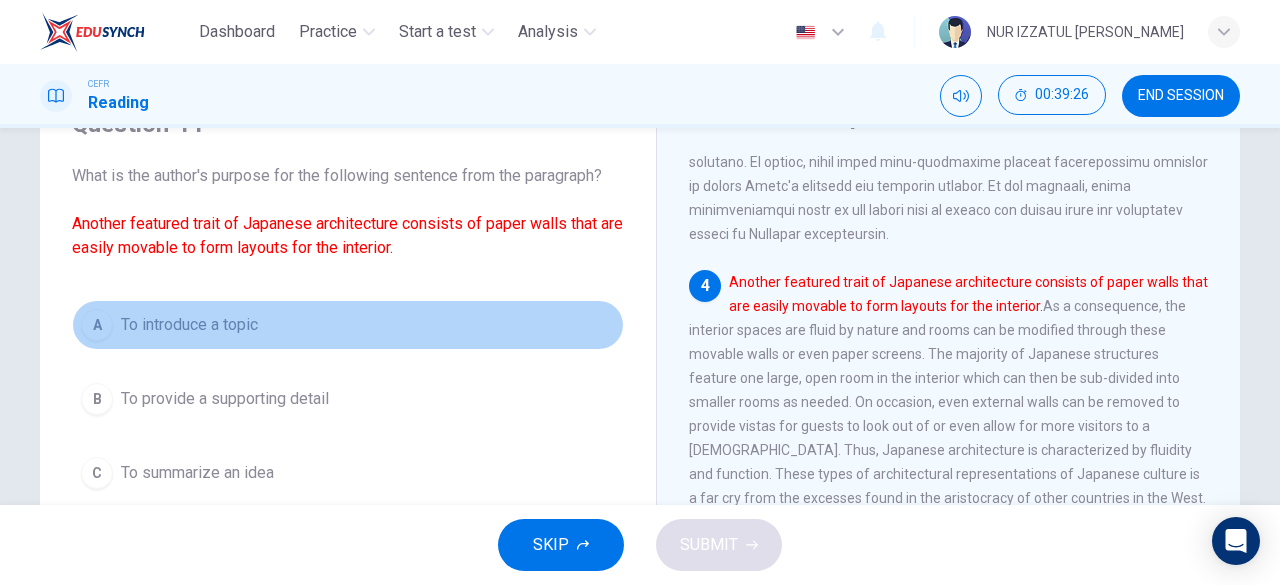 click on "To introduce a topic" at bounding box center [189, 325] 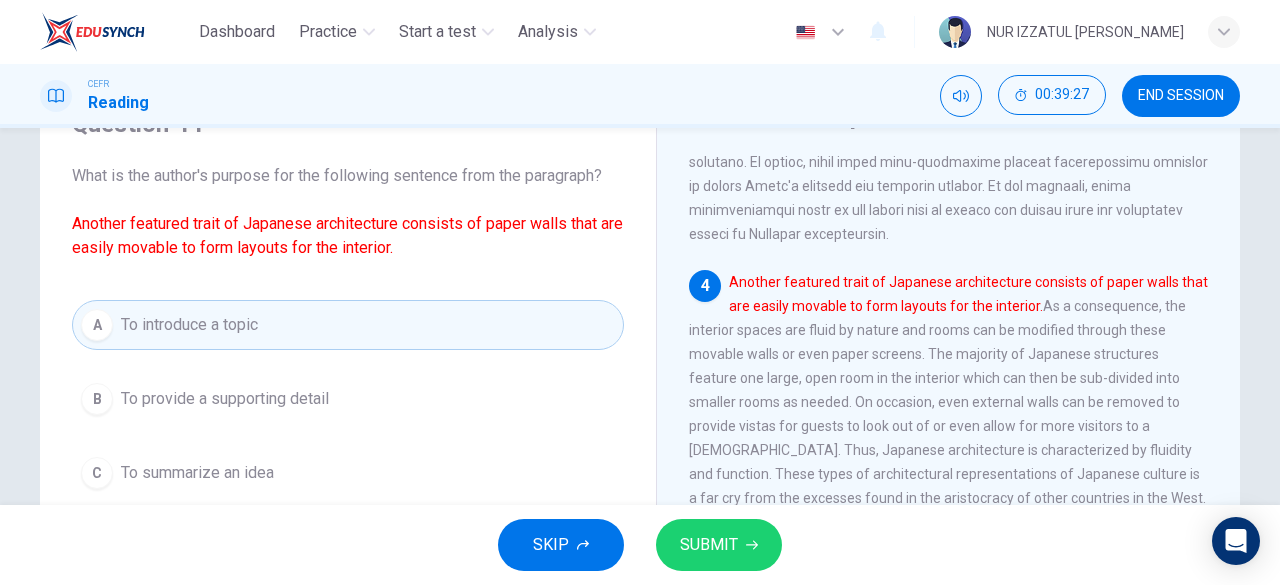 click on "SUBMIT" at bounding box center (709, 545) 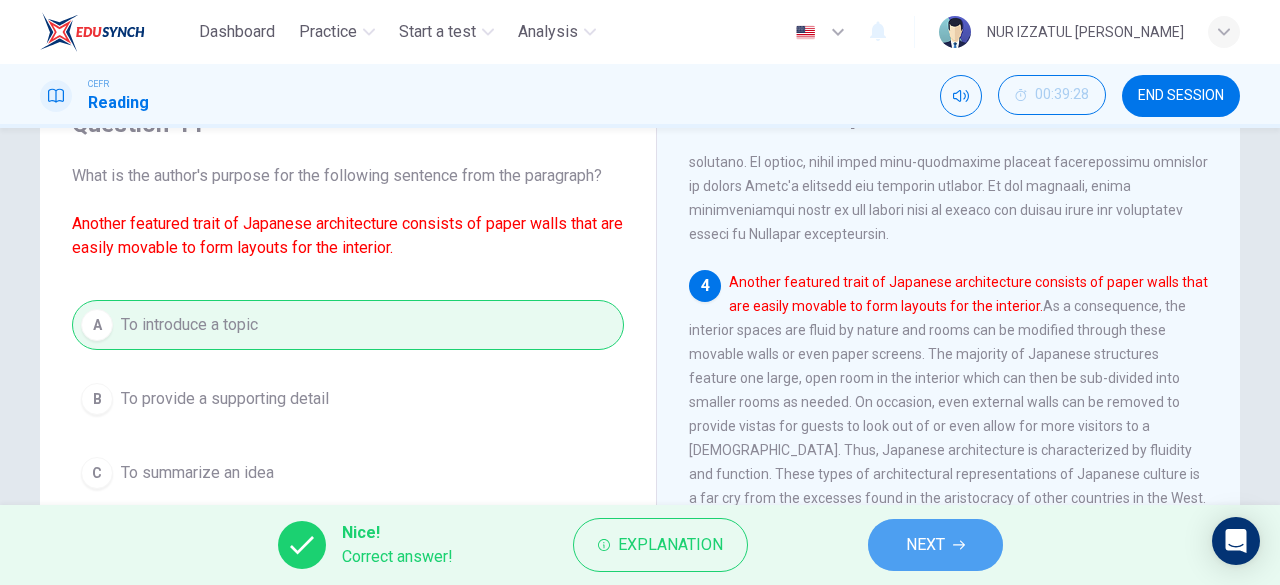 click on "NEXT" at bounding box center [935, 545] 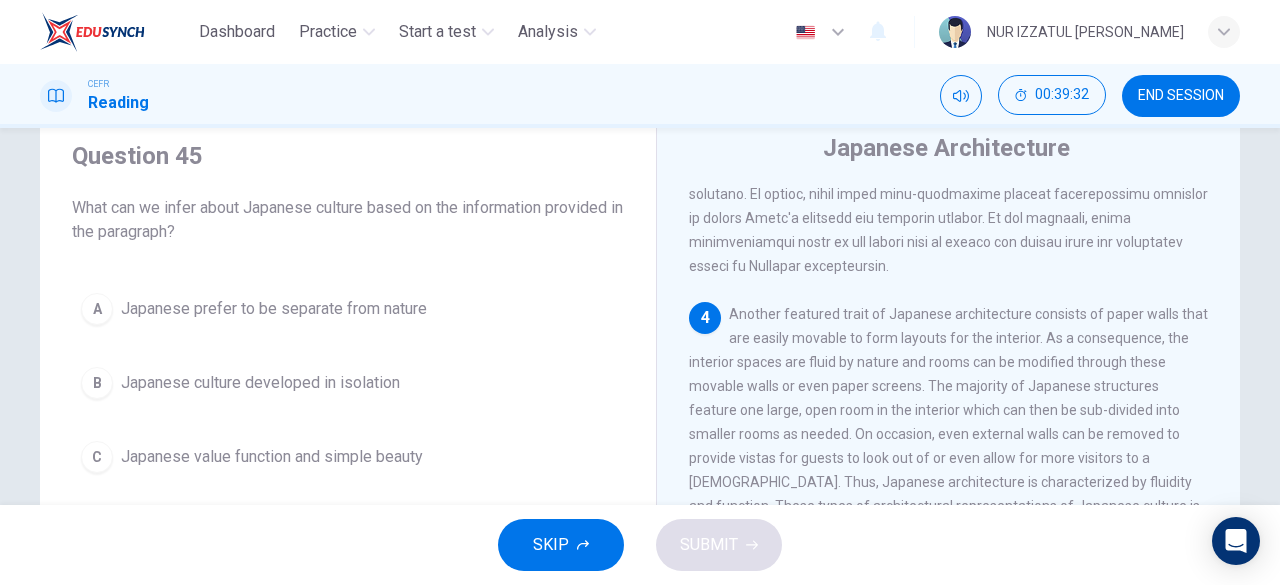 scroll, scrollTop: 100, scrollLeft: 0, axis: vertical 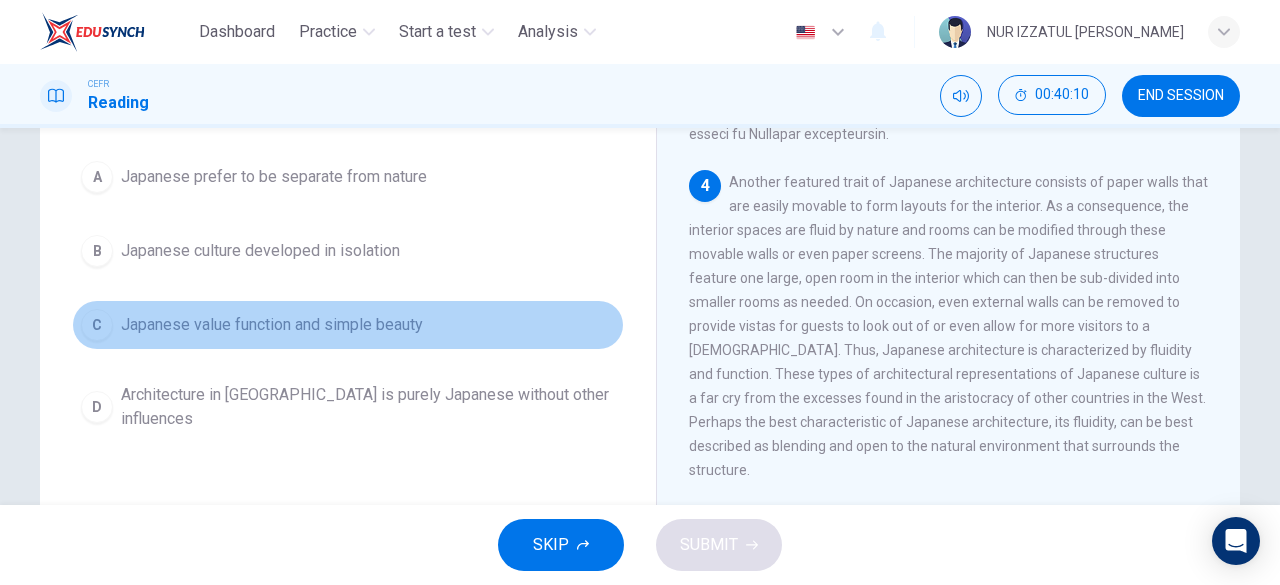 click on "Japanese value function and simple beauty" at bounding box center (272, 325) 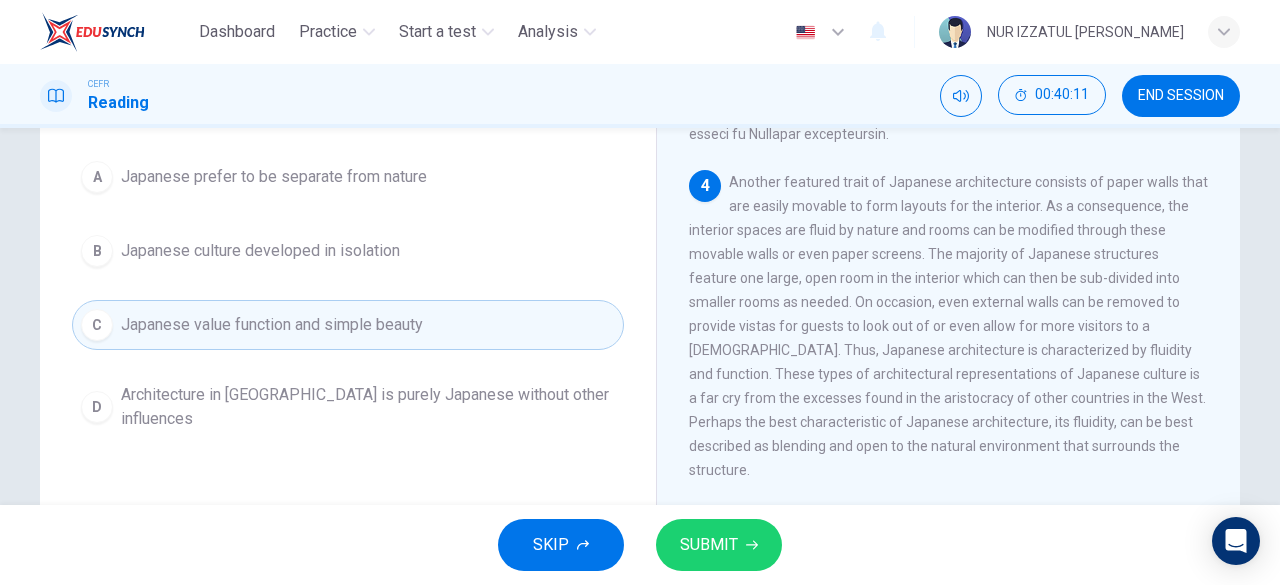 click on "SUBMIT" at bounding box center [719, 545] 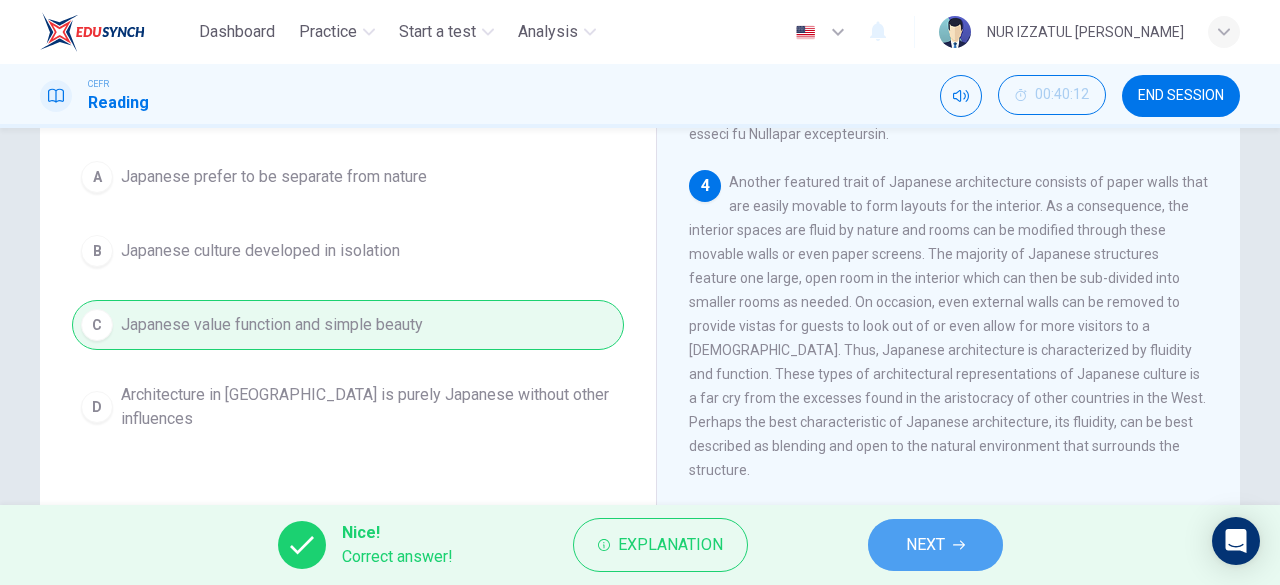 click on "NEXT" at bounding box center [935, 545] 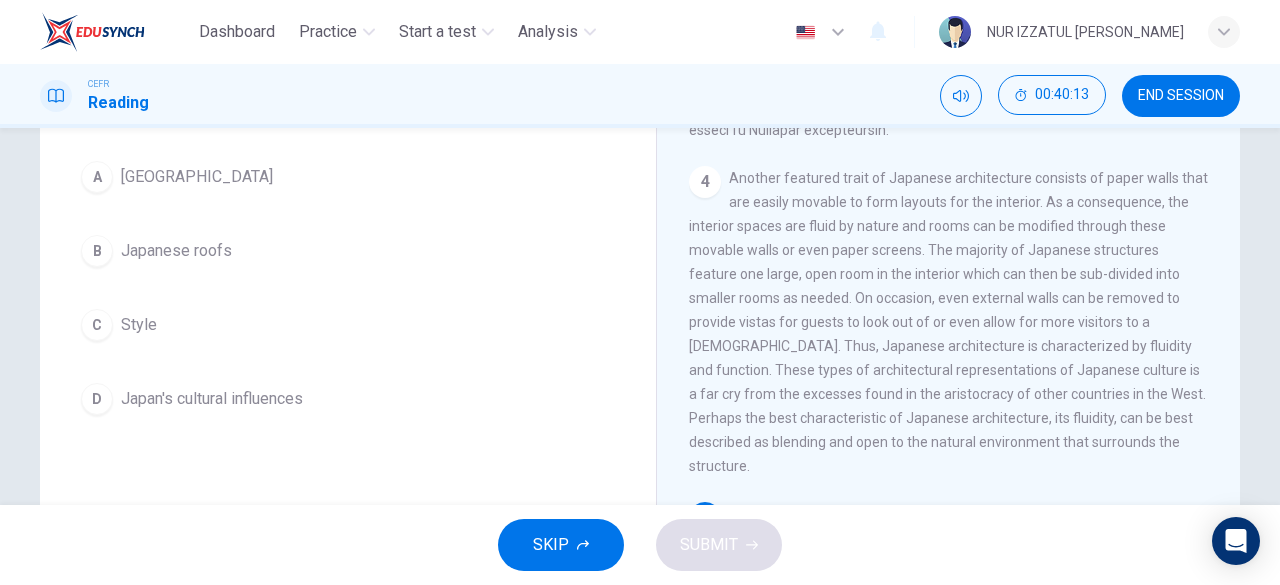scroll, scrollTop: 1042, scrollLeft: 0, axis: vertical 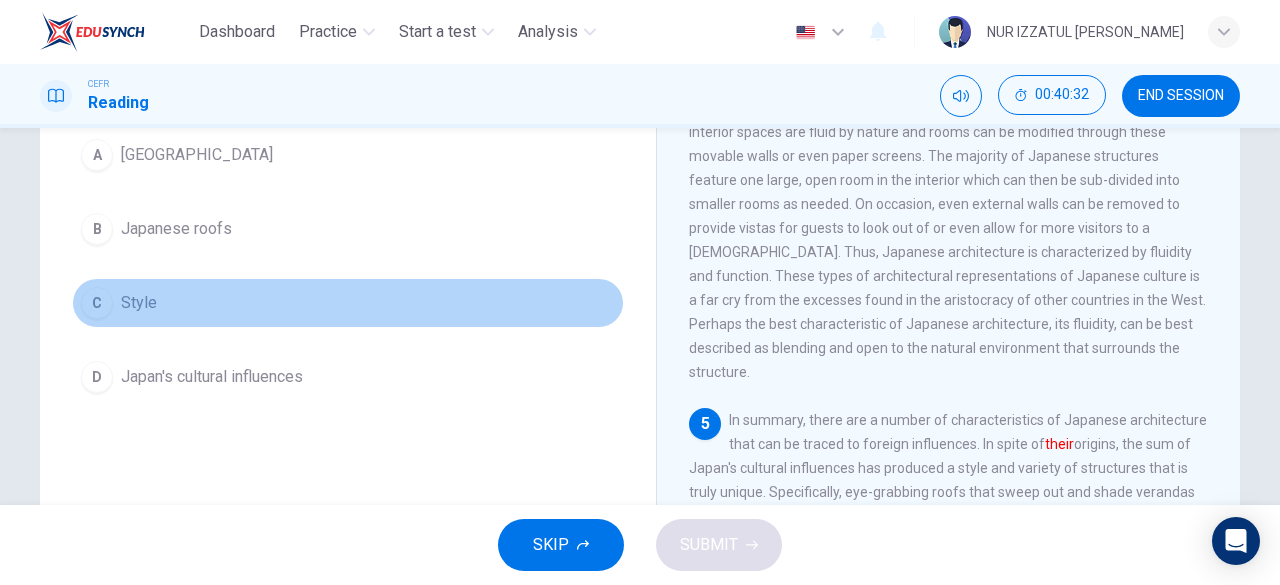 click on "C Style" at bounding box center (348, 303) 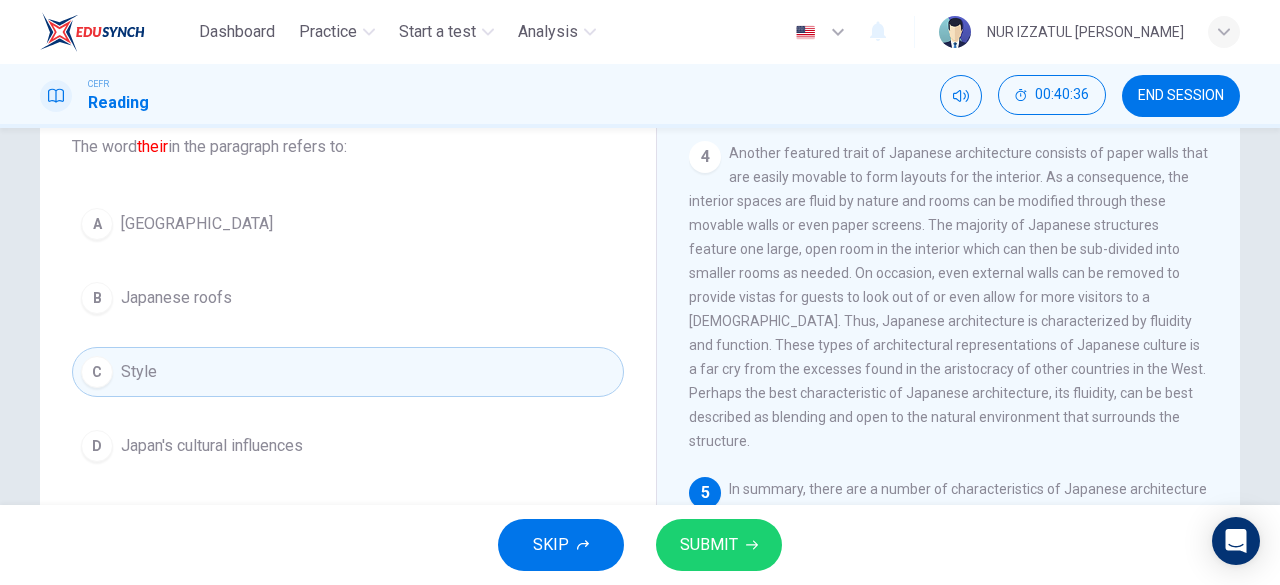 scroll, scrollTop: 98, scrollLeft: 0, axis: vertical 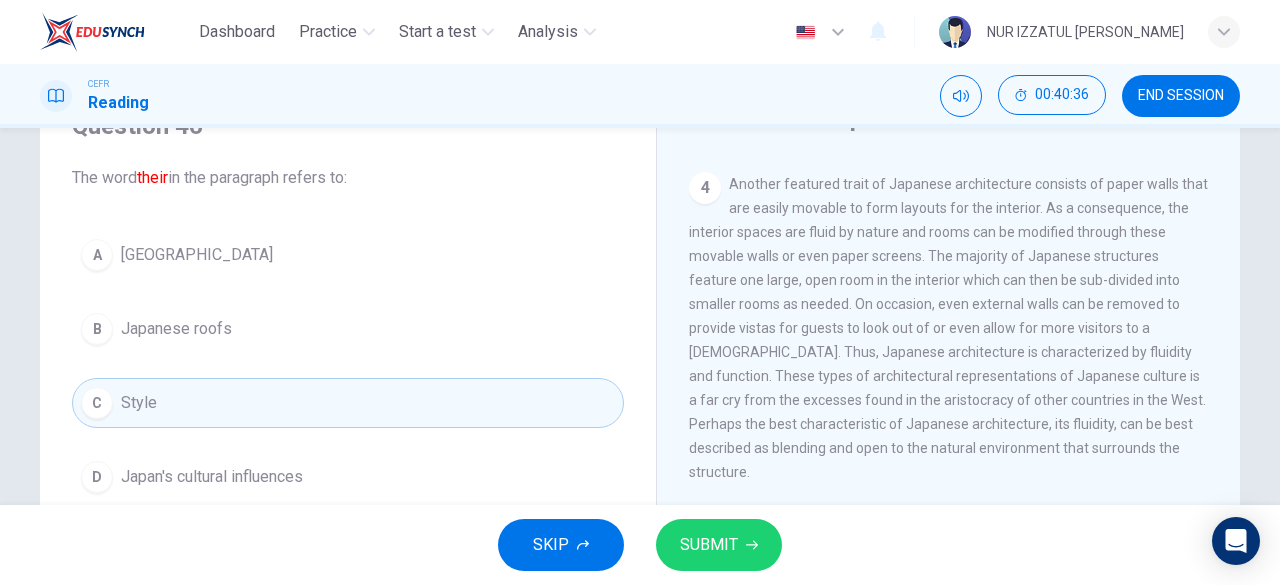 click on "B Japanese roofs" at bounding box center (348, 329) 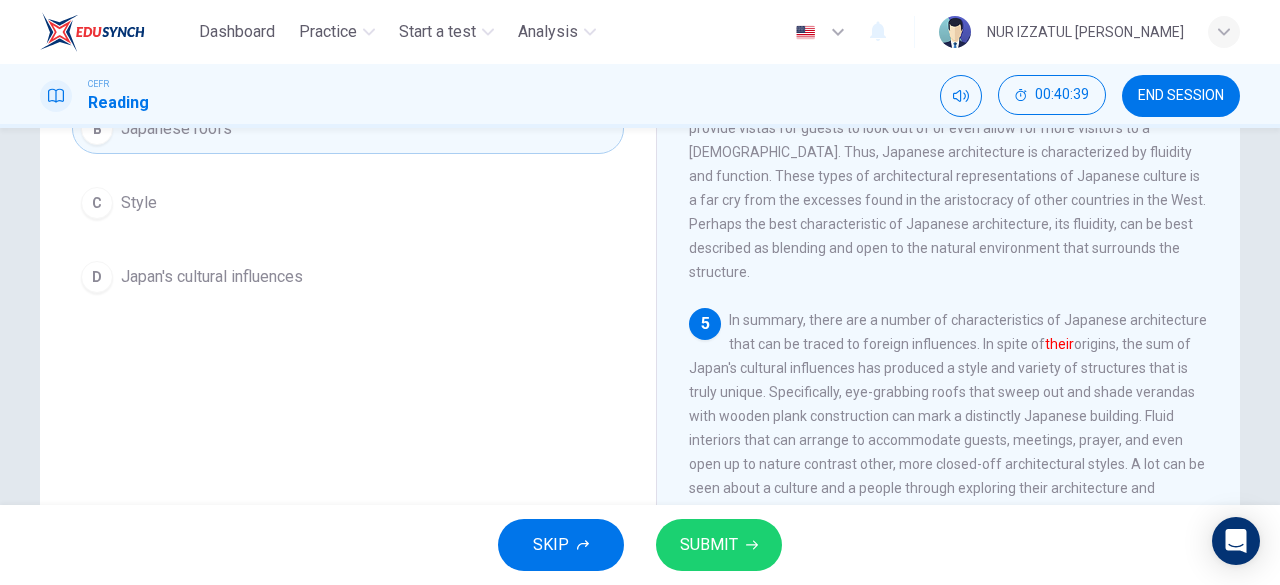 scroll, scrollTop: 198, scrollLeft: 0, axis: vertical 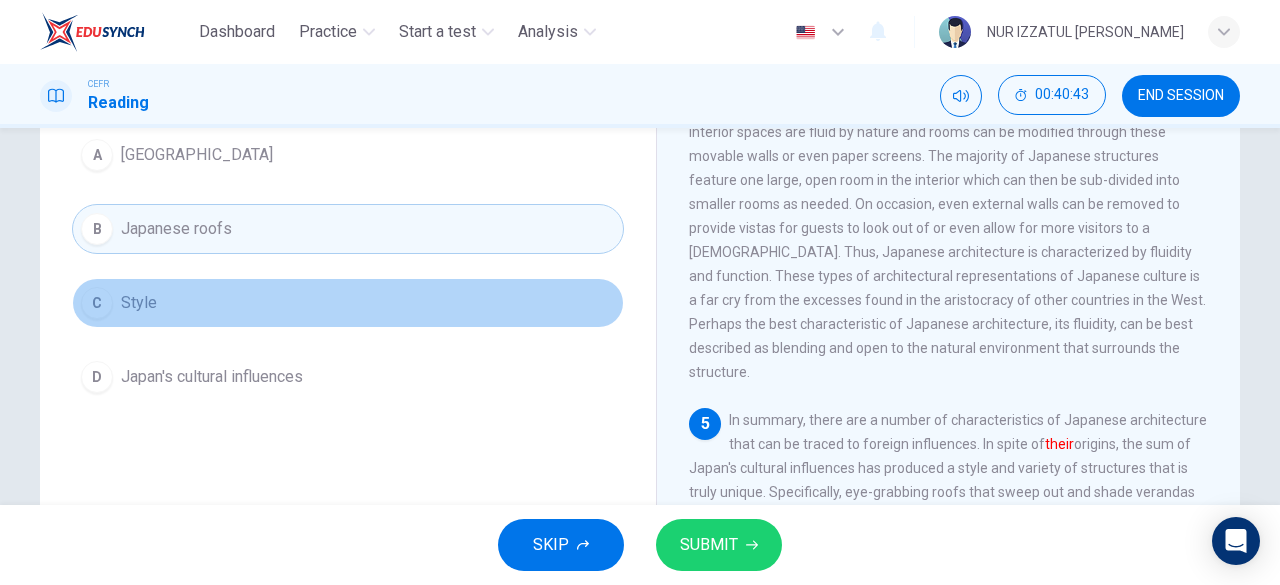 click on "C Style" at bounding box center (348, 303) 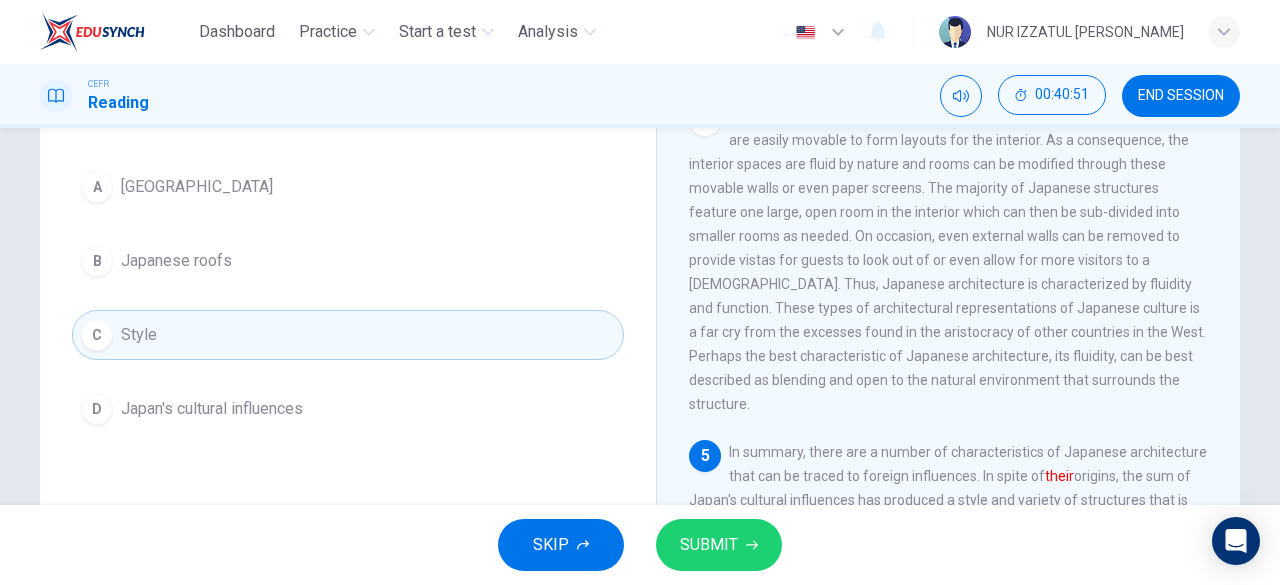 scroll, scrollTop: 198, scrollLeft: 0, axis: vertical 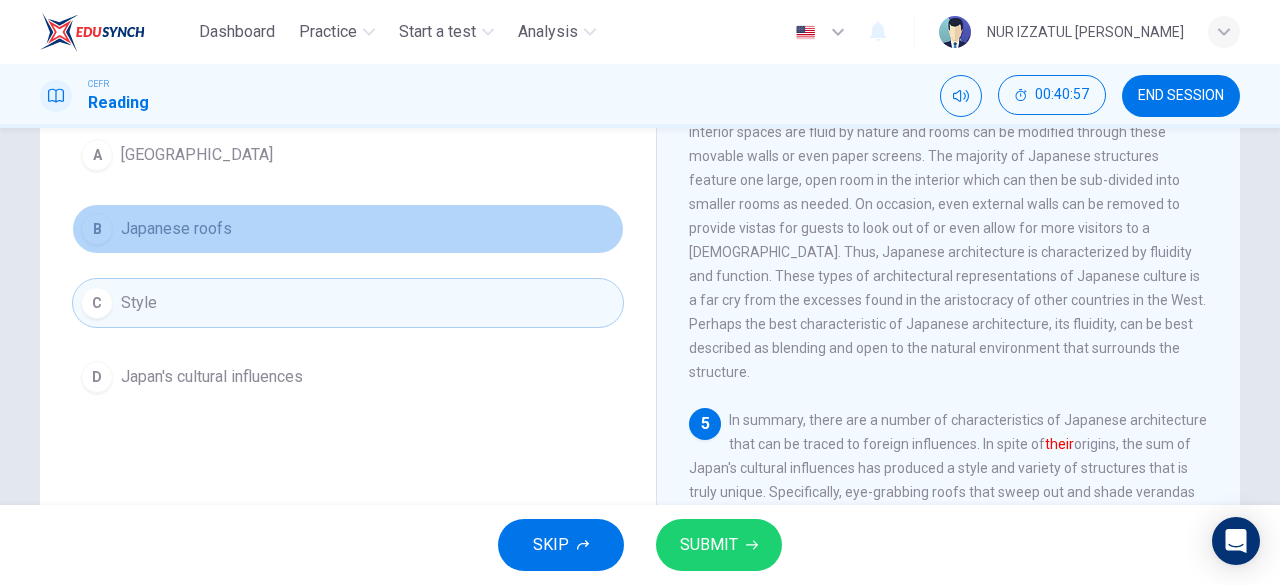 click on "B Japanese roofs" at bounding box center [348, 229] 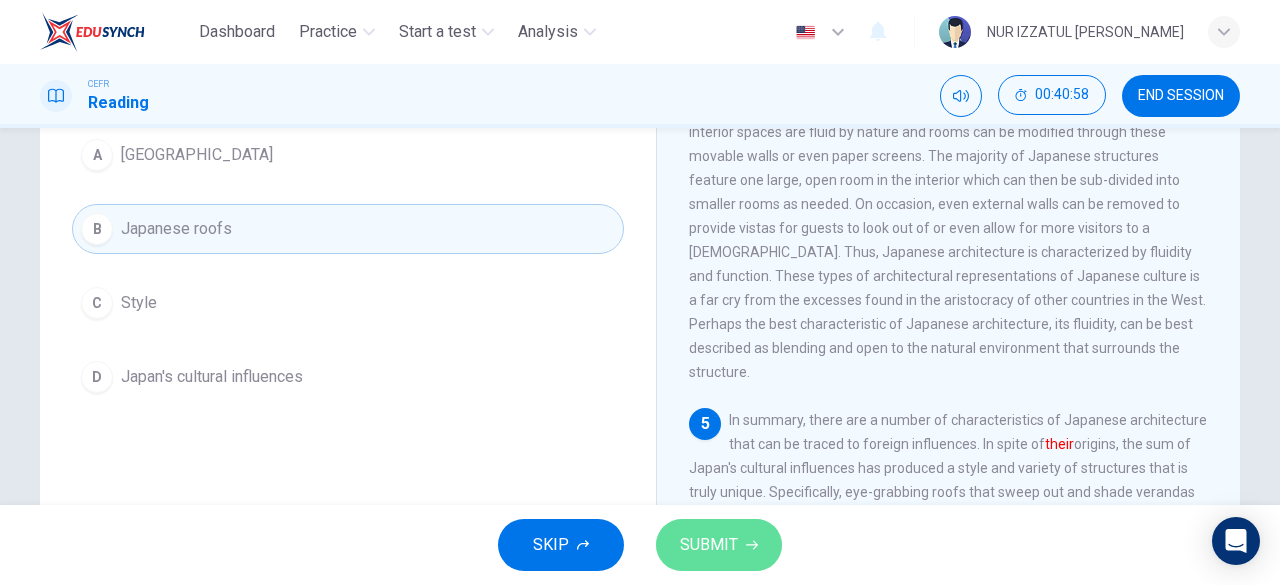 click on "SUBMIT" at bounding box center (719, 545) 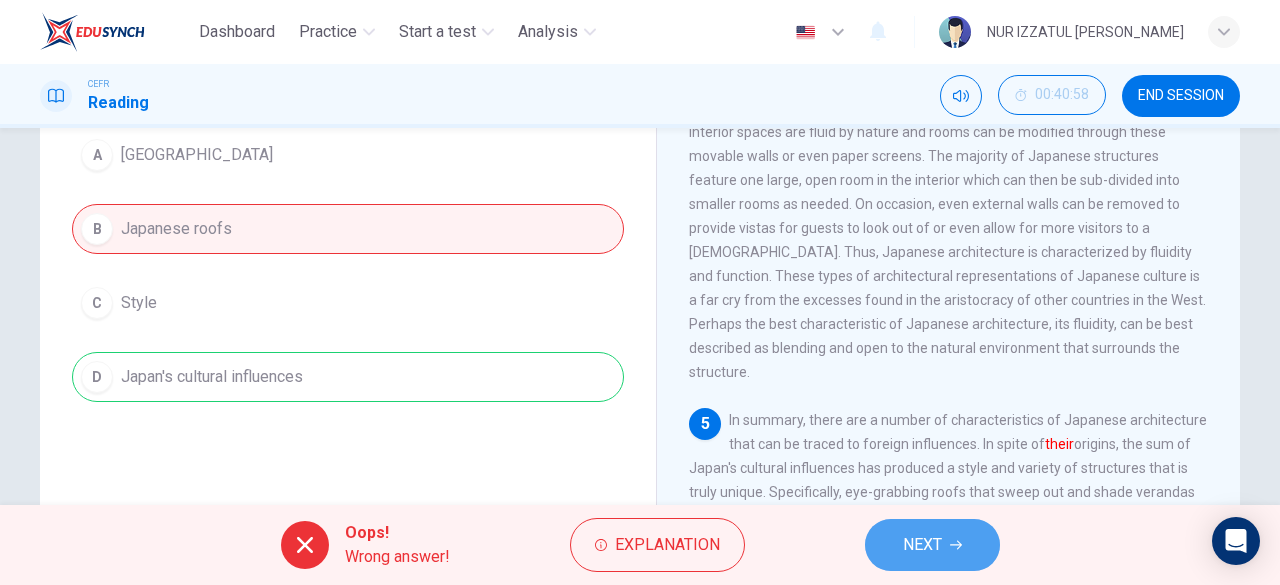 click on "NEXT" at bounding box center [922, 545] 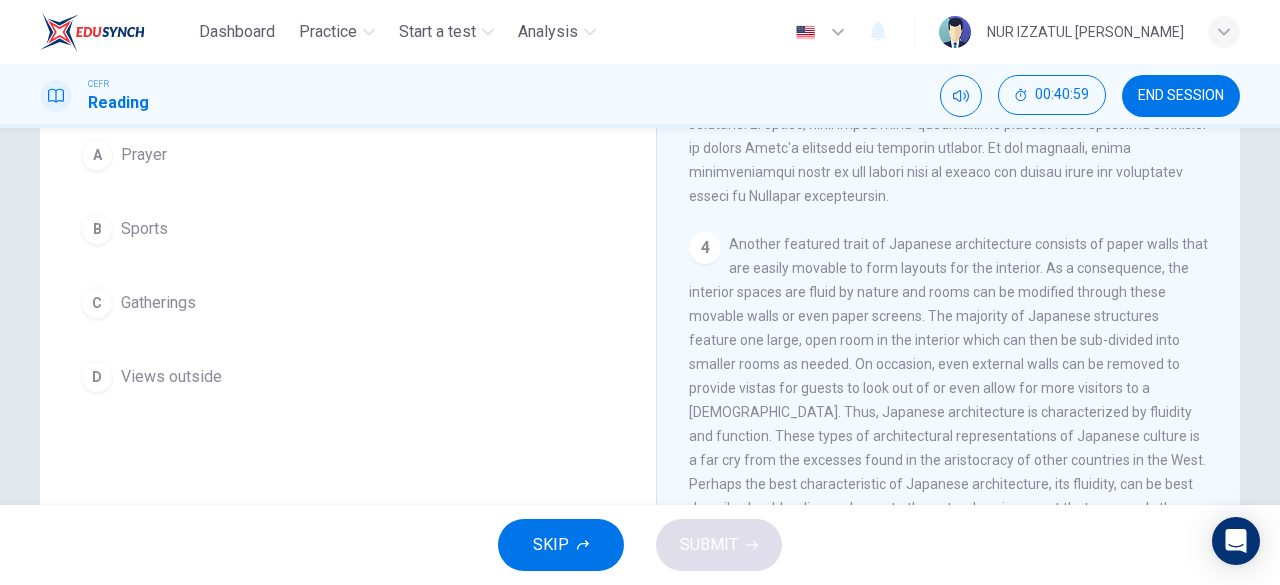 scroll, scrollTop: 1042, scrollLeft: 0, axis: vertical 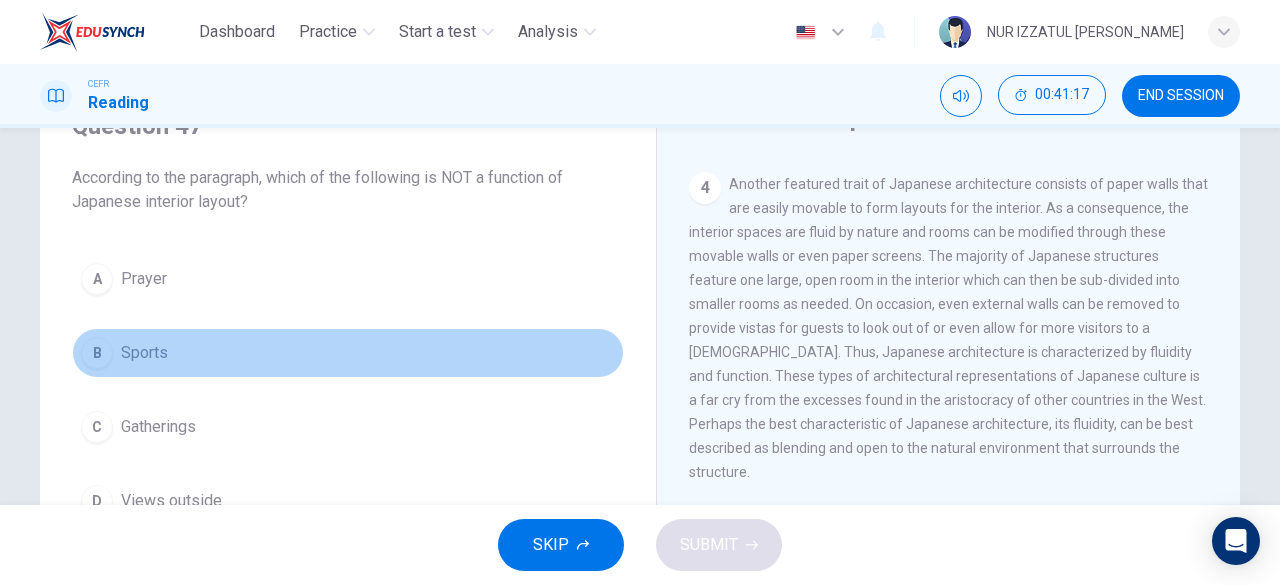 click on "B Sports" at bounding box center (348, 353) 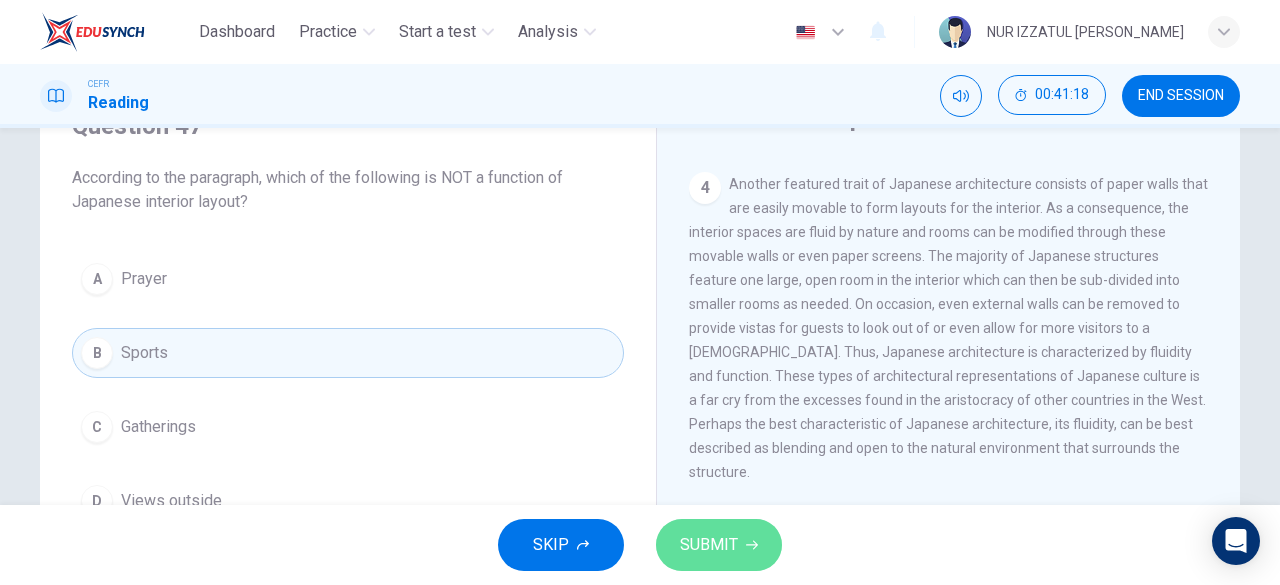 click on "SUBMIT" at bounding box center (719, 545) 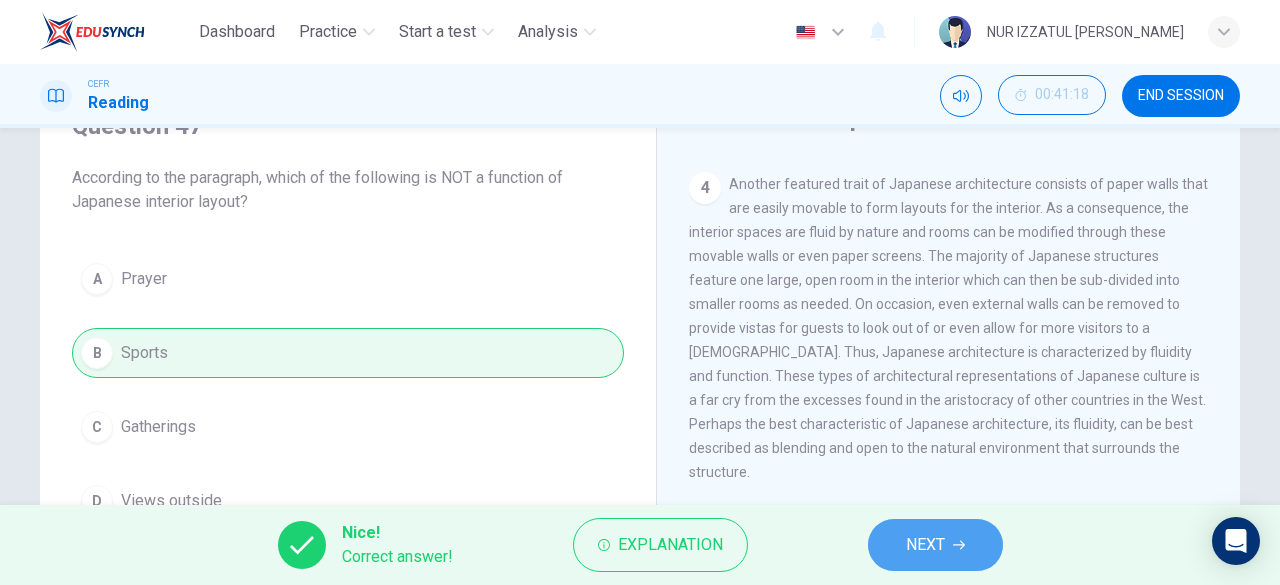 click on "NEXT" at bounding box center [935, 545] 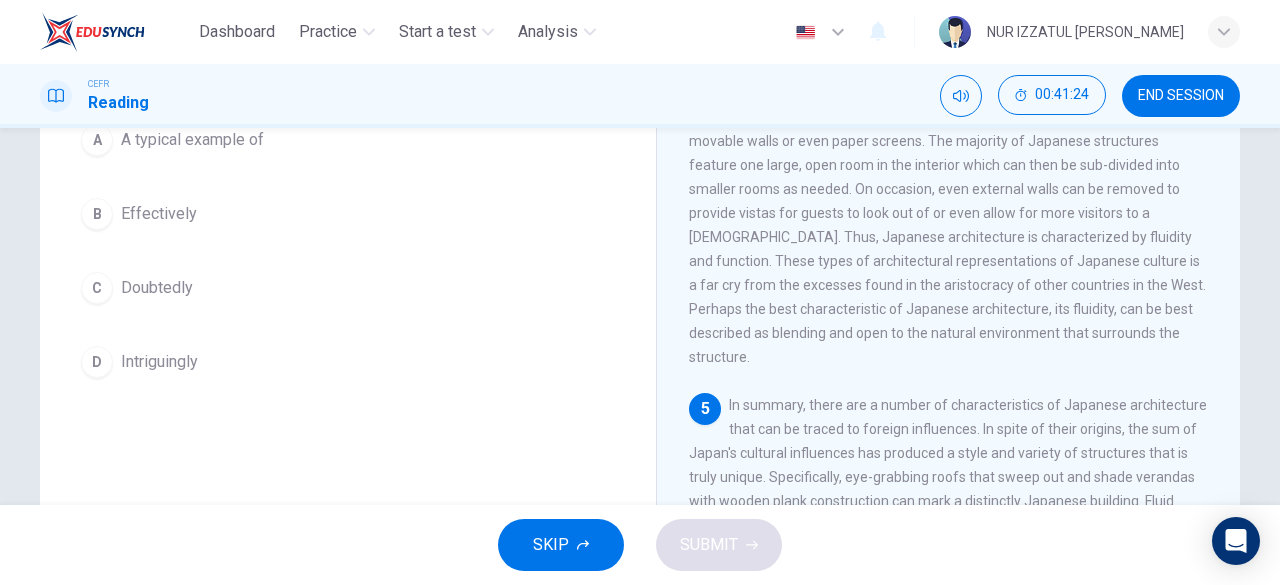 scroll, scrollTop: 98, scrollLeft: 0, axis: vertical 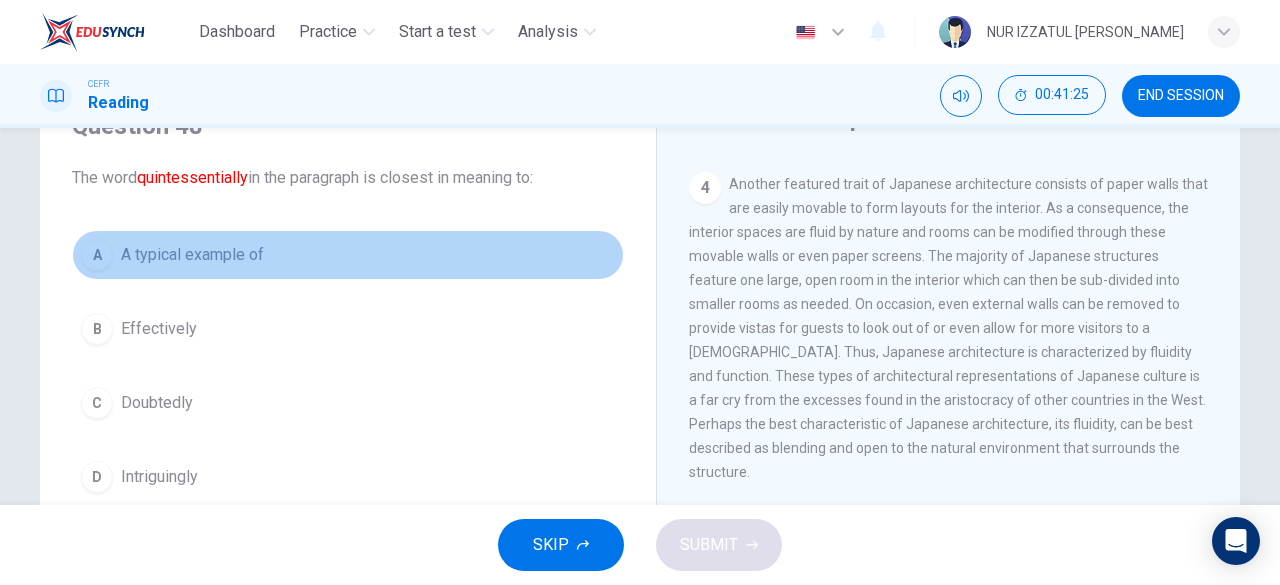 click on "A A typical example of" at bounding box center [348, 255] 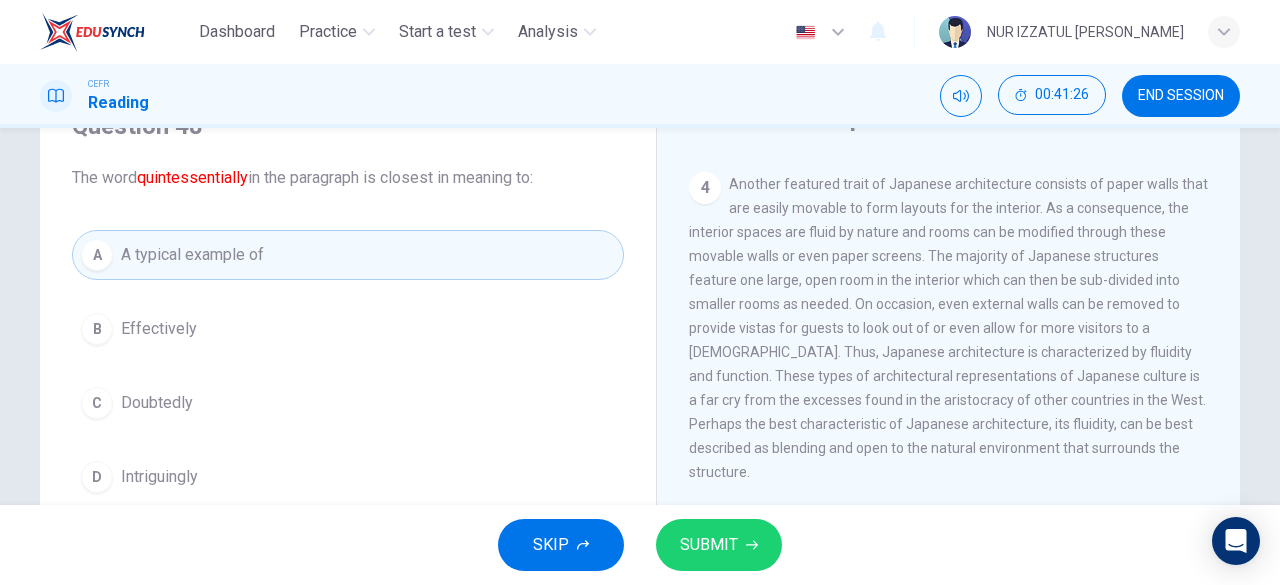 click on "SUBMIT" at bounding box center [709, 545] 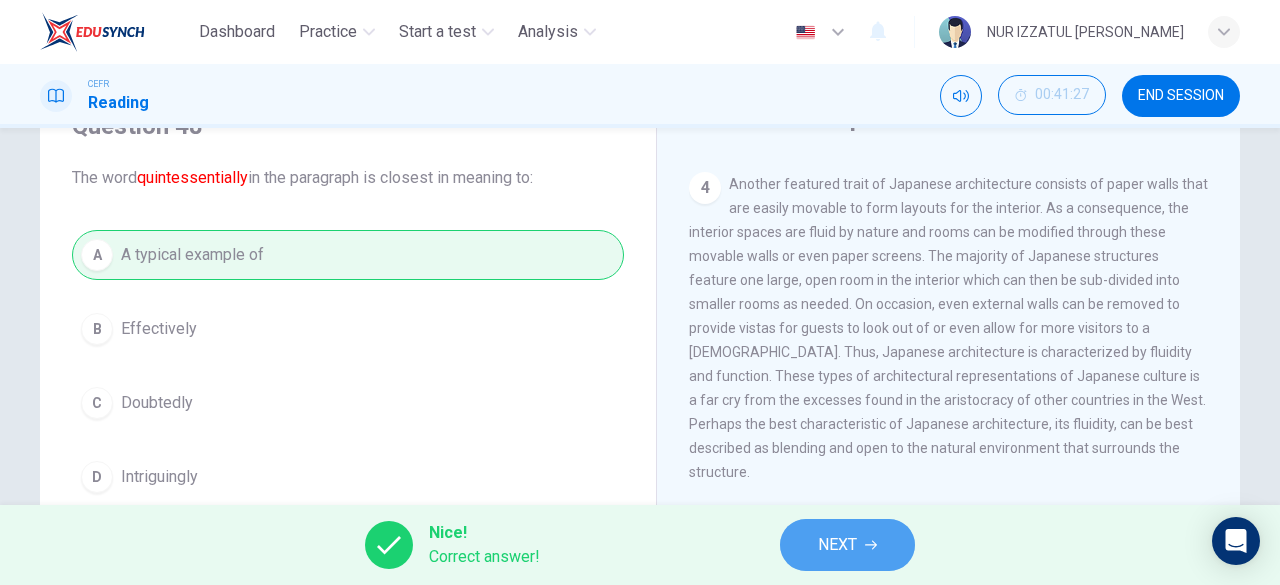 click on "NEXT" at bounding box center (837, 545) 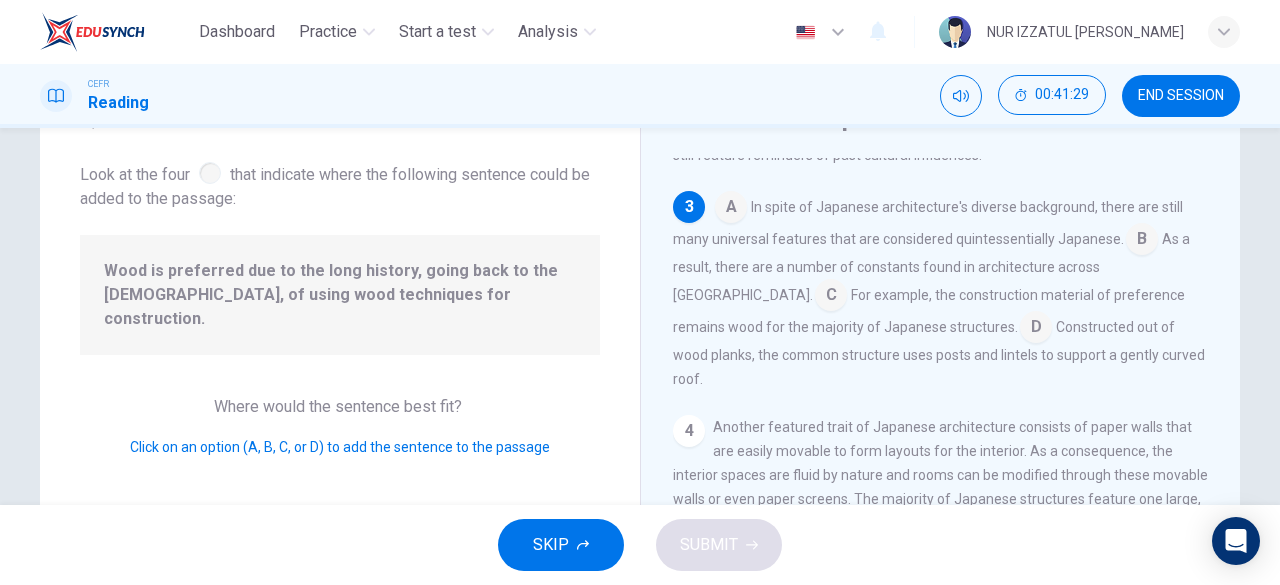 scroll, scrollTop: 616, scrollLeft: 0, axis: vertical 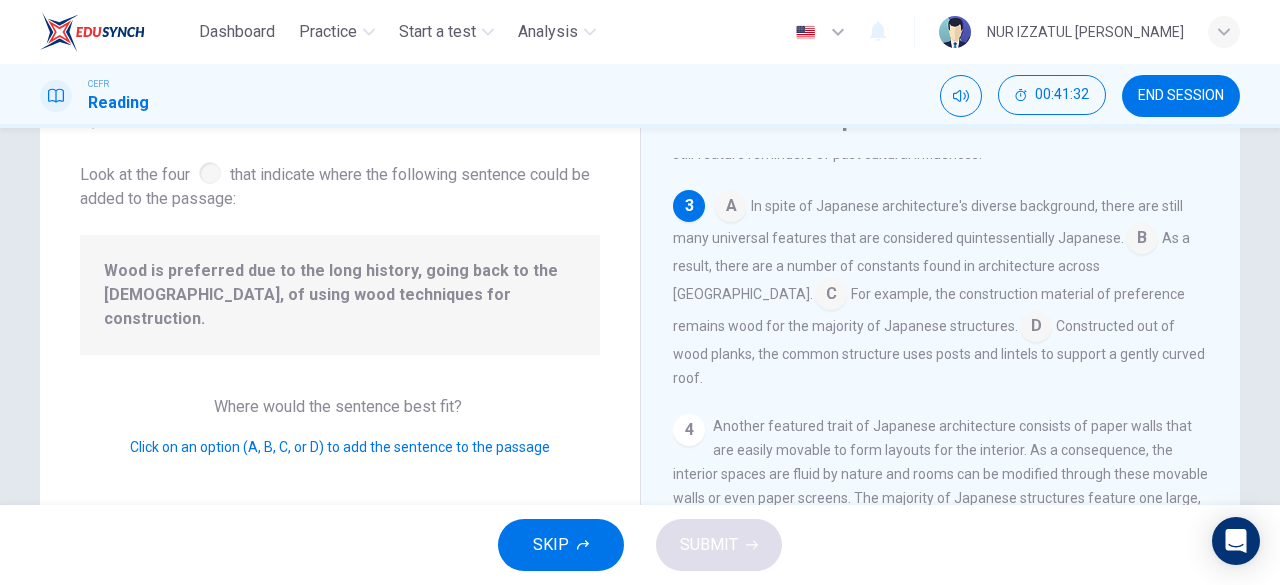 click at bounding box center (731, 208) 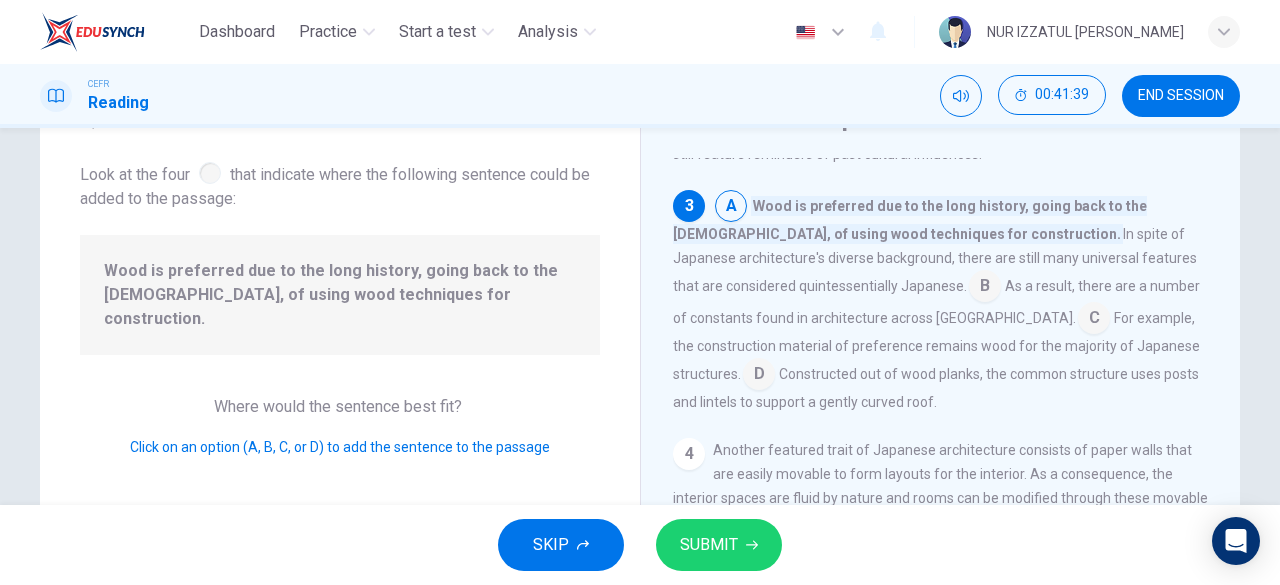 click at bounding box center [985, 288] 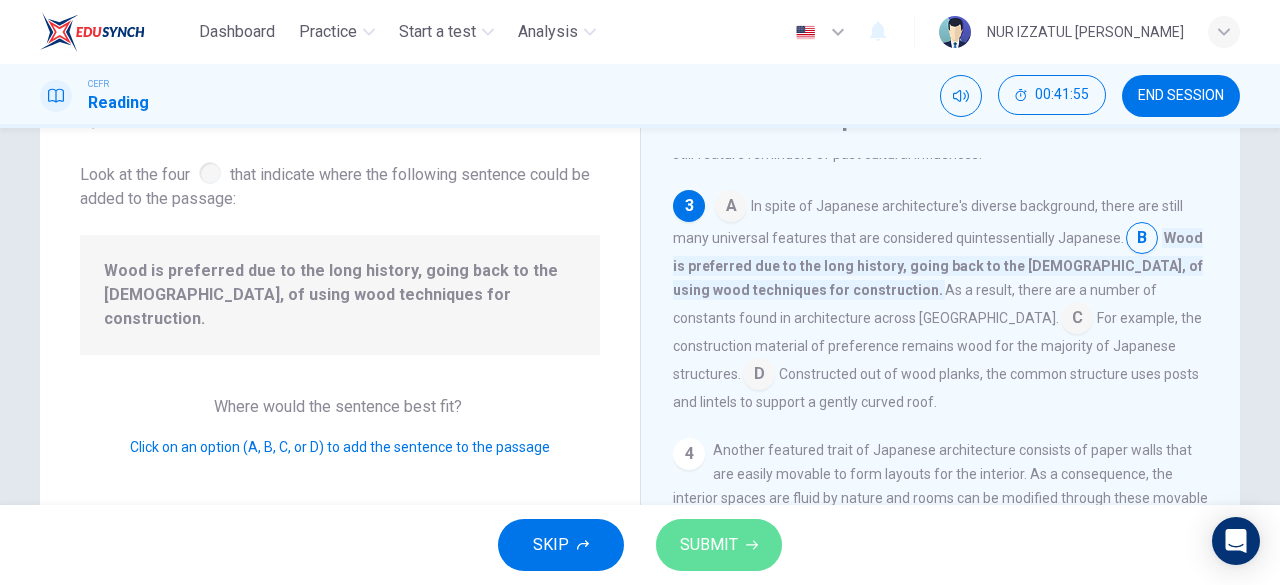 click on "SUBMIT" at bounding box center (719, 545) 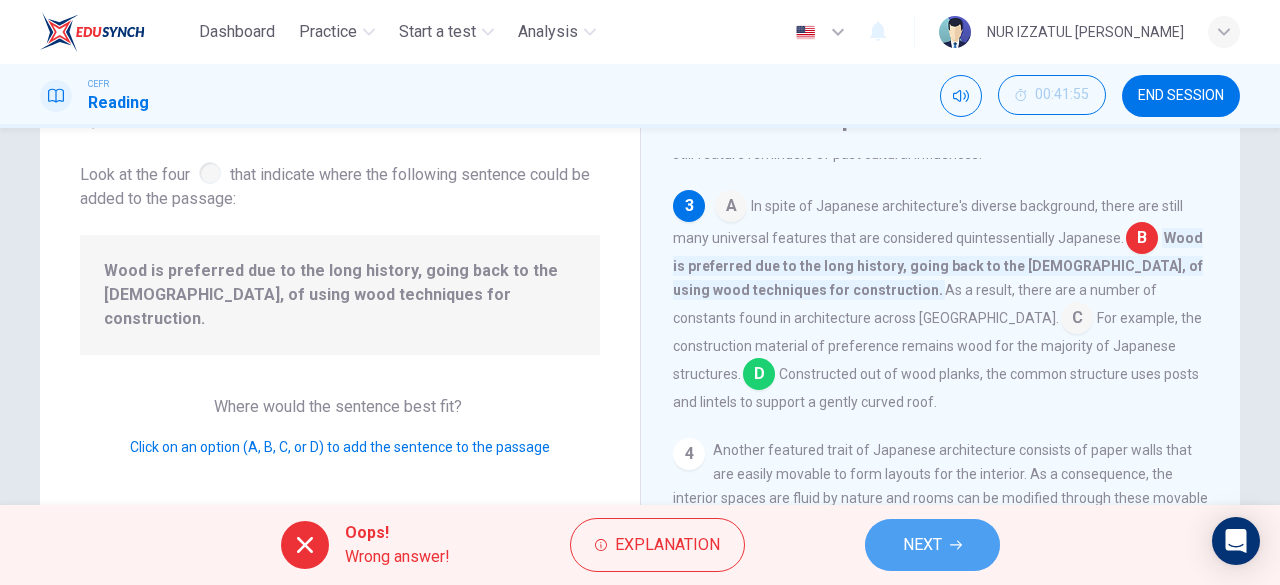 click 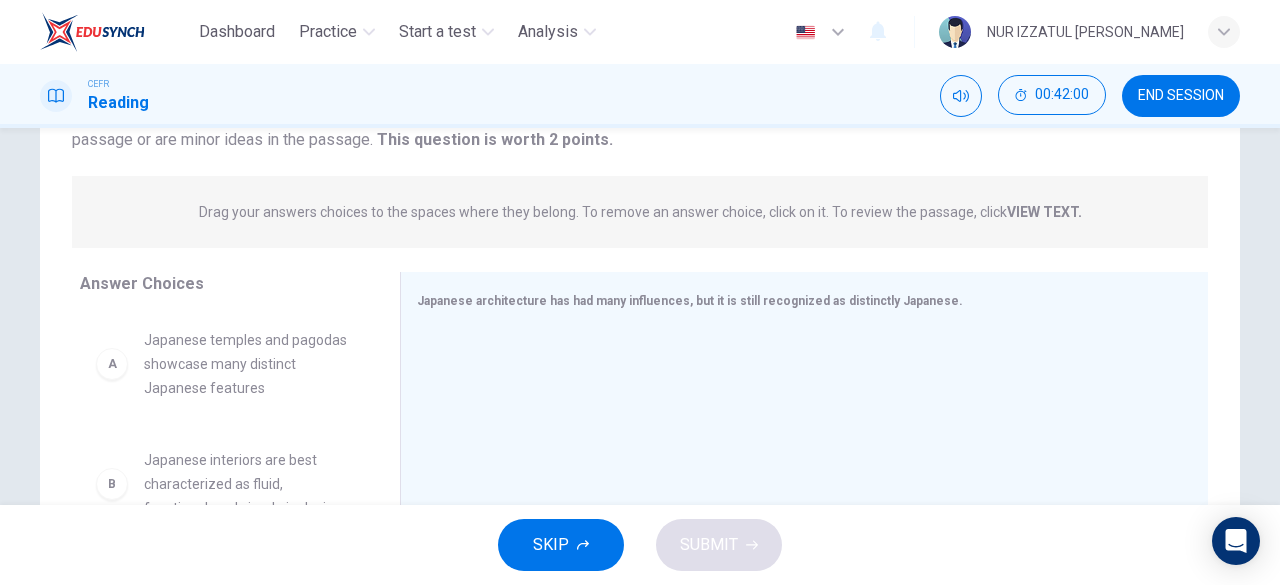 scroll, scrollTop: 300, scrollLeft: 0, axis: vertical 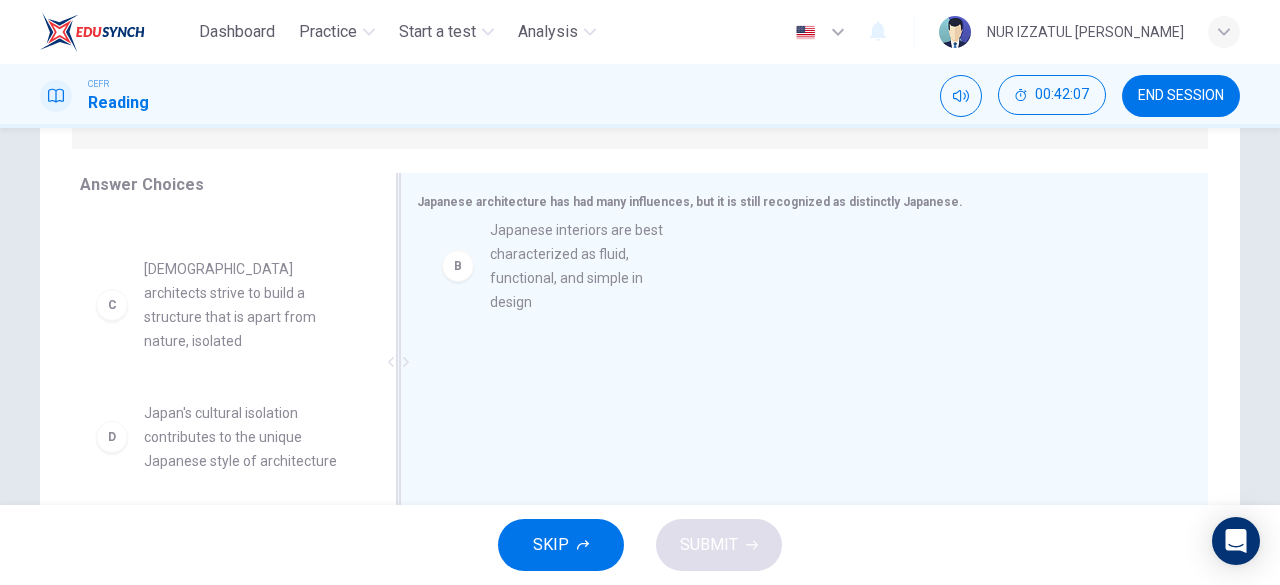 drag, startPoint x: 238, startPoint y: 312, endPoint x: 598, endPoint y: 281, distance: 361.33224 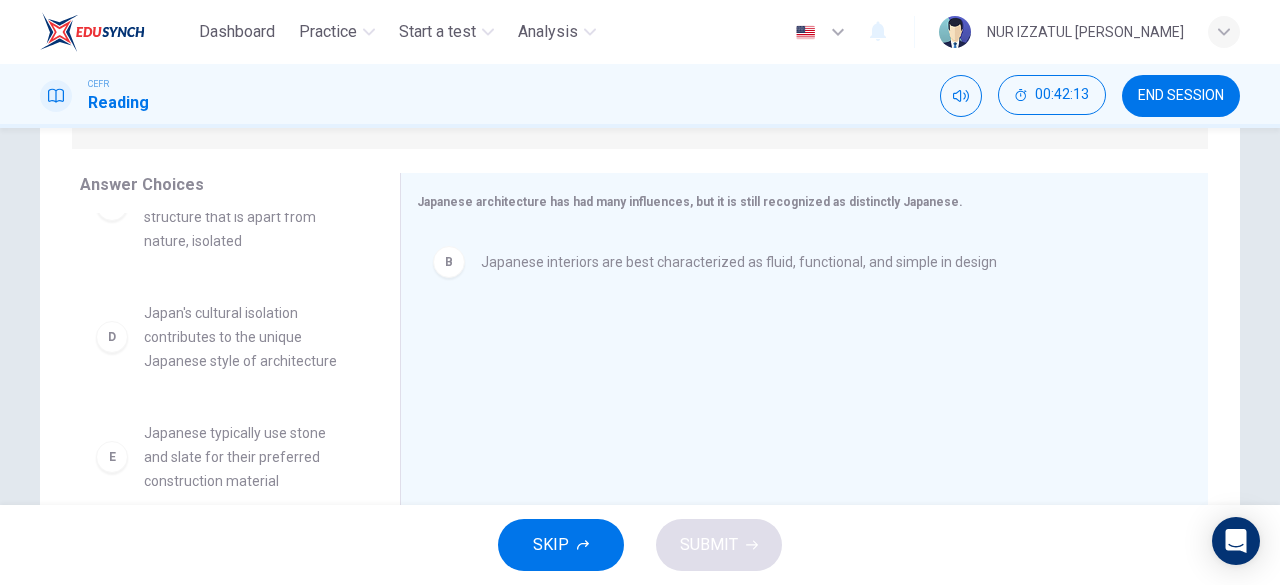 scroll, scrollTop: 276, scrollLeft: 0, axis: vertical 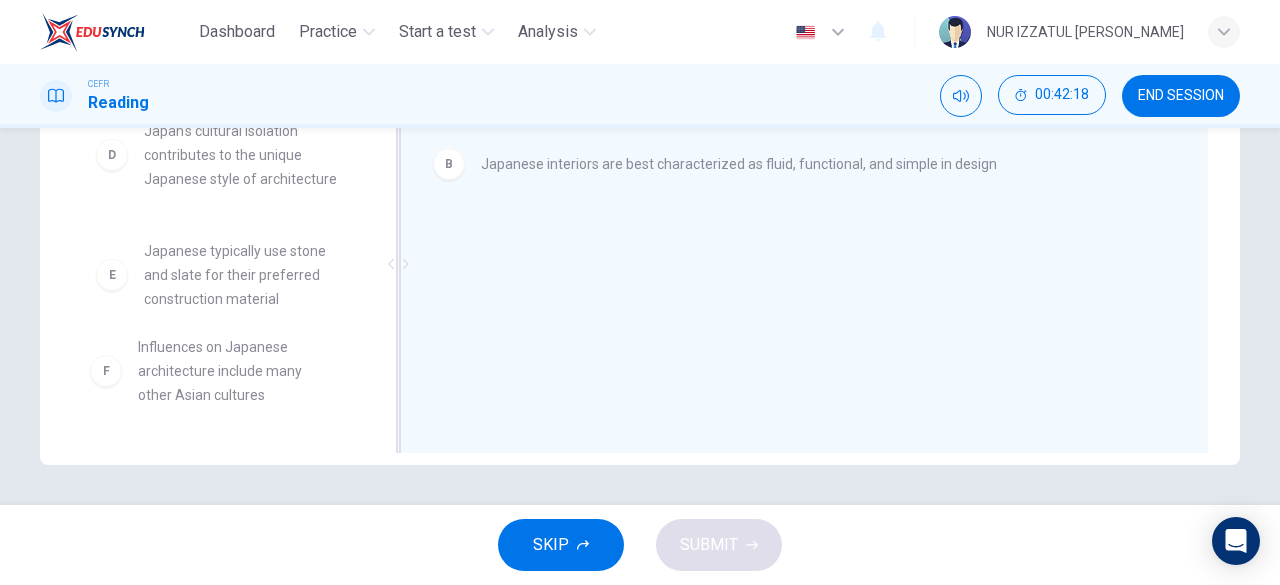 drag, startPoint x: 192, startPoint y: 371, endPoint x: 492, endPoint y: 366, distance: 300.04166 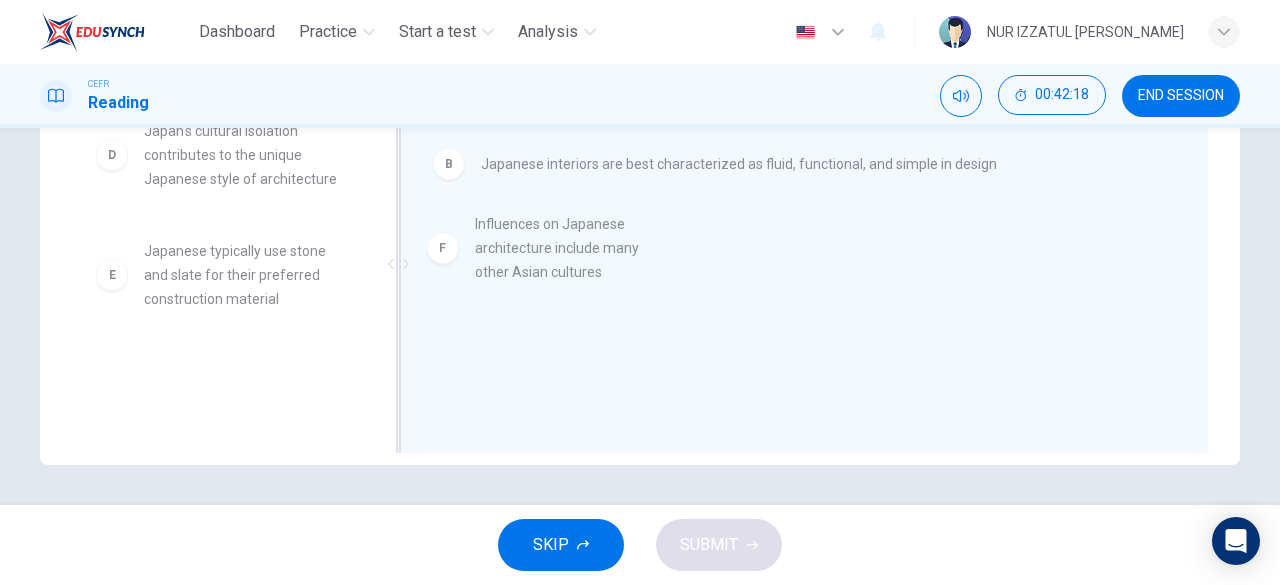 drag, startPoint x: 492, startPoint y: 366, endPoint x: 554, endPoint y: 351, distance: 63.788715 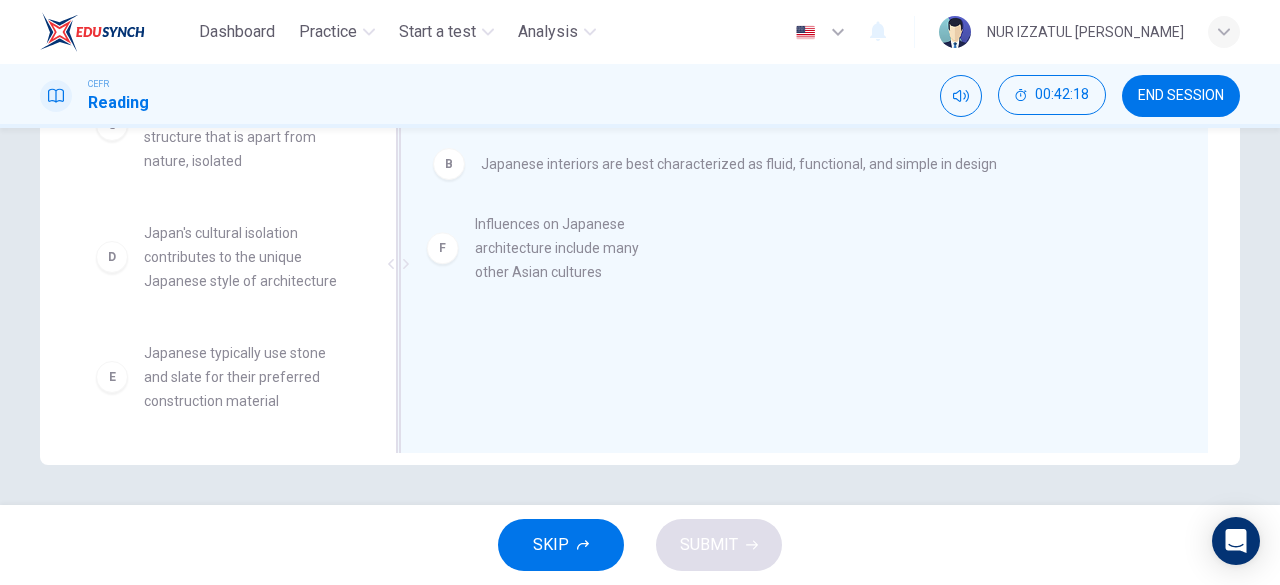 click on "B Japanese interiors are best characterized as fluid, functional, and simple in design" at bounding box center (796, 266) 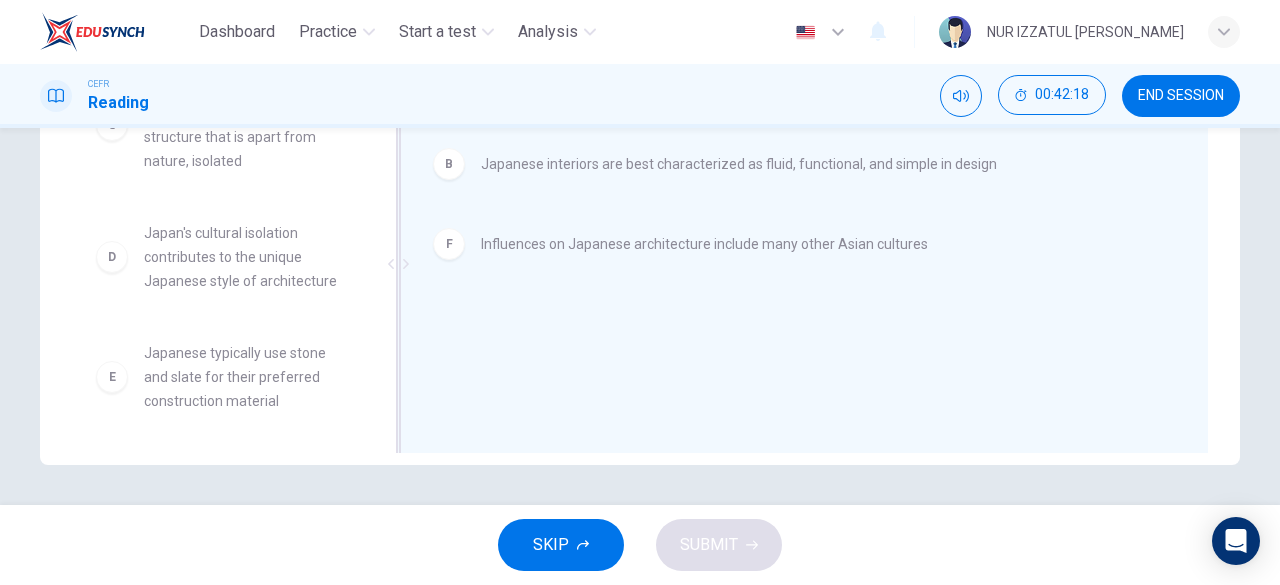scroll, scrollTop: 156, scrollLeft: 0, axis: vertical 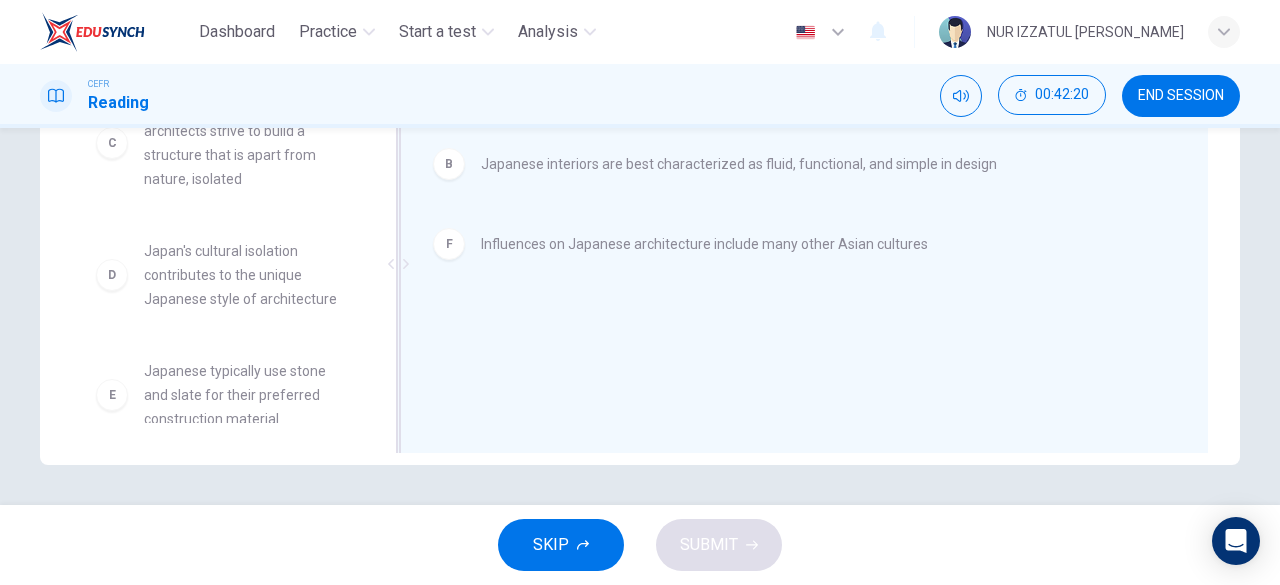 click on "Influences on Japanese architecture include many other Asian cultures" at bounding box center [704, 244] 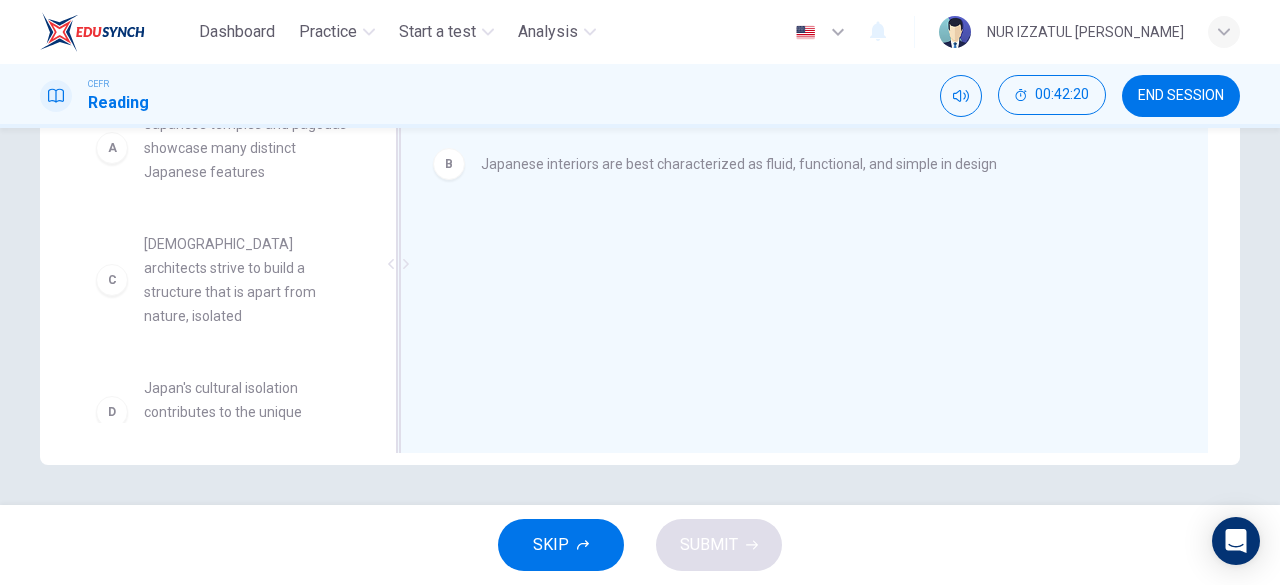 scroll, scrollTop: 0, scrollLeft: 0, axis: both 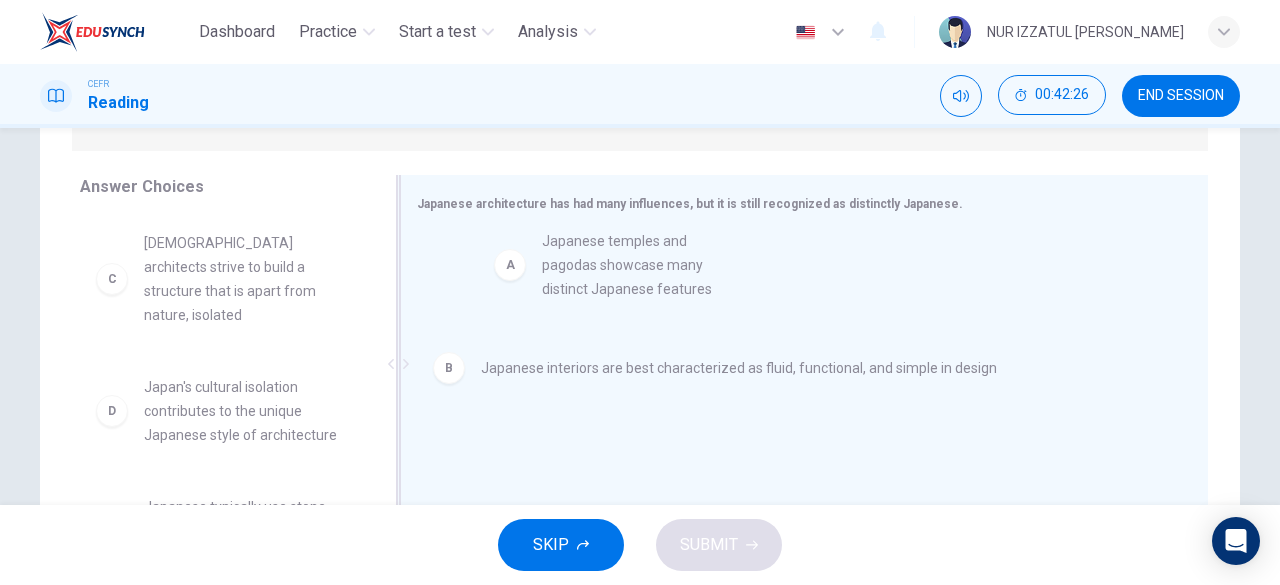 drag, startPoint x: 252, startPoint y: 295, endPoint x: 661, endPoint y: 298, distance: 409.01102 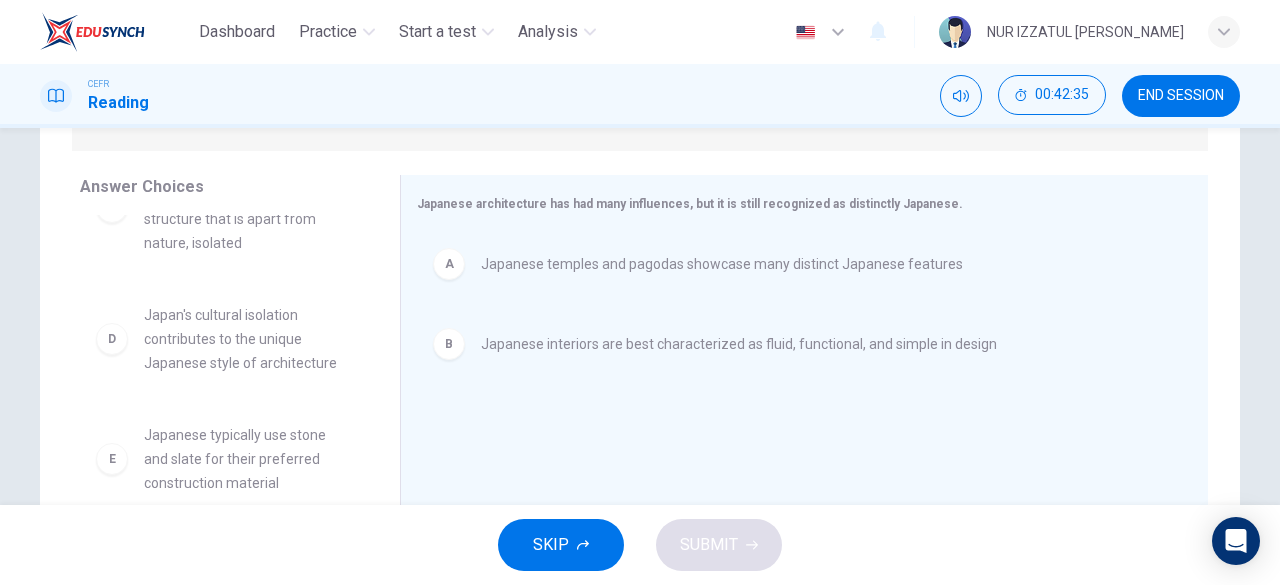 scroll, scrollTop: 156, scrollLeft: 0, axis: vertical 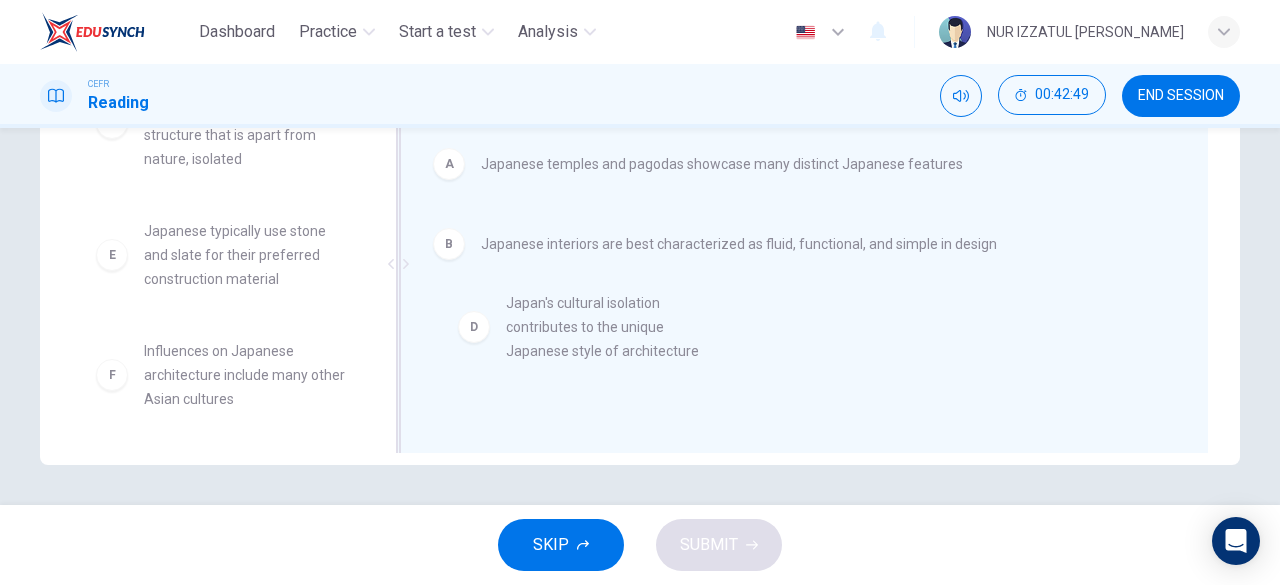 drag, startPoint x: 254, startPoint y: 231, endPoint x: 628, endPoint y: 331, distance: 387.1382 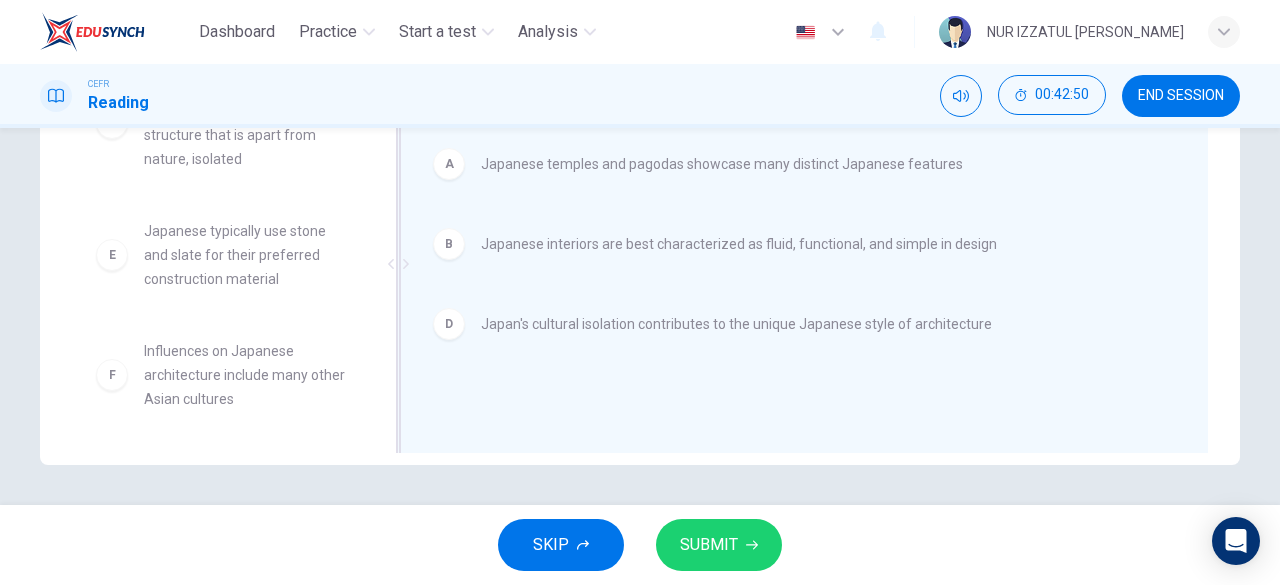 scroll, scrollTop: 36, scrollLeft: 0, axis: vertical 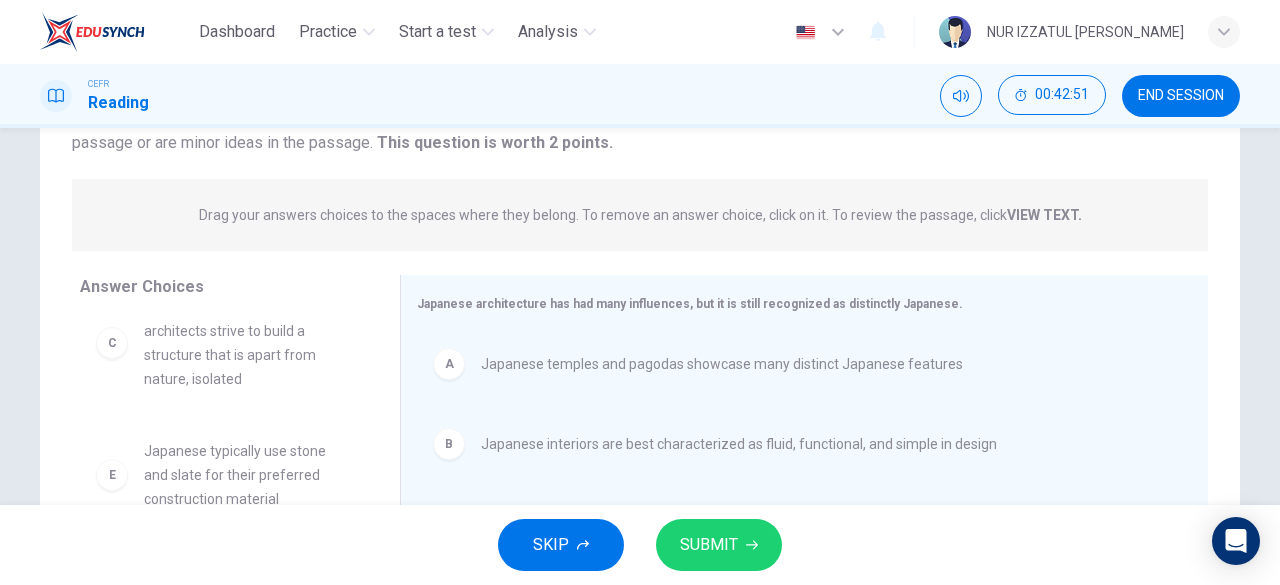 click on "SUBMIT" at bounding box center (709, 545) 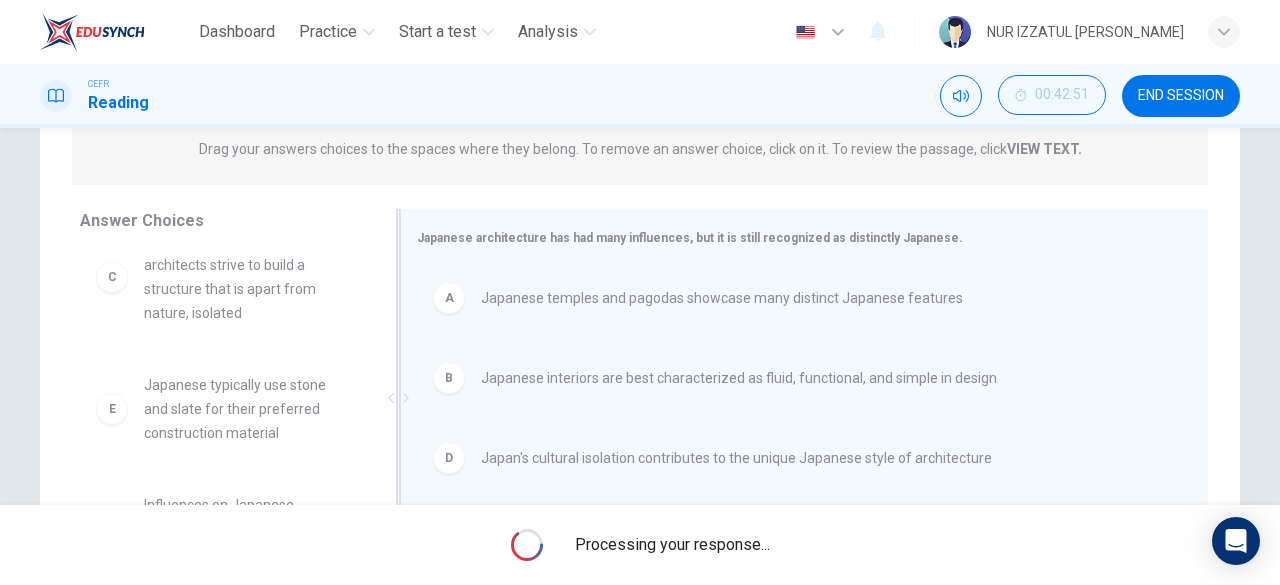 scroll, scrollTop: 398, scrollLeft: 0, axis: vertical 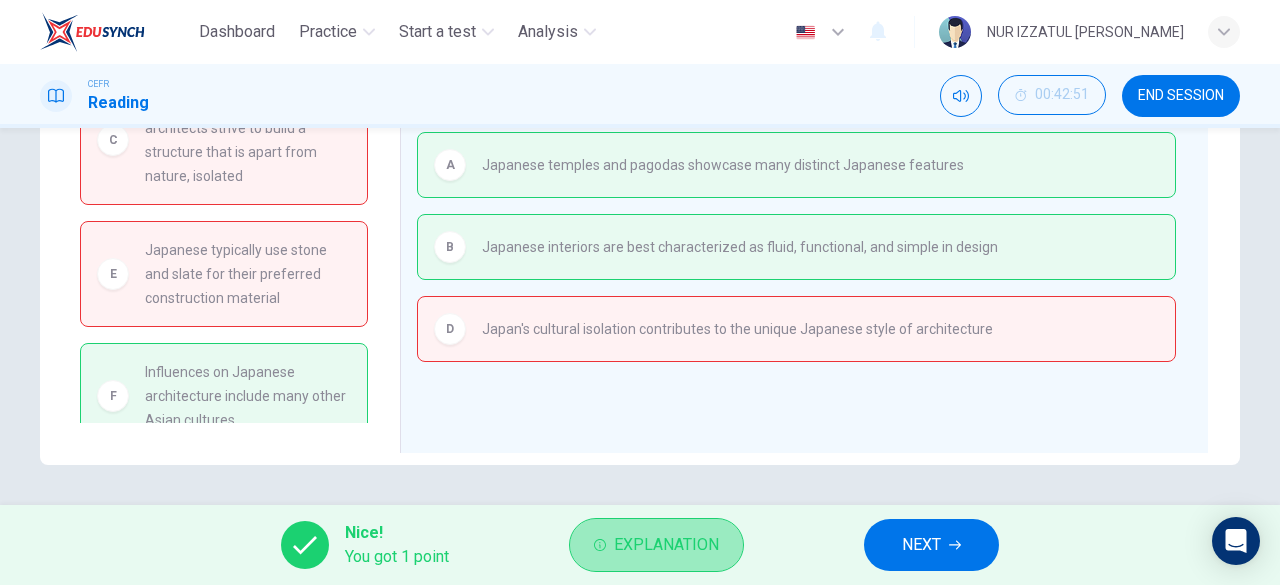 click on "Explanation" at bounding box center (666, 545) 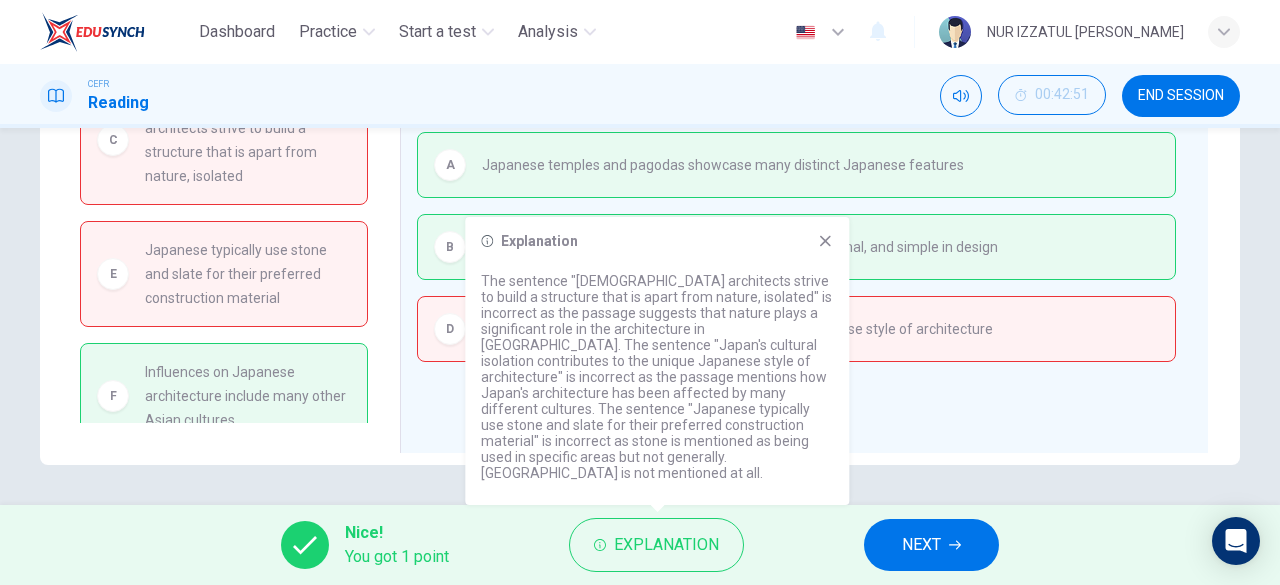 click on "Explanation The sentence "Japanese architects strive to build a structure that is apart from nature, isolated" is incorrect as the passage suggests that nature plays a significant role in the architecture in Japan.
The sentence "Japan's cultural isolation contributes to the unique Japanese style of architecture" is incorrect as the passage mentions how Japan's architecture has been affected by many different cultures.
The sentence "Japanese typically use stone and slate for their preferred construction material" is incorrect as stone is mentioned as being used in specific areas but not generally. Slate is not mentioned at all." at bounding box center (657, 361) 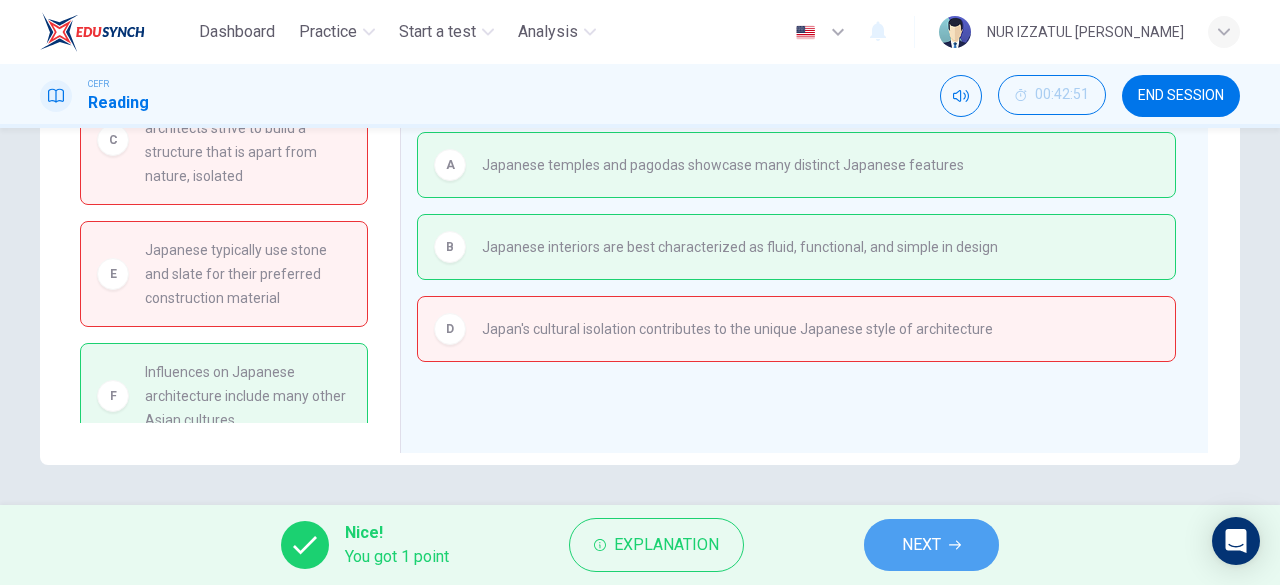click on "NEXT" at bounding box center [921, 545] 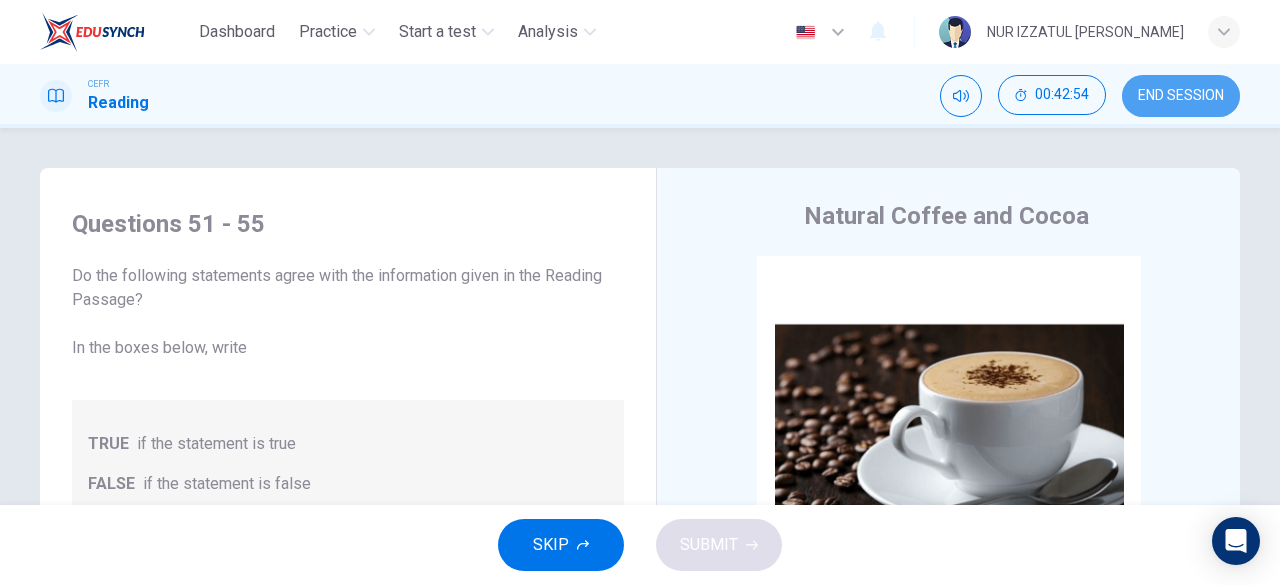 click on "END SESSION" at bounding box center [1181, 96] 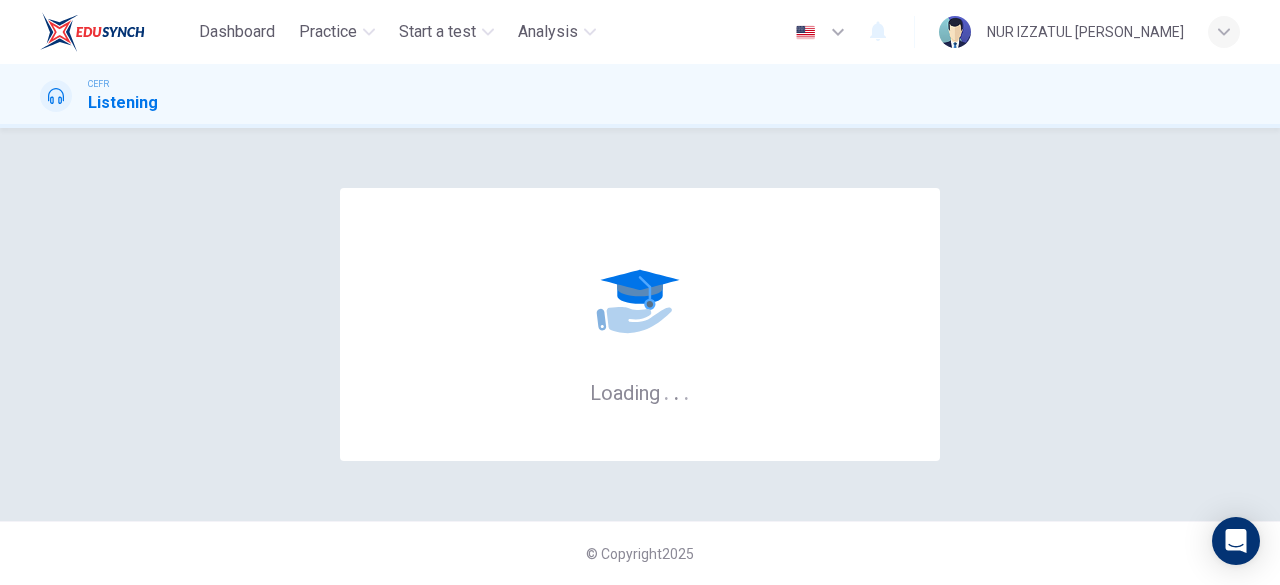scroll, scrollTop: 0, scrollLeft: 0, axis: both 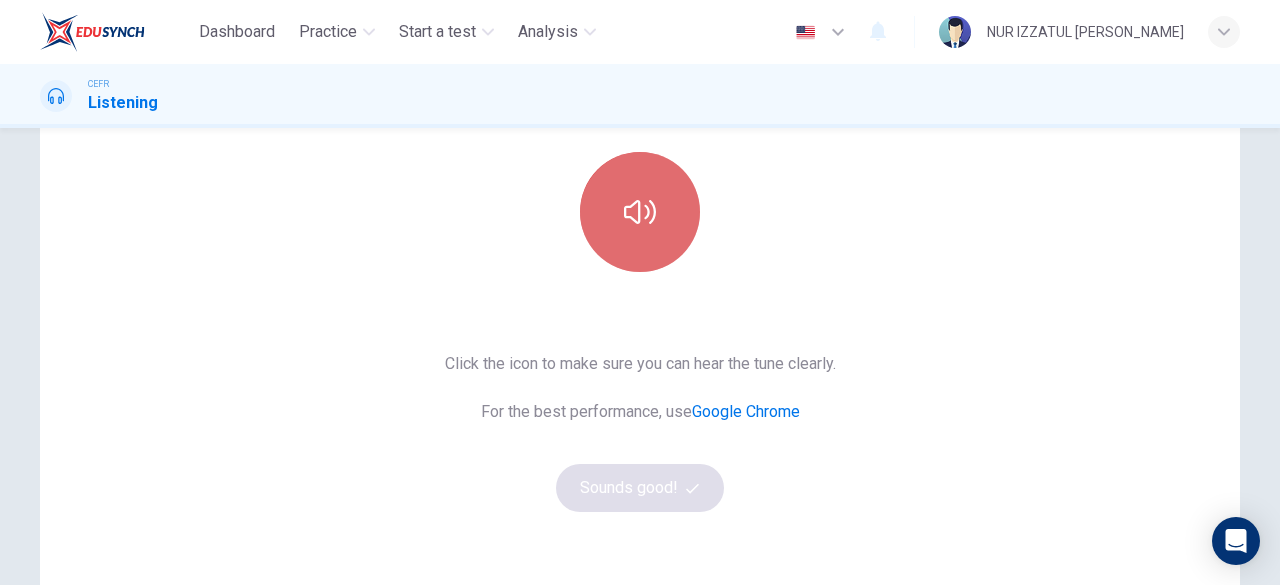 click at bounding box center (640, 212) 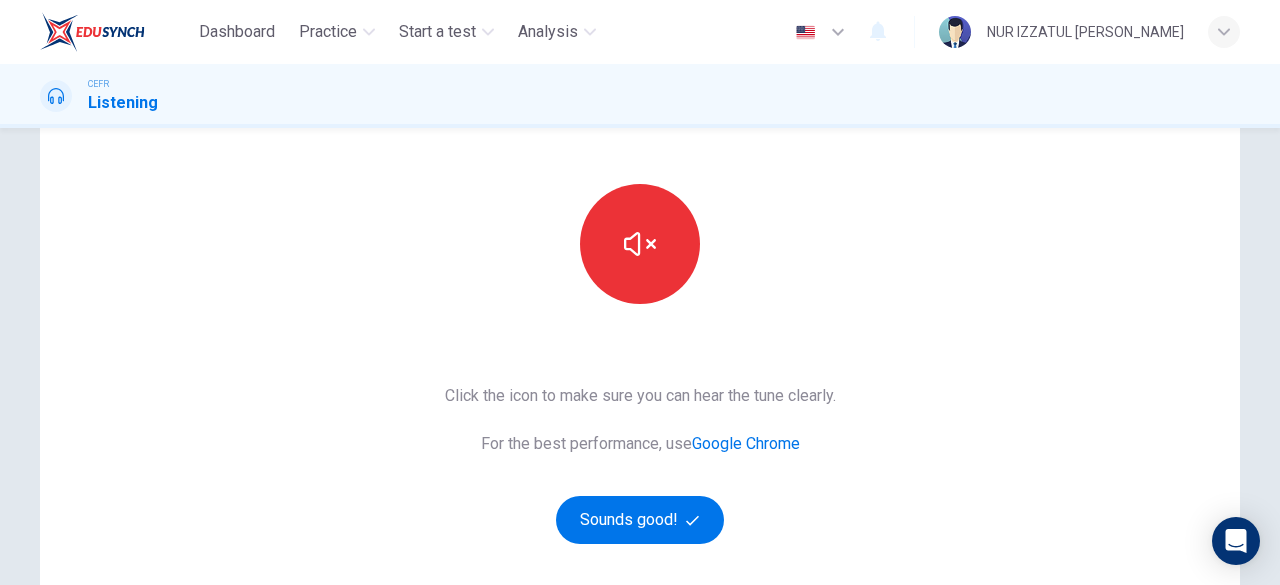 scroll, scrollTop: 200, scrollLeft: 0, axis: vertical 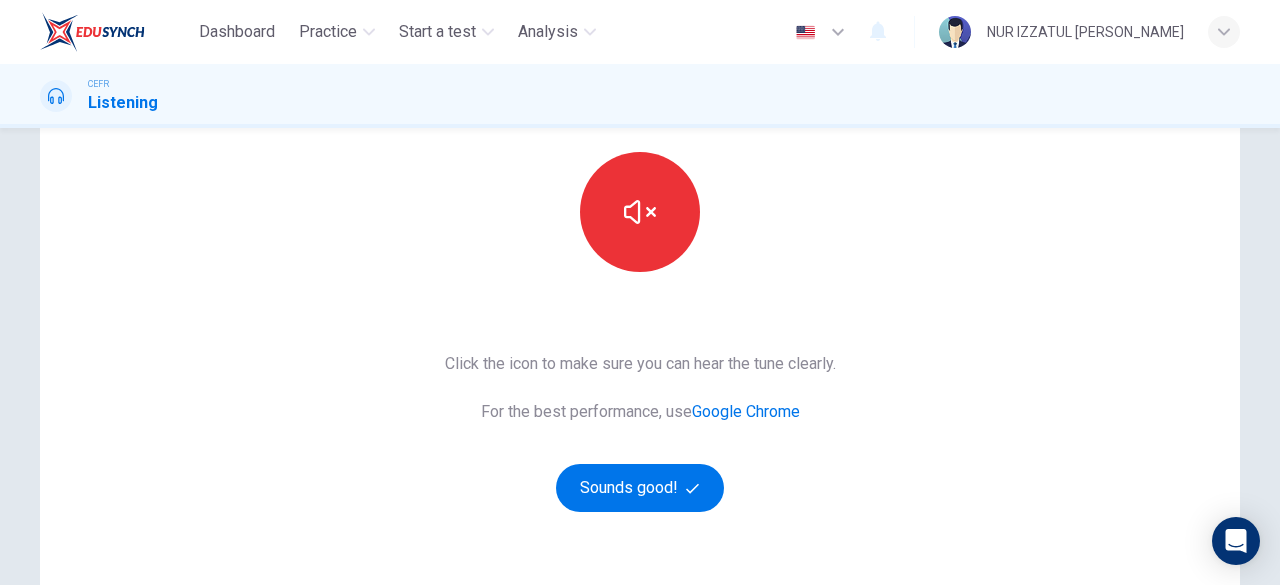 type 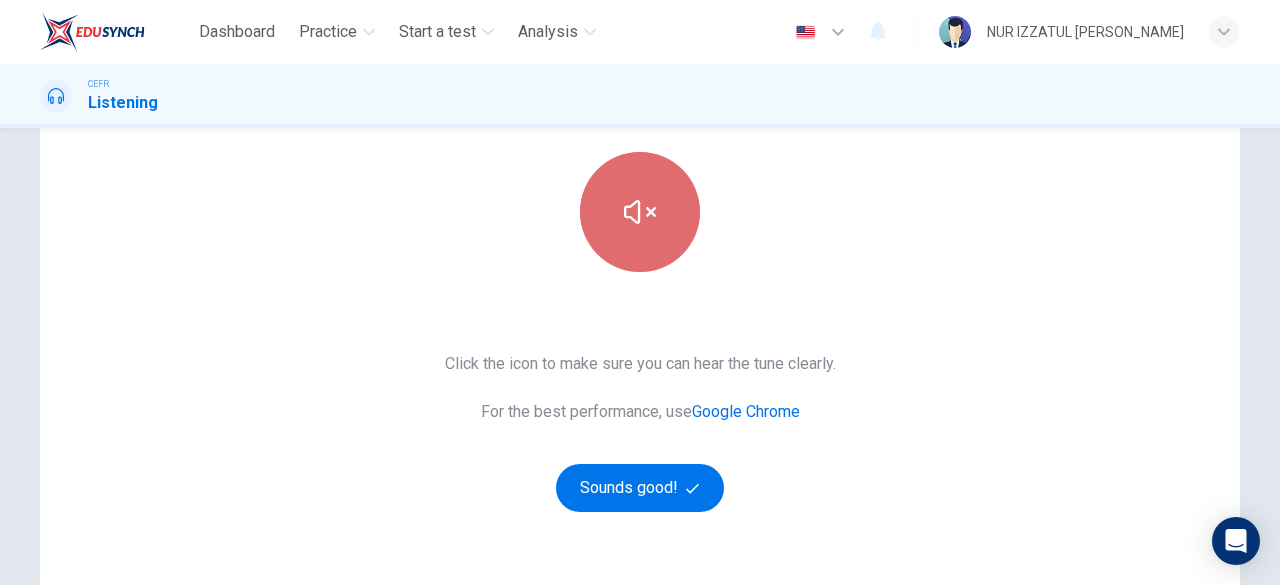 click at bounding box center (640, 212) 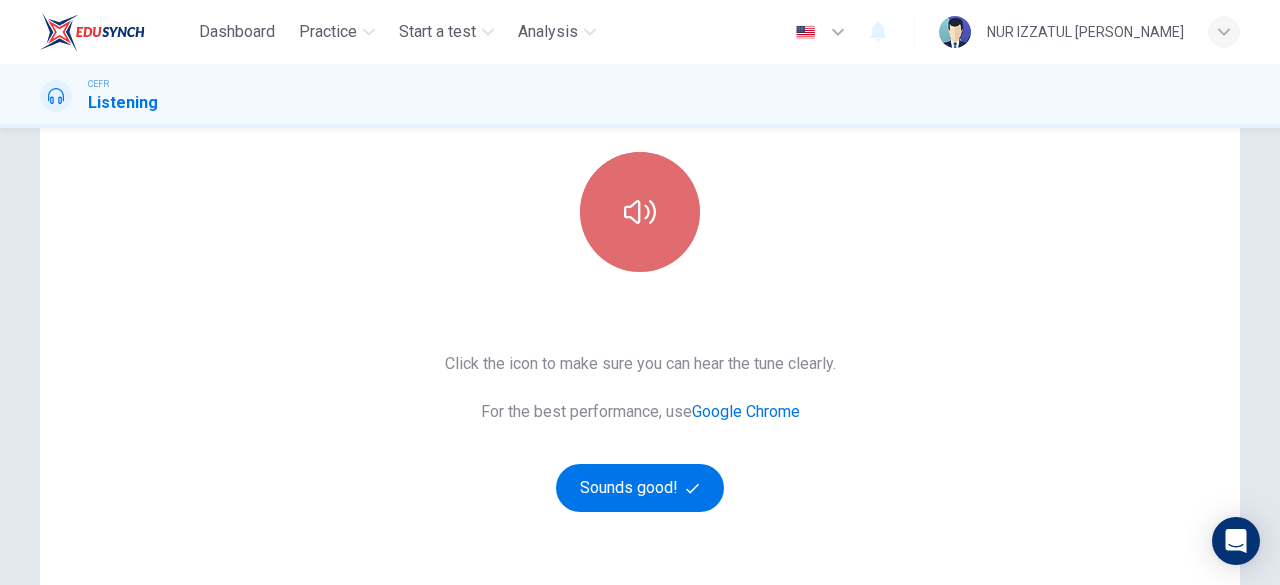 click at bounding box center [640, 212] 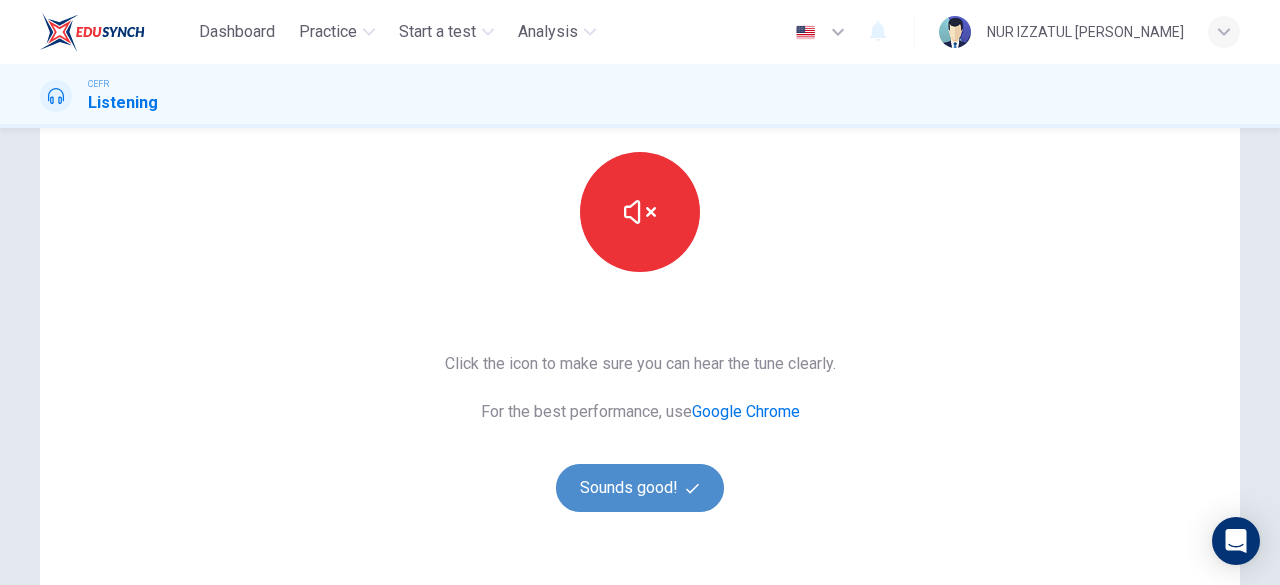 click on "Sounds good!" at bounding box center (640, 488) 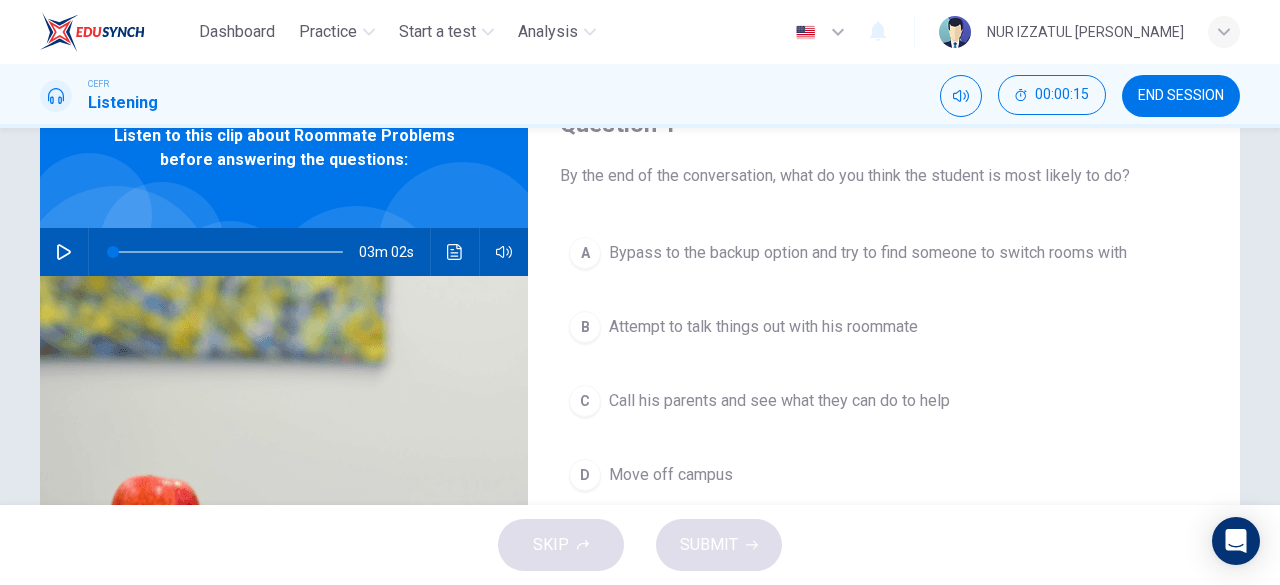 scroll, scrollTop: 200, scrollLeft: 0, axis: vertical 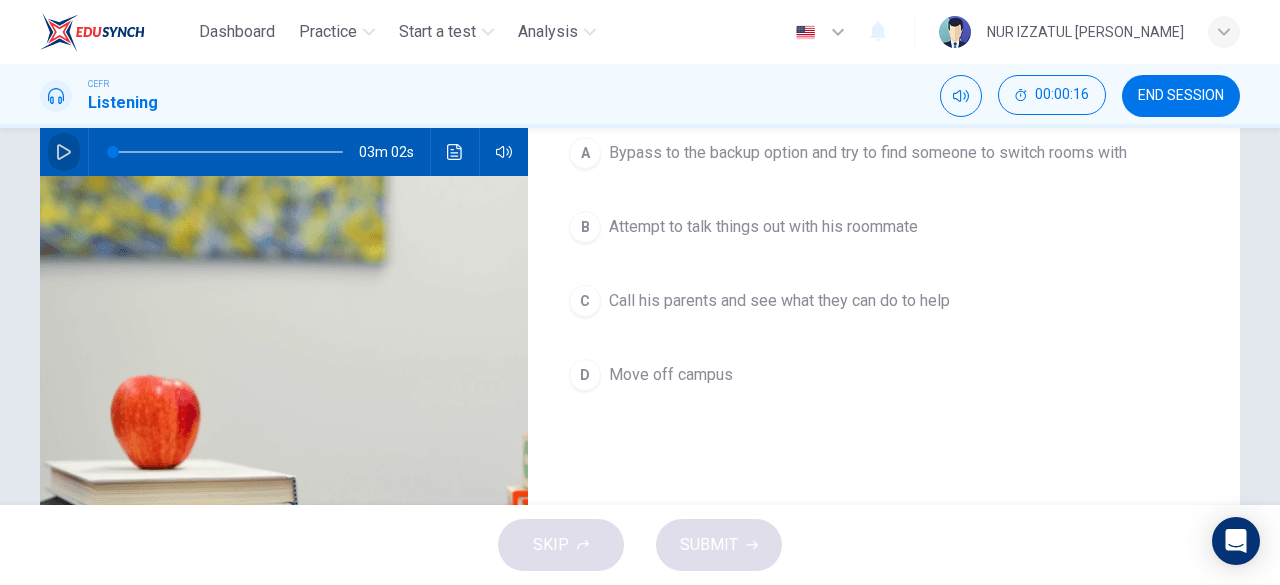 click 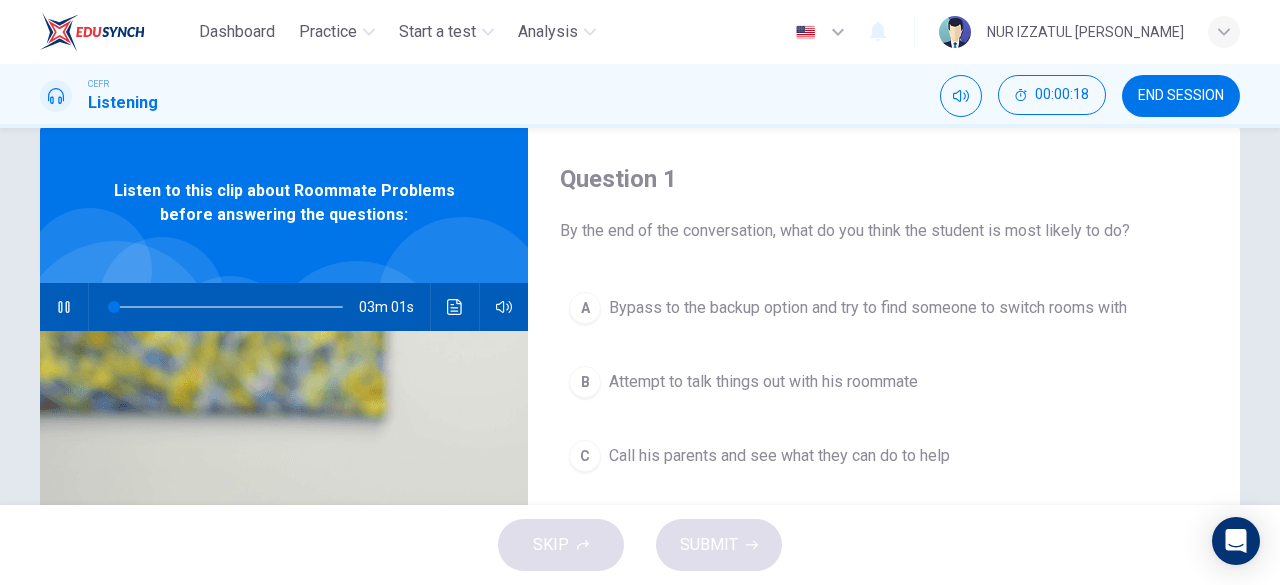 scroll, scrollTop: 0, scrollLeft: 0, axis: both 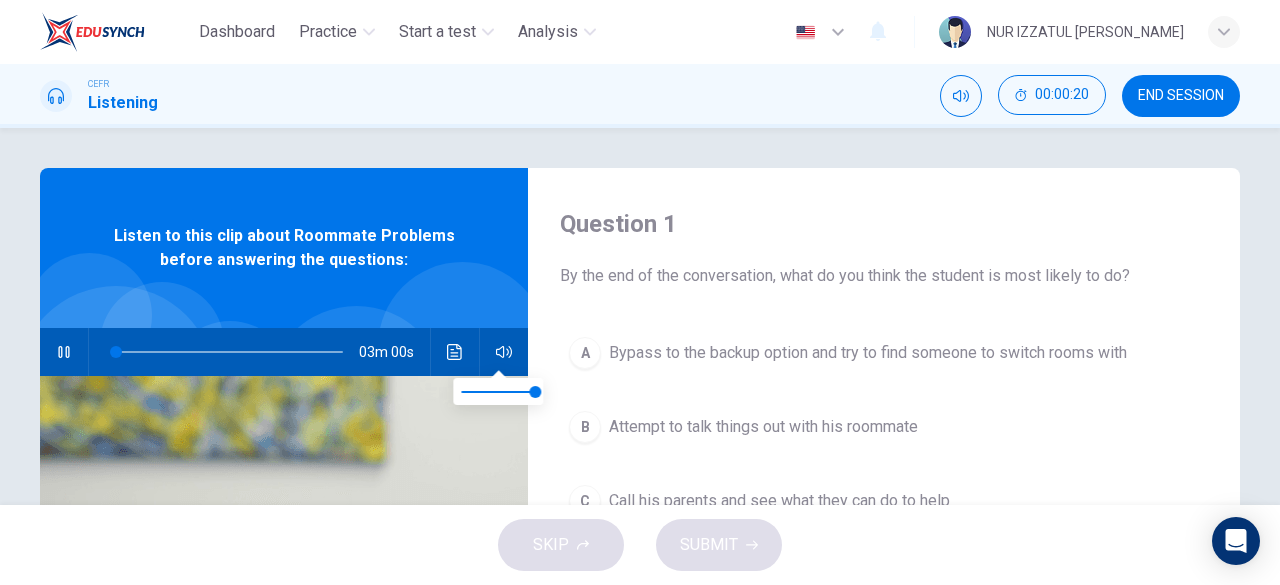 type on "2" 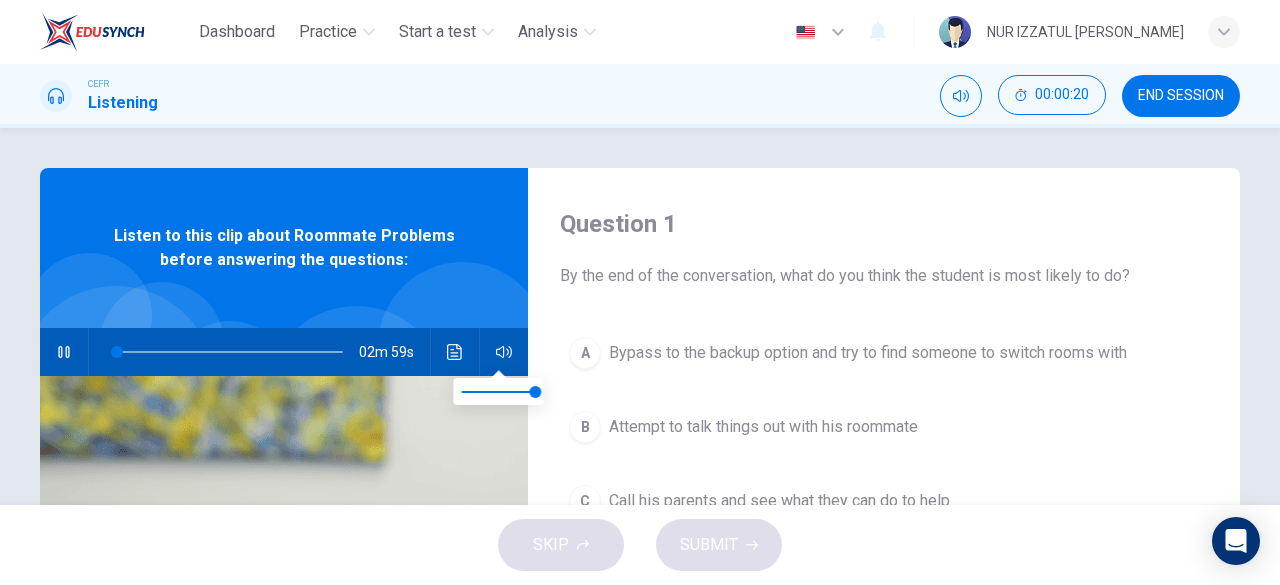 type 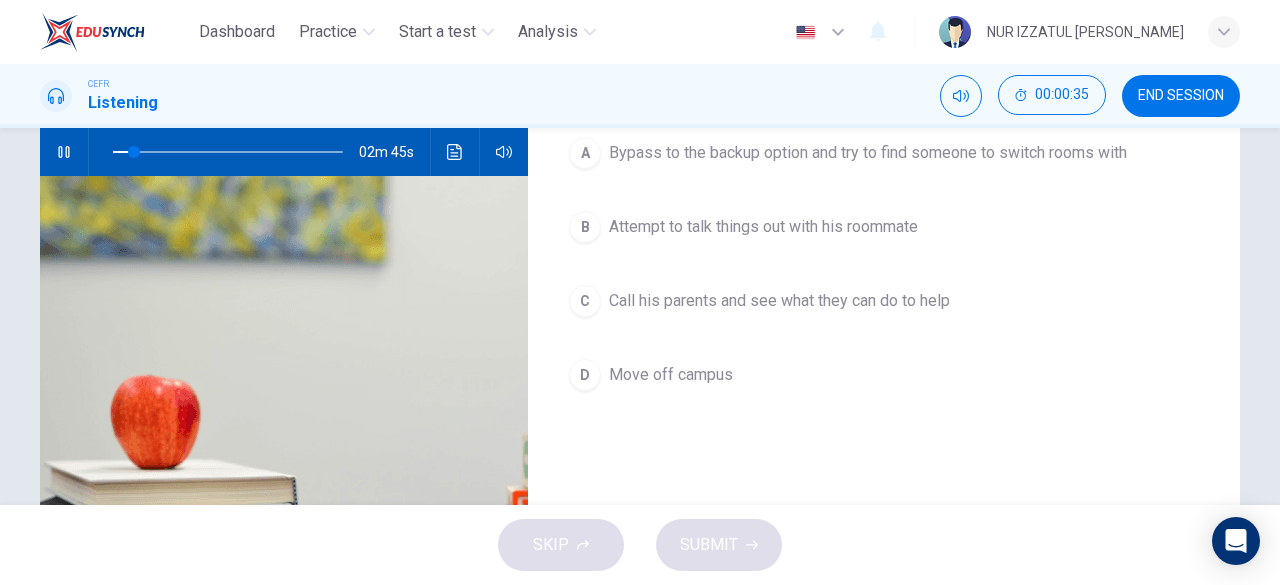scroll, scrollTop: 100, scrollLeft: 0, axis: vertical 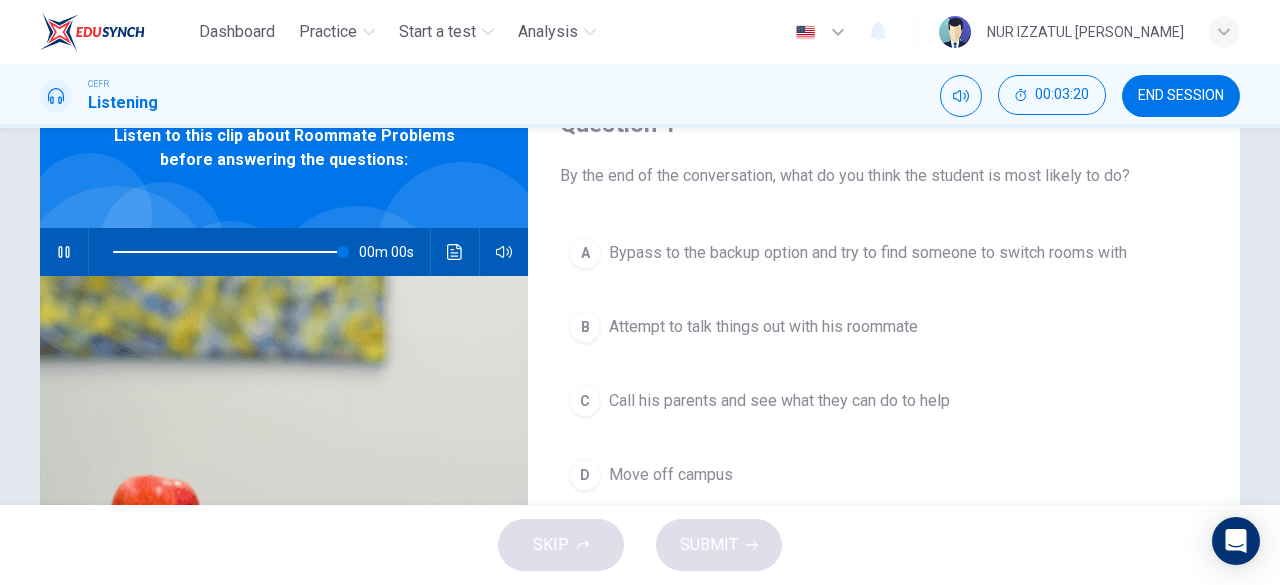 type on "0" 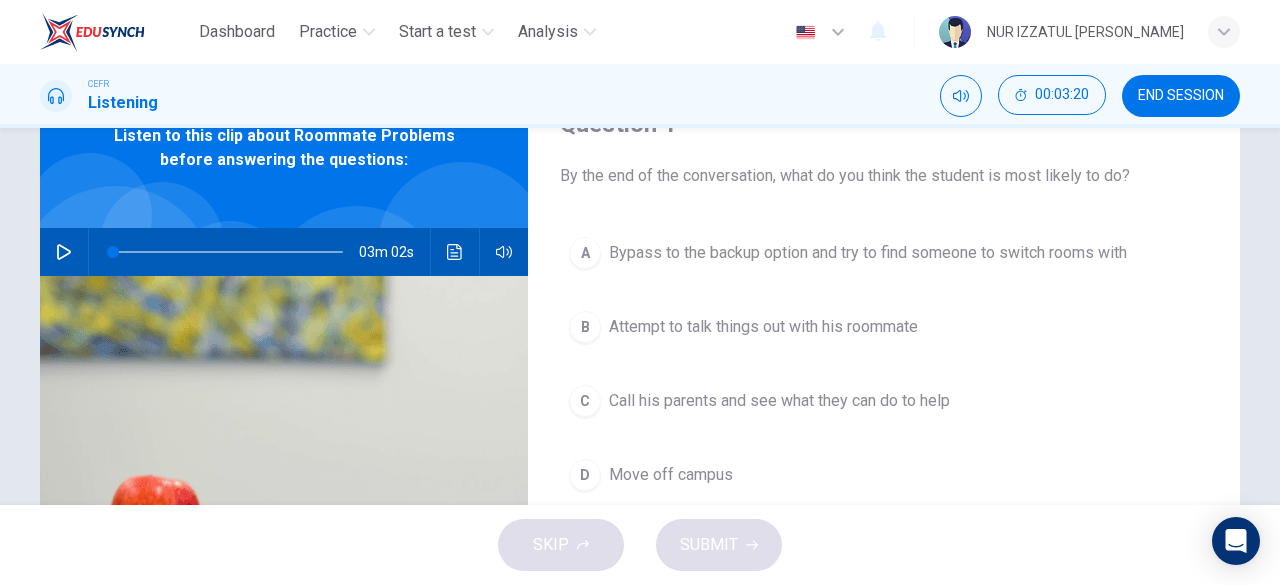 click on "Attempt to talk things out with his roommate" at bounding box center (763, 327) 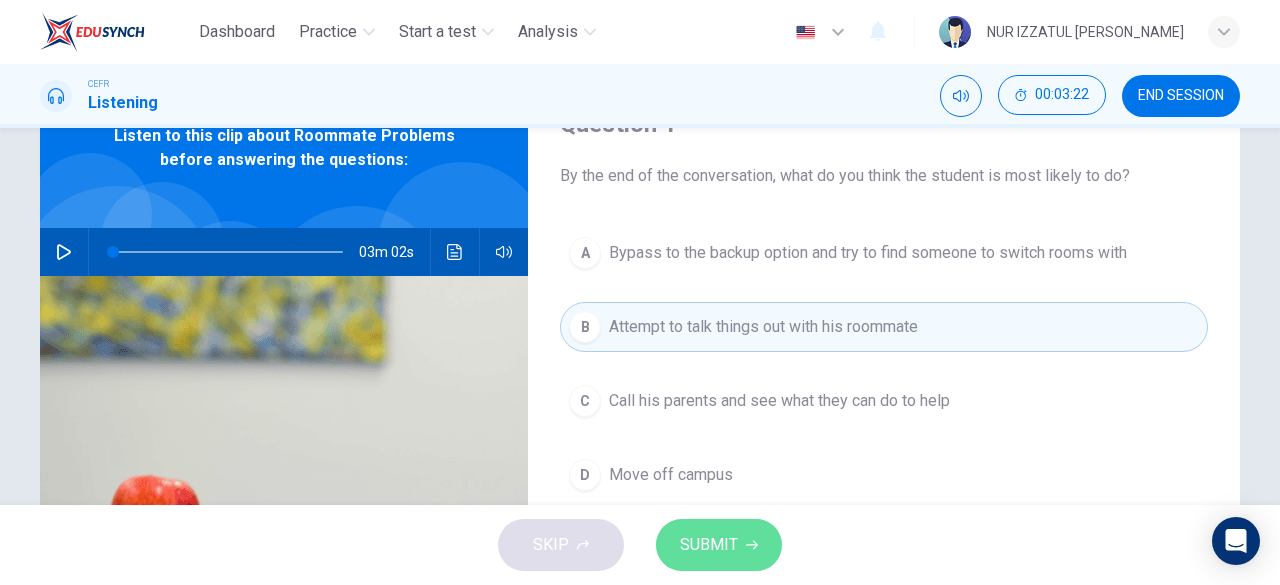 click on "SUBMIT" at bounding box center [709, 545] 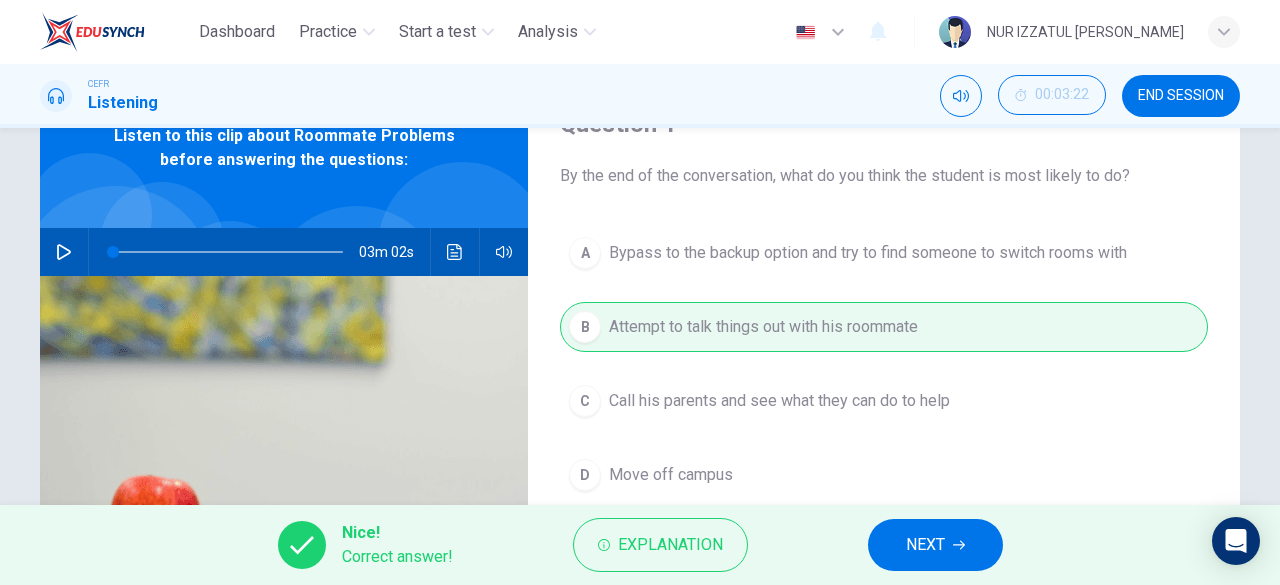 click on "NEXT" at bounding box center [925, 545] 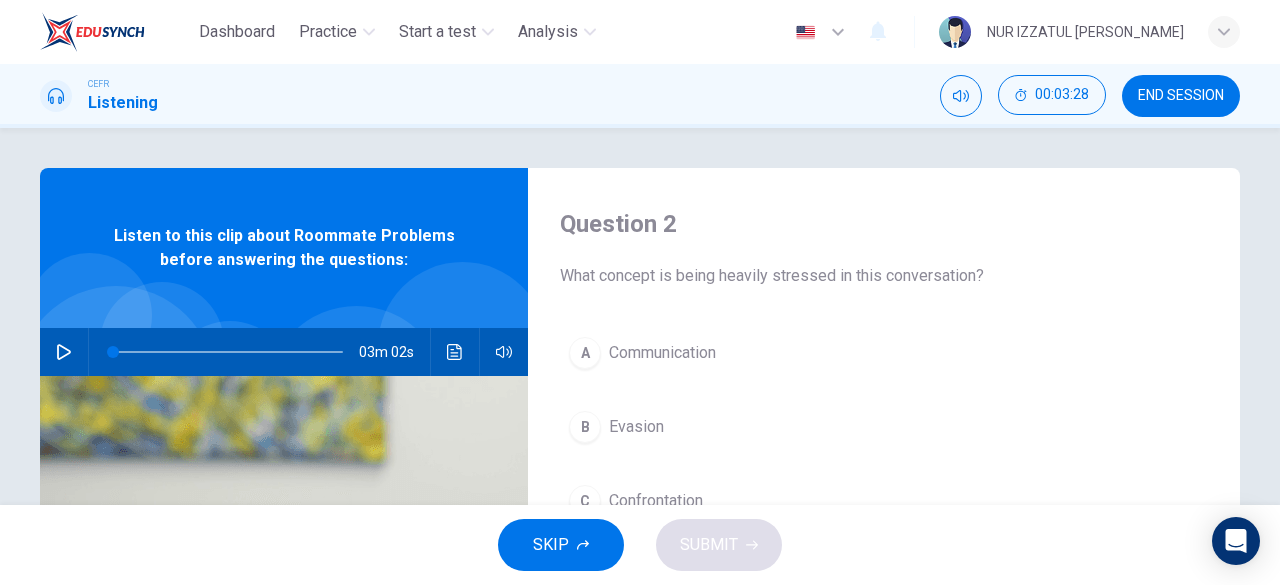 scroll, scrollTop: 100, scrollLeft: 0, axis: vertical 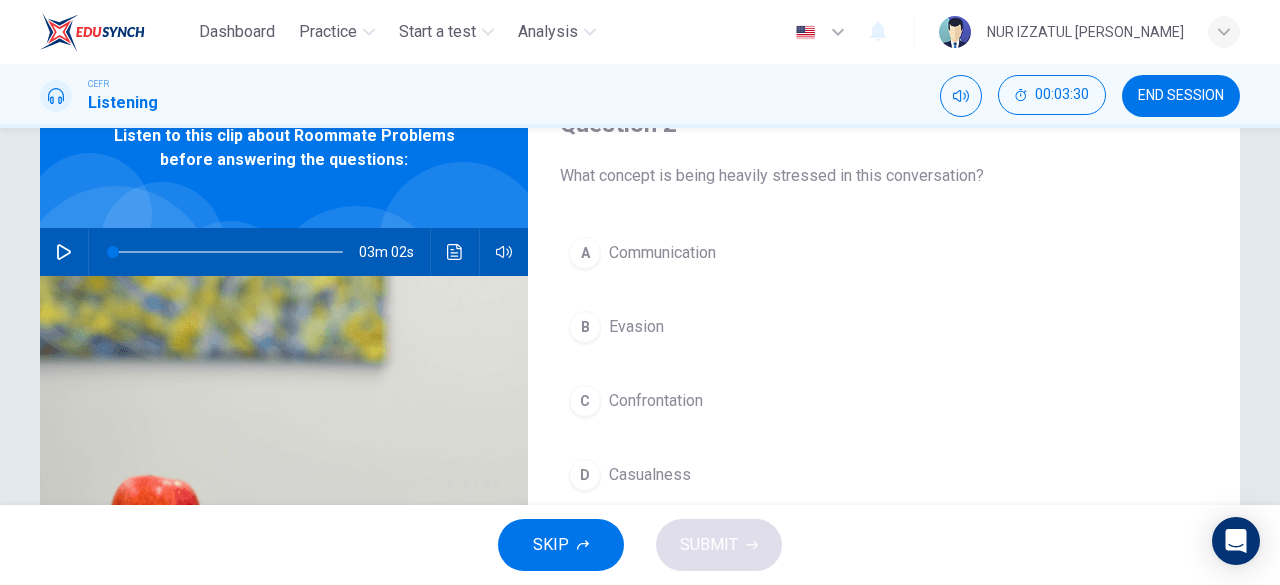 click on "Communication" at bounding box center [662, 253] 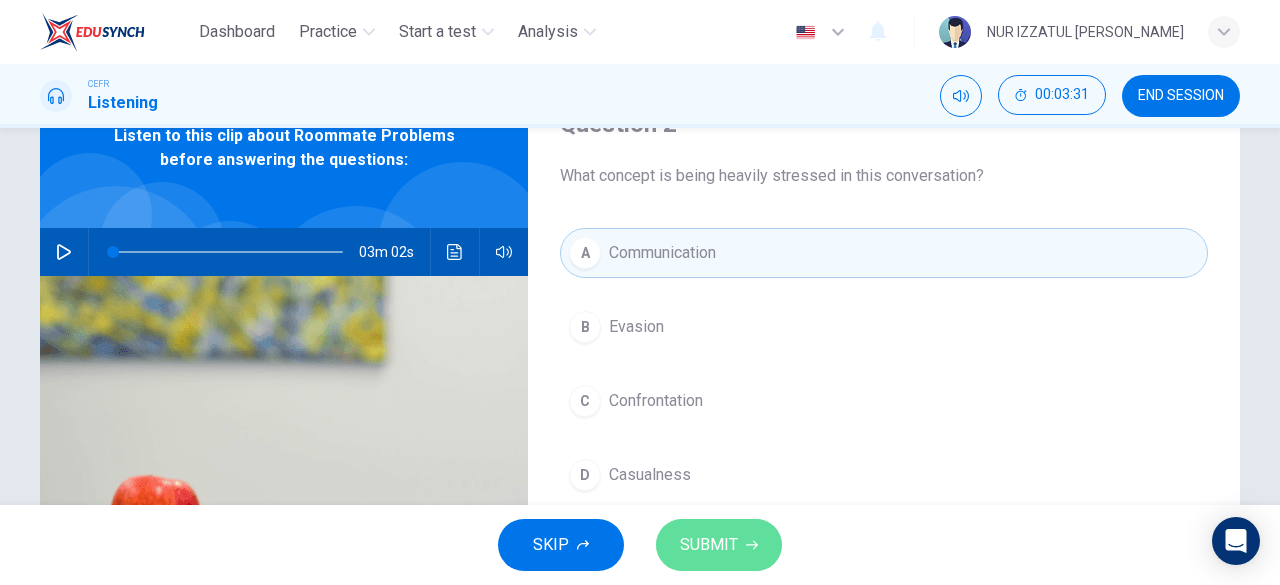 click on "SUBMIT" at bounding box center (709, 545) 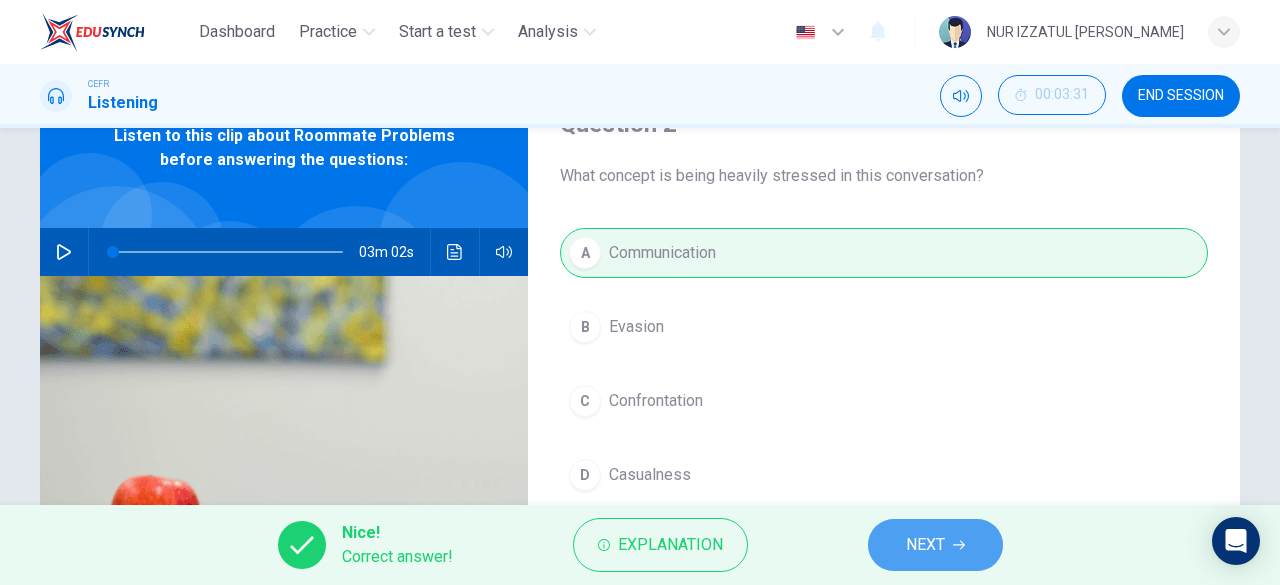 click on "NEXT" at bounding box center [925, 545] 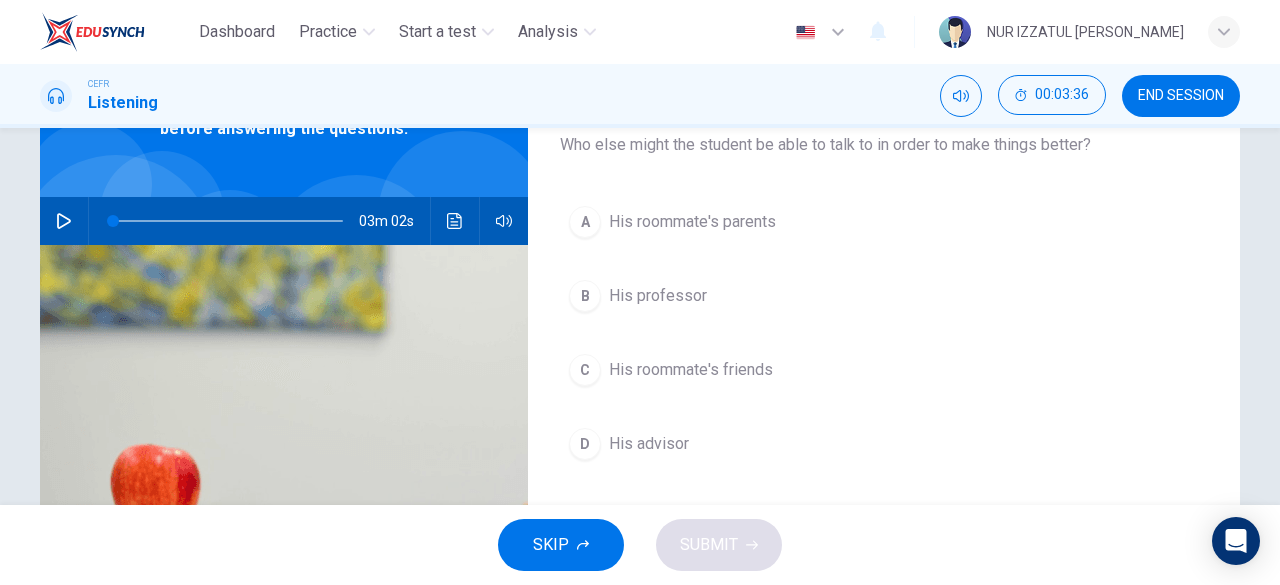 scroll, scrollTop: 100, scrollLeft: 0, axis: vertical 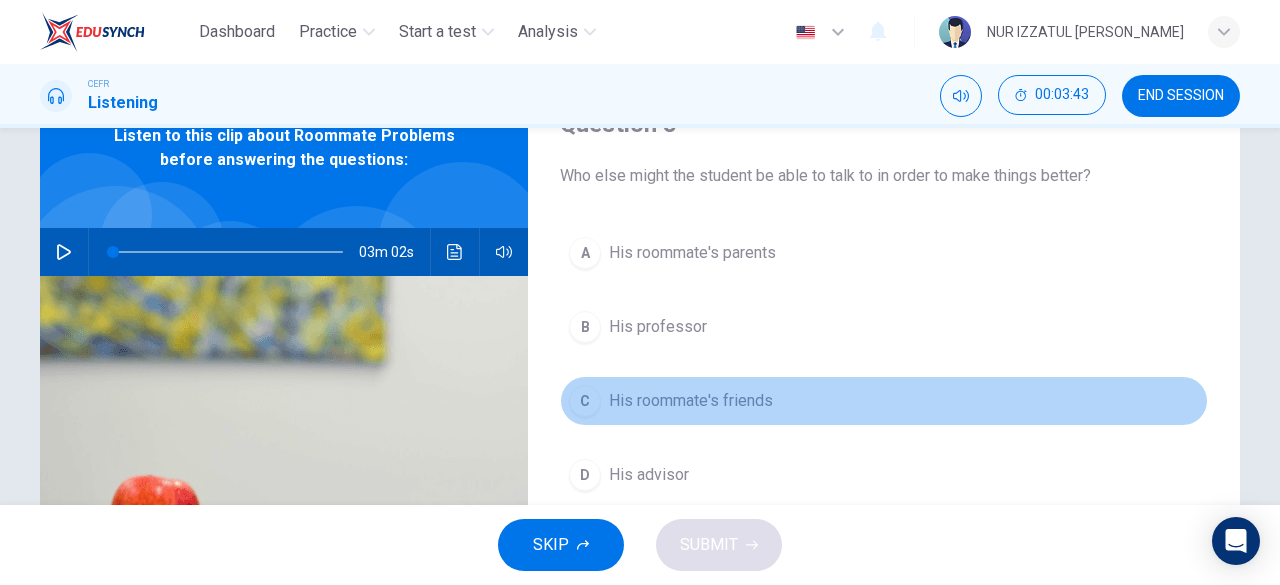 click on "His roommate's friends" at bounding box center [691, 401] 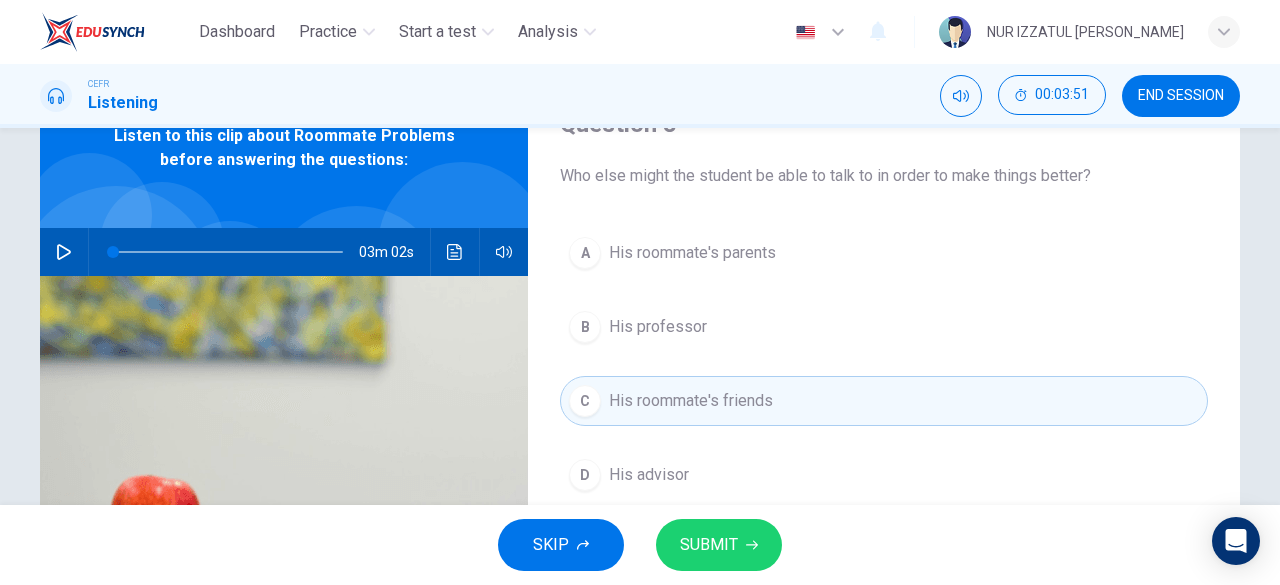 click 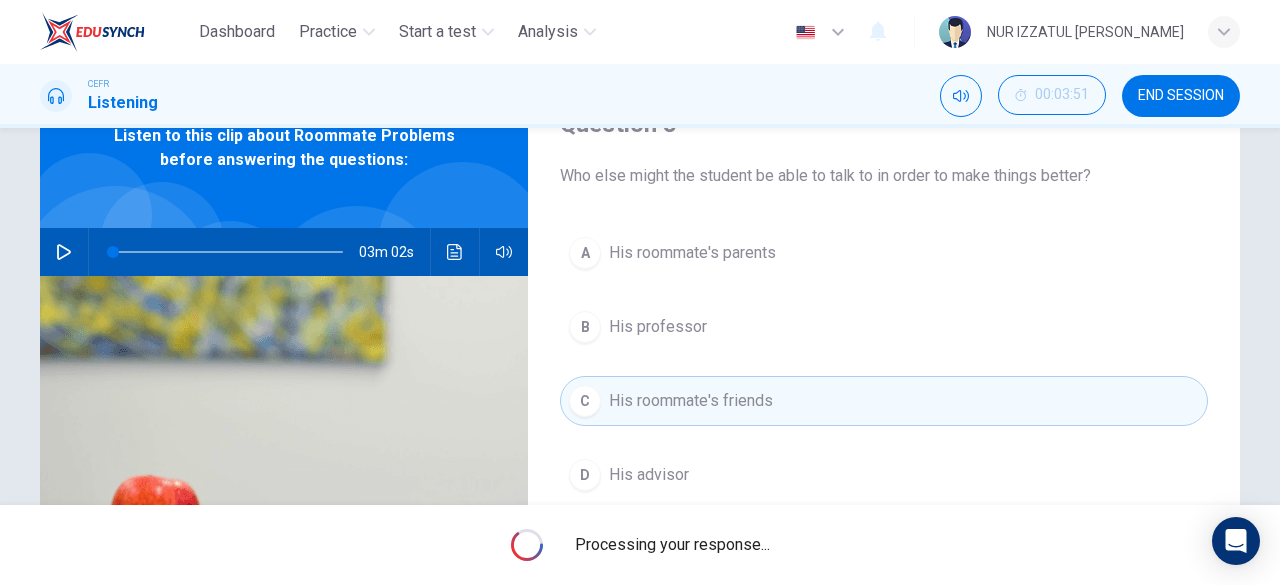 click on "Processing your response..." at bounding box center [672, 545] 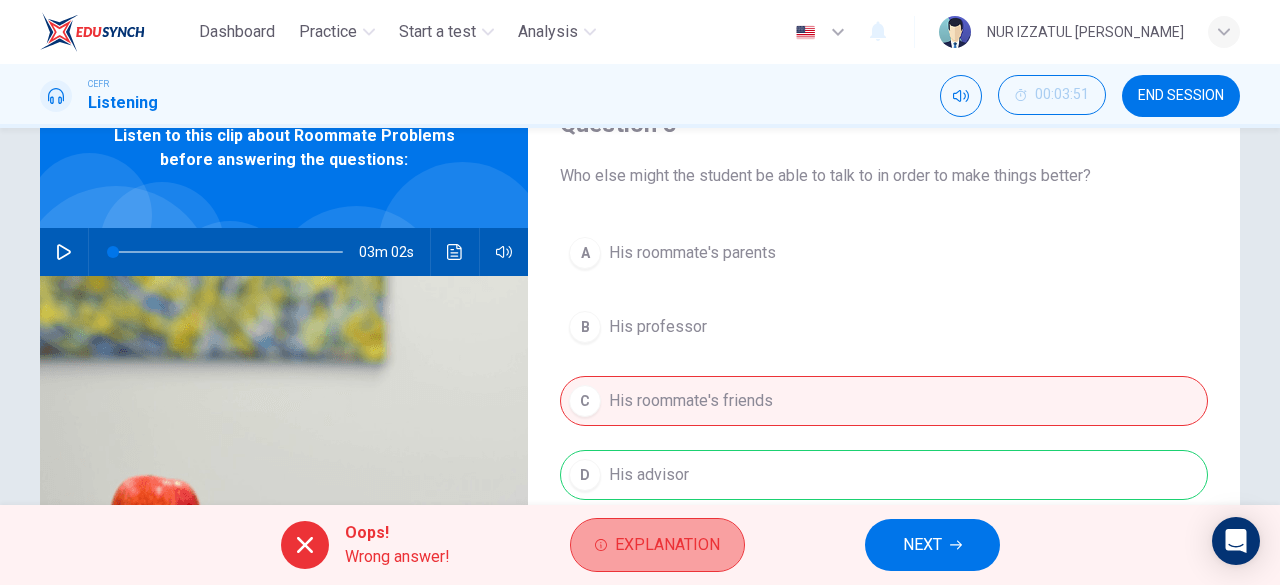 click on "Explanation" at bounding box center (667, 545) 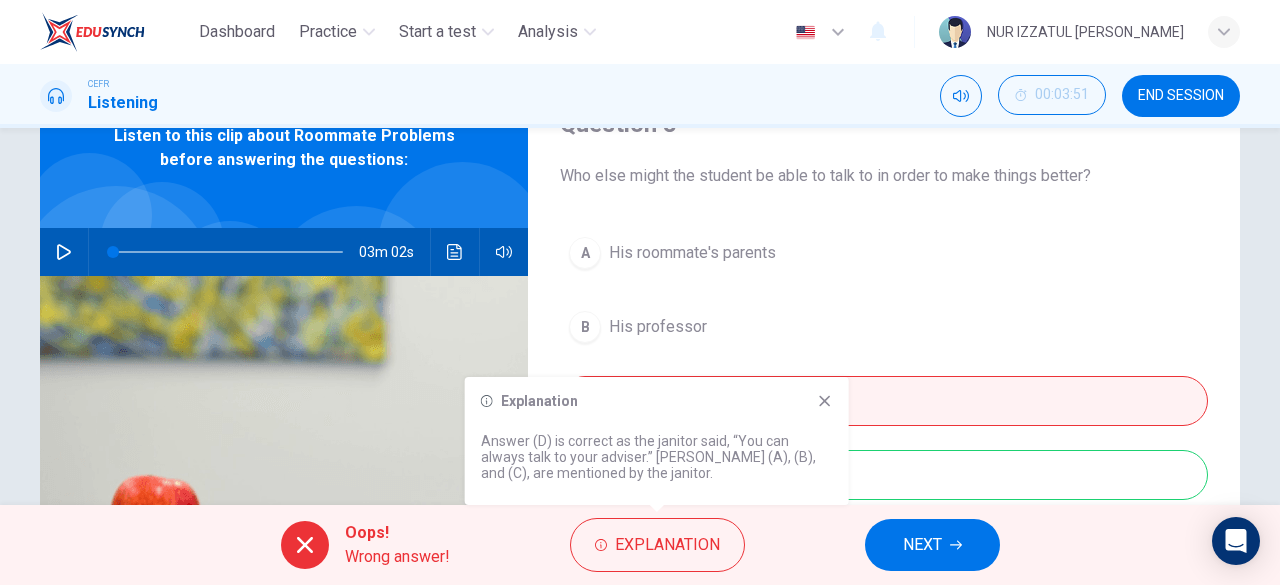 click 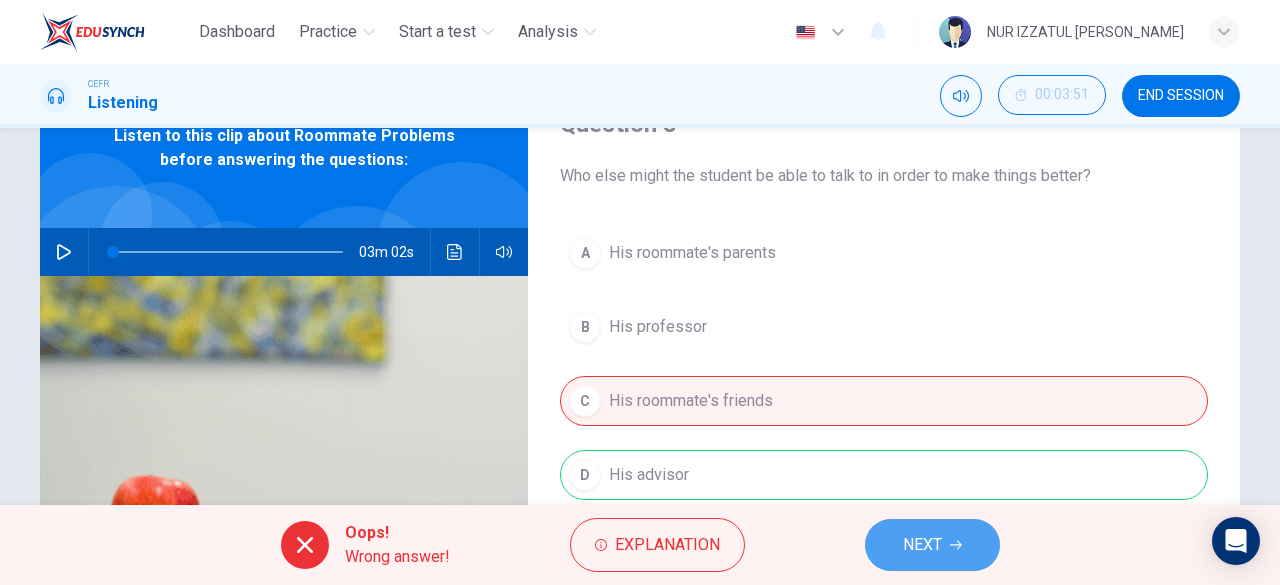 click on "NEXT" at bounding box center (932, 545) 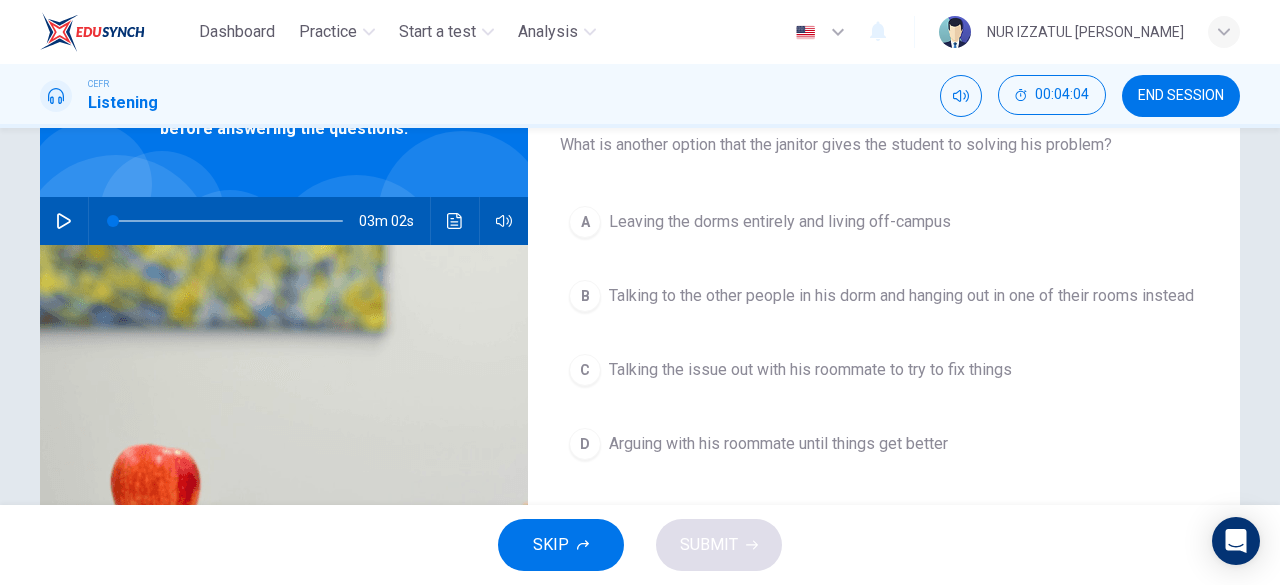 scroll, scrollTop: 100, scrollLeft: 0, axis: vertical 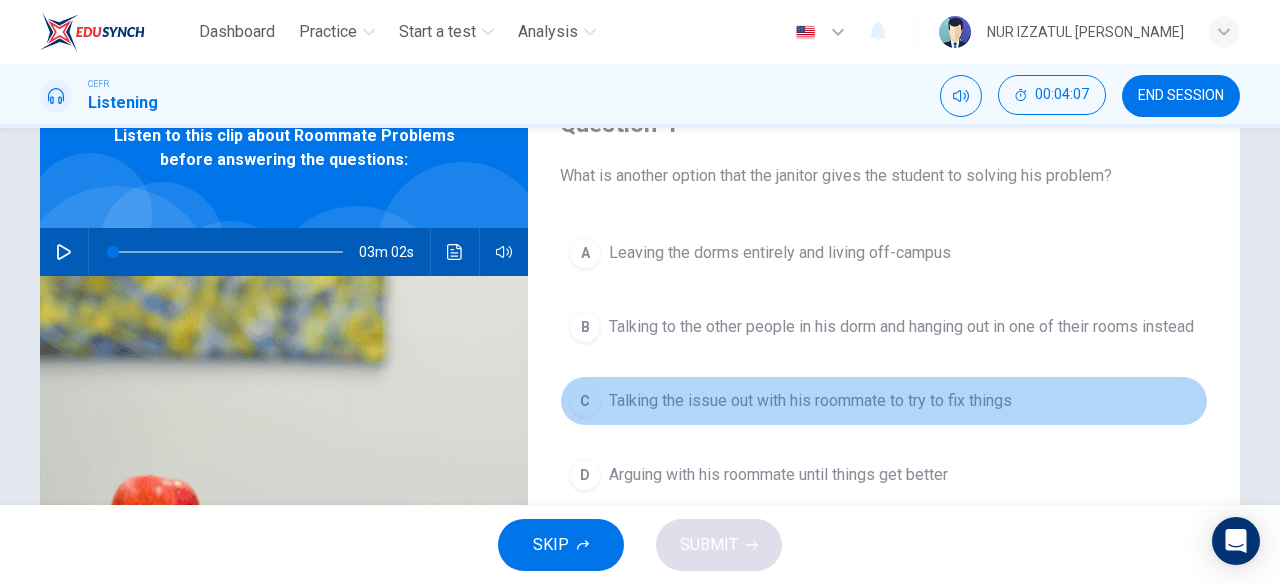 click on "Talking the issue out with his roommate to try to fix things" at bounding box center [810, 401] 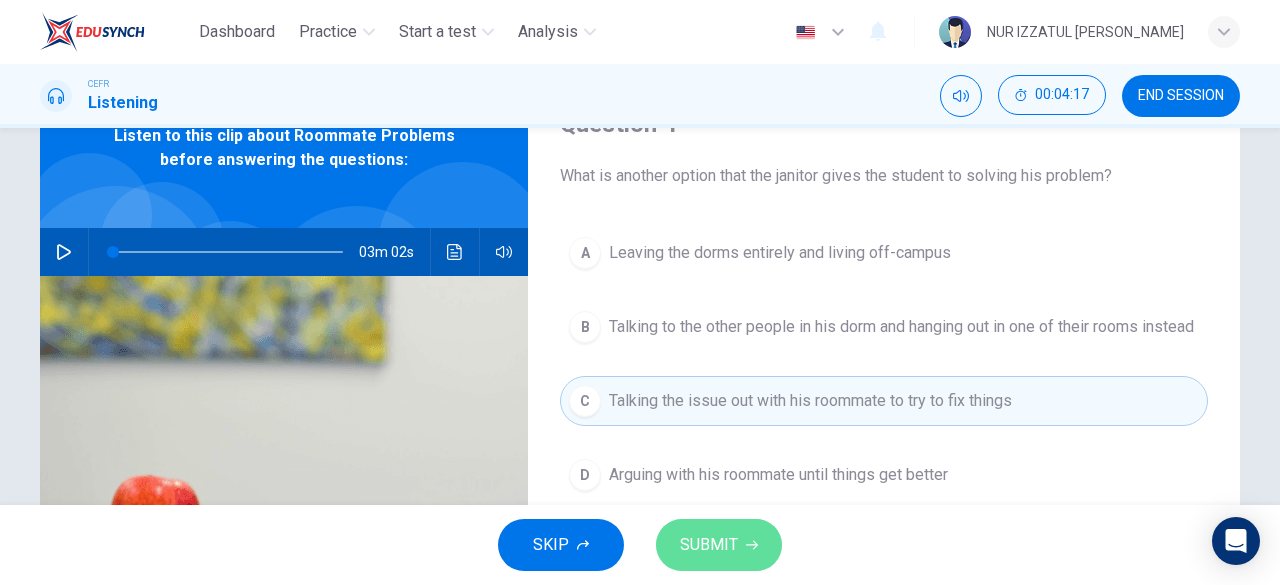 click on "SUBMIT" at bounding box center [719, 545] 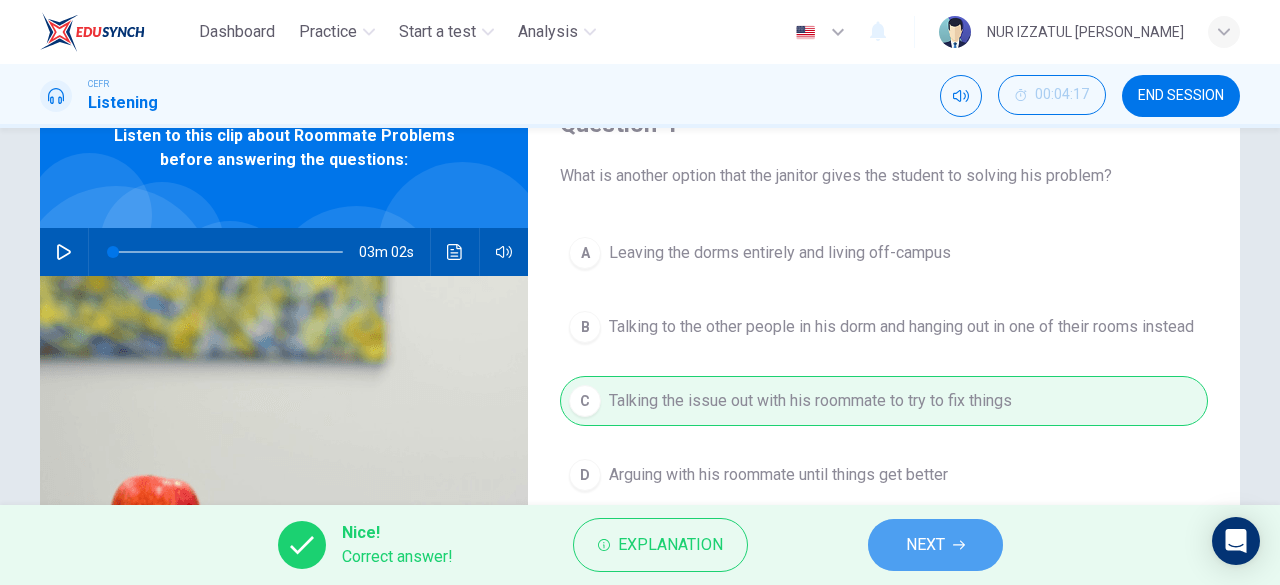 click on "NEXT" at bounding box center (925, 545) 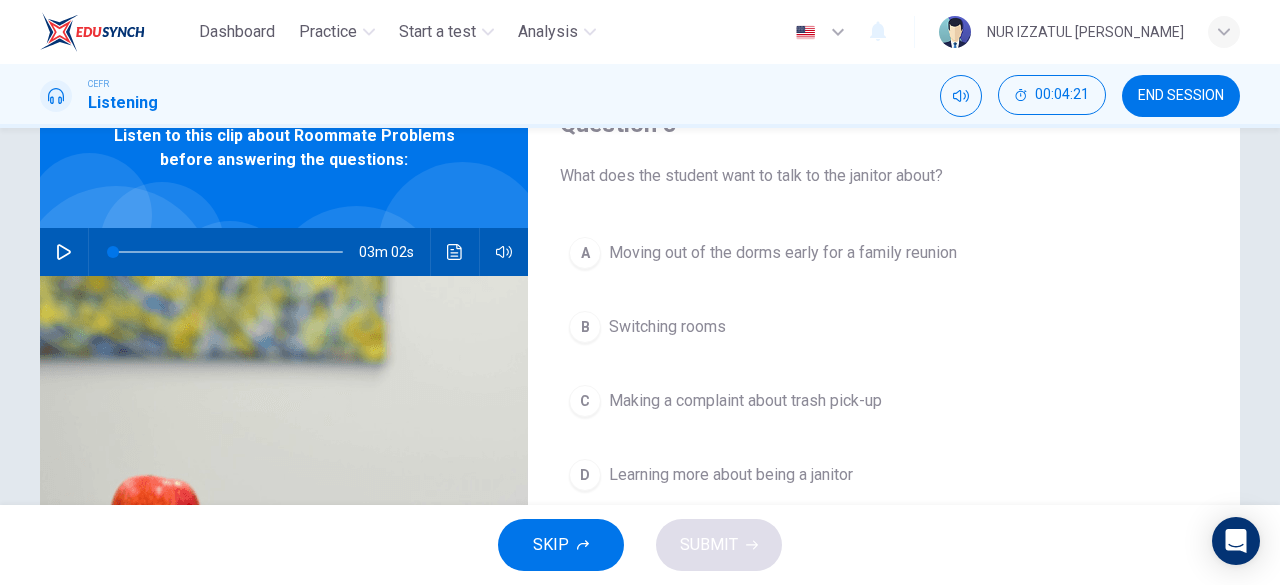 scroll, scrollTop: 200, scrollLeft: 0, axis: vertical 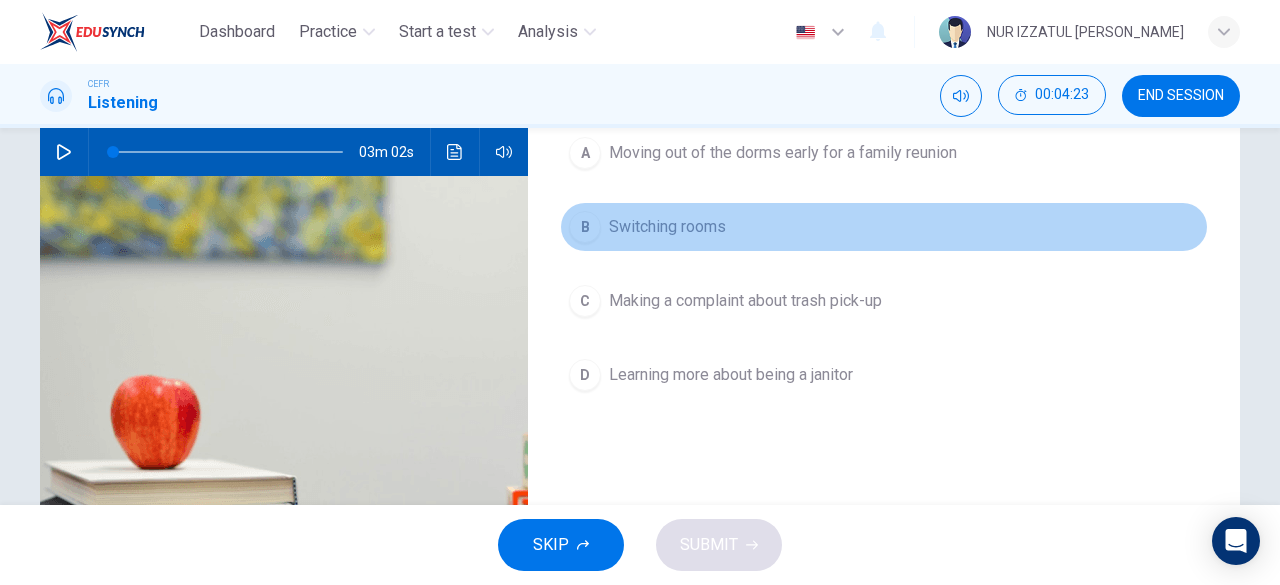 click on "B Switching rooms" at bounding box center [884, 227] 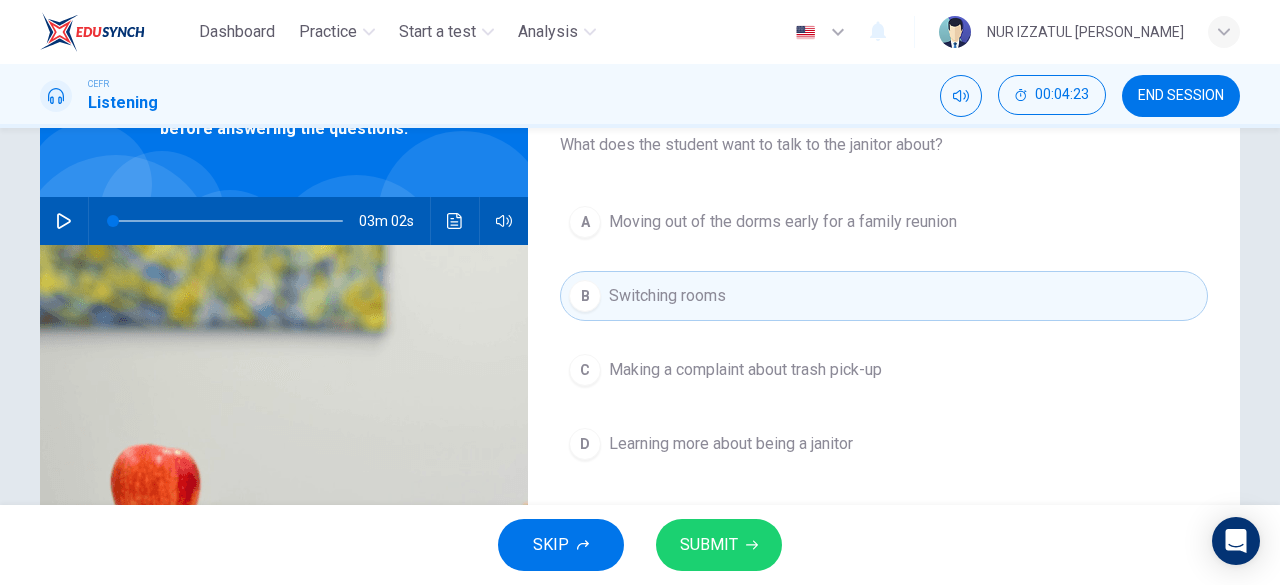 scroll, scrollTop: 100, scrollLeft: 0, axis: vertical 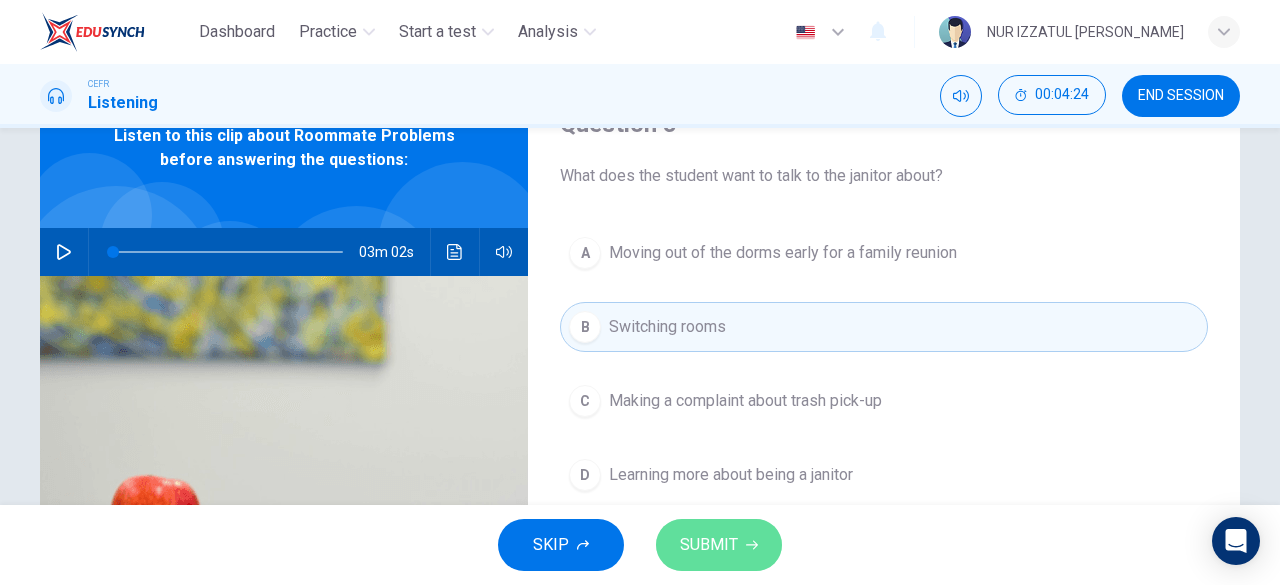 click on "SUBMIT" at bounding box center [709, 545] 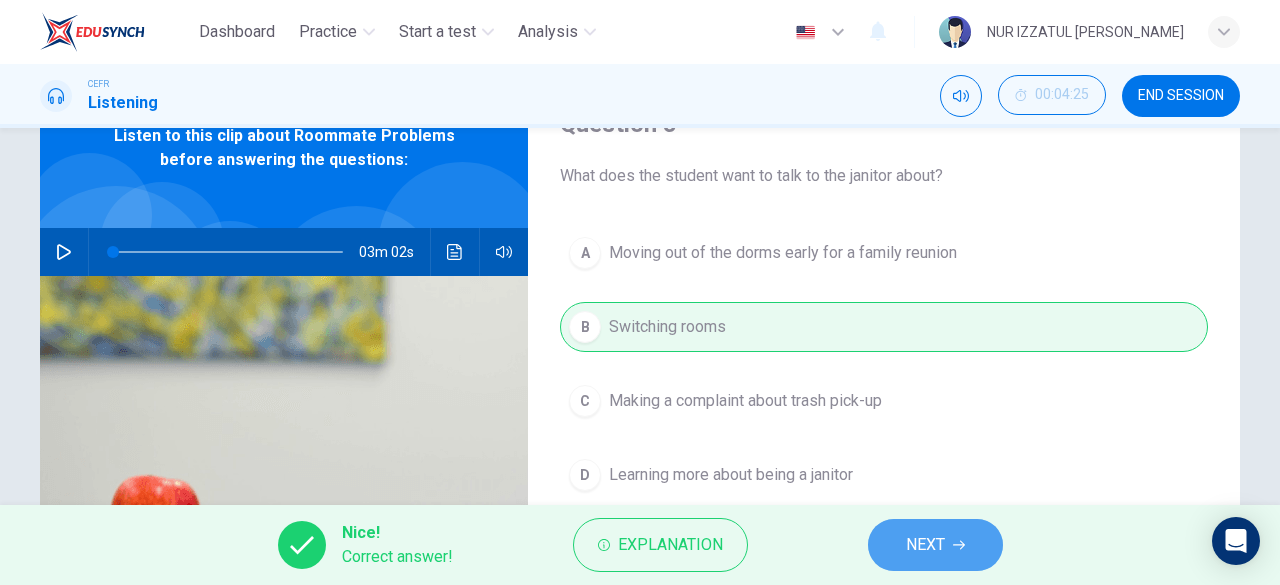 click on "NEXT" at bounding box center (935, 545) 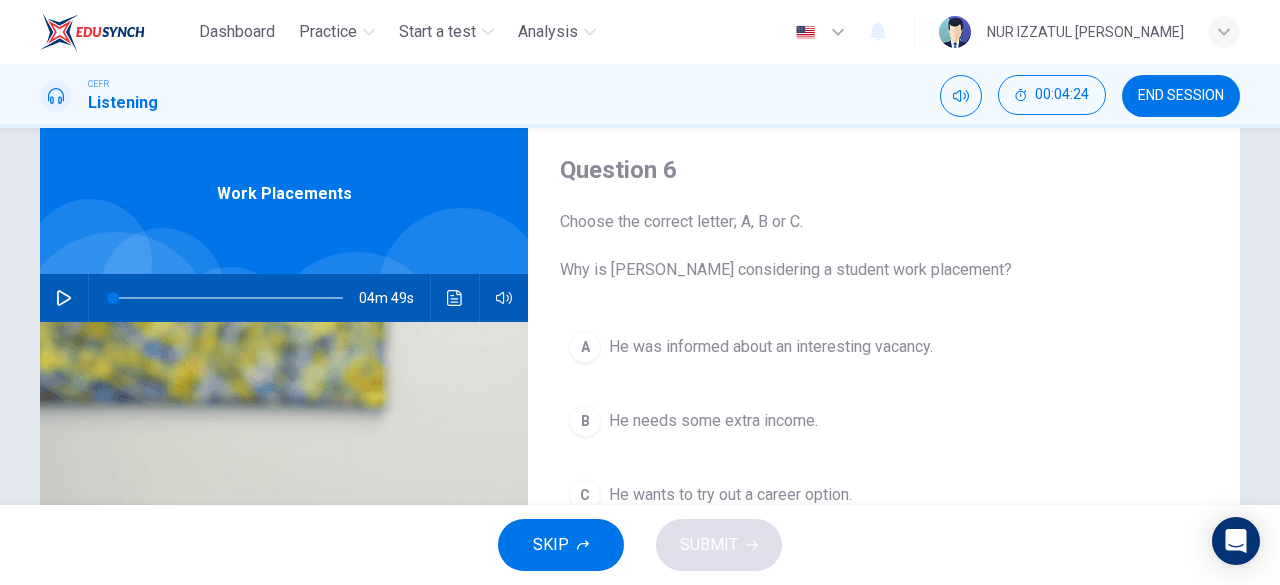 scroll, scrollTop: 100, scrollLeft: 0, axis: vertical 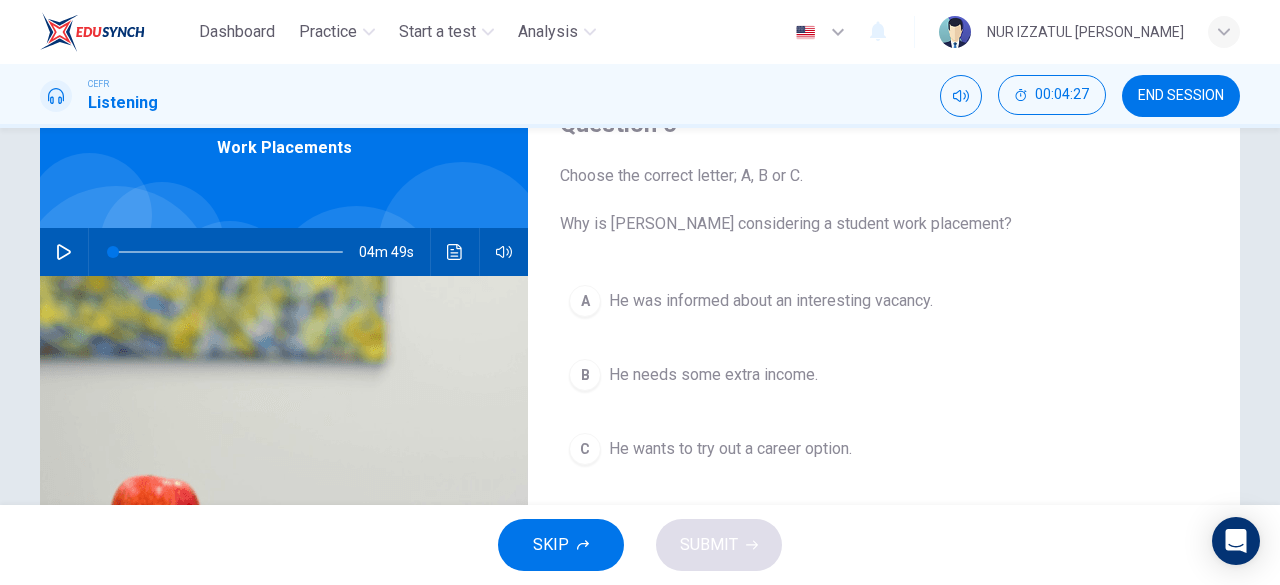 click 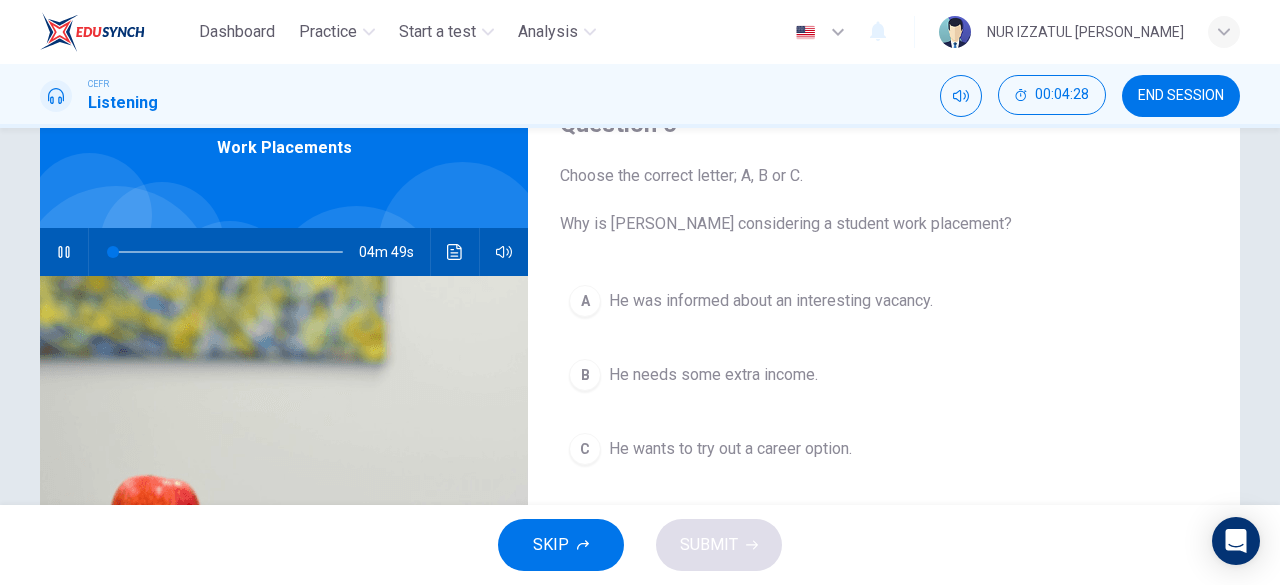 type on "0" 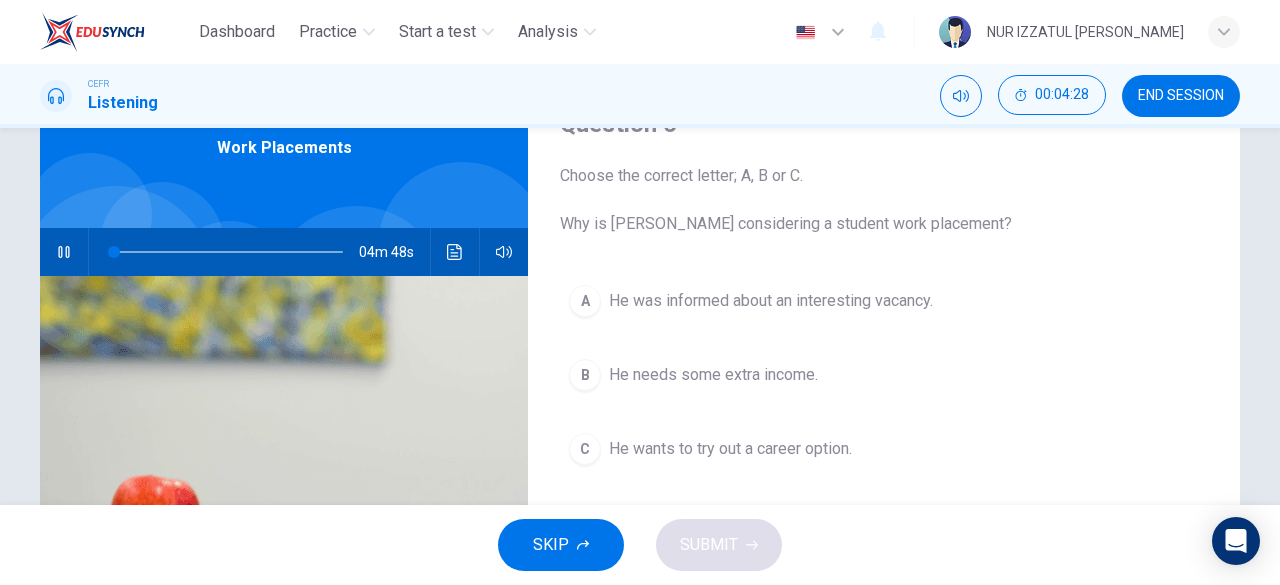 type 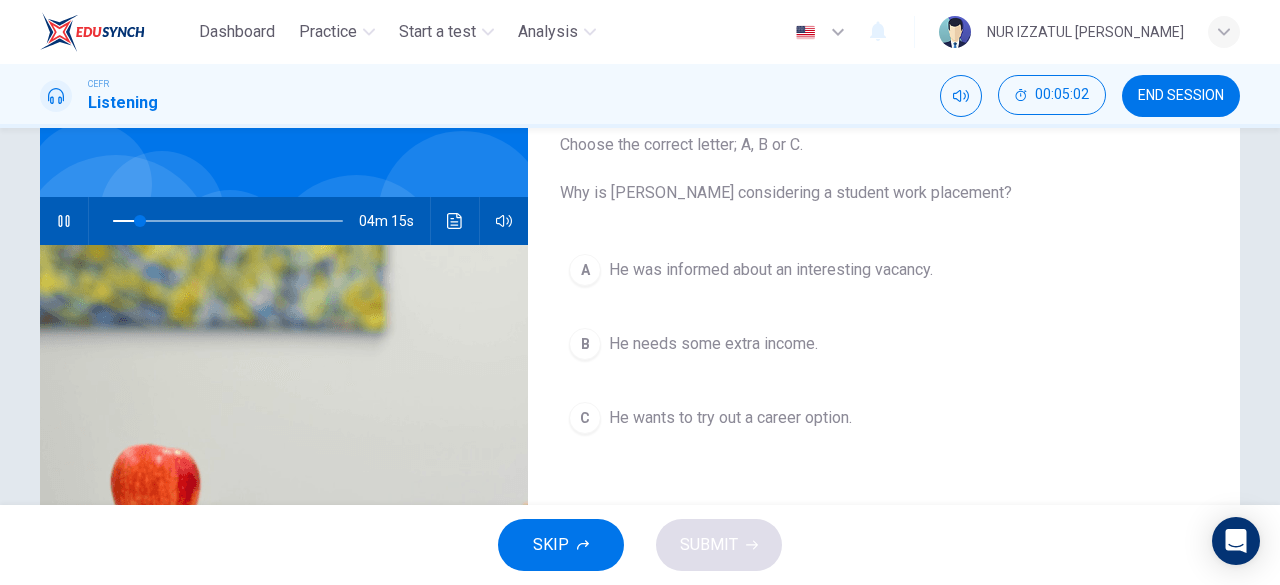 scroll, scrollTop: 100, scrollLeft: 0, axis: vertical 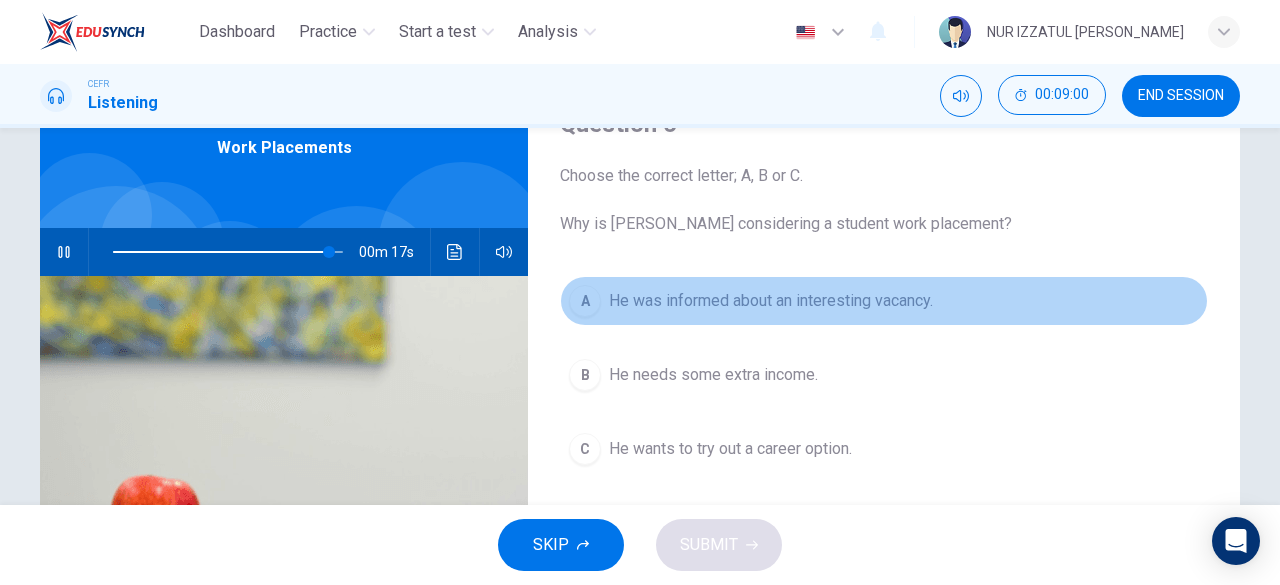 click on "He was informed about an interesting vacancy." at bounding box center (771, 301) 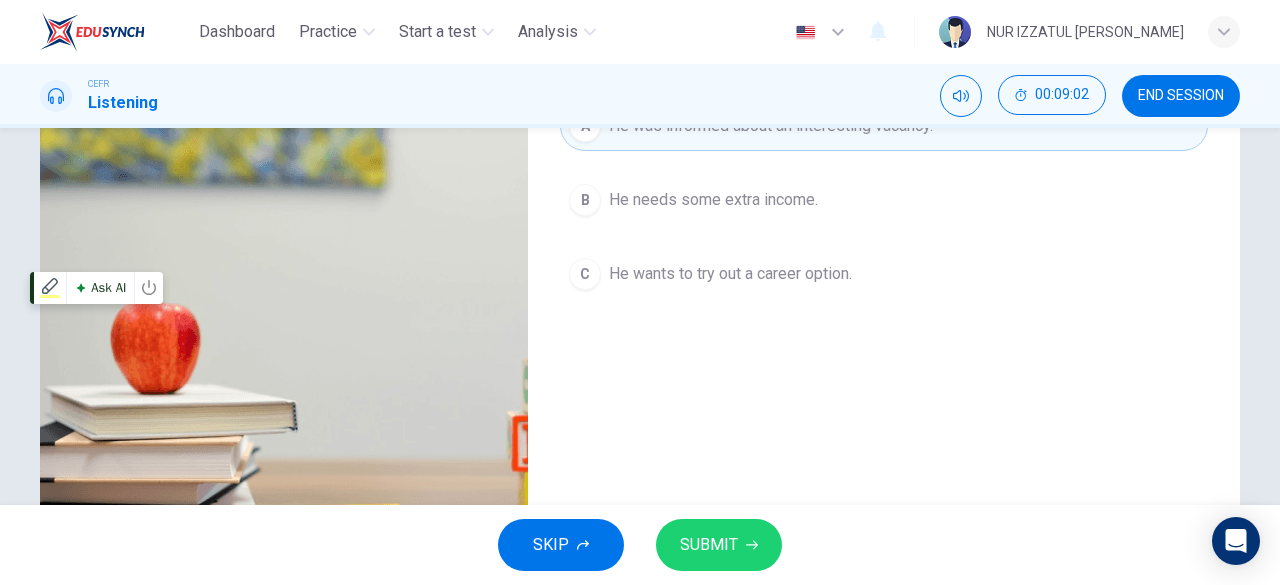 scroll, scrollTop: 300, scrollLeft: 0, axis: vertical 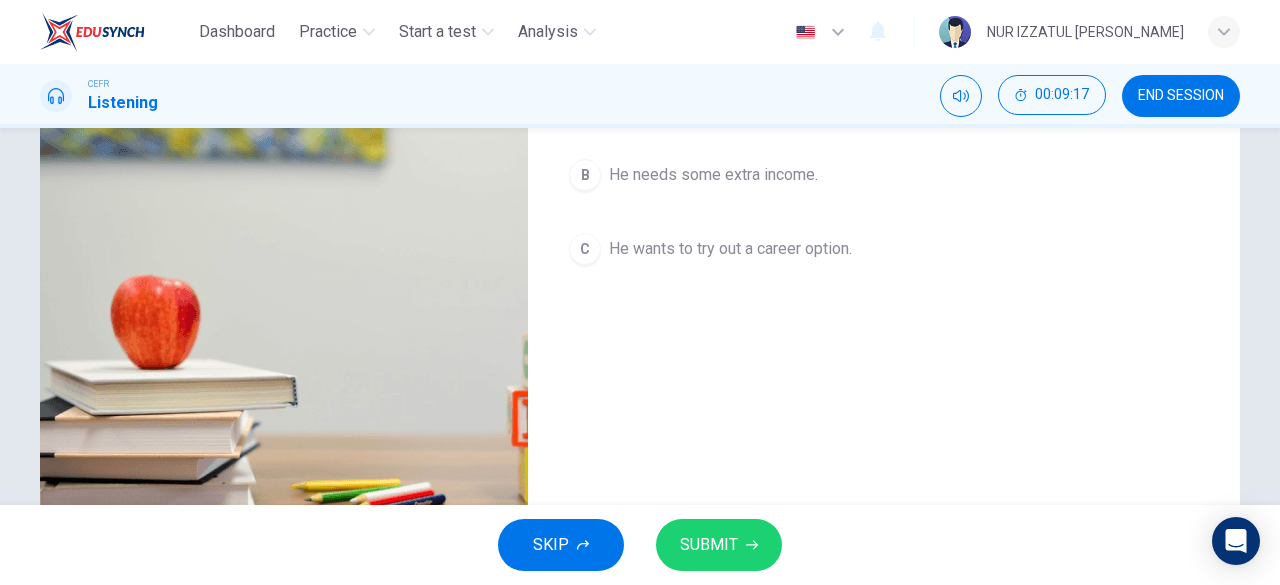 type on "0" 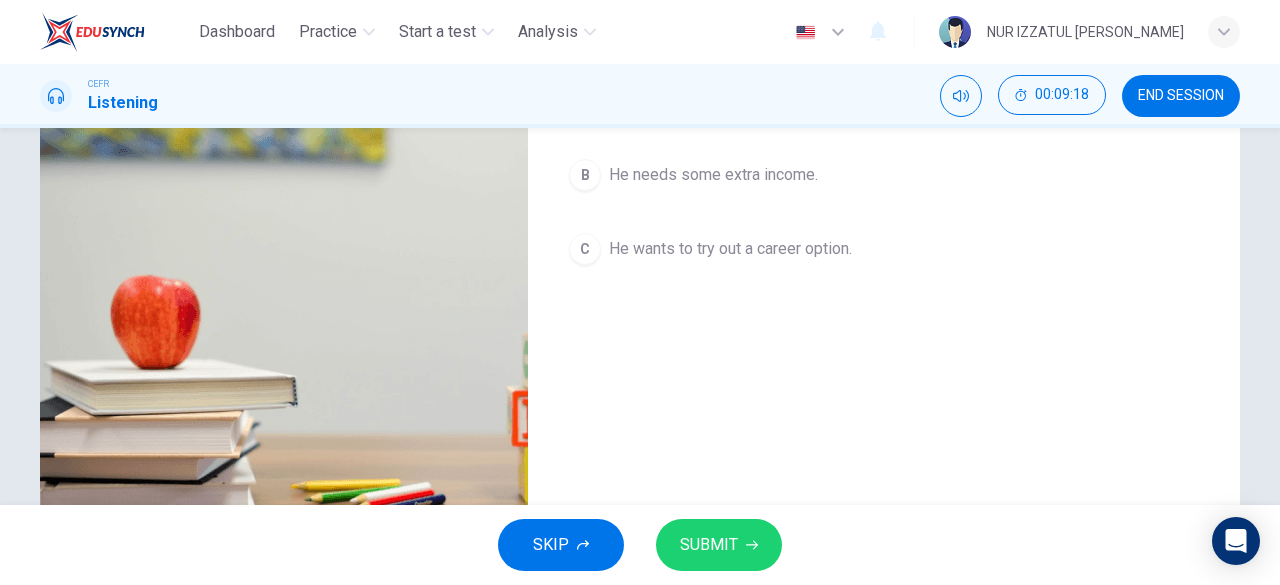 scroll, scrollTop: 0, scrollLeft: 0, axis: both 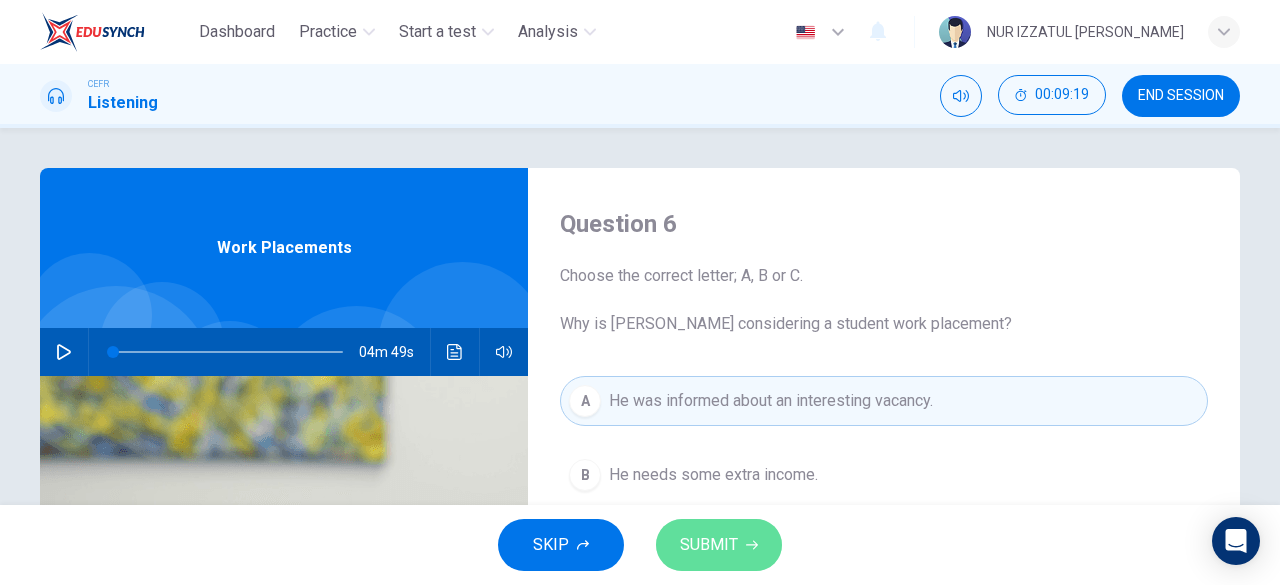 click on "SUBMIT" at bounding box center [719, 545] 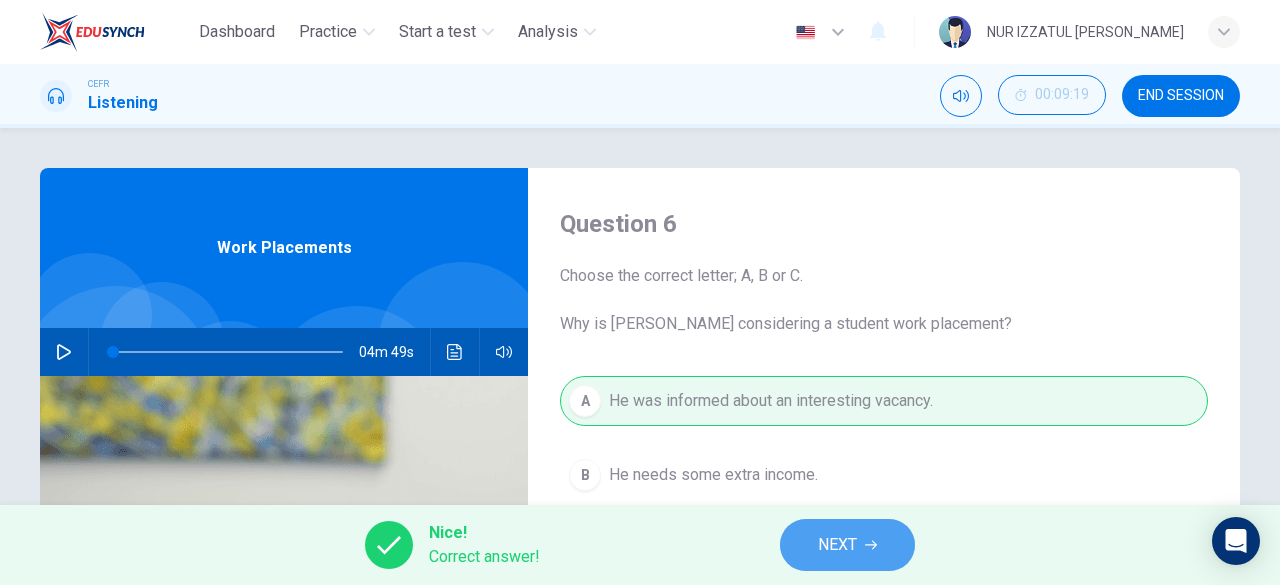 click on "NEXT" at bounding box center [837, 545] 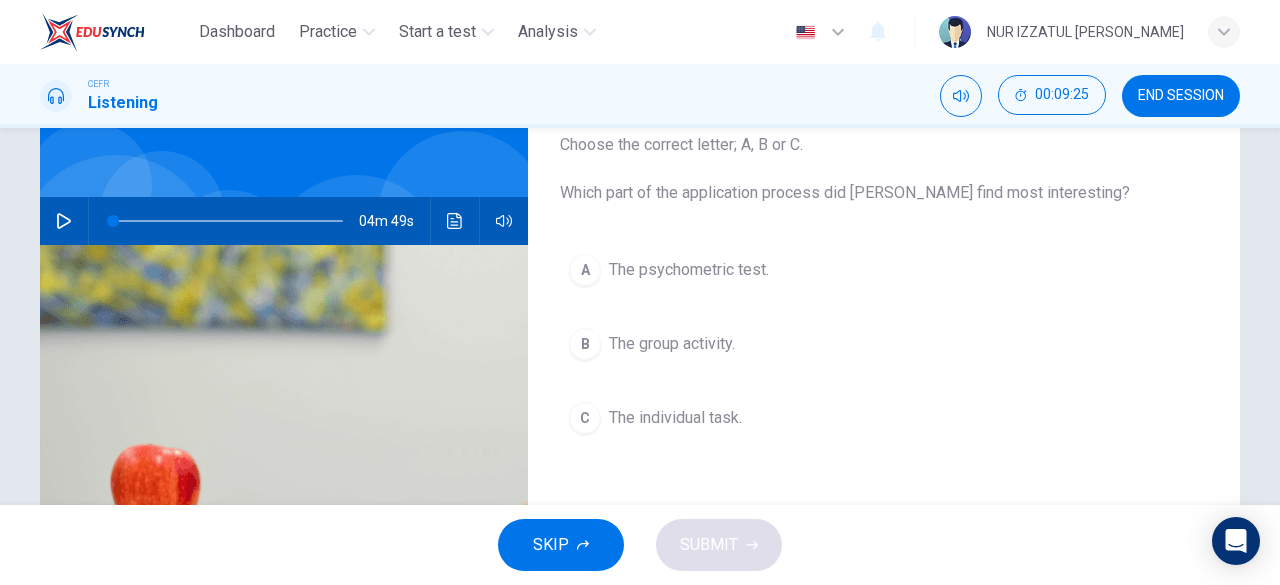scroll, scrollTop: 100, scrollLeft: 0, axis: vertical 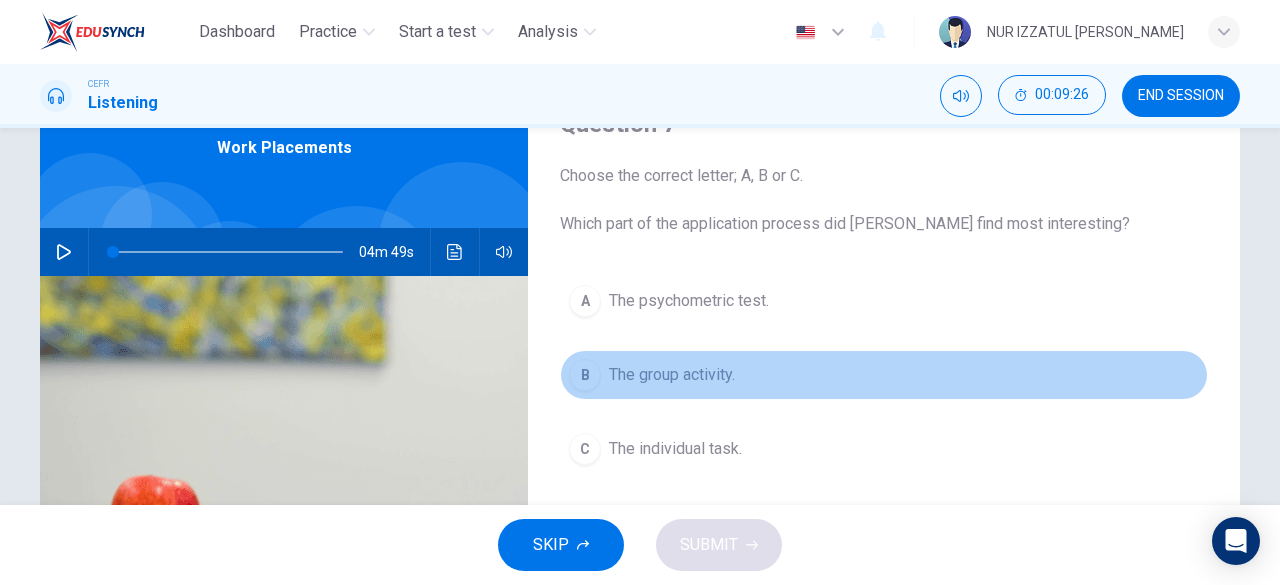 click on "B The group activity." at bounding box center (884, 375) 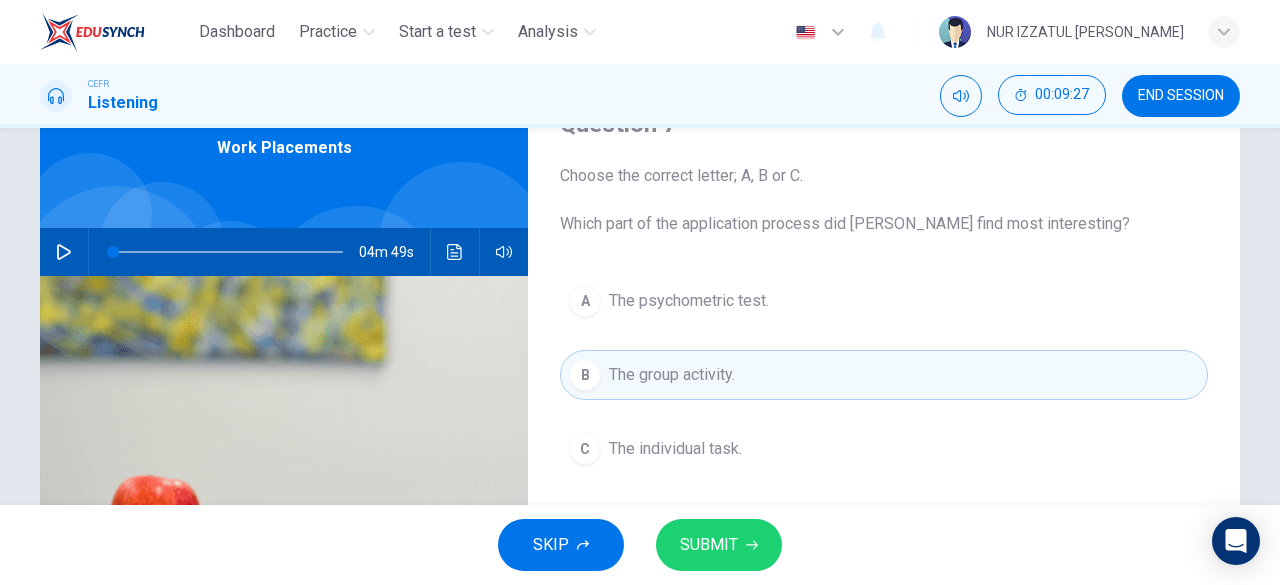 click on "SUBMIT" at bounding box center (719, 545) 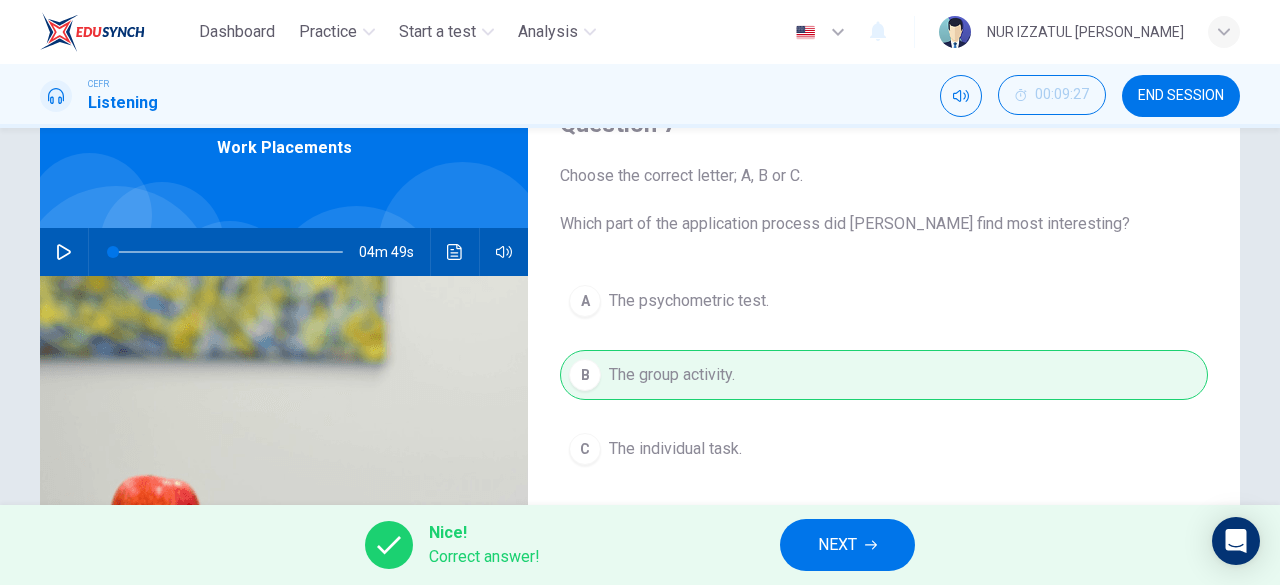 click on "NEXT" at bounding box center (837, 545) 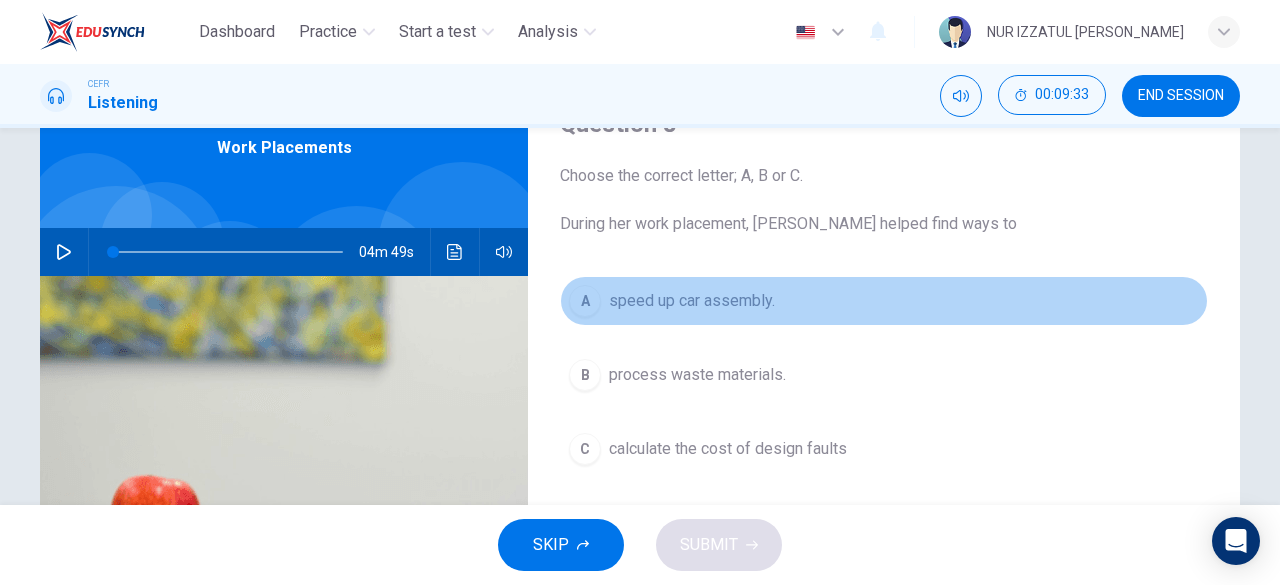 drag, startPoint x: 720, startPoint y: 311, endPoint x: 742, endPoint y: 345, distance: 40.496914 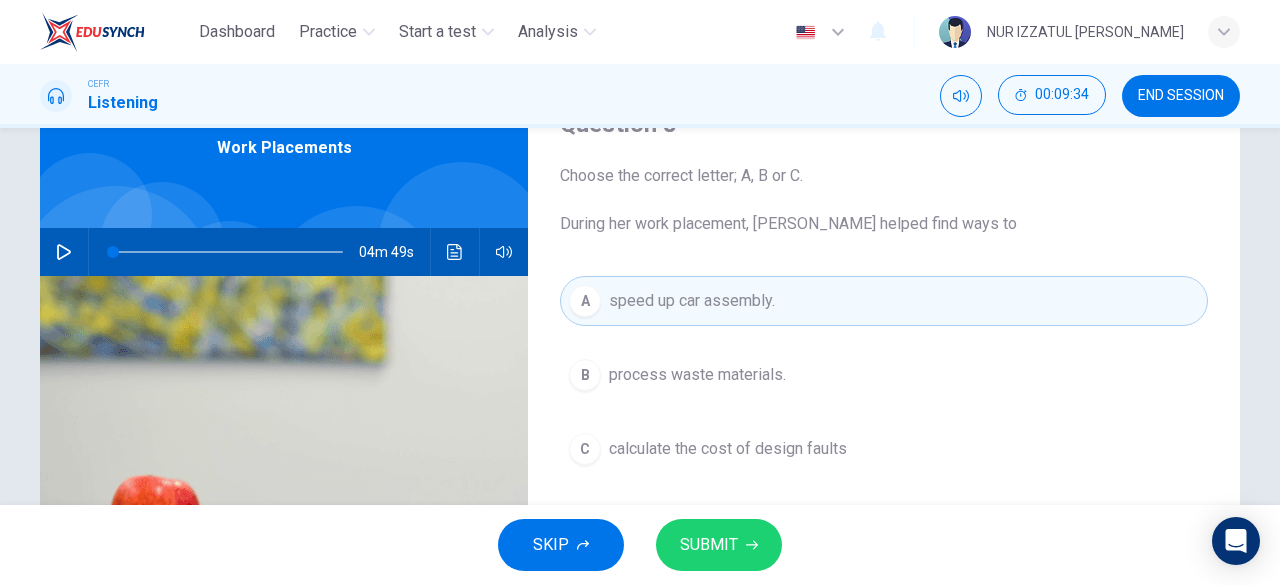 click on "SUBMIT" at bounding box center (709, 545) 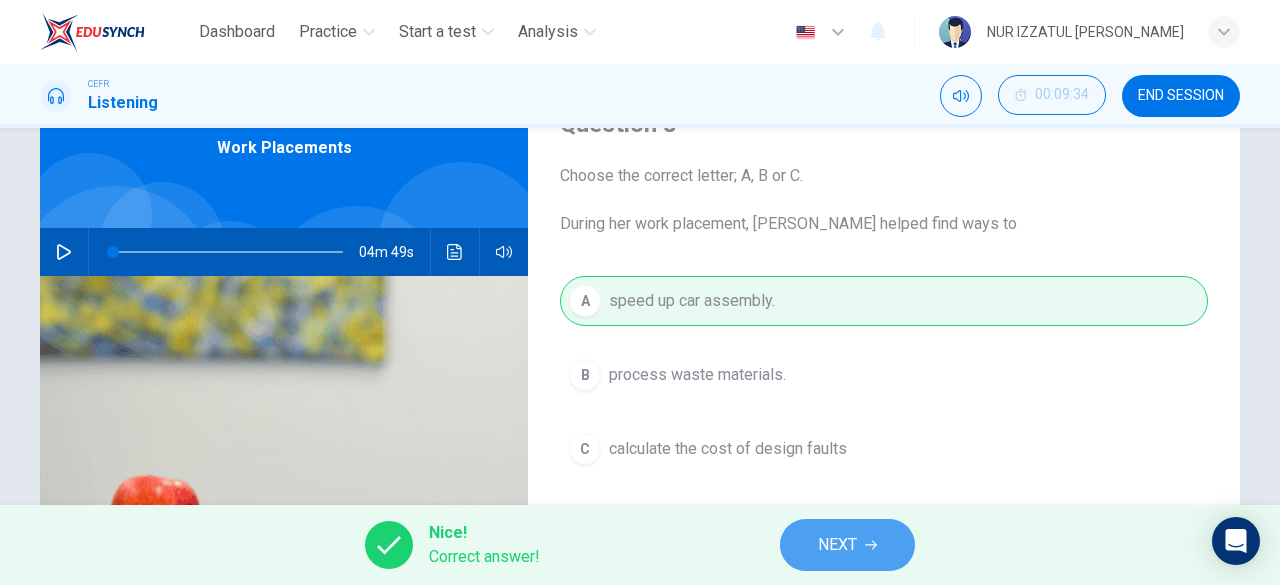 click on "NEXT" at bounding box center (847, 545) 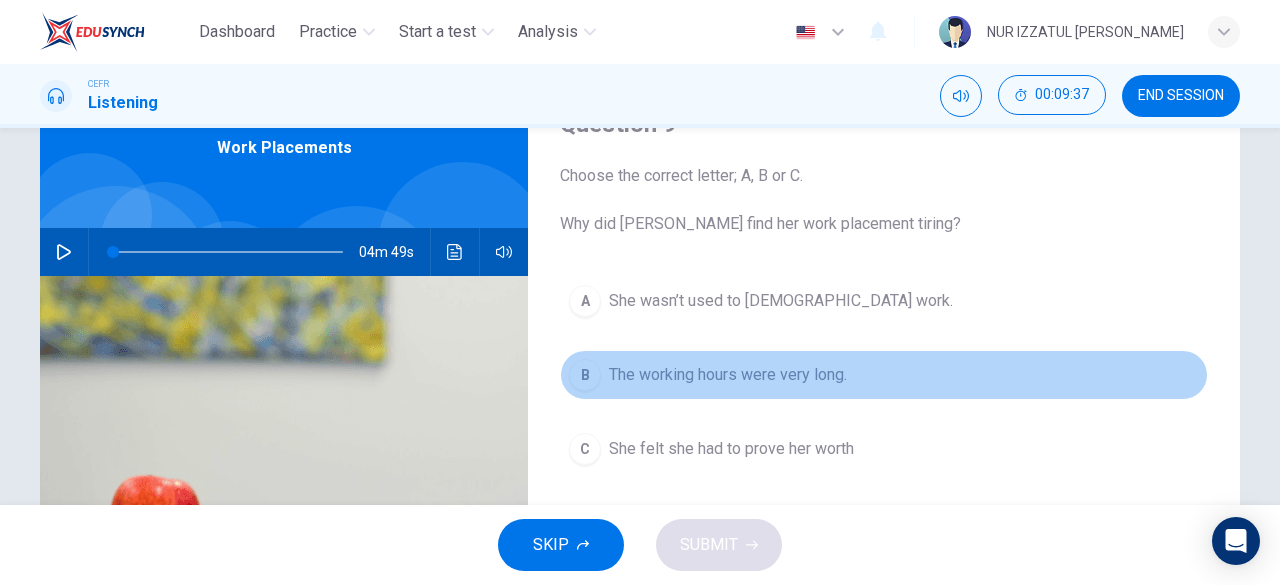 click on "The working hours were very long." at bounding box center (728, 375) 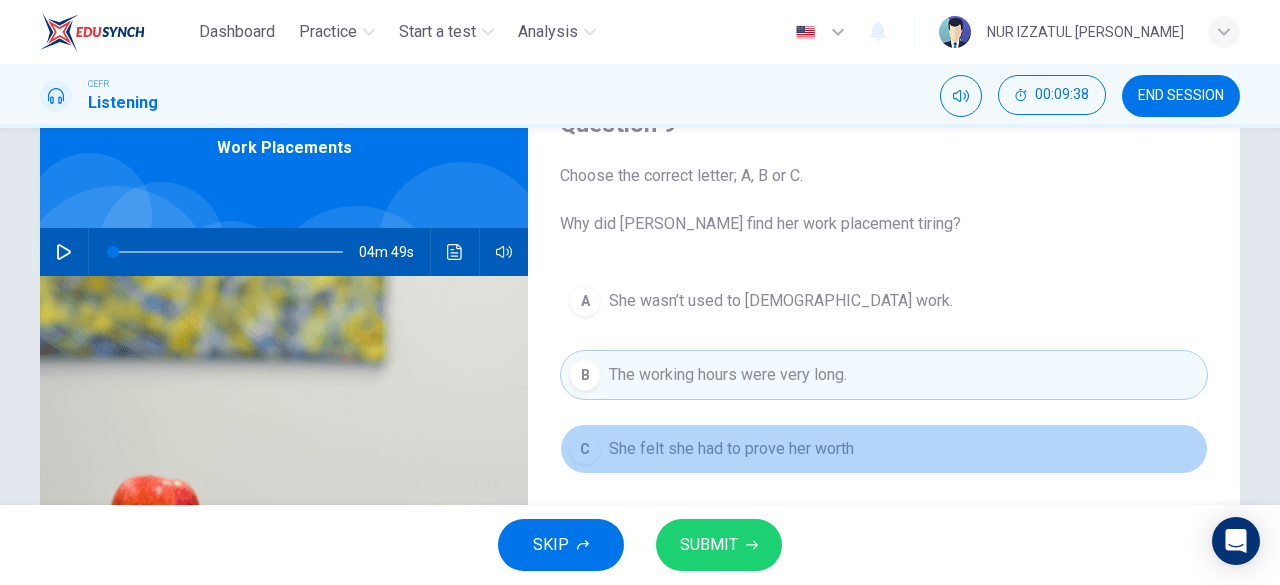 click on "She felt she had to prove her worth" at bounding box center (731, 449) 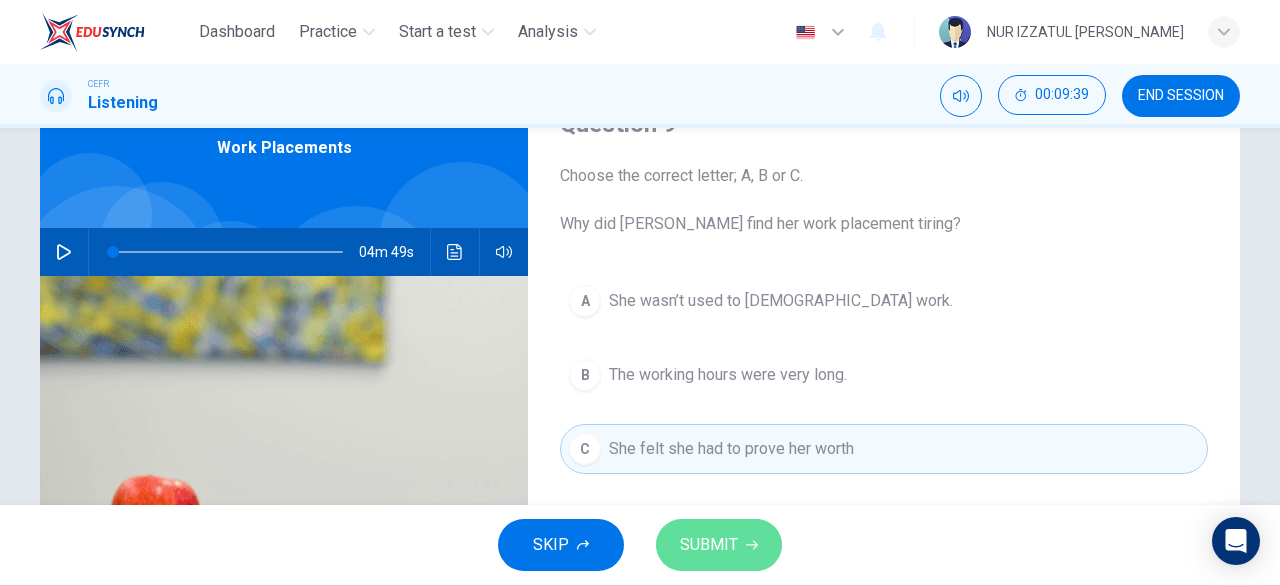 click on "SUBMIT" at bounding box center (709, 545) 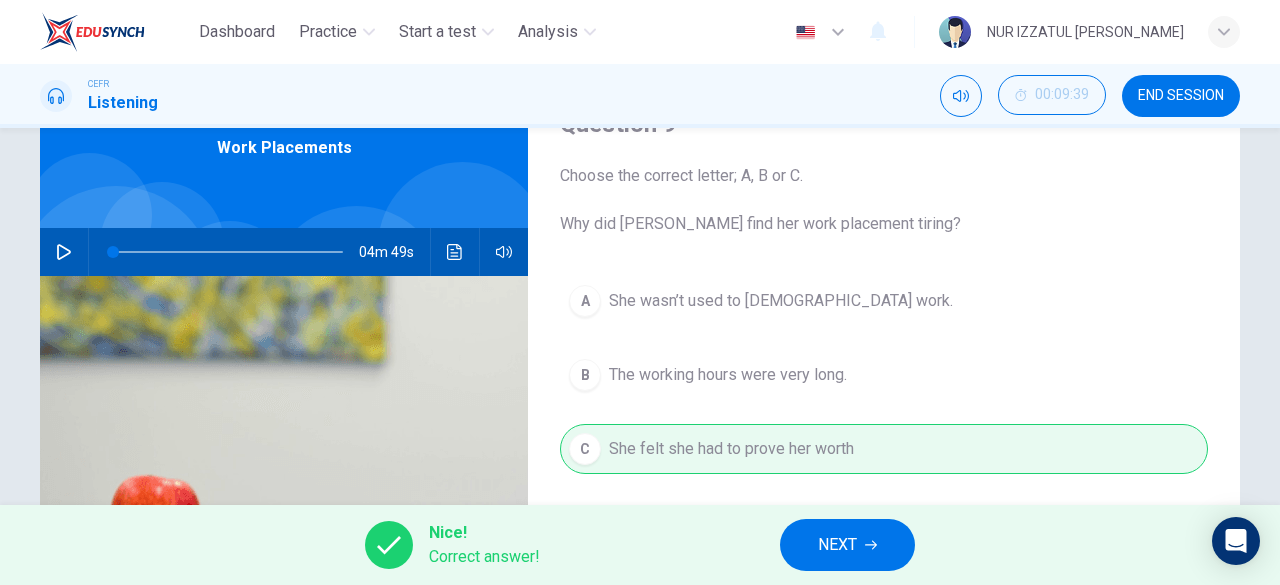 click on "NEXT" at bounding box center (847, 545) 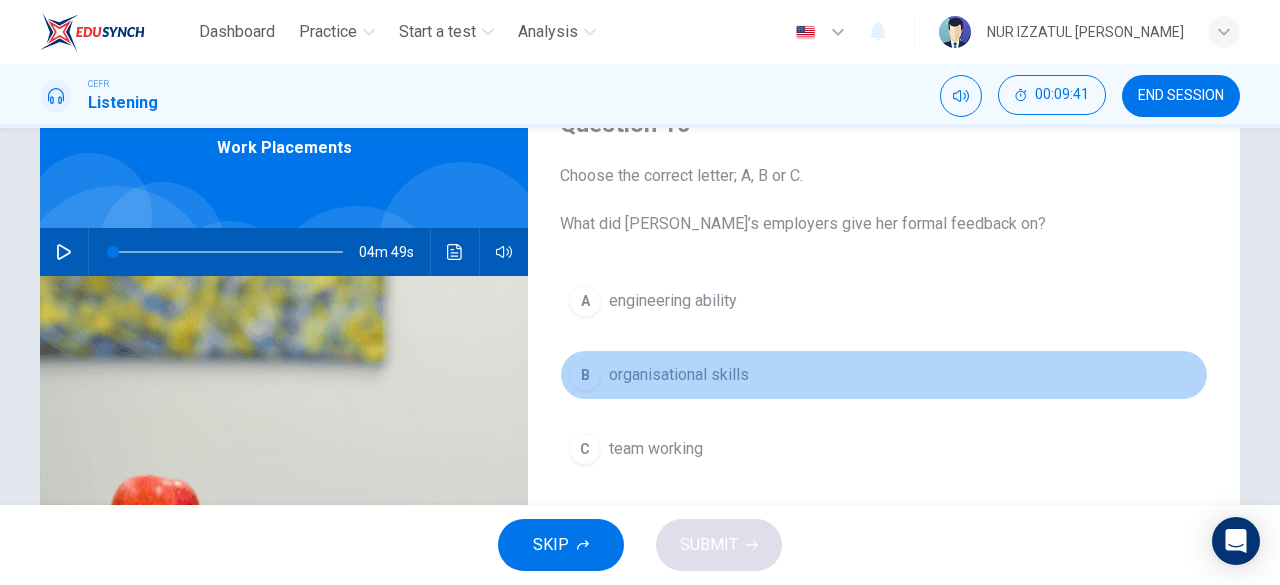 click on "organisational skills" at bounding box center (679, 375) 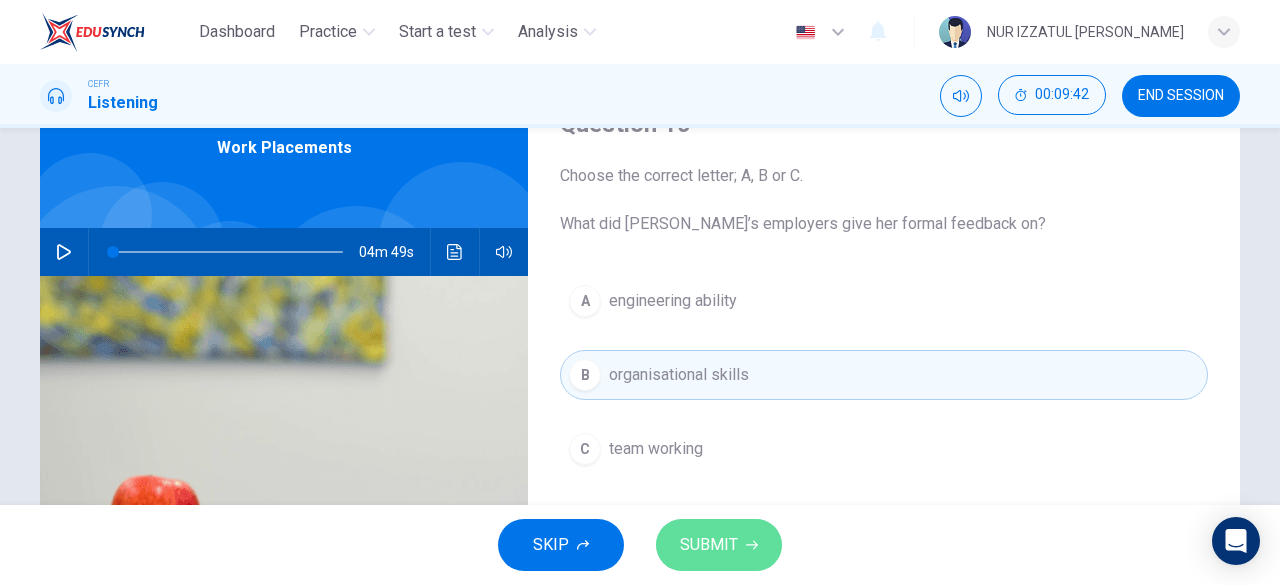click 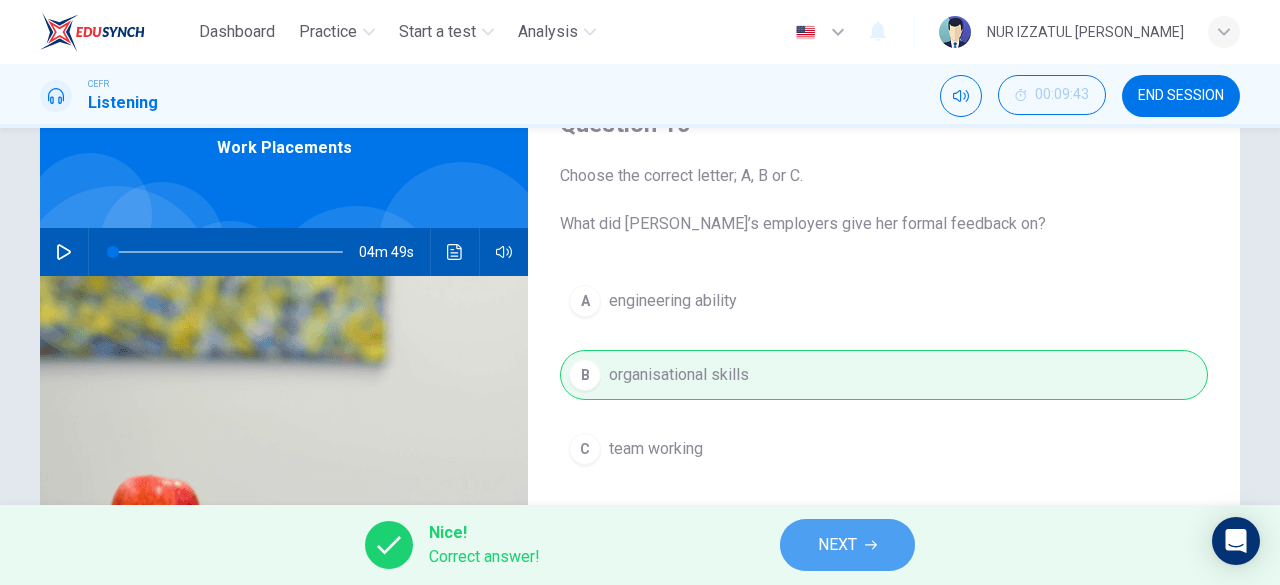 click on "NEXT" at bounding box center [847, 545] 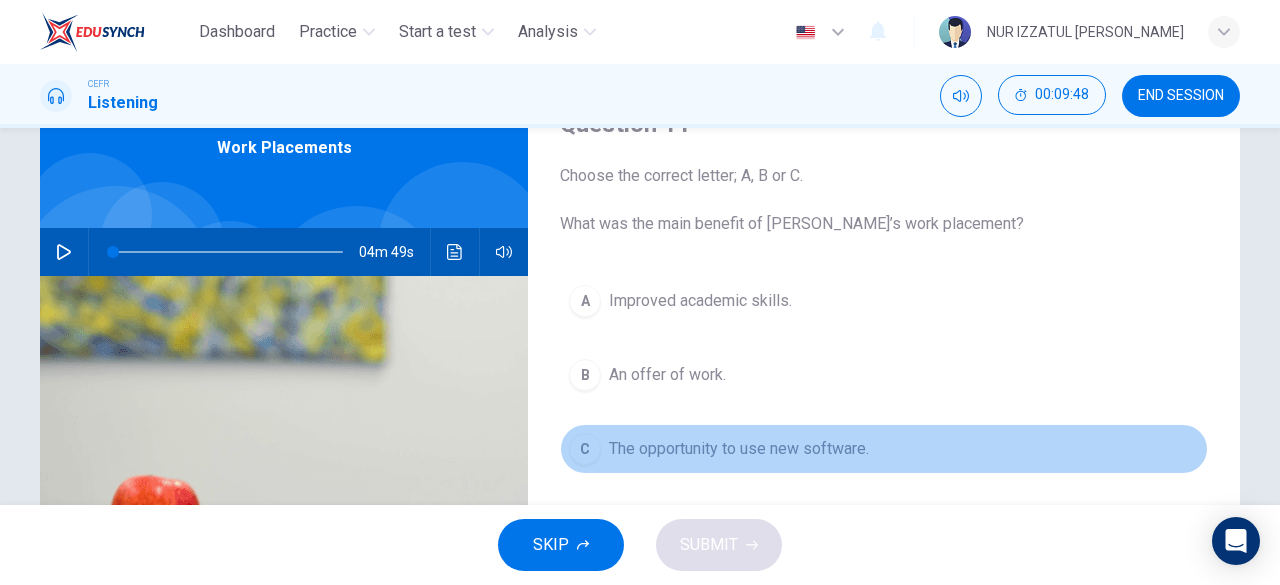 click on "The opportunity to use new software." at bounding box center [739, 449] 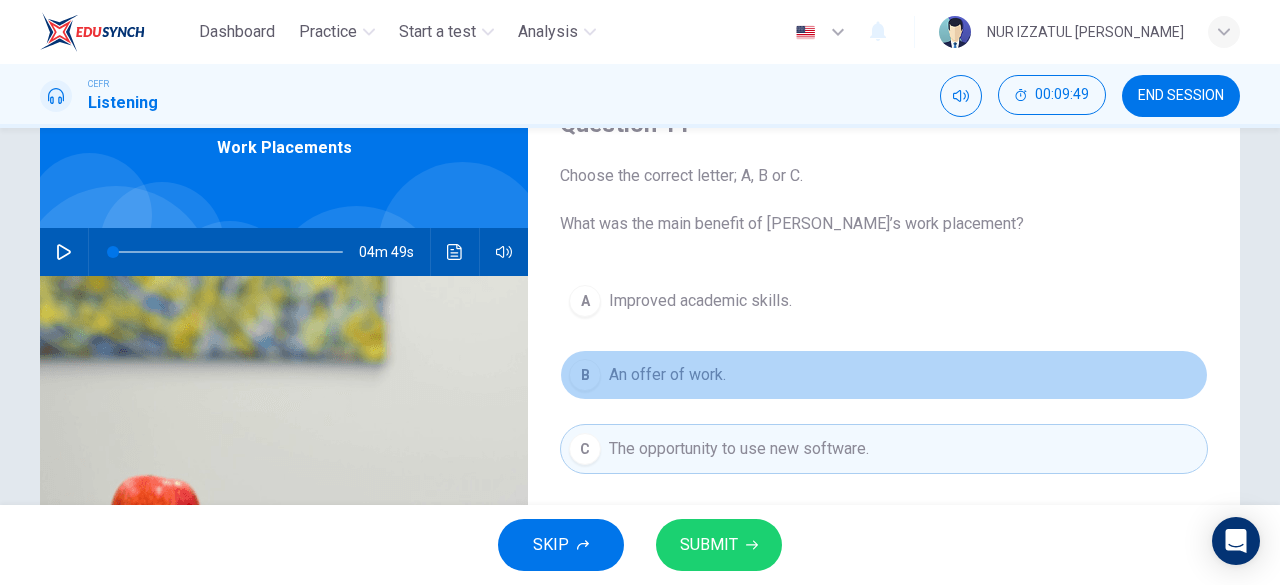 click on "An offer of work." at bounding box center [667, 375] 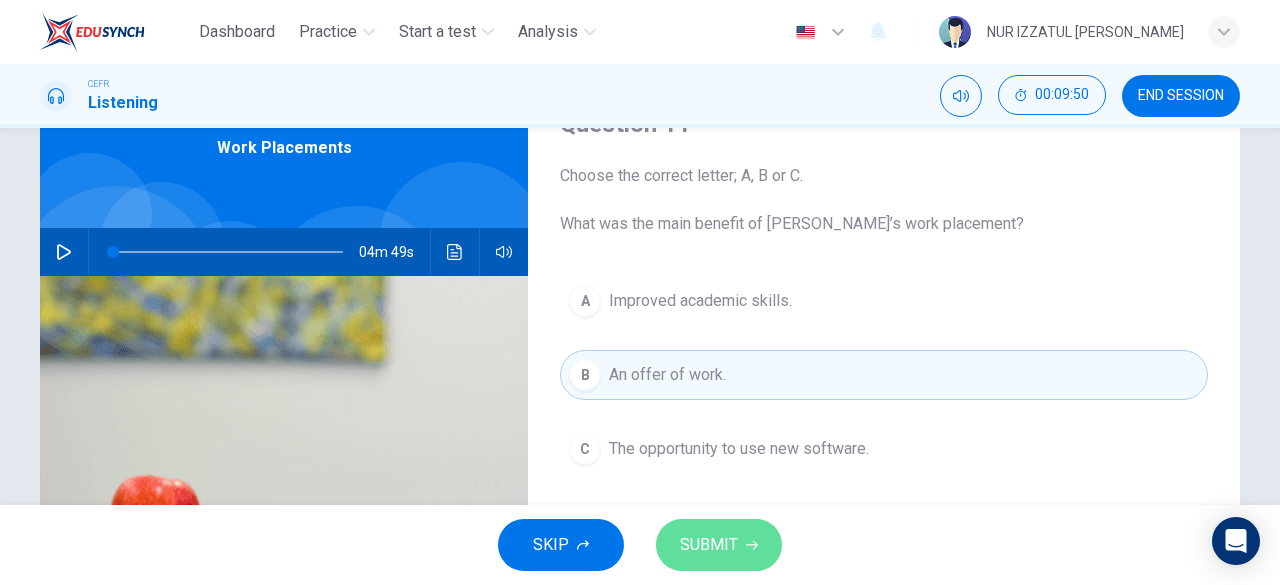 click on "SUBMIT" at bounding box center (719, 545) 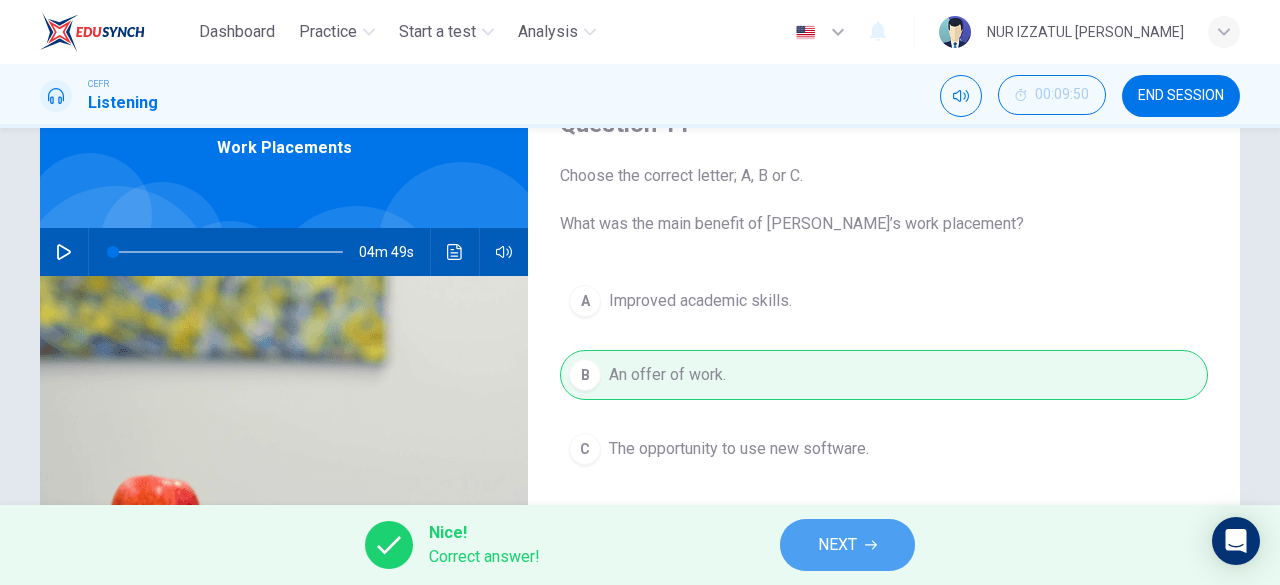 click on "NEXT" at bounding box center (847, 545) 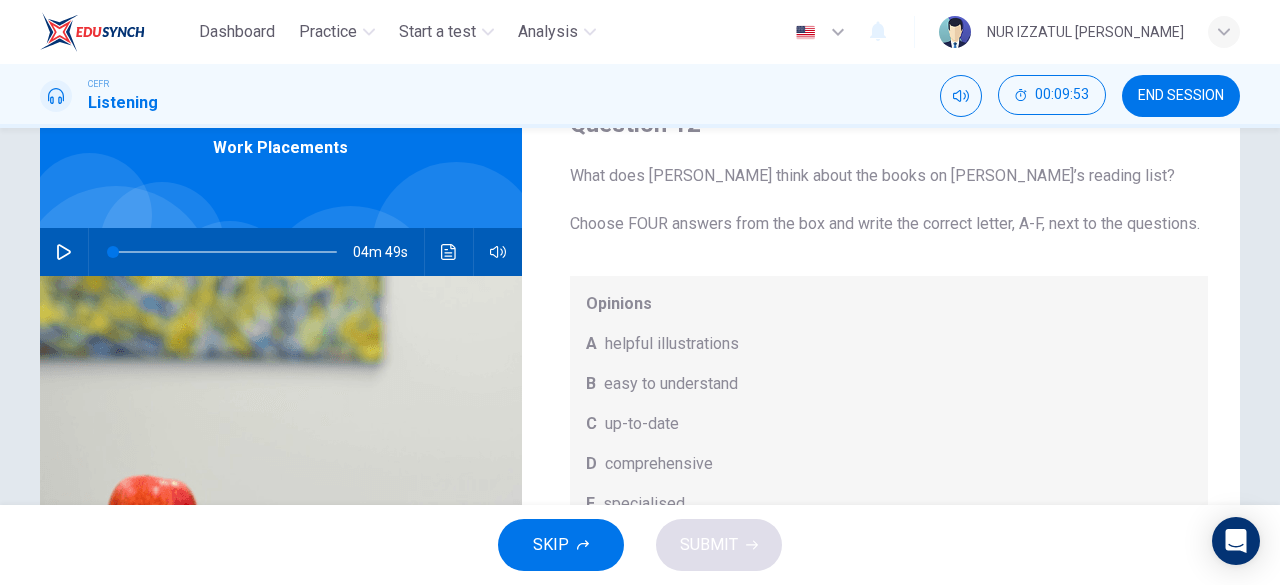 scroll, scrollTop: 112, scrollLeft: 0, axis: vertical 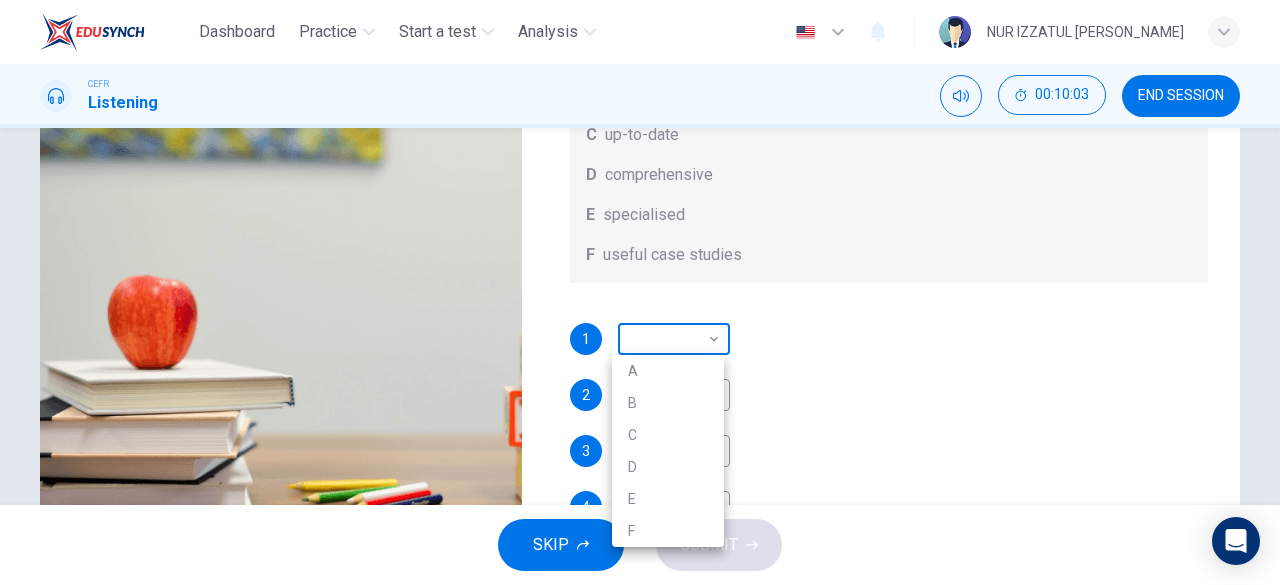 click on "Dashboard Practice Start a test Analysis English en ​ NUR IZZATUL ALIA BINTI RAZALI CEFR Listening 00:10:03 END SESSION Question 12 What does Linda think about the books on Matthew’s reading list? Choose FOUR answers from the box and write the correct letter, A-F, next to the questions.
Opinions A helpful illustrations B easy to understand C up-to-date D comprehensive E specialised F useful case studies 1 ​ ​ 2 ​ ​ 3 ​ ​ 4 ​ ​ Work Placements 04m 49s SKIP SUBMIT Highlight an image Highlight Ask AI Turn off Delete Important Important Important Important Important Important Change a color Write a memo Go to Liner Ask AI EduSynch - Online Language Proficiency Testing
Dashboard Practice Start a test Analysis Notifications © Copyright  2025 A B C D E F" at bounding box center (640, 292) 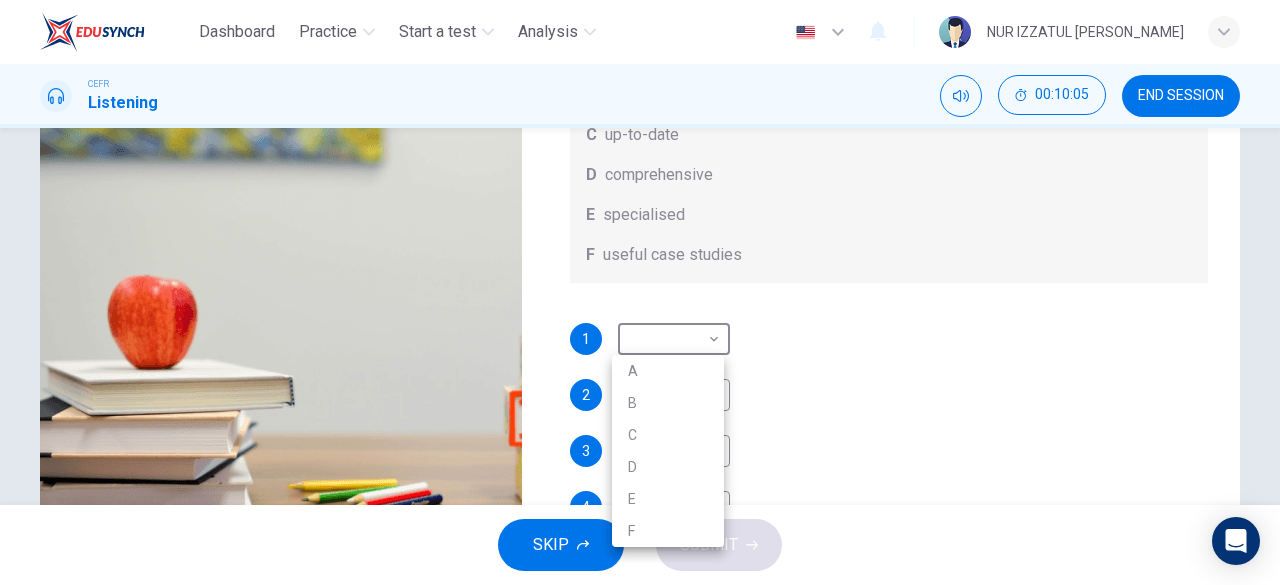 click at bounding box center (640, 292) 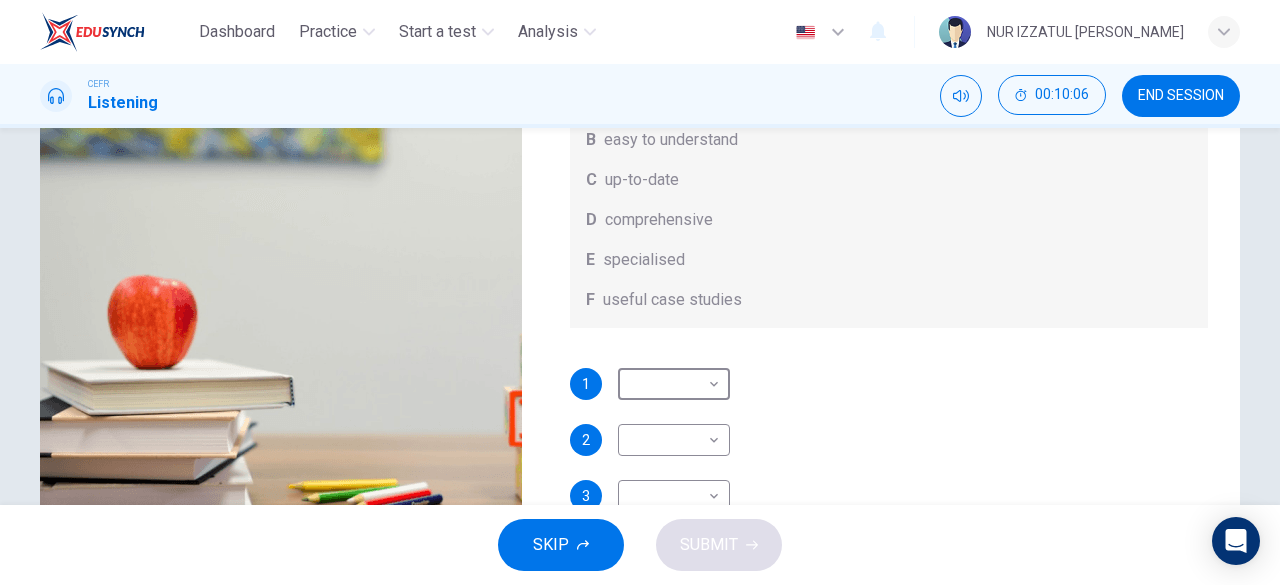 scroll, scrollTop: 0, scrollLeft: 0, axis: both 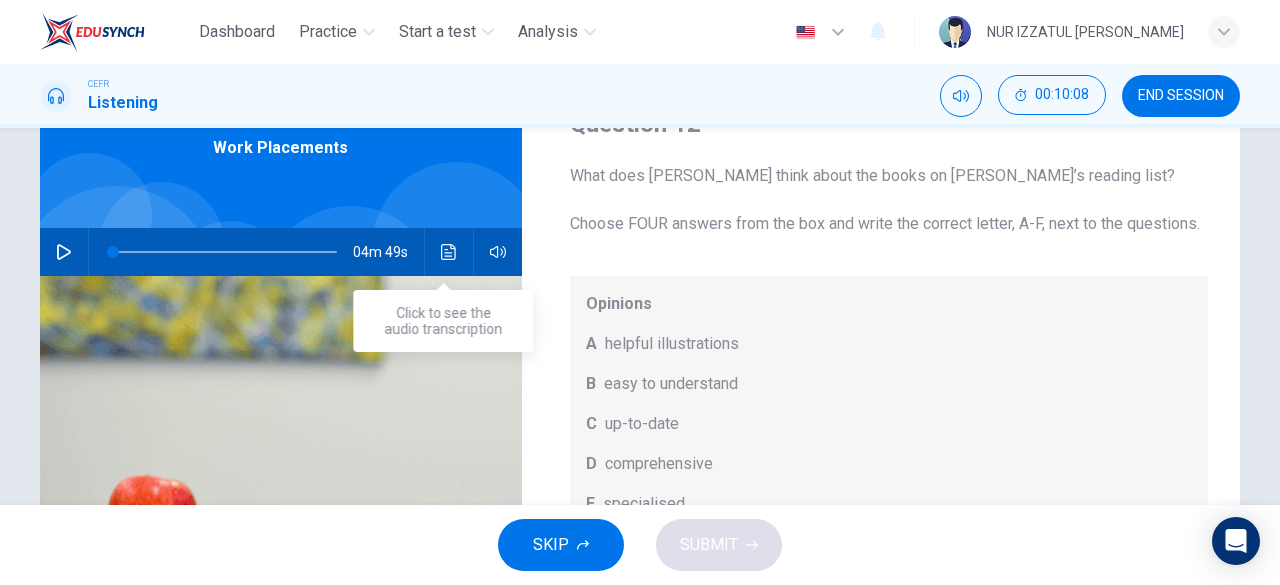 click 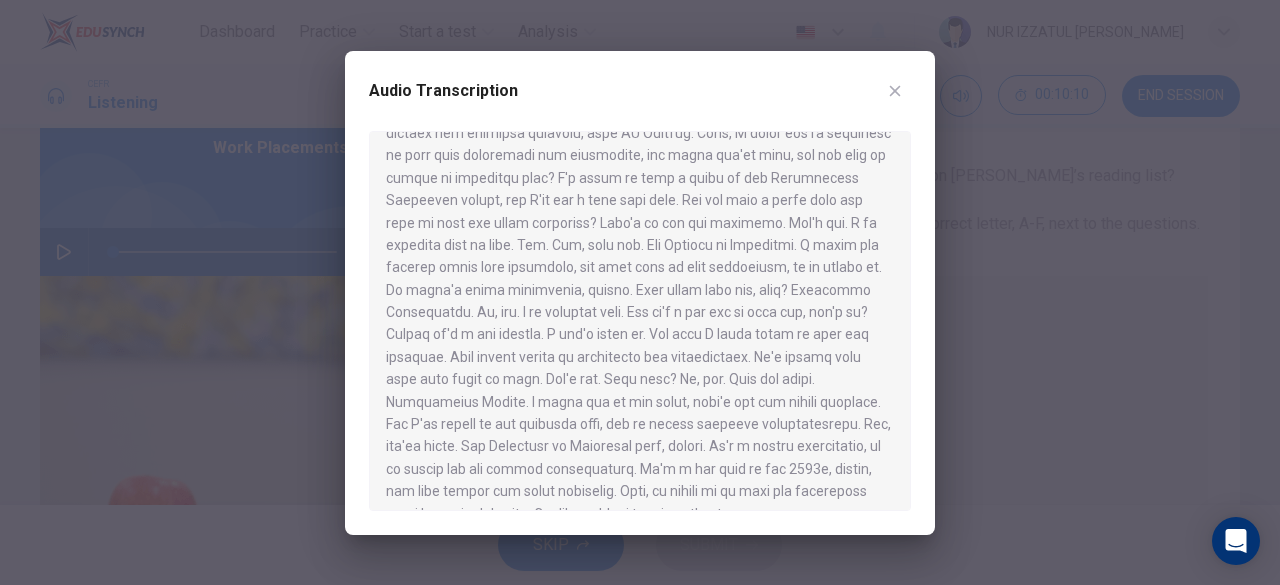 scroll, scrollTop: 885, scrollLeft: 0, axis: vertical 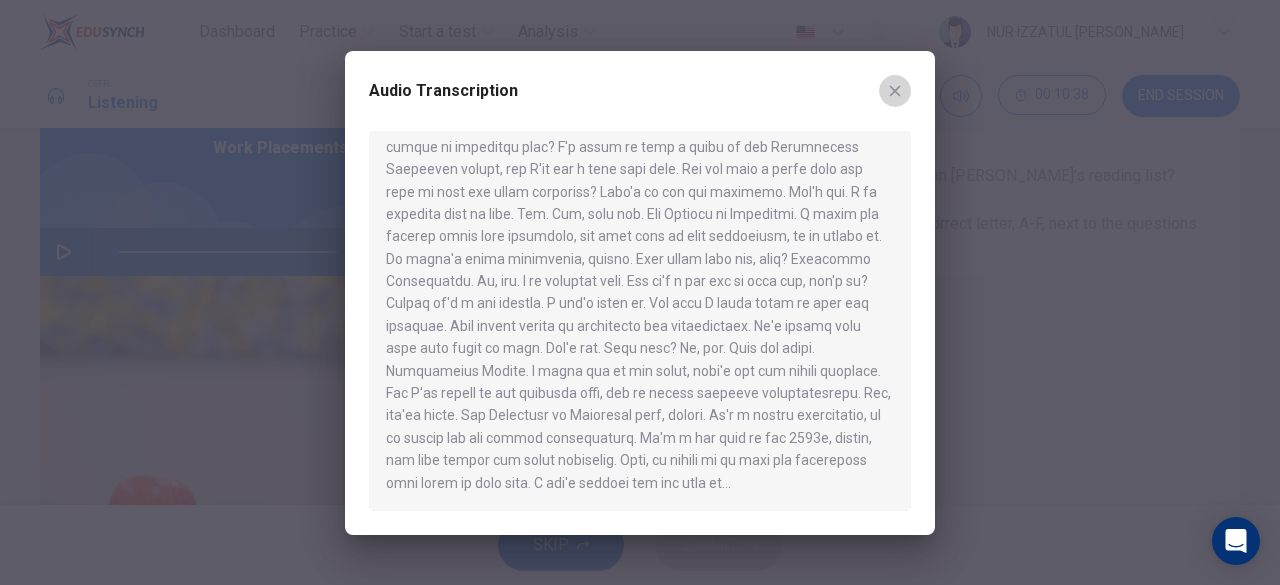 click 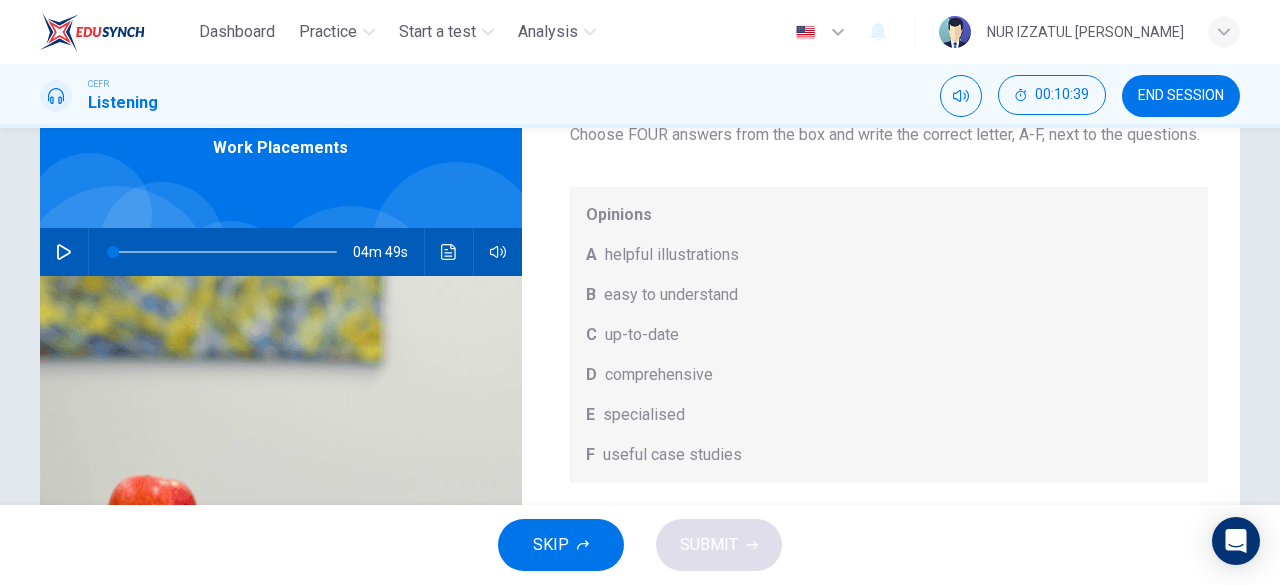 scroll, scrollTop: 112, scrollLeft: 0, axis: vertical 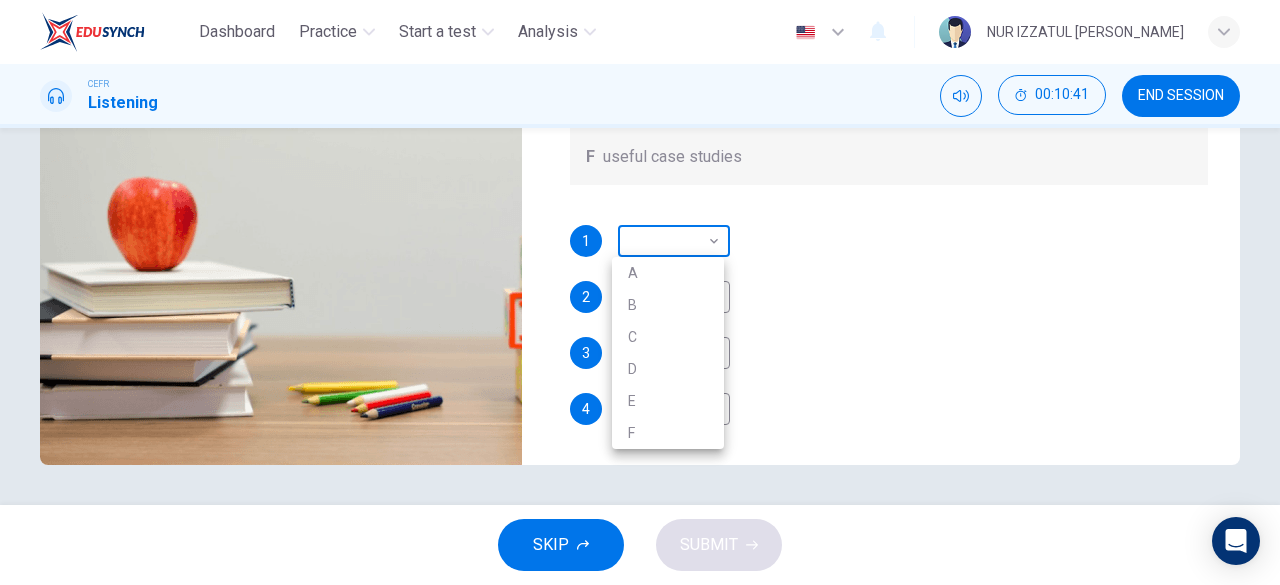 click on "Dashboard Practice Start a test Analysis English en ​ NUR IZZATUL ALIA BINTI RAZALI CEFR Listening 00:10:41 END SESSION Question 12 What does Linda think about the books on Matthew’s reading list? Choose FOUR answers from the box and write the correct letter, A-F, next to the questions.
Opinions A helpful illustrations B easy to understand C up-to-date D comprehensive E specialised F useful case studies 1 ​ ​ 2 ​ ​ 3 ​ ​ 4 ​ ​ Work Placements 04m 49s SKIP SUBMIT Highlight an image Highlight Ask AI Turn off Delete Important Important Important Important Important Important Change a color Write a memo Go to Liner Ask AI EduSynch - Online Language Proficiency Testing
Dashboard Practice Start a test Analysis Notifications © Copyright  2025 A B C D E F" at bounding box center (640, 292) 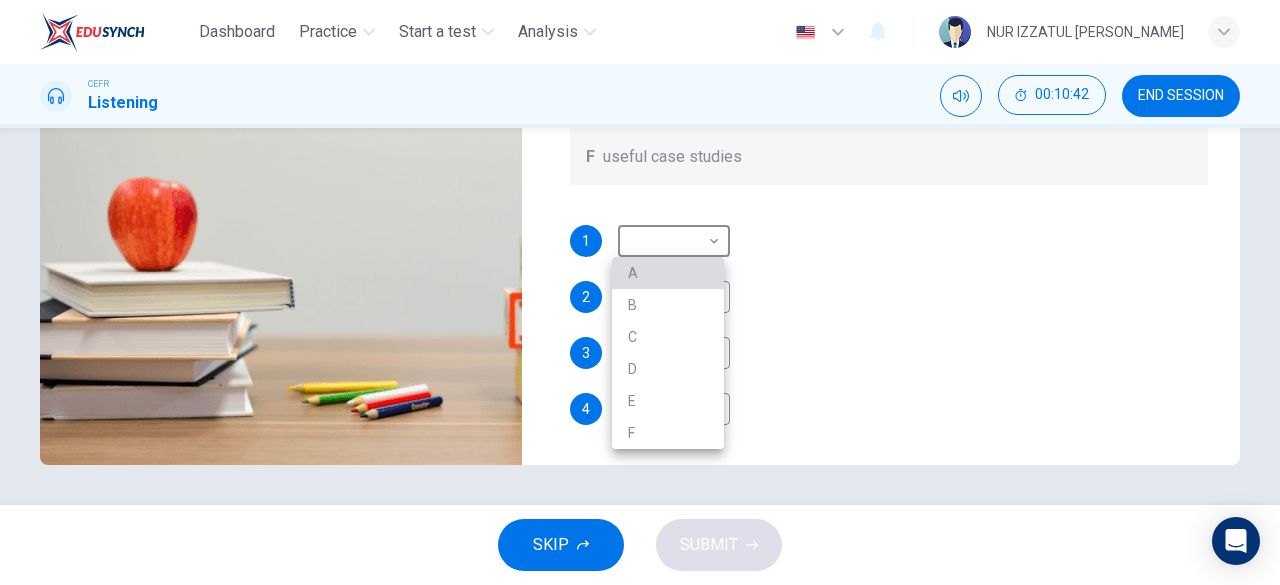 drag, startPoint x: 708, startPoint y: 273, endPoint x: 764, endPoint y: 271, distance: 56.0357 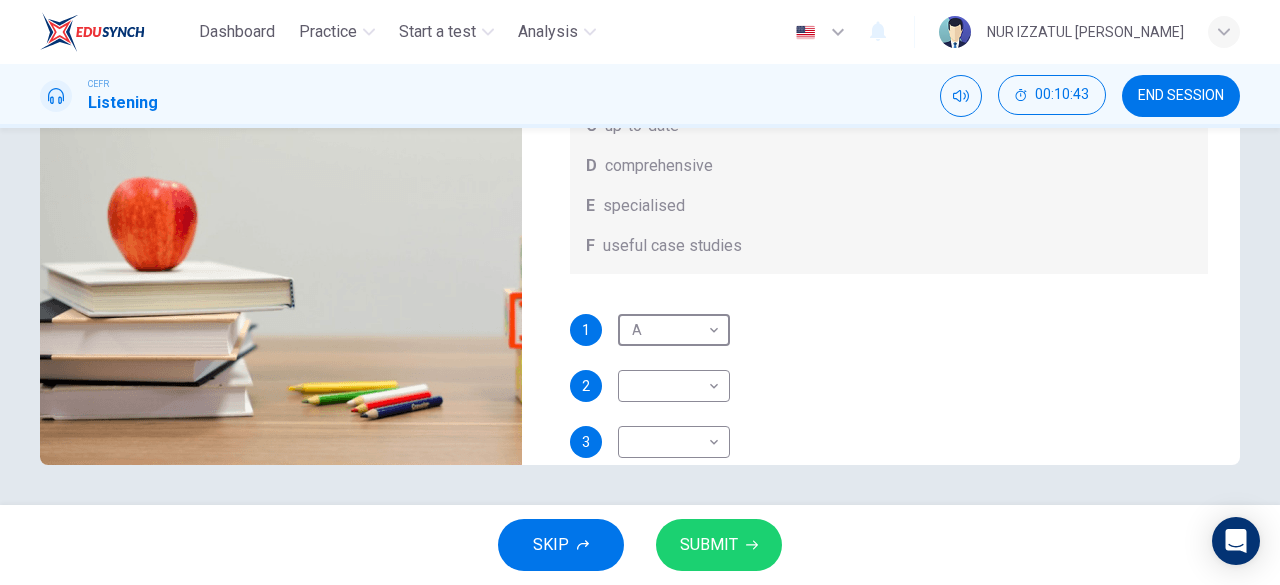 scroll, scrollTop: 0, scrollLeft: 0, axis: both 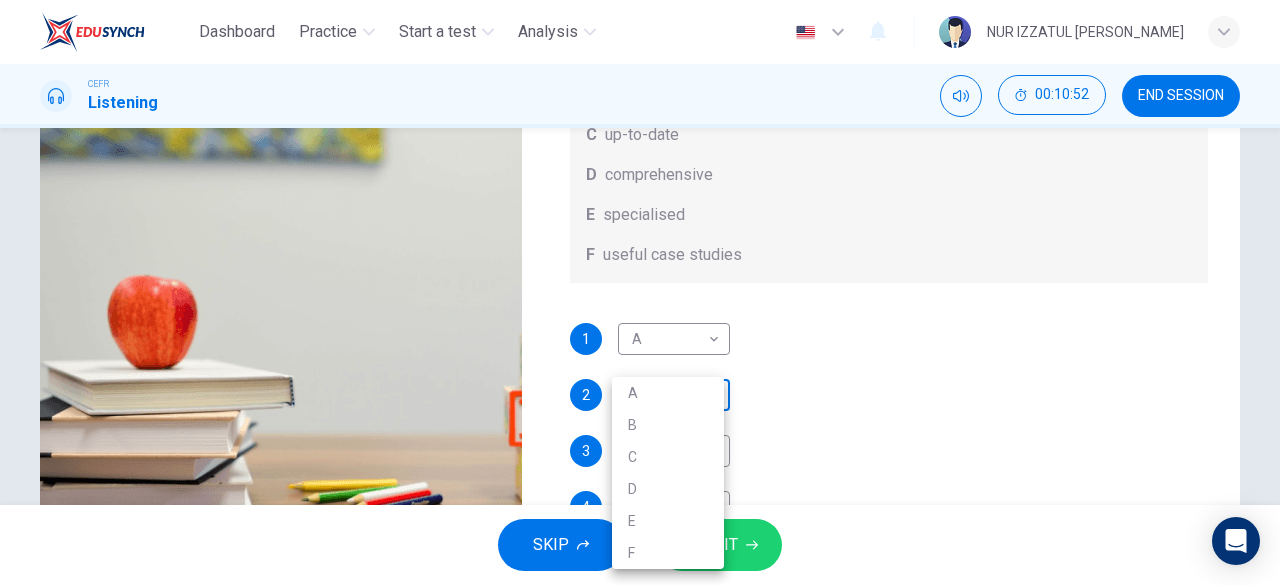 click on "Dashboard Practice Start a test Analysis English en ​ NUR IZZATUL ALIA BINTI RAZALI CEFR Listening 00:10:52 END SESSION Question 12 What does Linda think about the books on Matthew’s reading list? Choose FOUR answers from the box and write the correct letter, A-F, next to the questions.
Opinions A helpful illustrations B easy to understand C up-to-date D comprehensive E specialised F useful case studies 1 A A ​ 2 ​ ​ 3 ​ ​ 4 ​ ​ Work Placements 04m 49s SKIP SUBMIT Highlight an image Highlight Ask AI Turn off Delete Important Important Important Important Important Important Change a color Write a memo Go to Liner Ask AI EduSynch - Online Language Proficiency Testing
Dashboard Practice Start a test Analysis Notifications © Copyright  2025 A B C D E F" at bounding box center (640, 292) 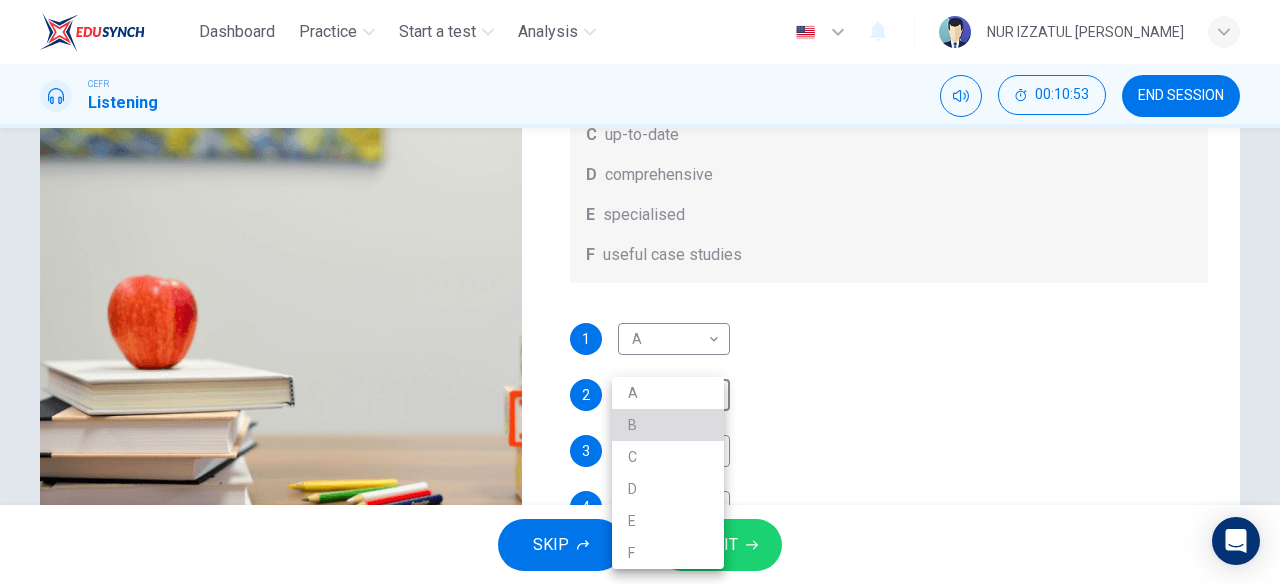 click on "B" at bounding box center (668, 425) 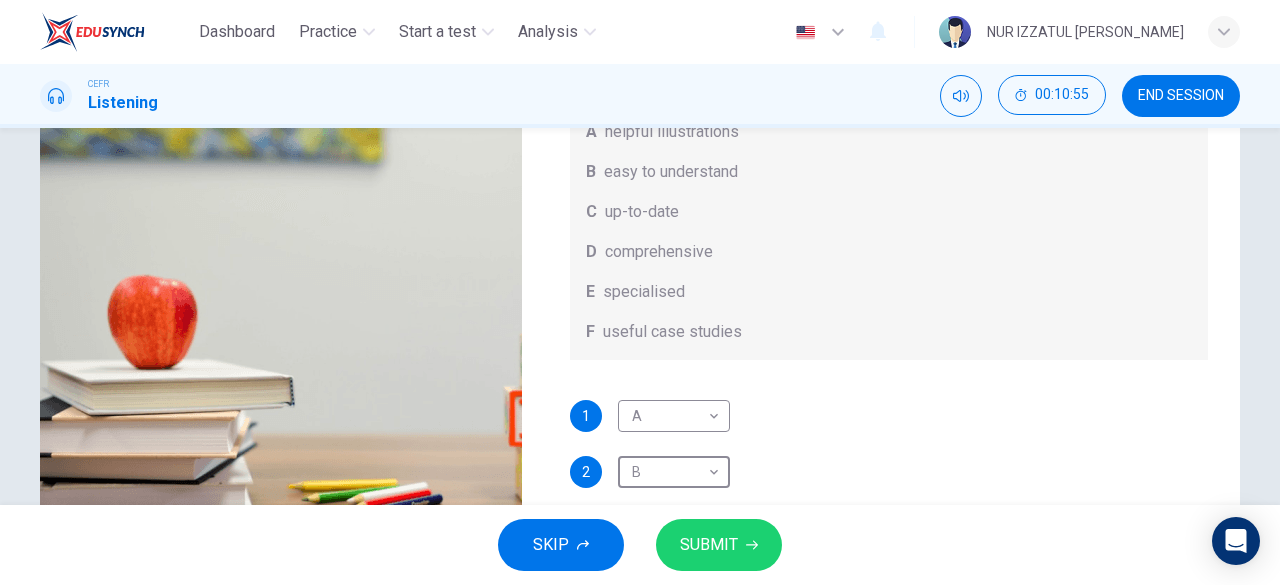 scroll, scrollTop: 112, scrollLeft: 0, axis: vertical 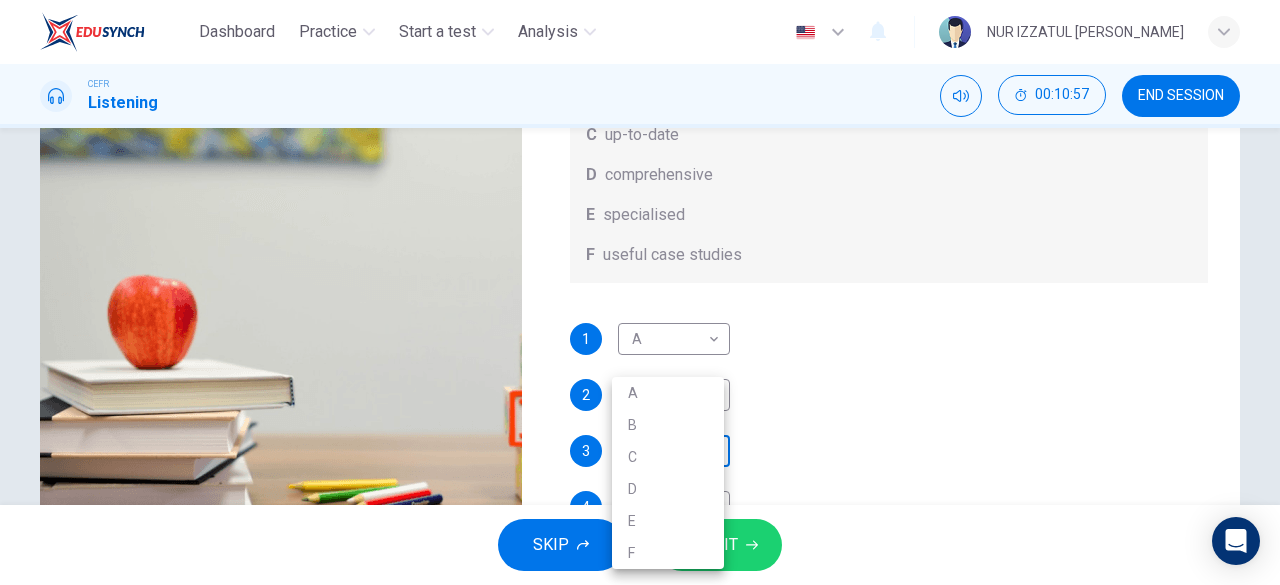 click on "Dashboard Practice Start a test Analysis English en ​ NUR IZZATUL ALIA BINTI RAZALI CEFR Listening 00:10:57 END SESSION Question 12 What does Linda think about the books on Matthew’s reading list? Choose FOUR answers from the box and write the correct letter, A-F, next to the questions.
Opinions A helpful illustrations B easy to understand C up-to-date D comprehensive E specialised F useful case studies 1 A A ​ 2 B B ​ 3 ​ ​ 4 ​ ​ Work Placements 04m 49s SKIP SUBMIT Highlight an image Highlight Ask AI Turn off Delete Important Important Important Important Important Important Change a color Write a memo Go to Liner Ask AI EduSynch - Online Language Proficiency Testing
Dashboard Practice Start a test Analysis Notifications © Copyright  2025 A B C D E F" at bounding box center (640, 292) 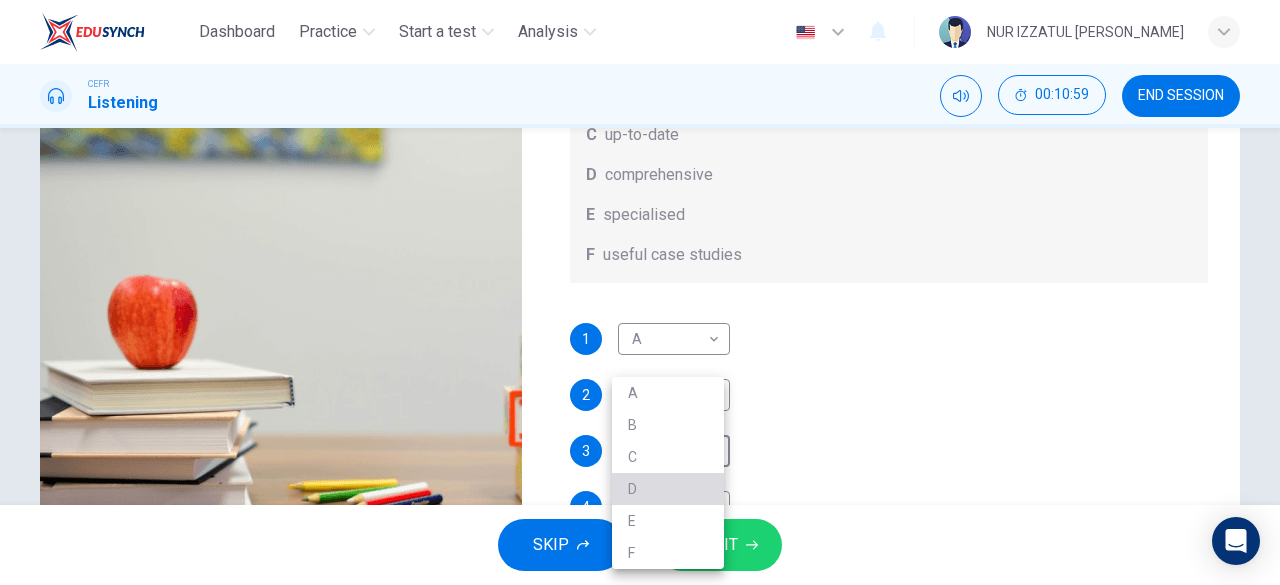 click on "D" at bounding box center (668, 489) 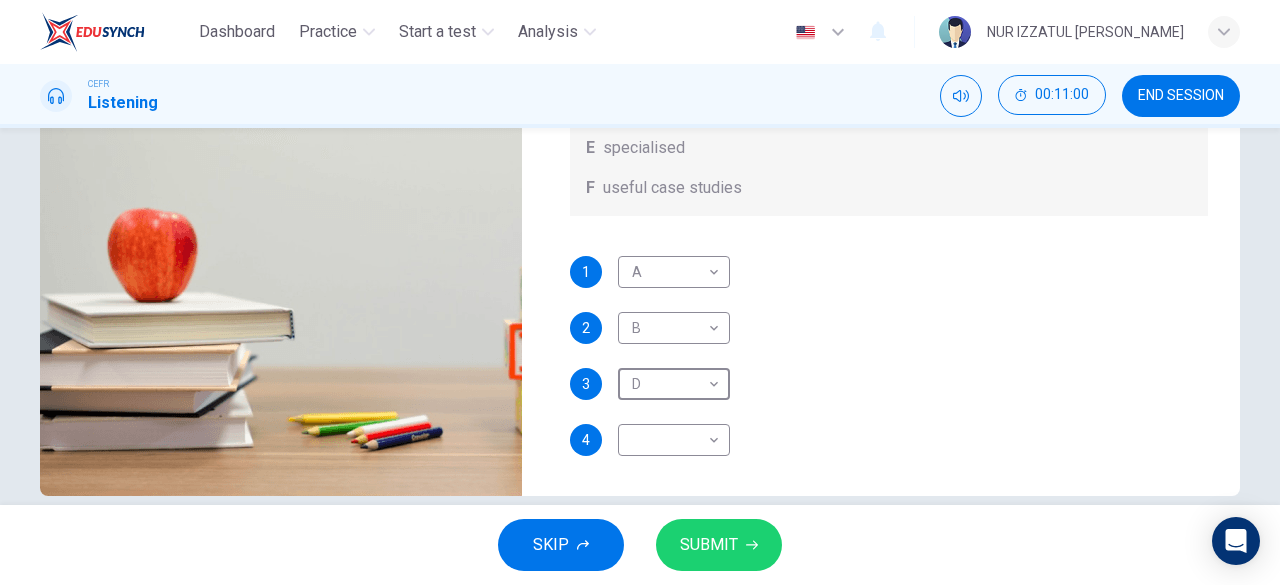 scroll, scrollTop: 398, scrollLeft: 0, axis: vertical 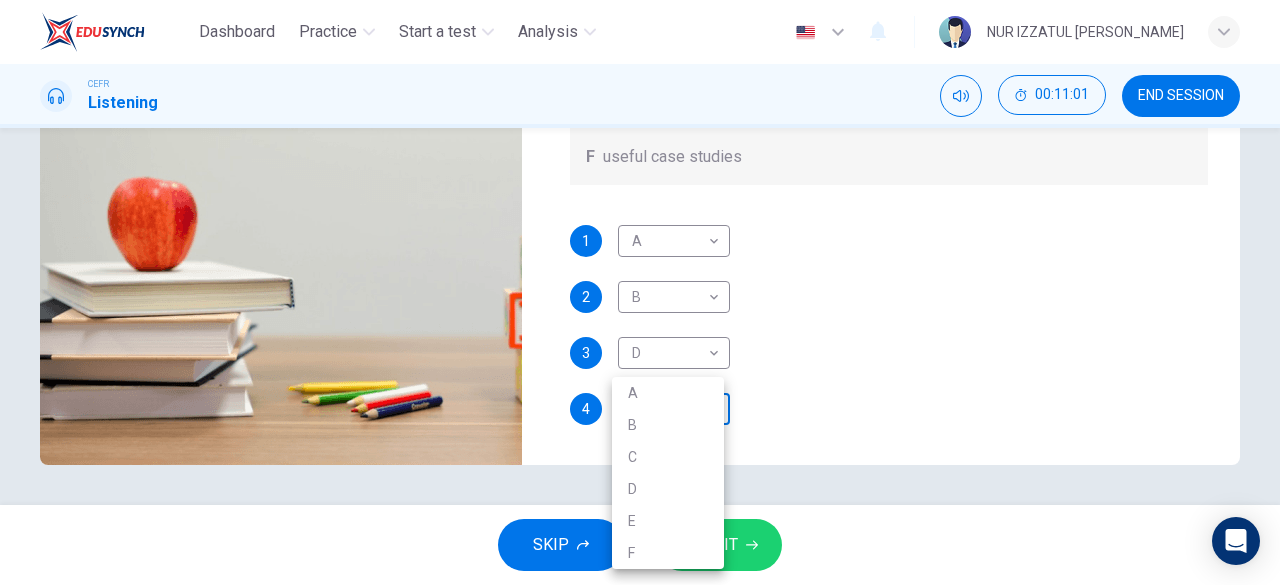 click on "Dashboard Practice Start a test Analysis English en ​ NUR IZZATUL ALIA BINTI RAZALI CEFR Listening 00:11:01 END SESSION Question 12 What does Linda think about the books on Matthew’s reading list? Choose FOUR answers from the box and write the correct letter, A-F, next to the questions.
Opinions A helpful illustrations B easy to understand C up-to-date D comprehensive E specialised F useful case studies 1 A A ​ 2 B B ​ 3 D D ​ 4 ​ ​ Work Placements 04m 49s SKIP SUBMIT Highlight an image Highlight Ask AI Turn off Delete Important Important Important Important Important Important Change a color Write a memo Go to Liner Ask AI EduSynch - Online Language Proficiency Testing
Dashboard Practice Start a test Analysis Notifications © Copyright  2025 A B C D E F" at bounding box center [640, 292] 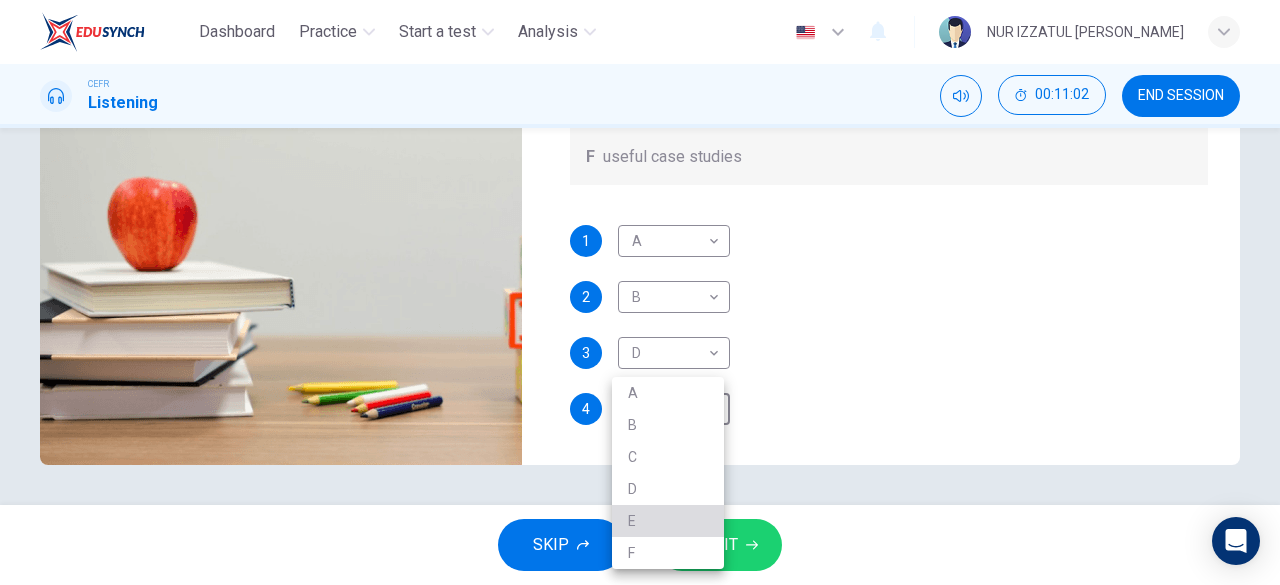 click on "E" at bounding box center (668, 521) 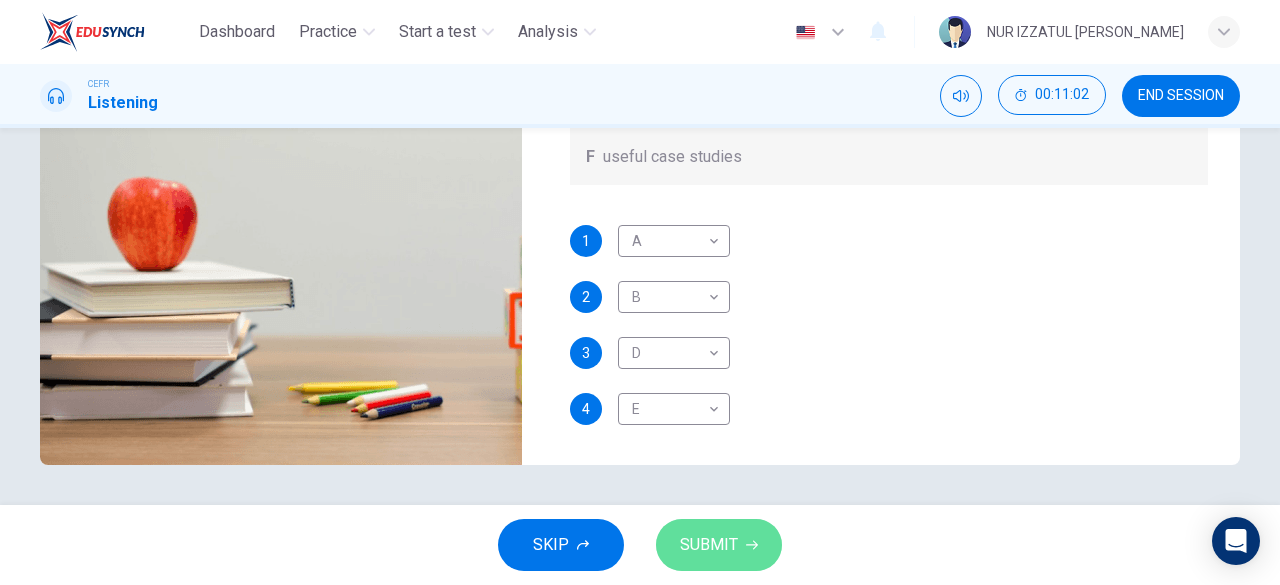 click 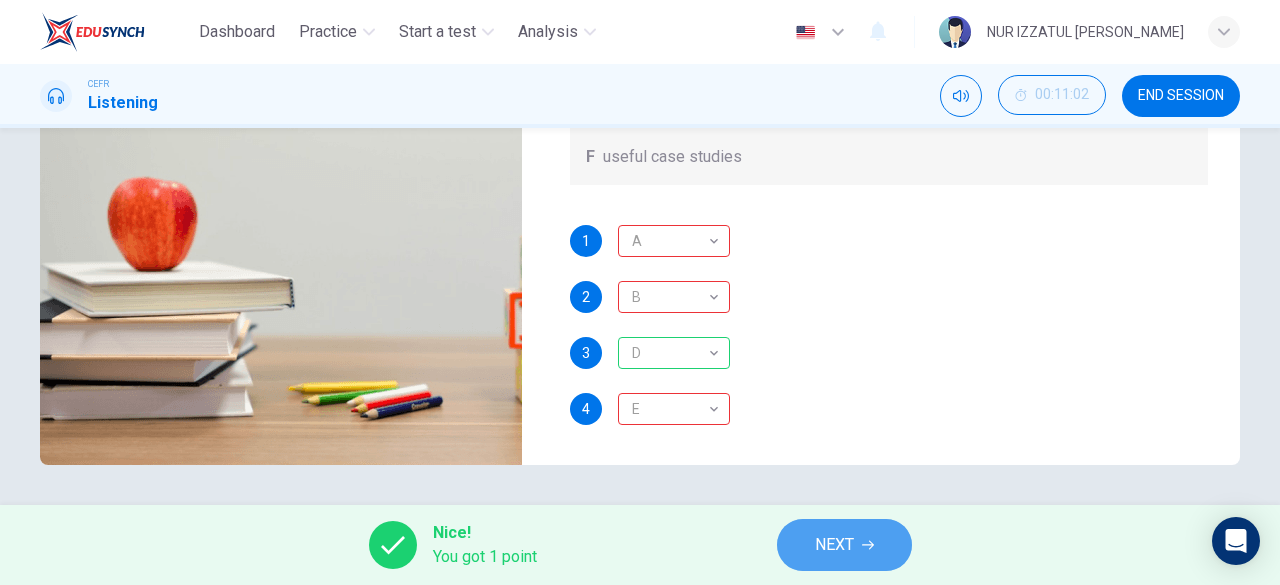 click on "NEXT" at bounding box center [844, 545] 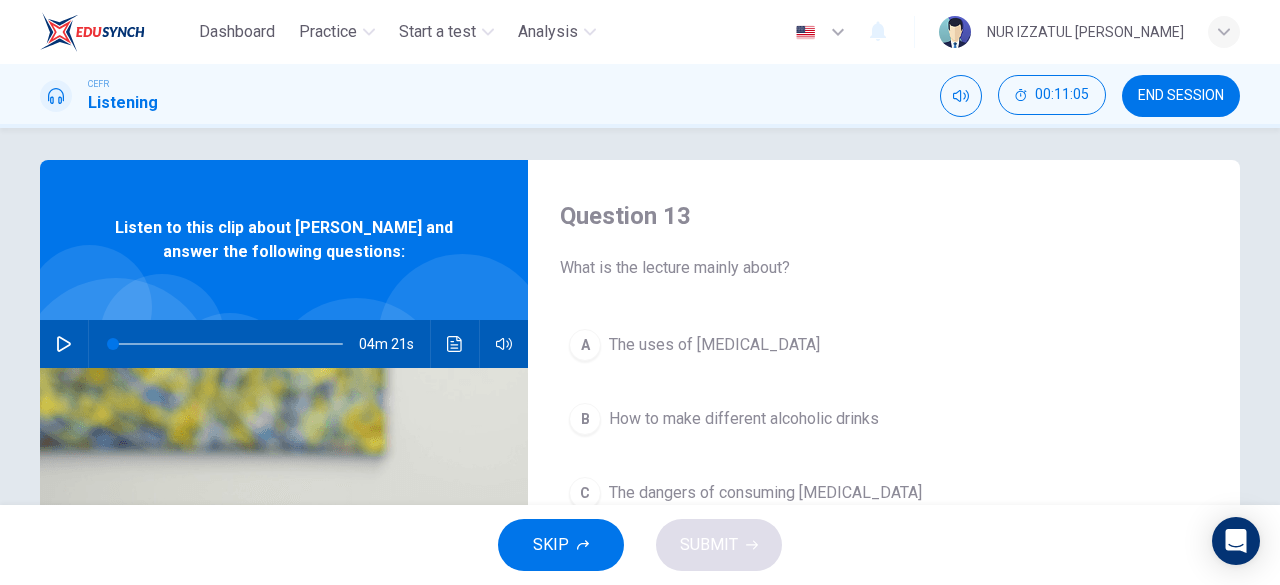 scroll, scrollTop: 0, scrollLeft: 0, axis: both 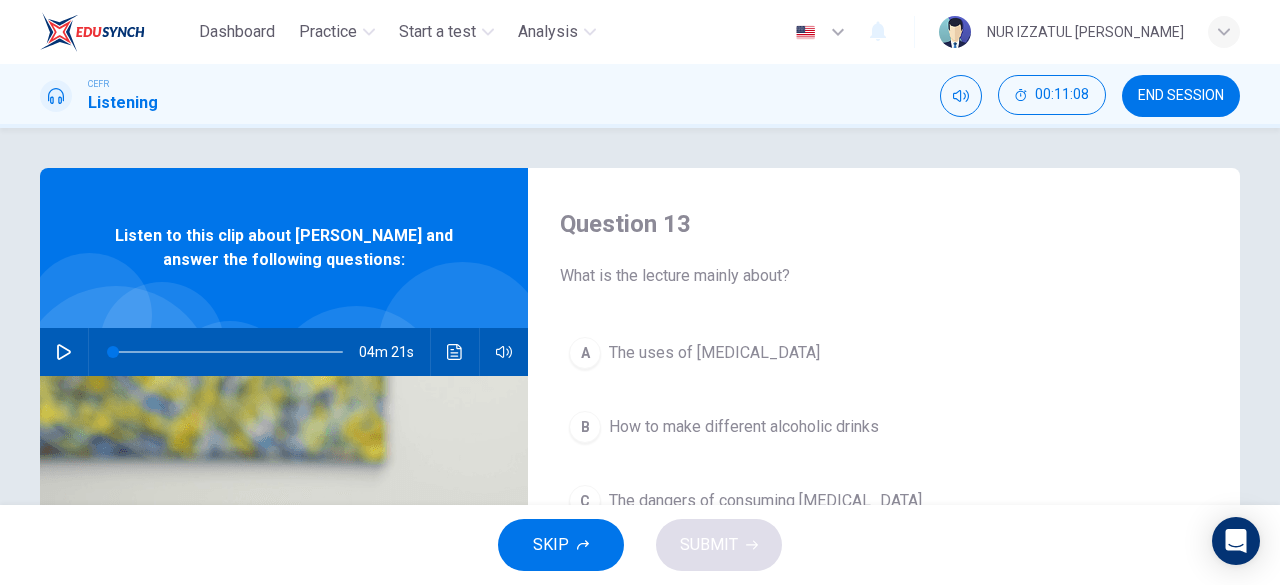 click at bounding box center [64, 352] 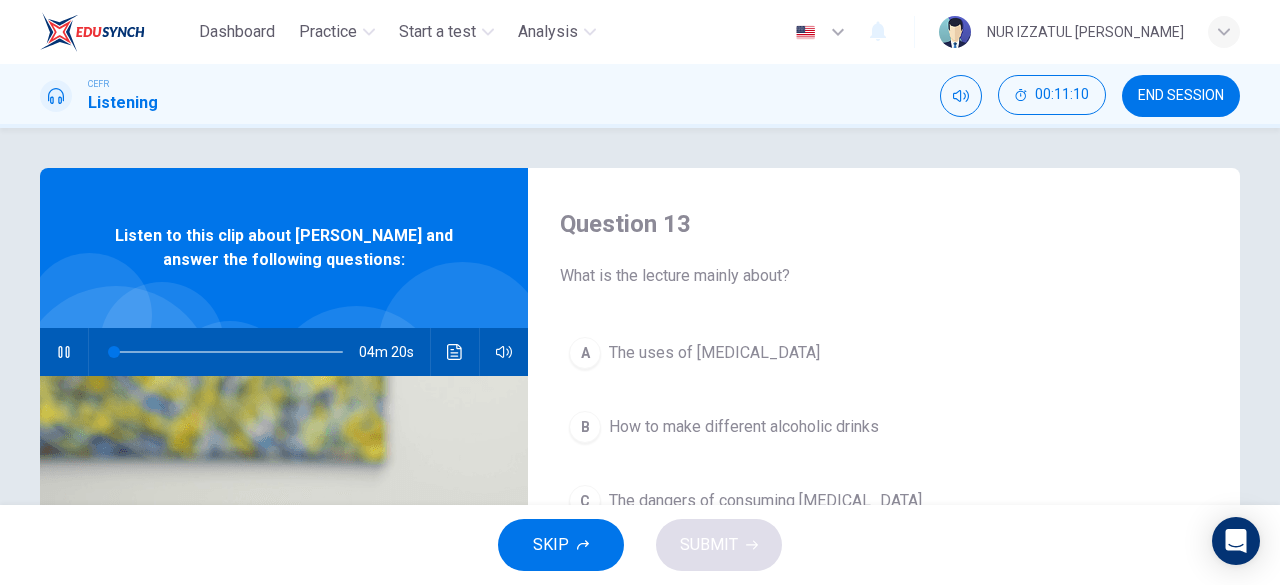 type on "1" 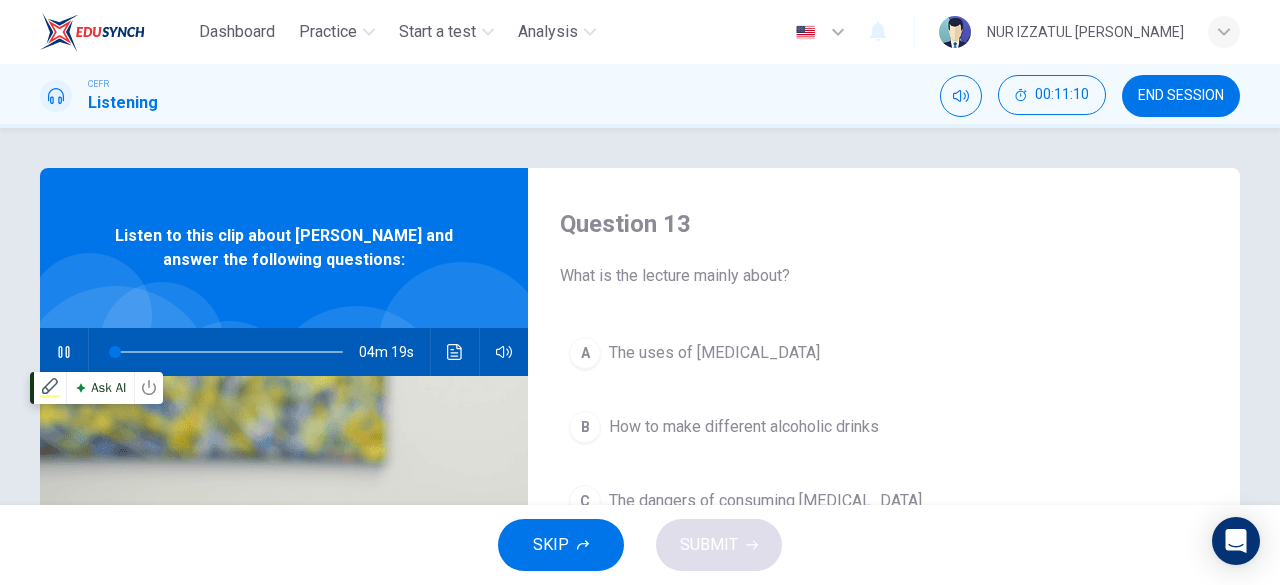 type 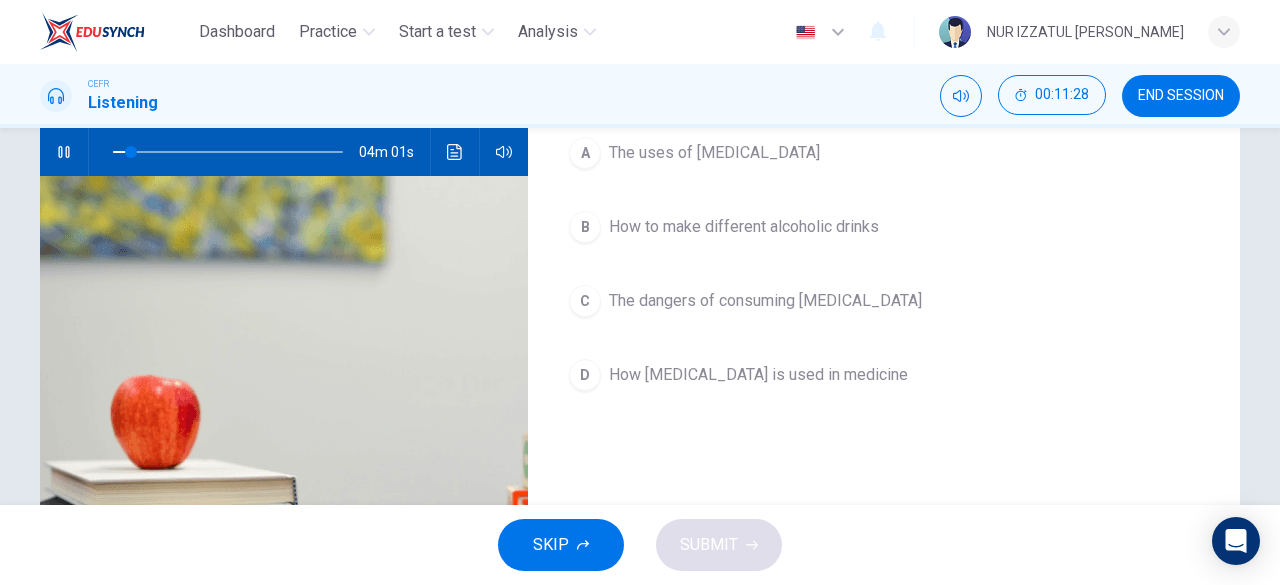 scroll, scrollTop: 100, scrollLeft: 0, axis: vertical 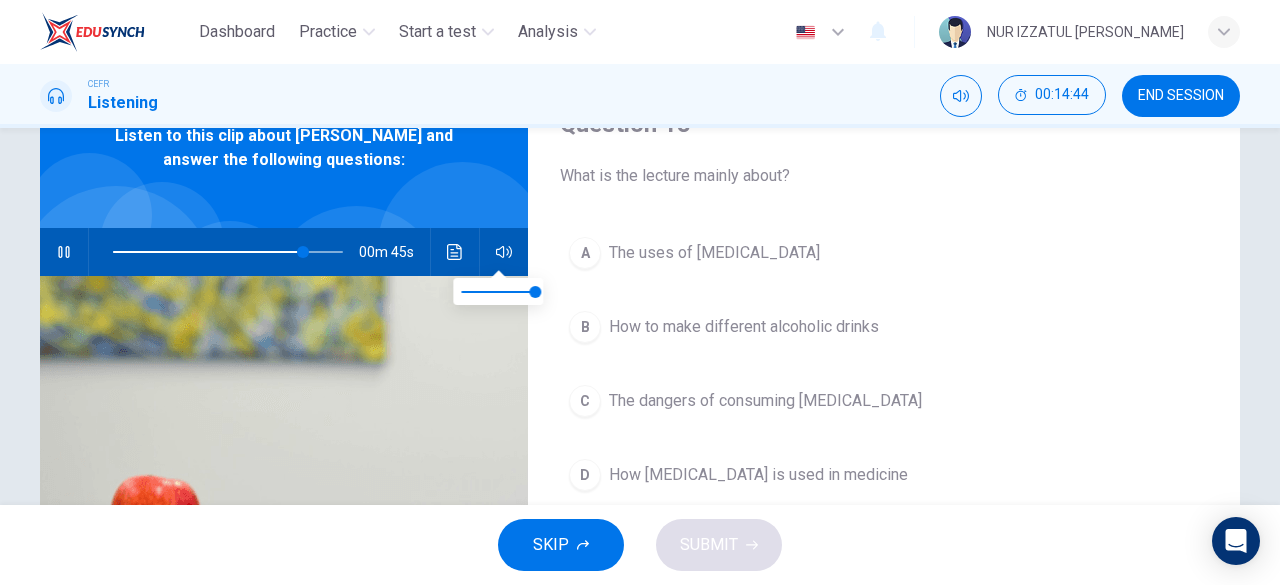 click on "A The uses of ethanol" at bounding box center [884, 253] 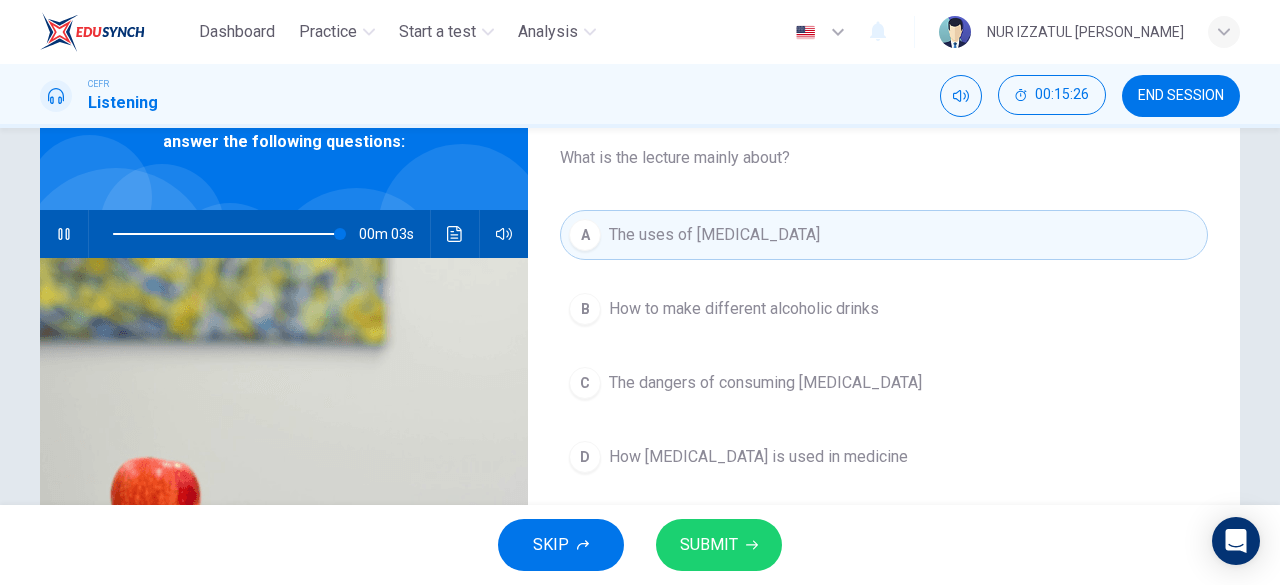 scroll, scrollTop: 100, scrollLeft: 0, axis: vertical 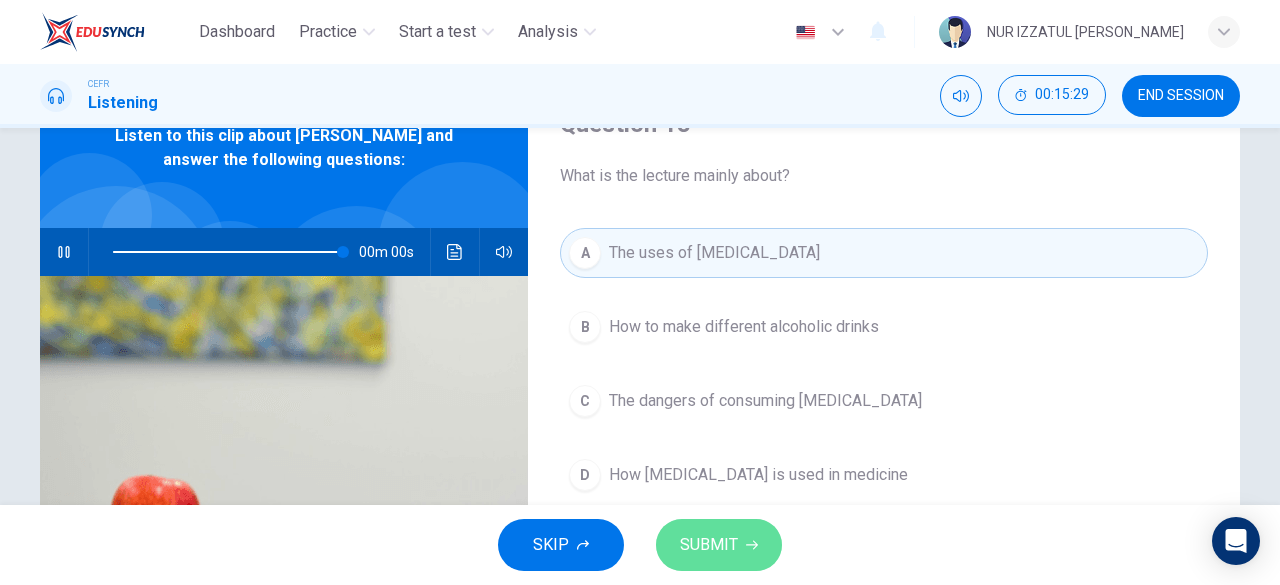 click on "SUBMIT" at bounding box center [709, 545] 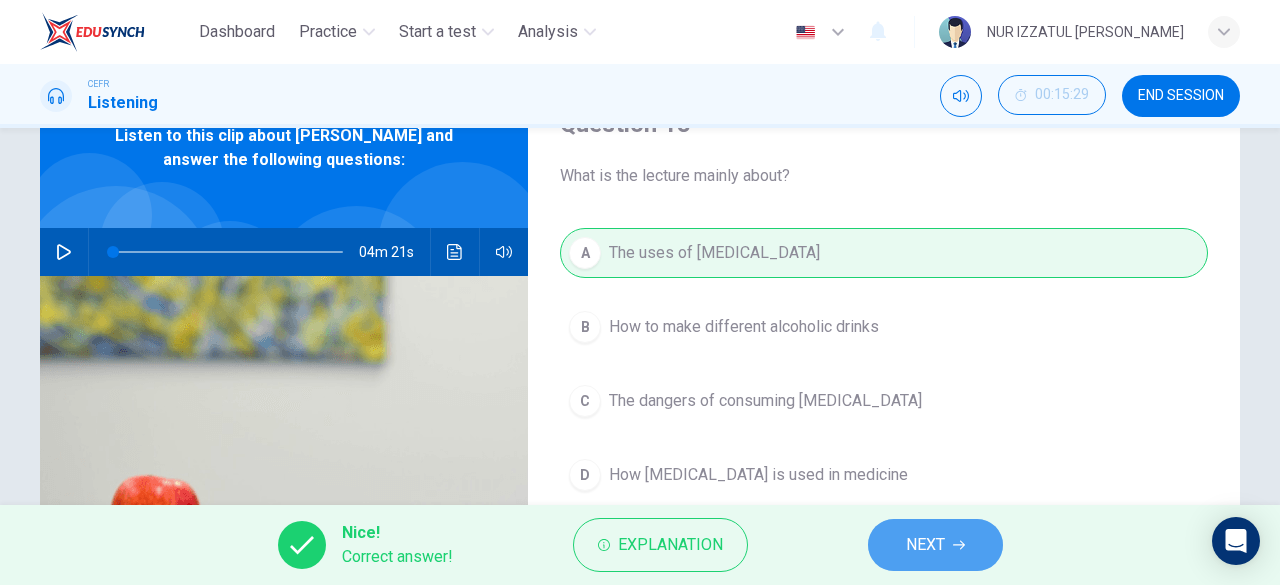 click on "NEXT" at bounding box center (925, 545) 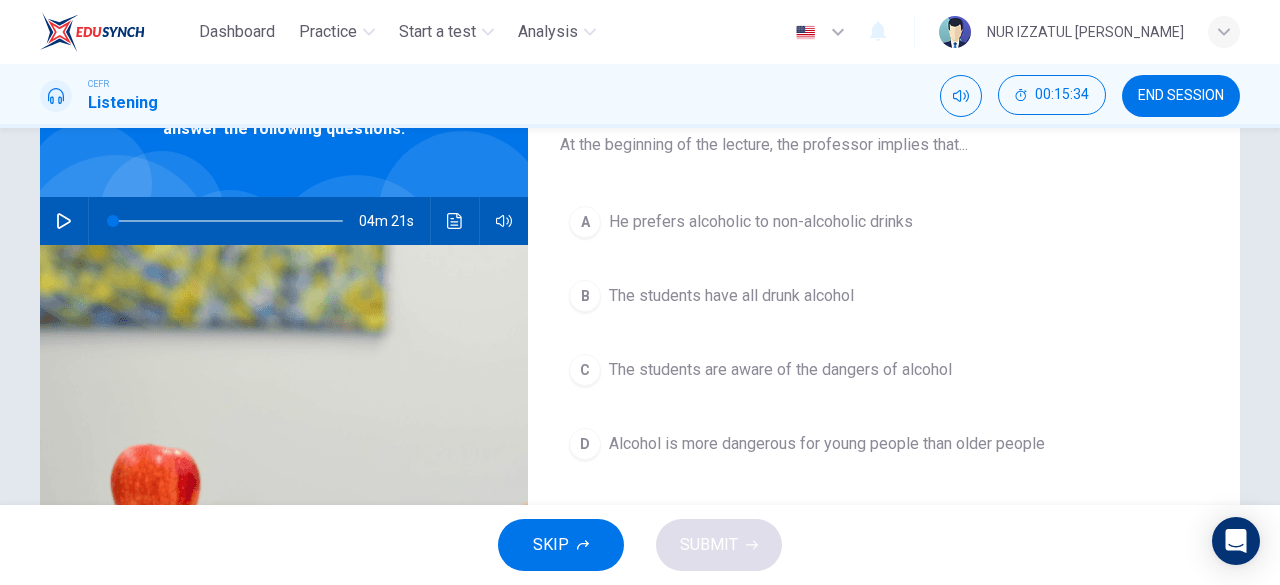scroll, scrollTop: 100, scrollLeft: 0, axis: vertical 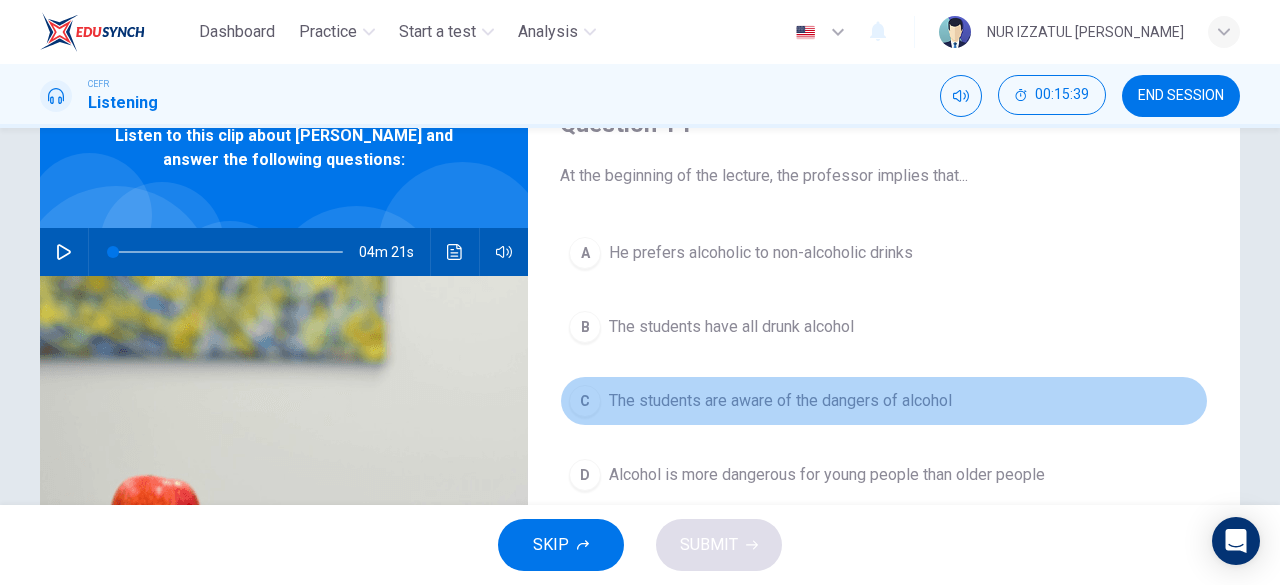 click on "The students are aware of the dangers of alcohol" at bounding box center (780, 401) 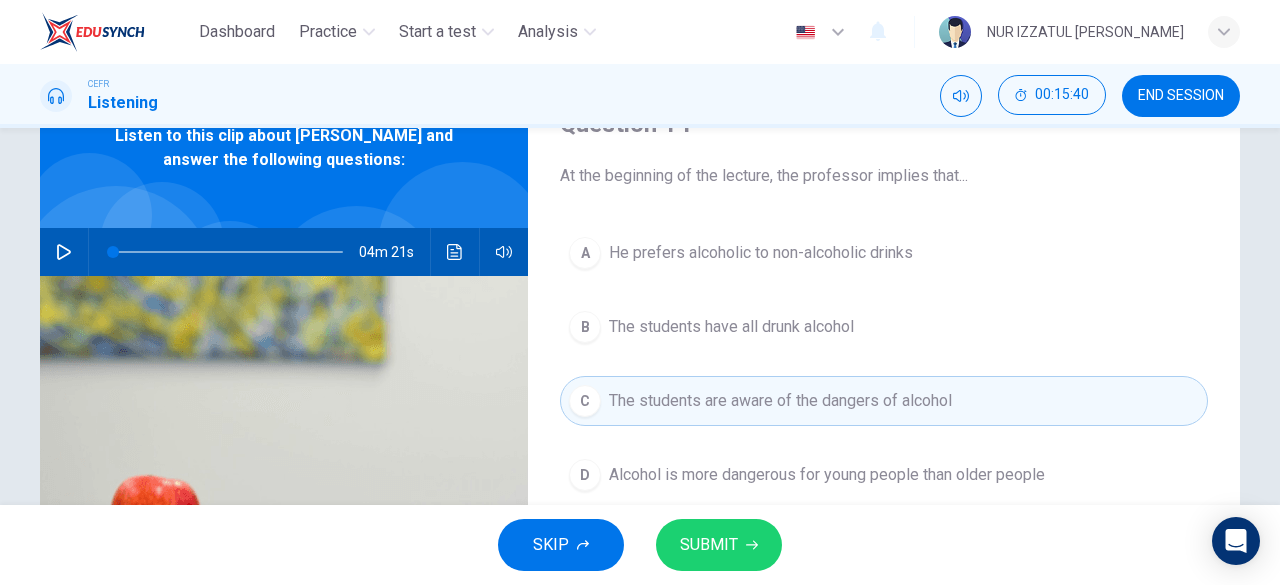 click on "SUBMIT" at bounding box center (719, 545) 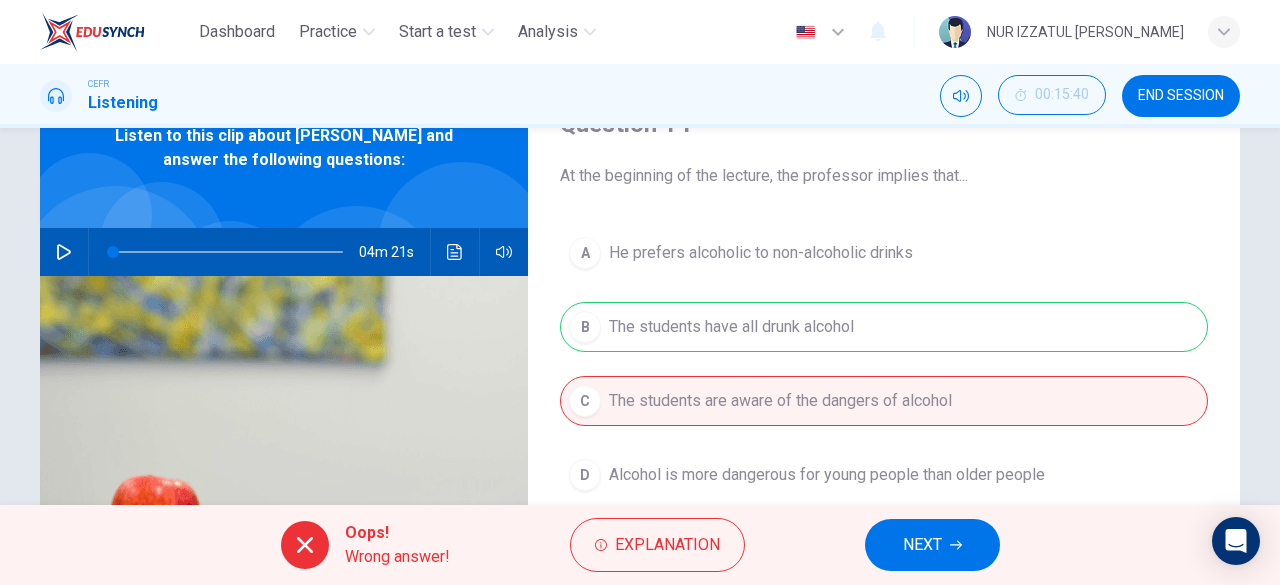 click on "NEXT" at bounding box center (922, 545) 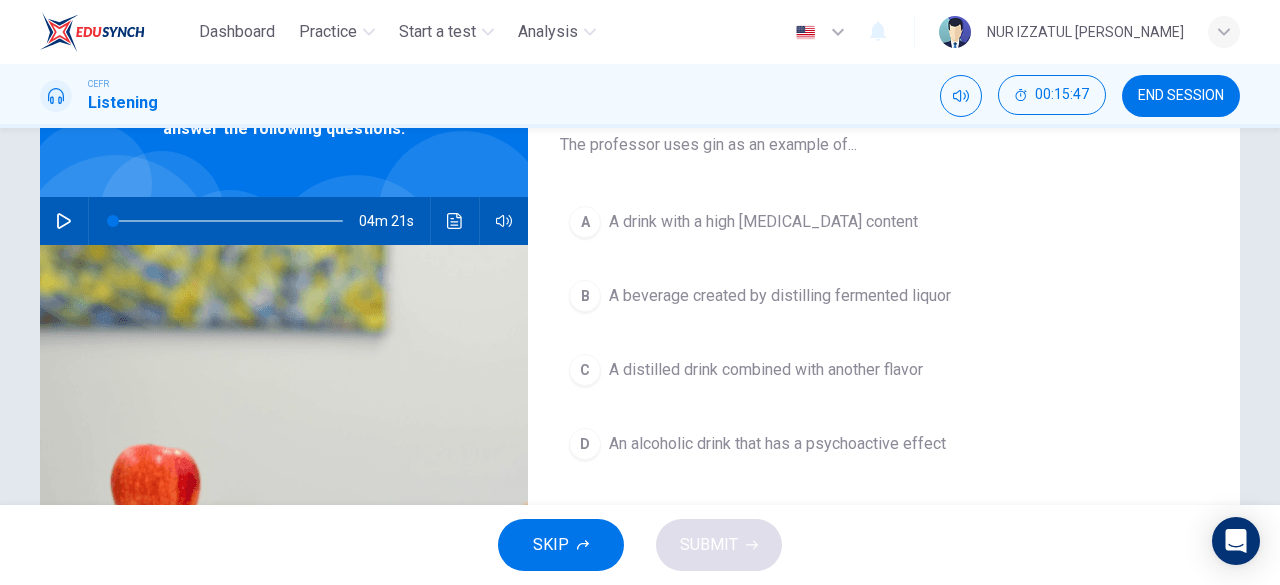 scroll, scrollTop: 100, scrollLeft: 0, axis: vertical 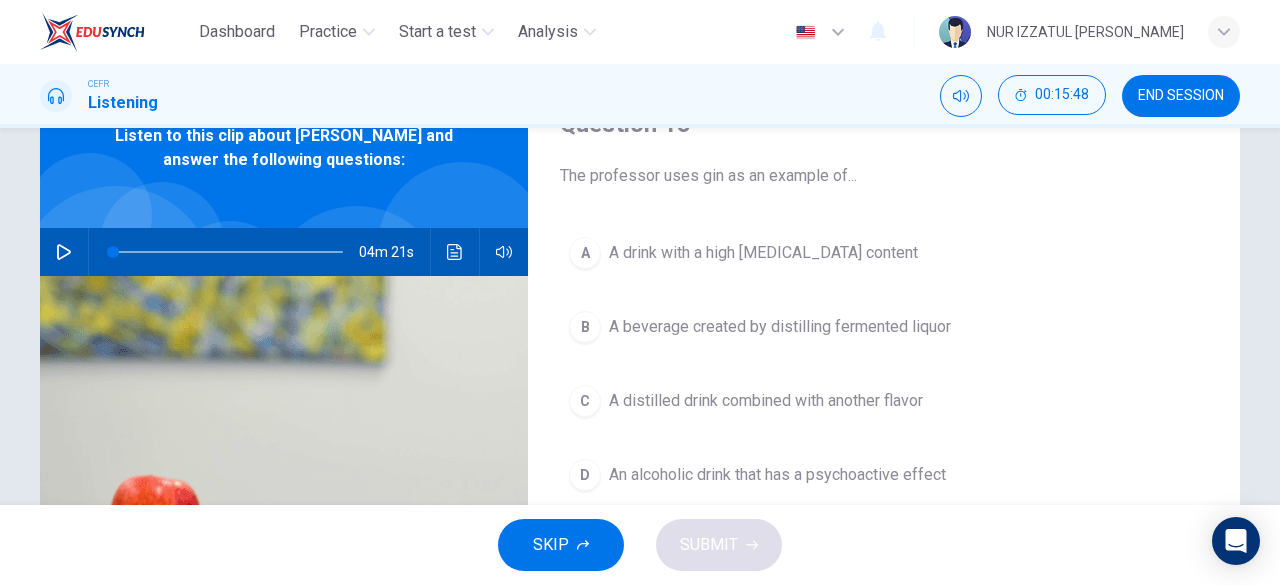 click on "A distilled drink combined with another flavor" at bounding box center [766, 401] 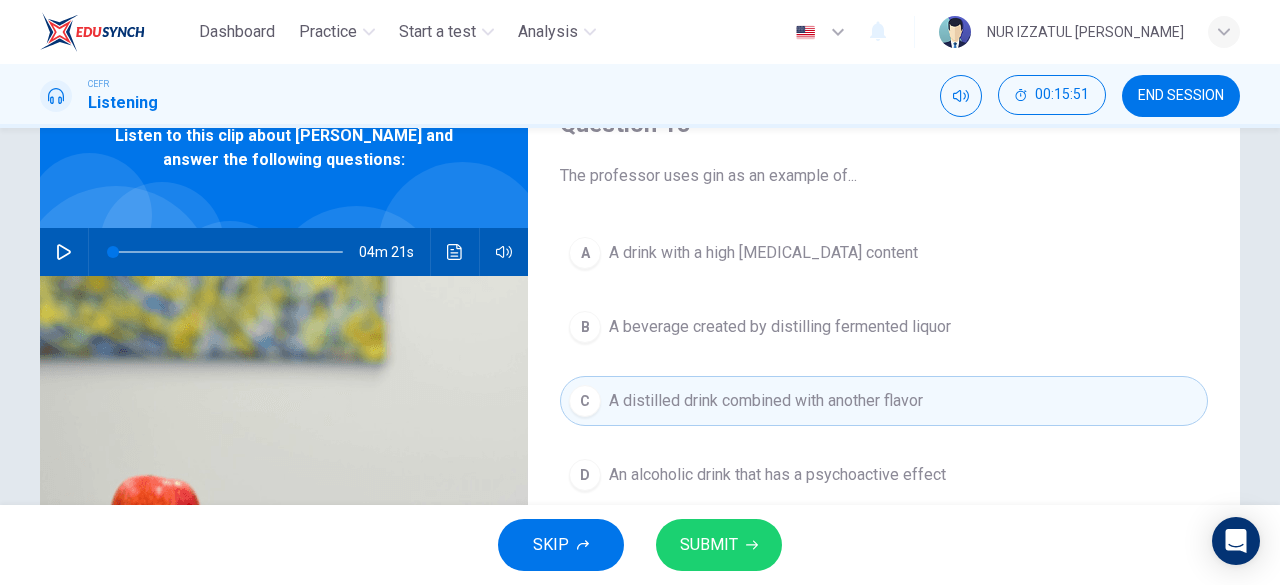 click 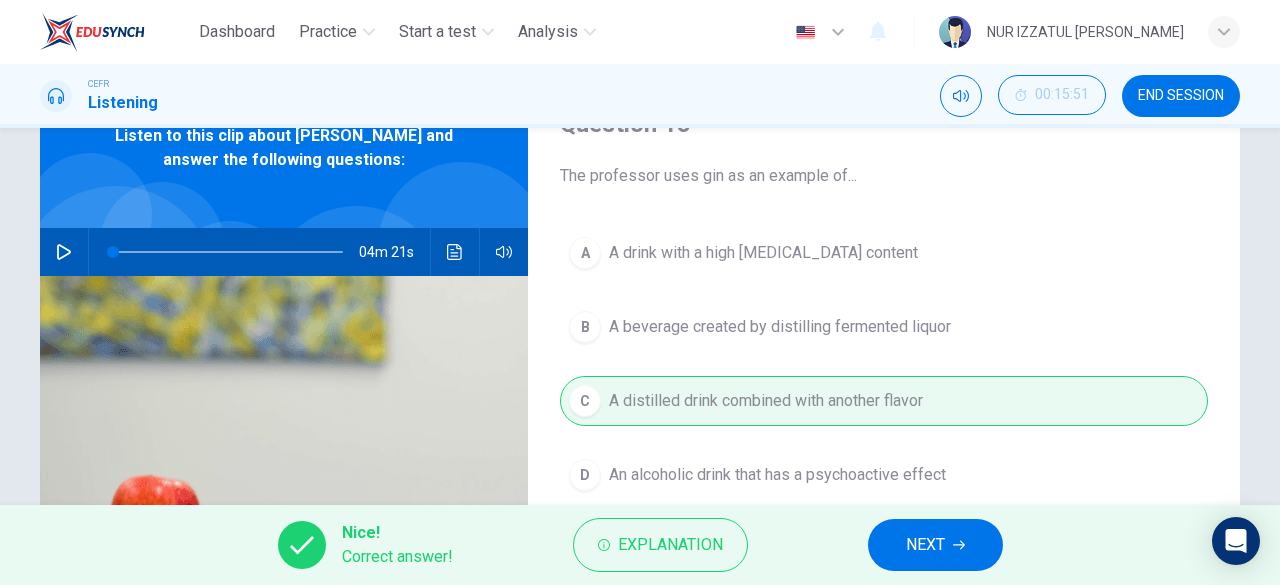 click on "NEXT" at bounding box center [935, 545] 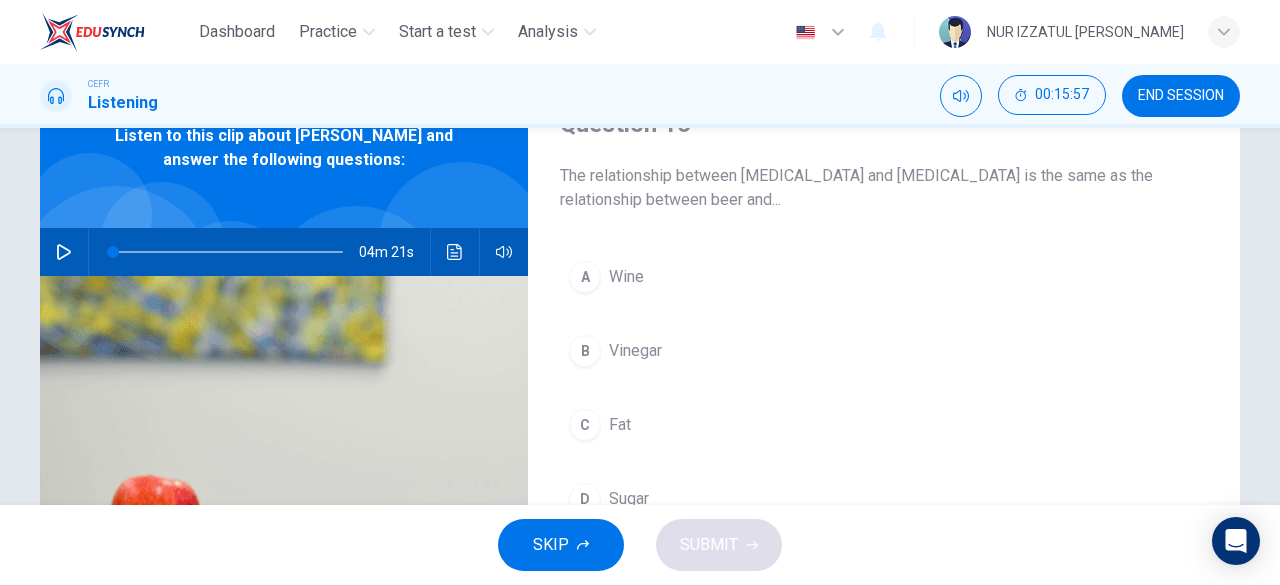 scroll, scrollTop: 200, scrollLeft: 0, axis: vertical 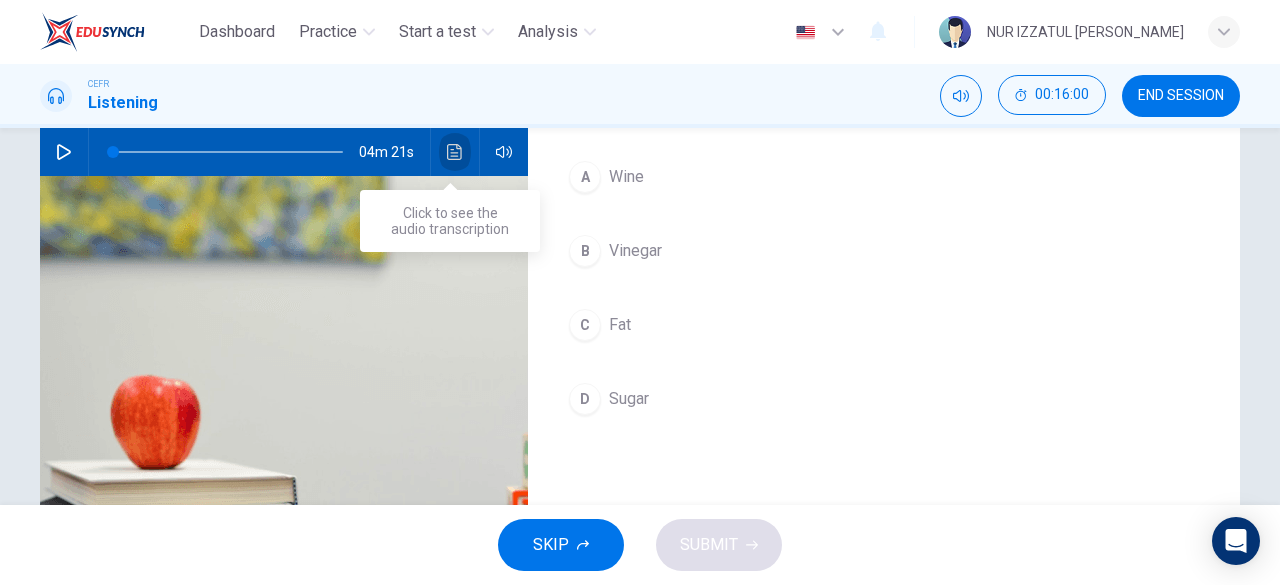 click 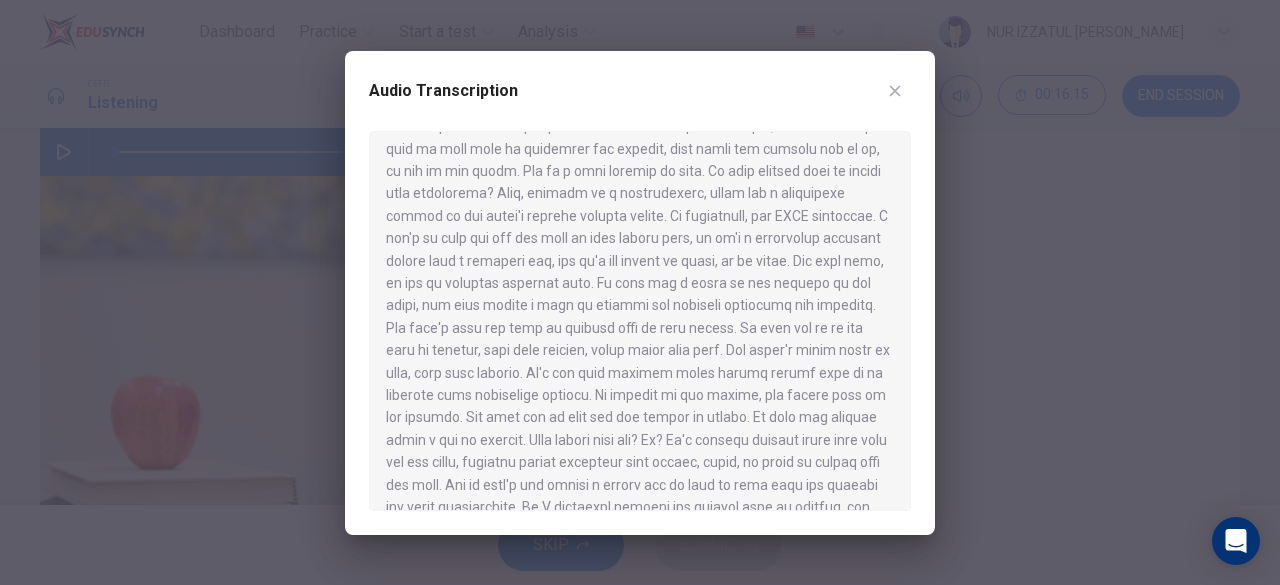 scroll, scrollTop: 500, scrollLeft: 0, axis: vertical 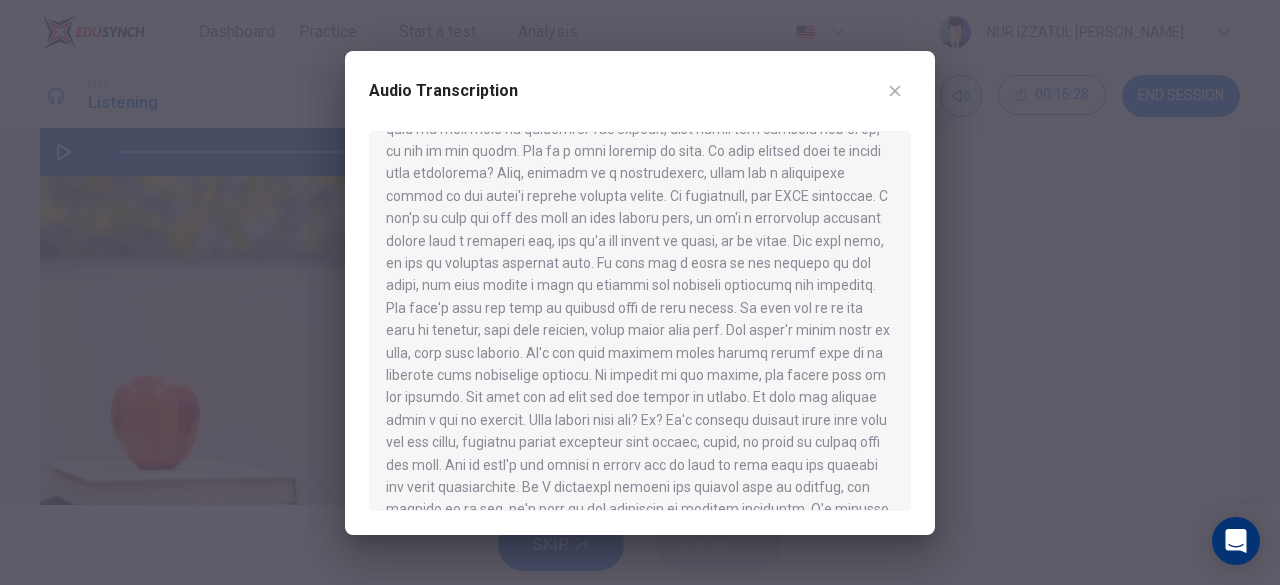 click 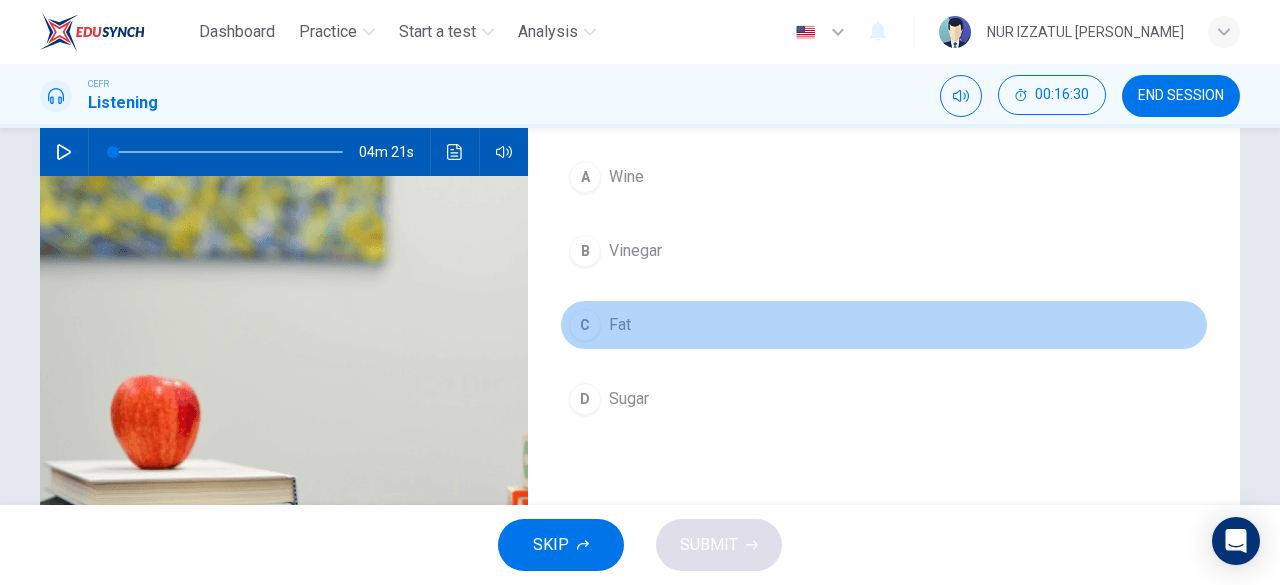 click on "C Fat" at bounding box center (884, 325) 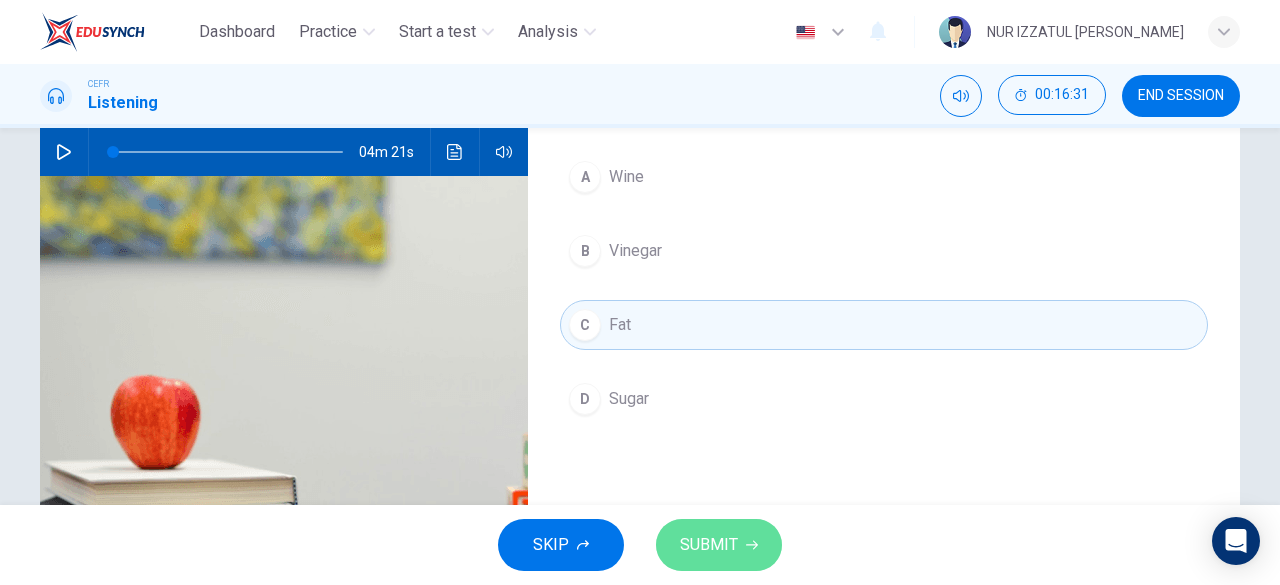 click on "SUBMIT" at bounding box center (719, 545) 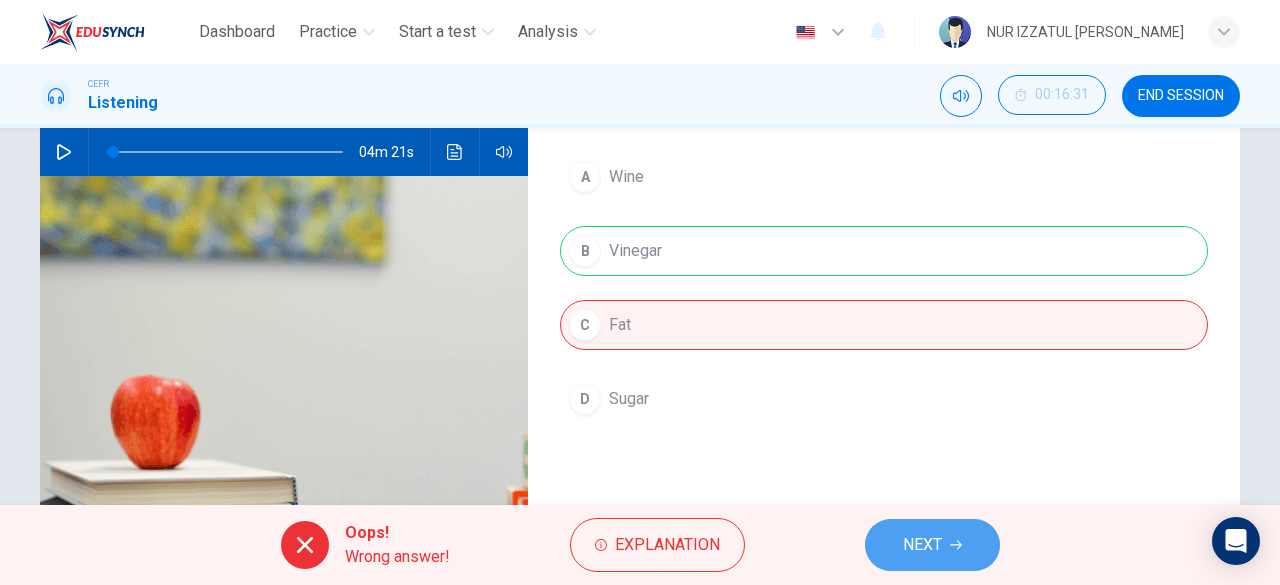 click on "NEXT" at bounding box center (932, 545) 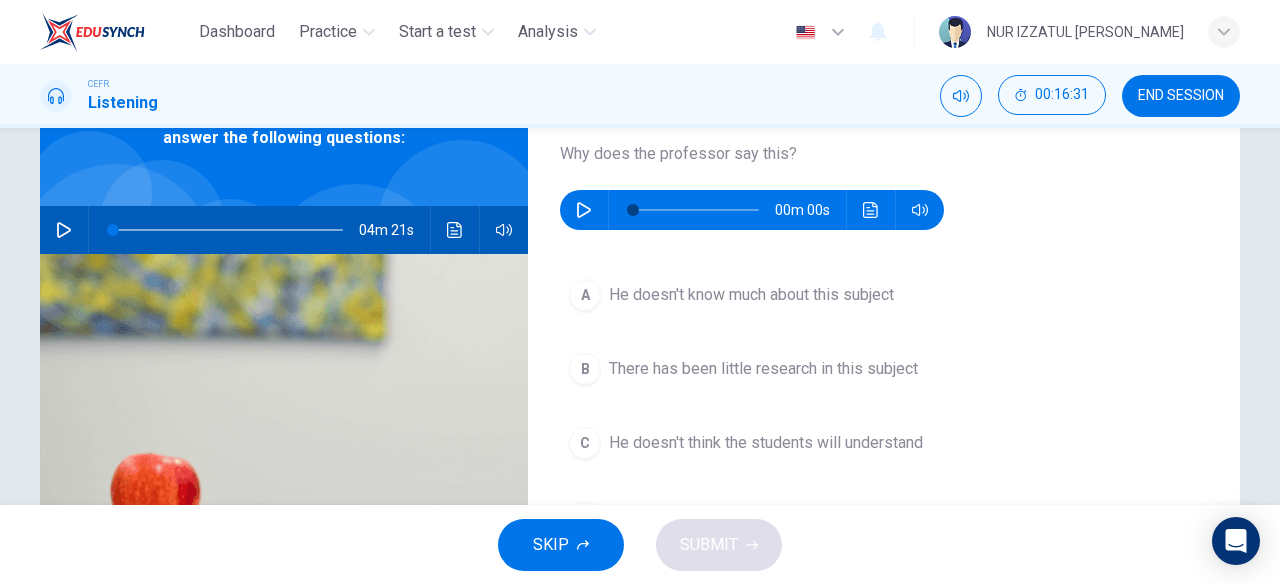 scroll, scrollTop: 0, scrollLeft: 0, axis: both 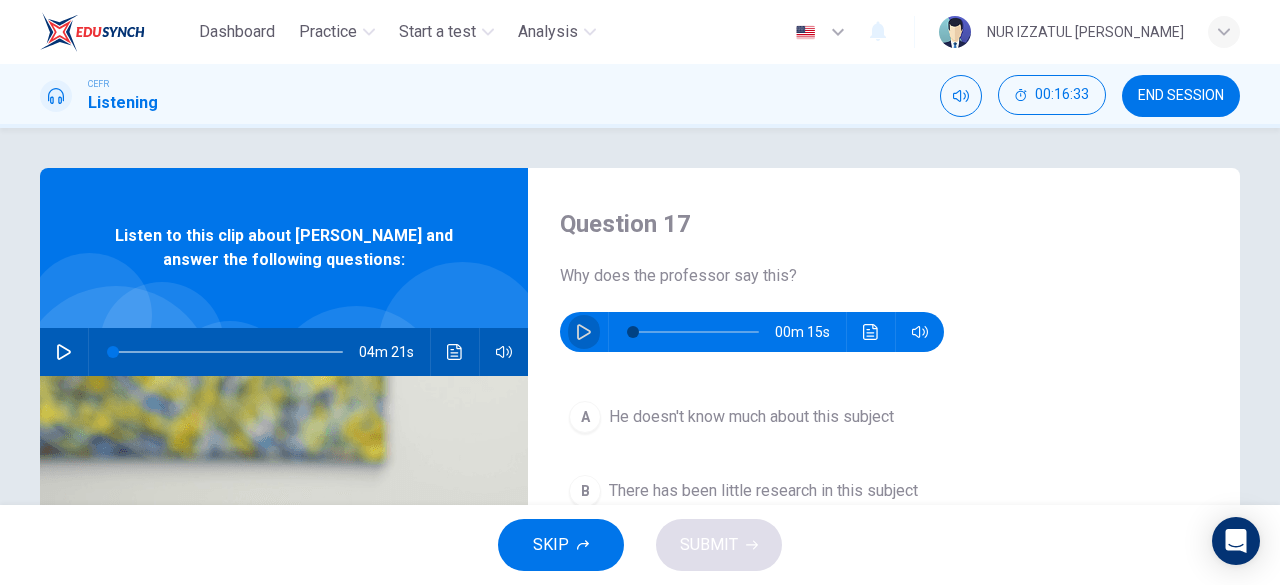 click 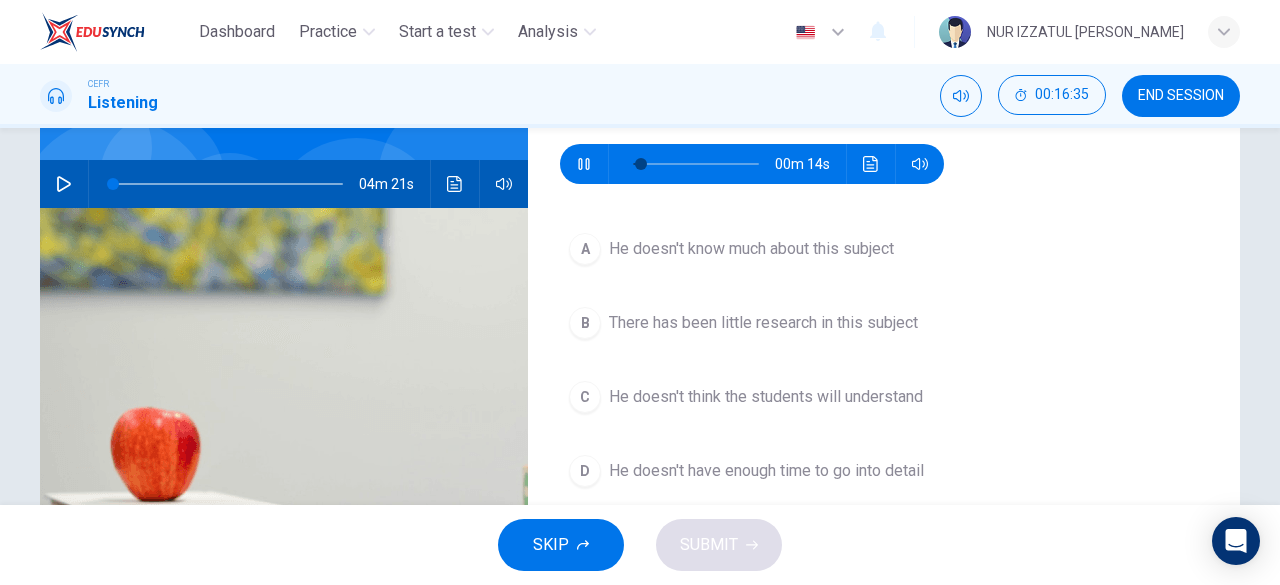 scroll, scrollTop: 200, scrollLeft: 0, axis: vertical 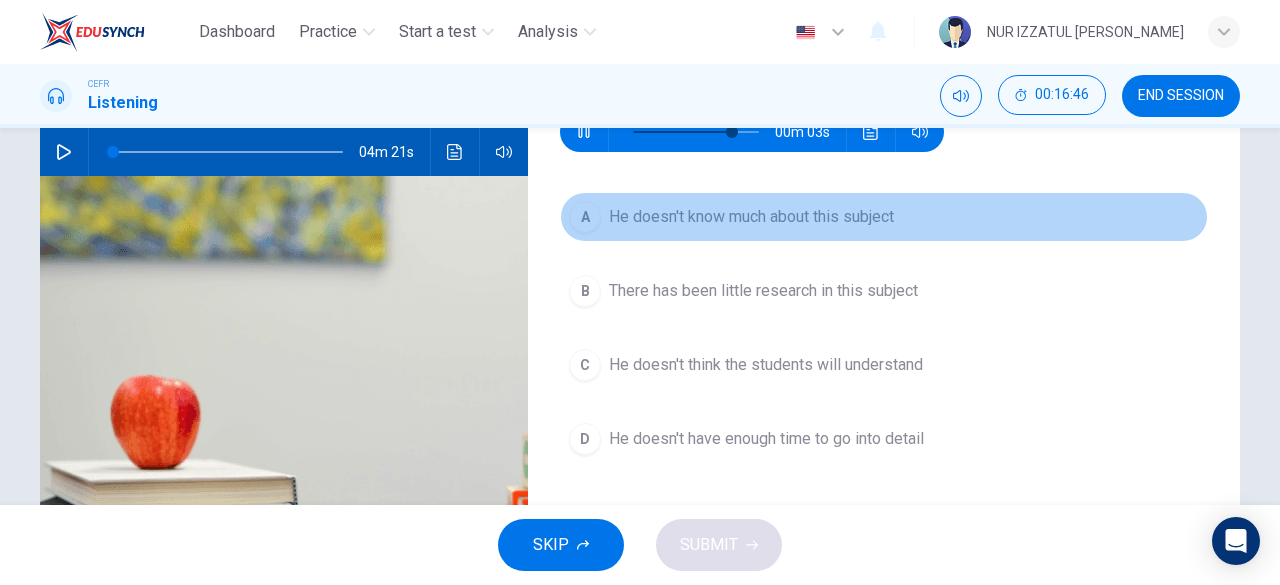 click on "He doesn't know much about this subject" at bounding box center (751, 217) 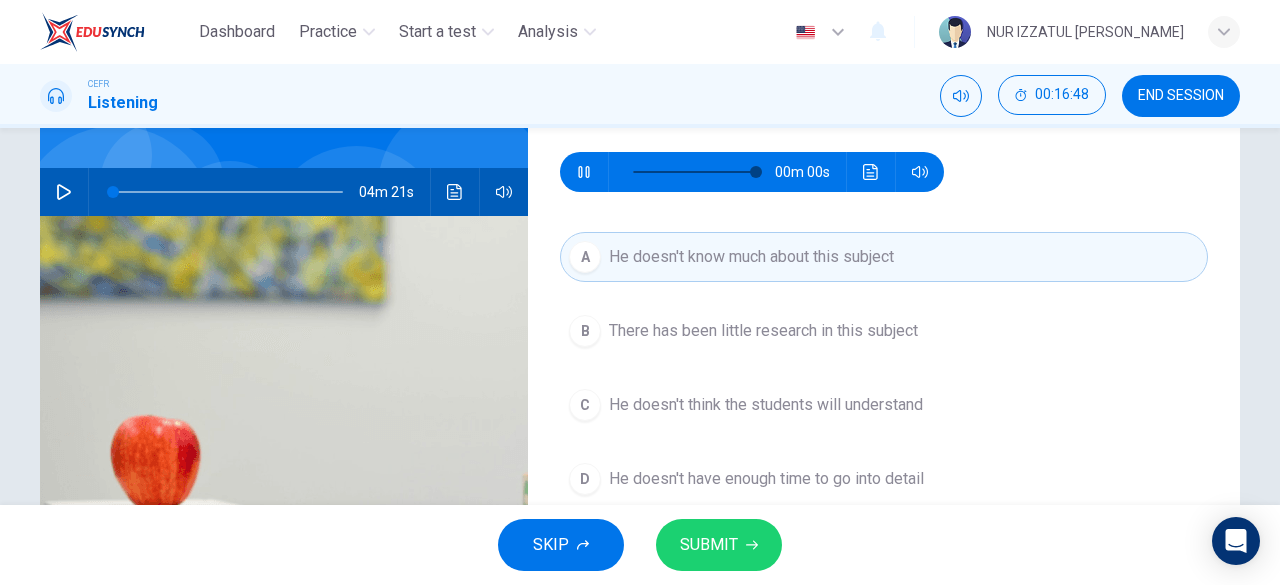 scroll, scrollTop: 100, scrollLeft: 0, axis: vertical 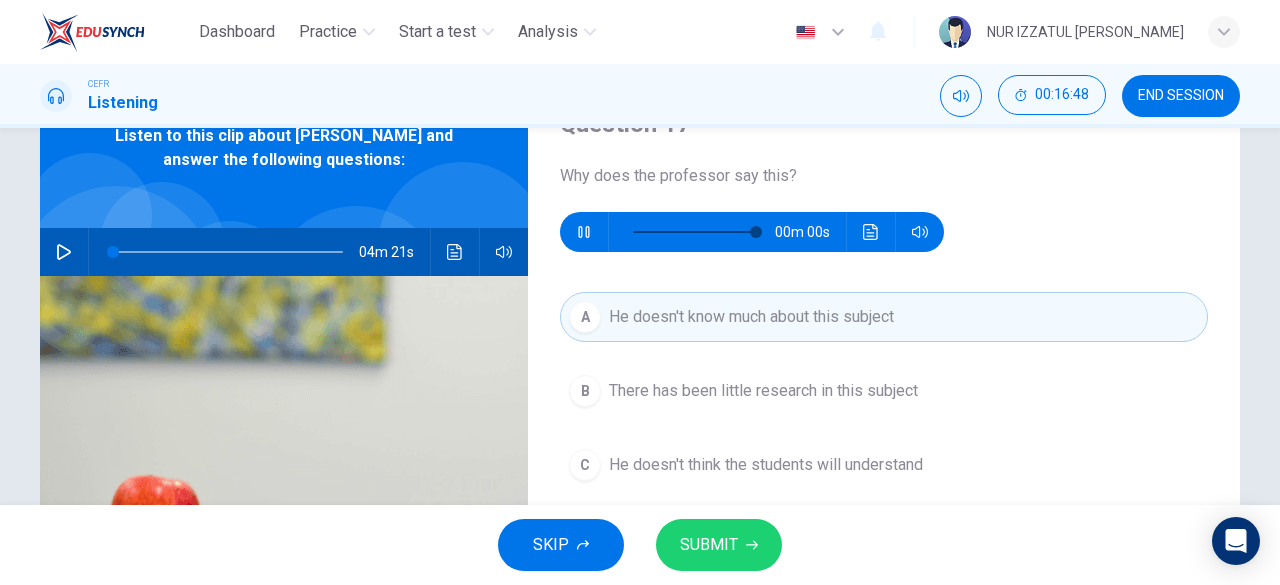 type on "0" 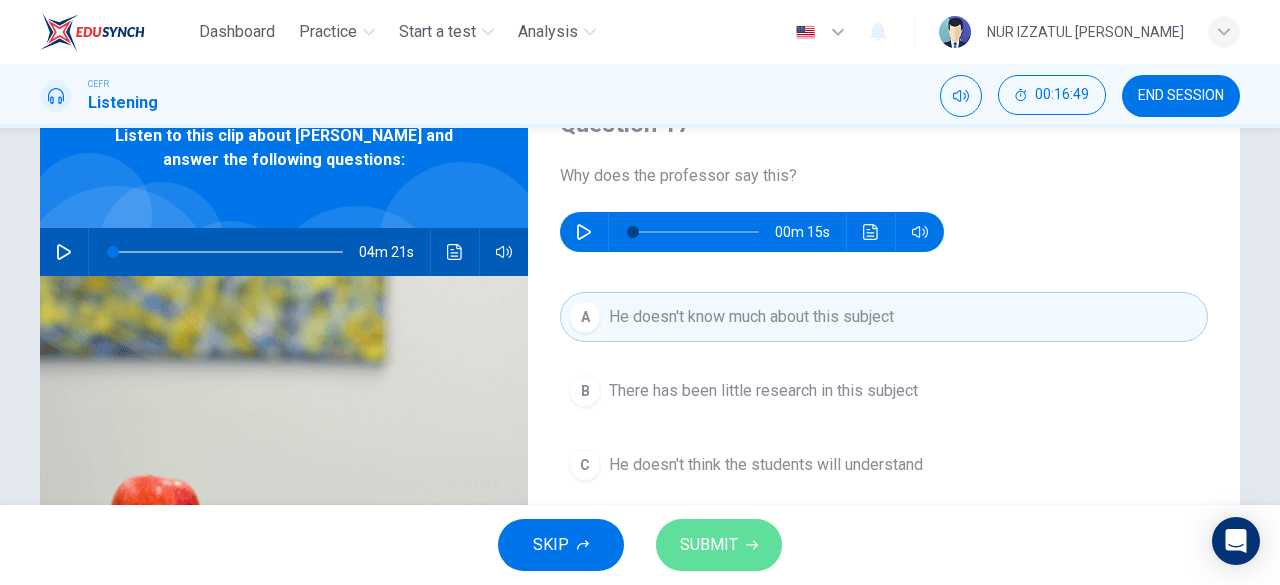 click on "SUBMIT" at bounding box center (719, 545) 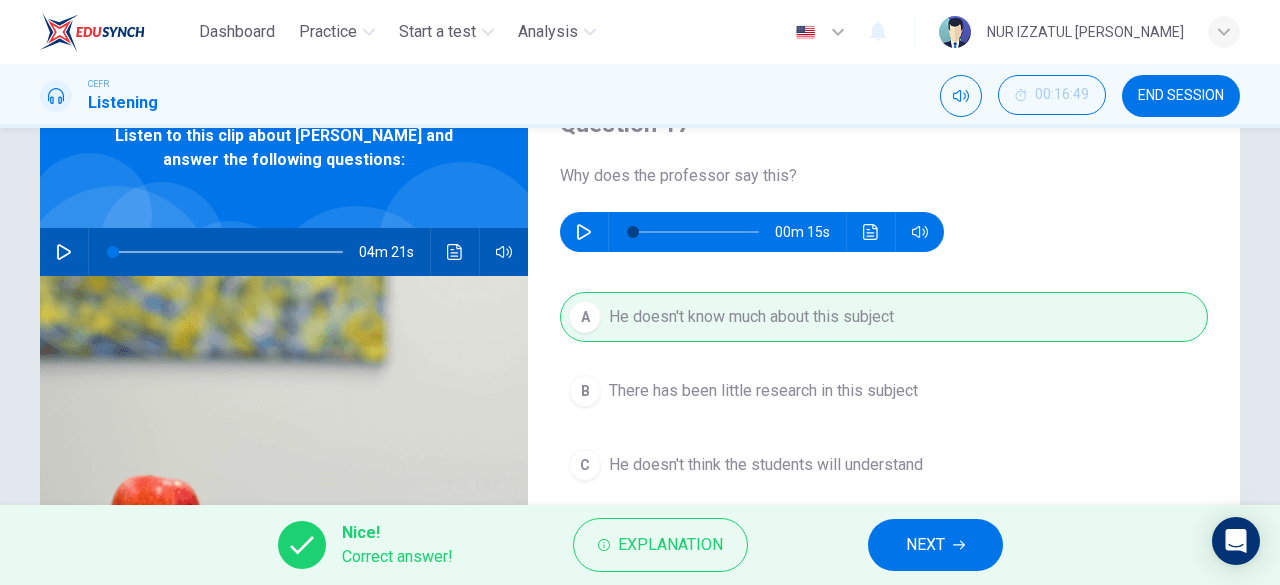 click 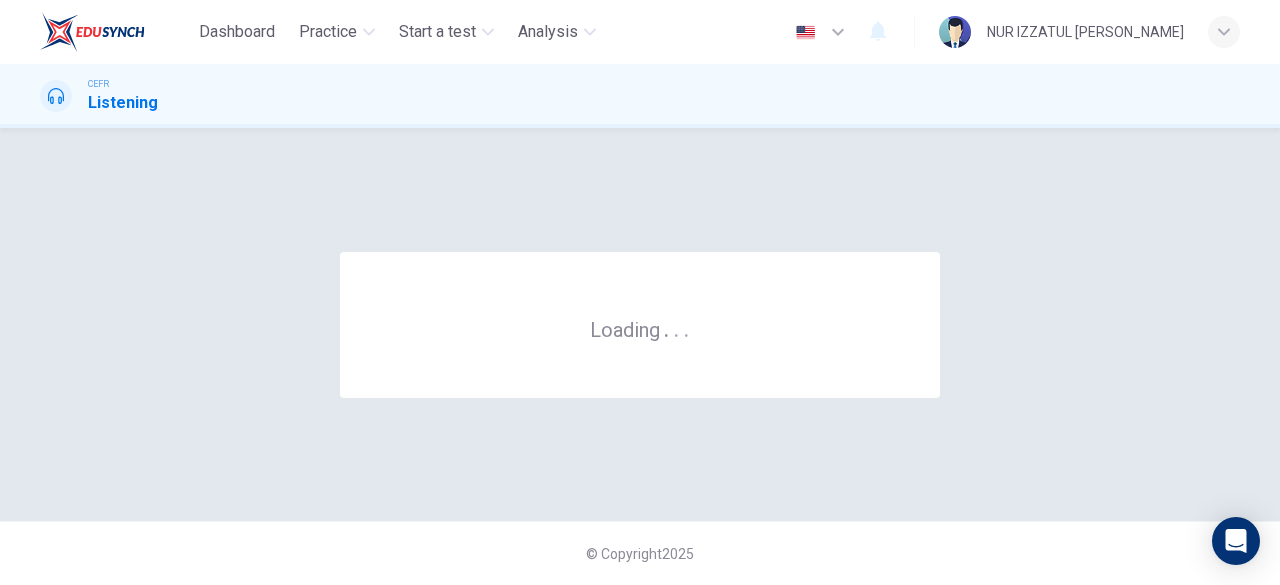scroll, scrollTop: 0, scrollLeft: 0, axis: both 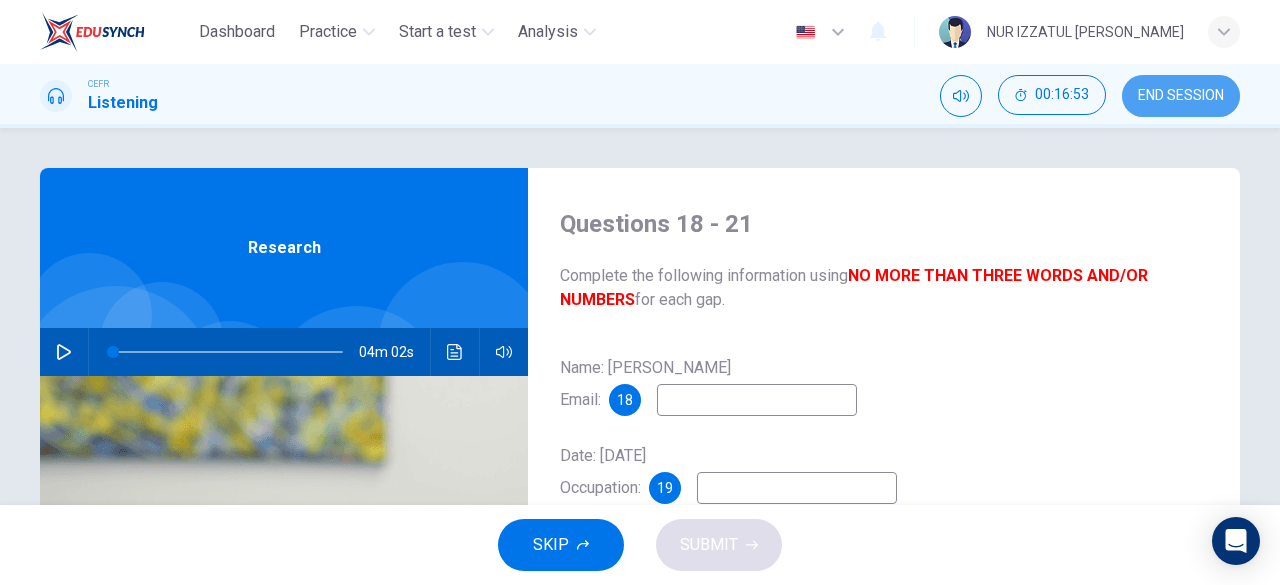 click on "END SESSION" at bounding box center (1181, 96) 